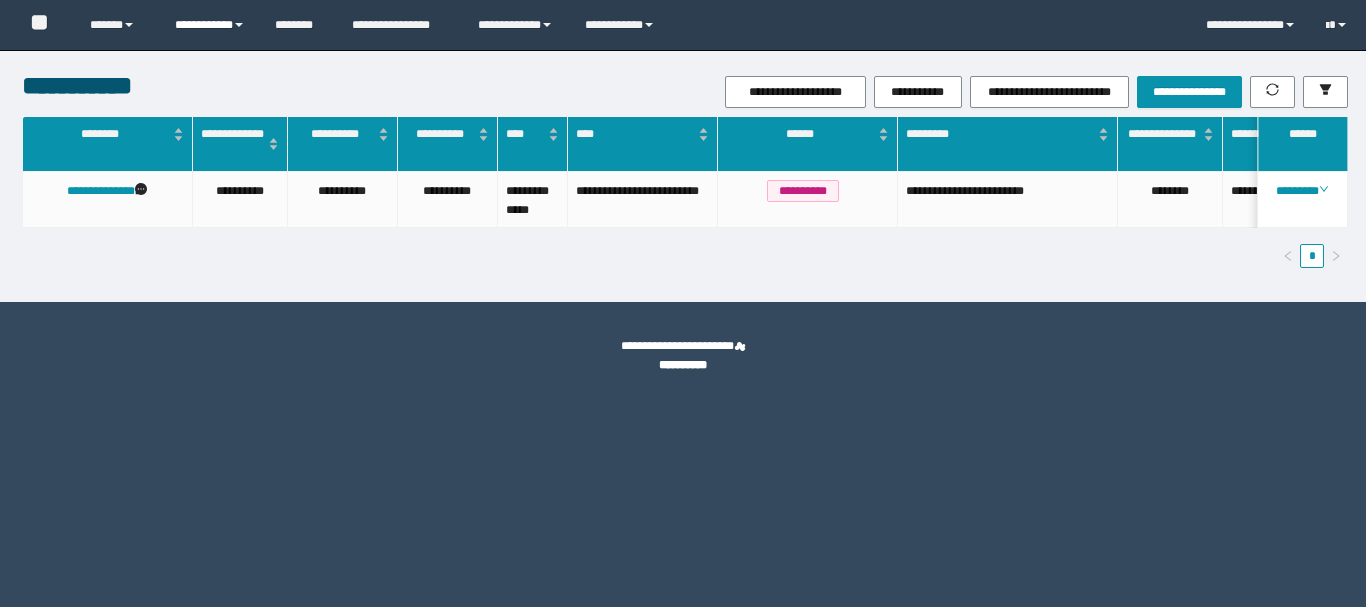 scroll, scrollTop: 0, scrollLeft: 0, axis: both 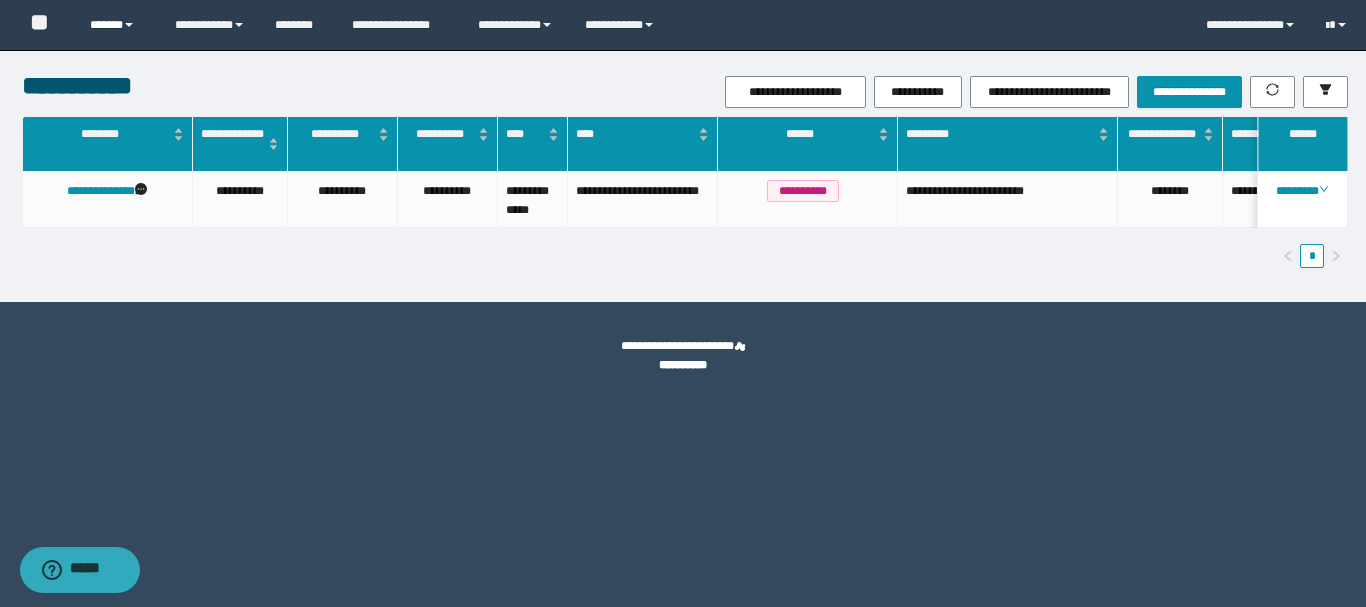 click on "******" at bounding box center (117, 25) 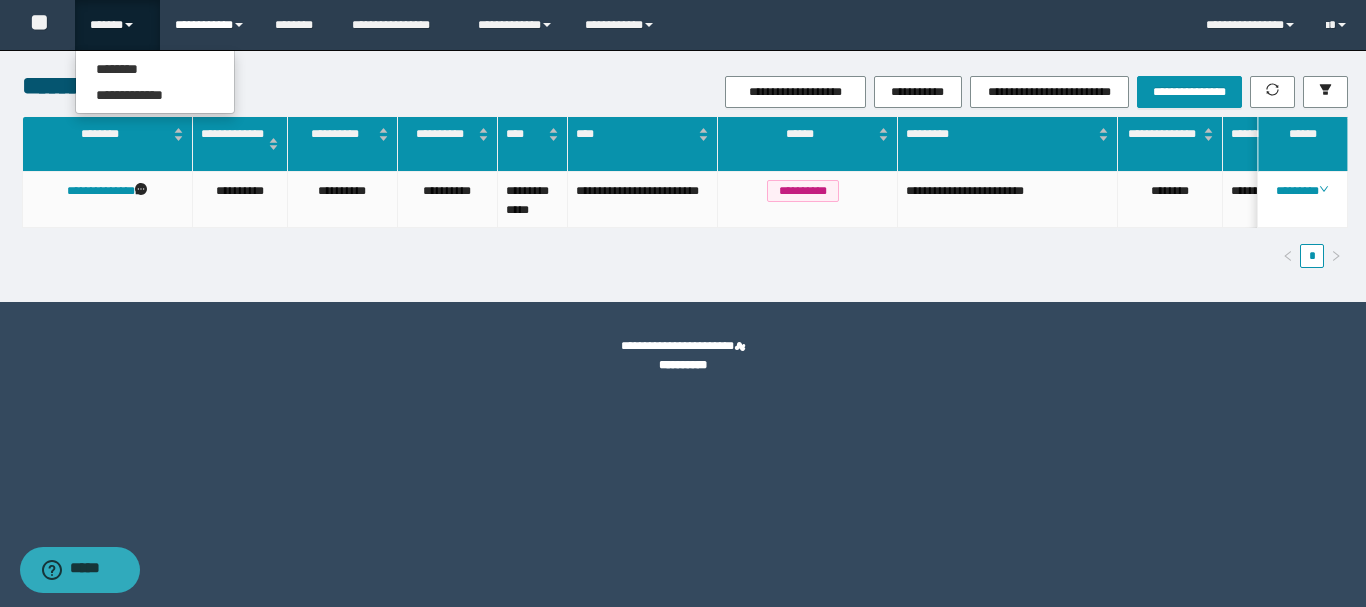 click on "**********" at bounding box center (210, 25) 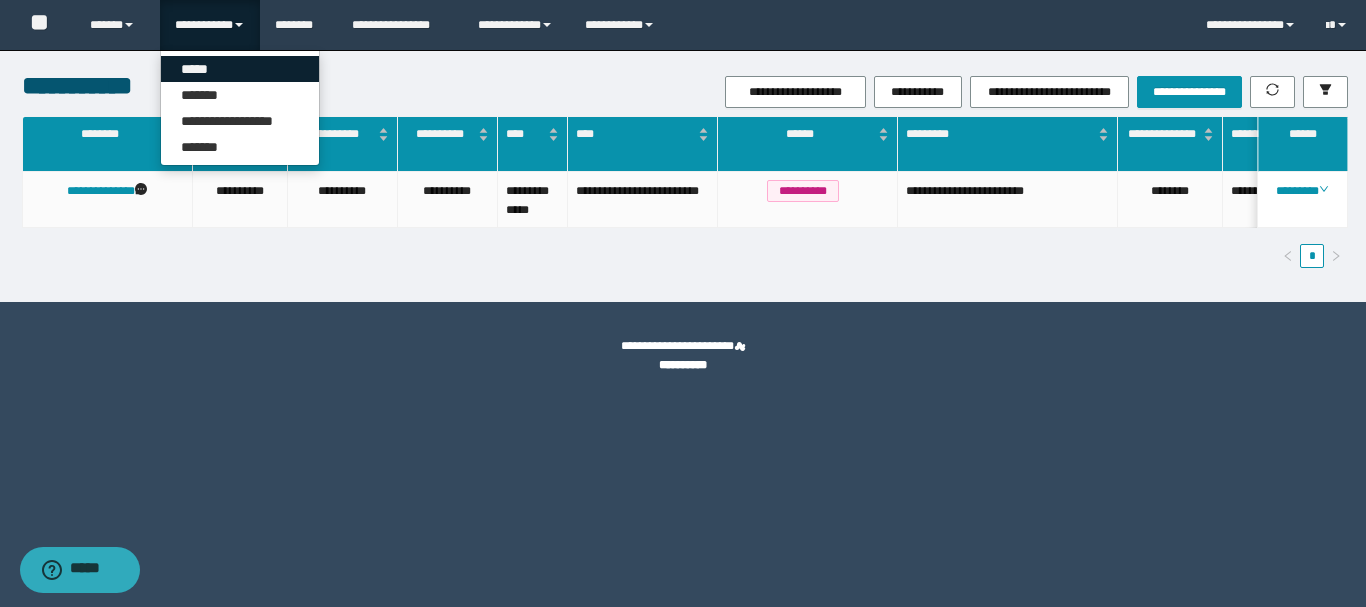 click on "*****" at bounding box center [240, 69] 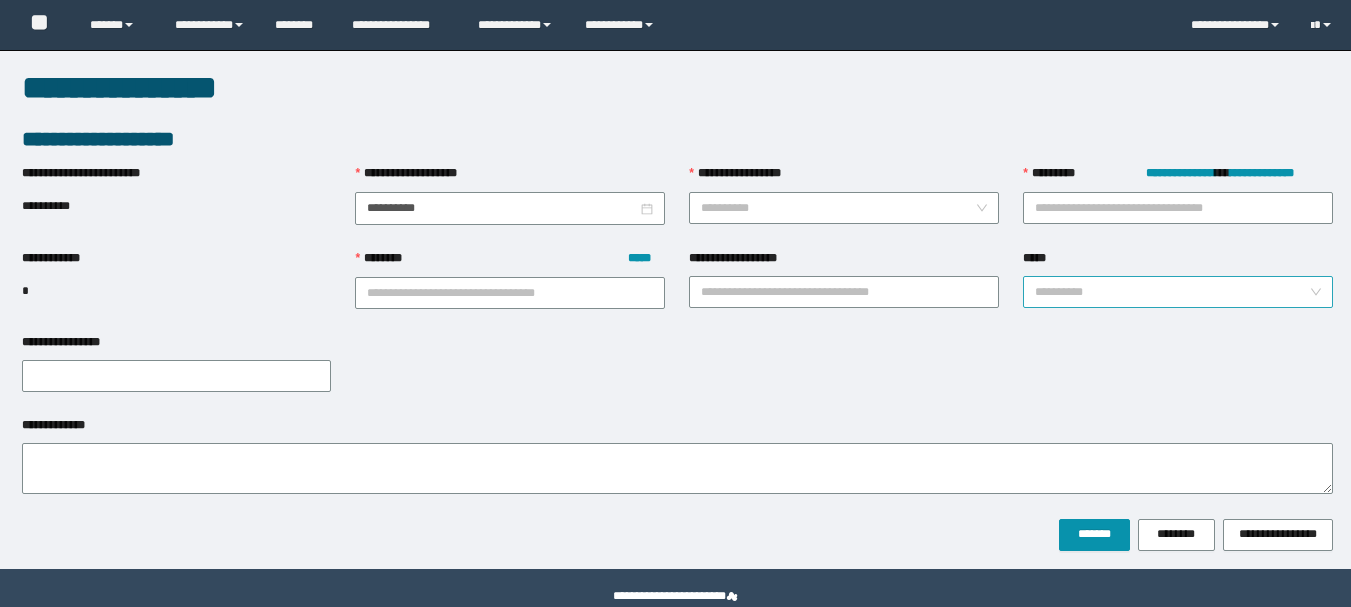 scroll, scrollTop: 0, scrollLeft: 0, axis: both 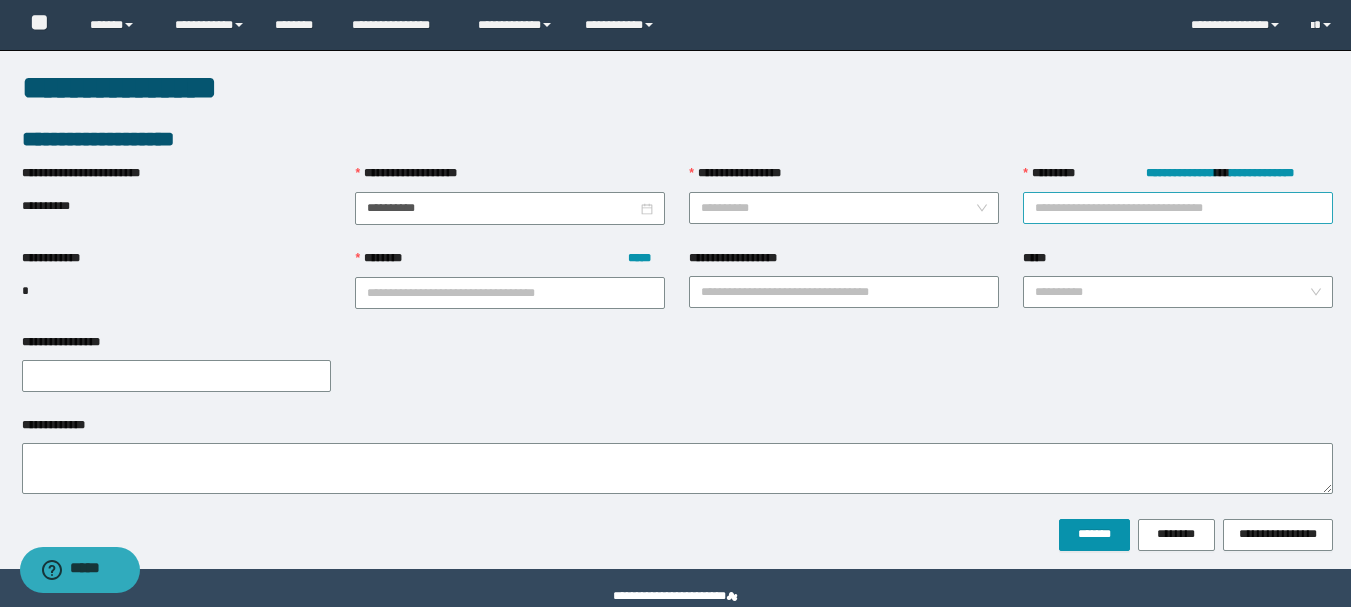 click on "**********" at bounding box center (1178, 208) 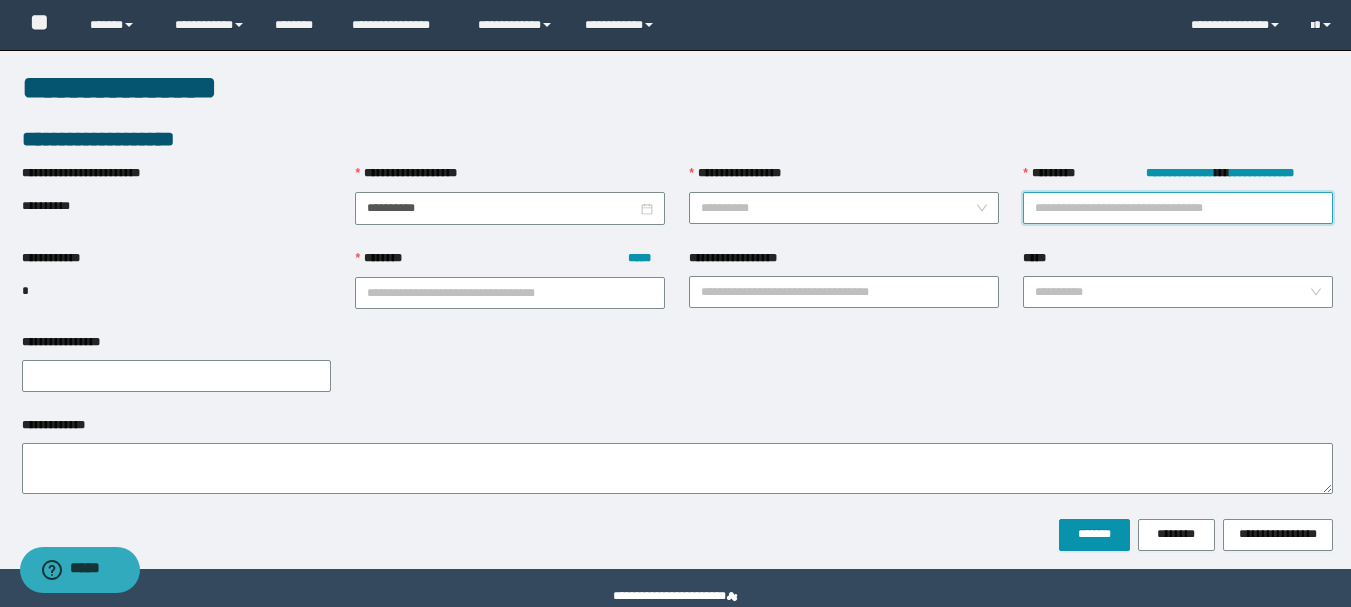 paste on "*******" 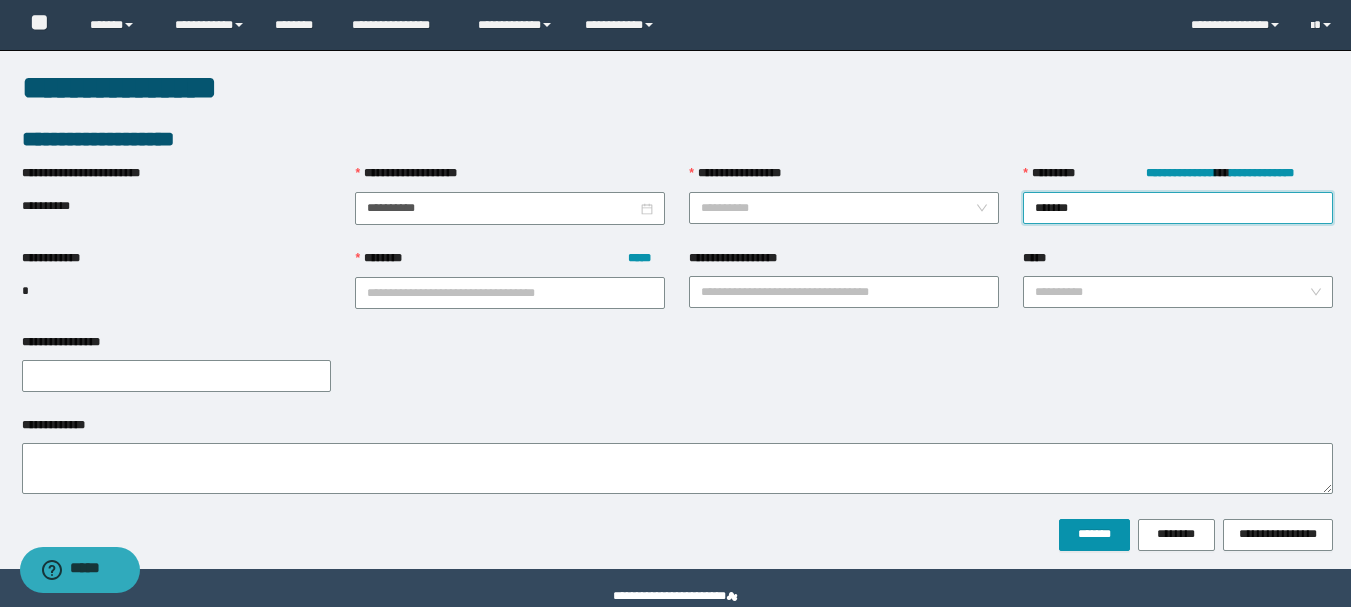 type on "*******" 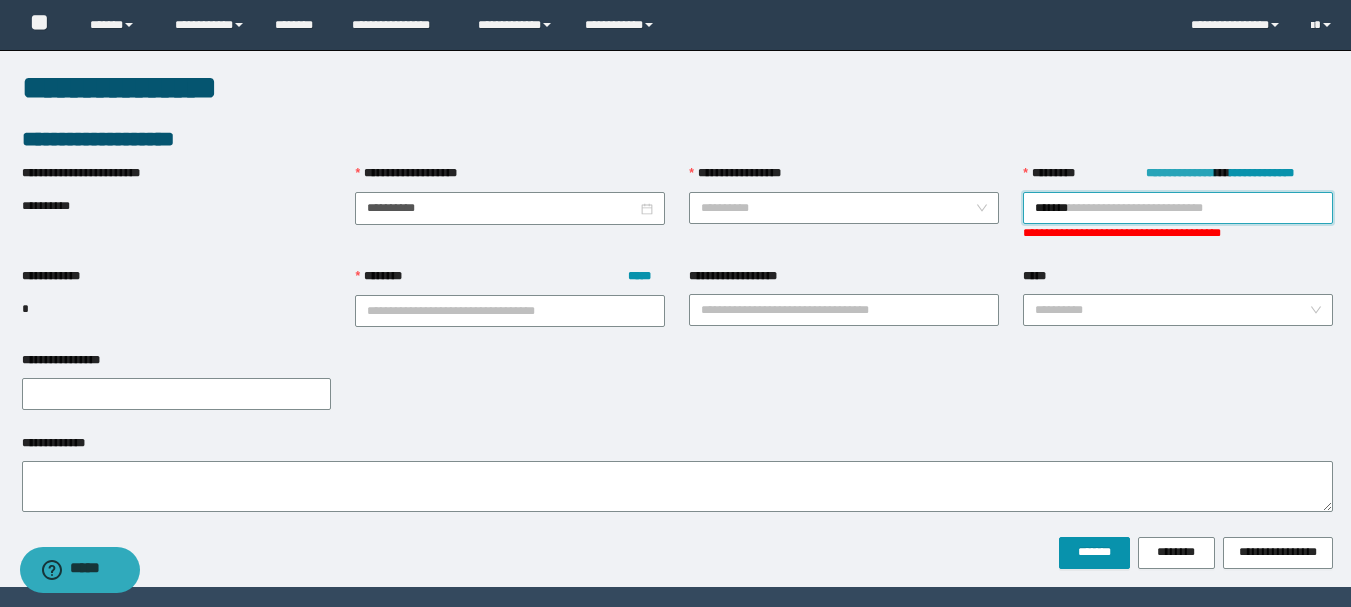 click on "**********" at bounding box center [1180, 173] 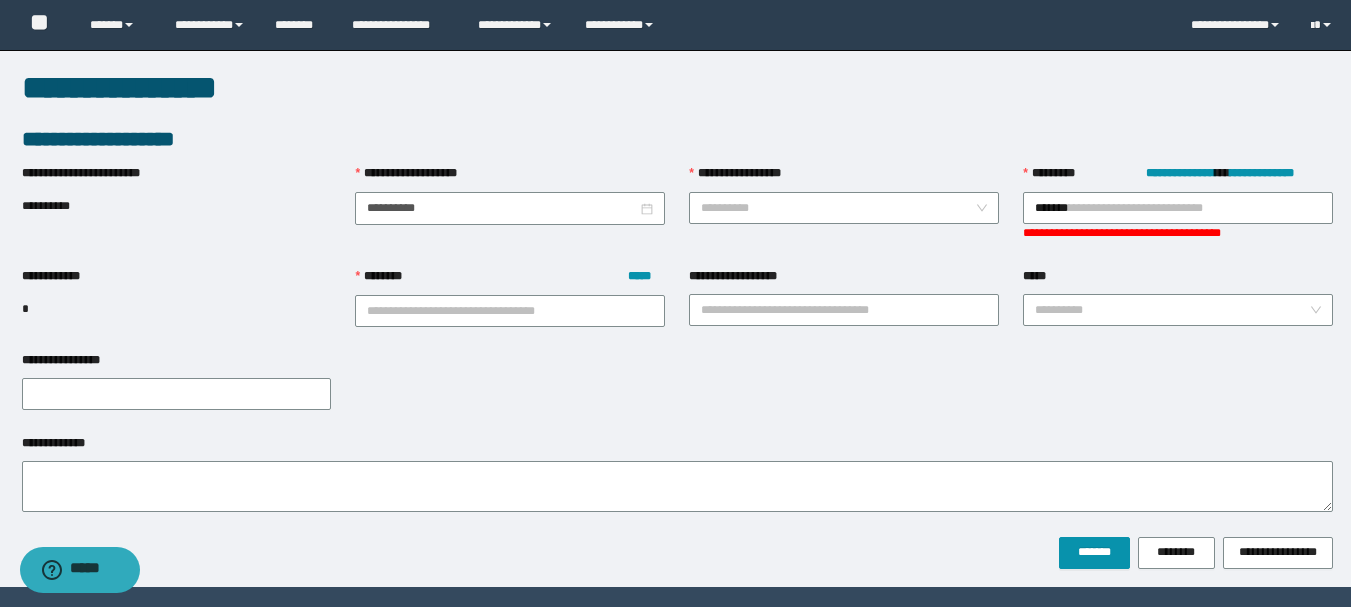 click on "**********" at bounding box center (1178, 178) 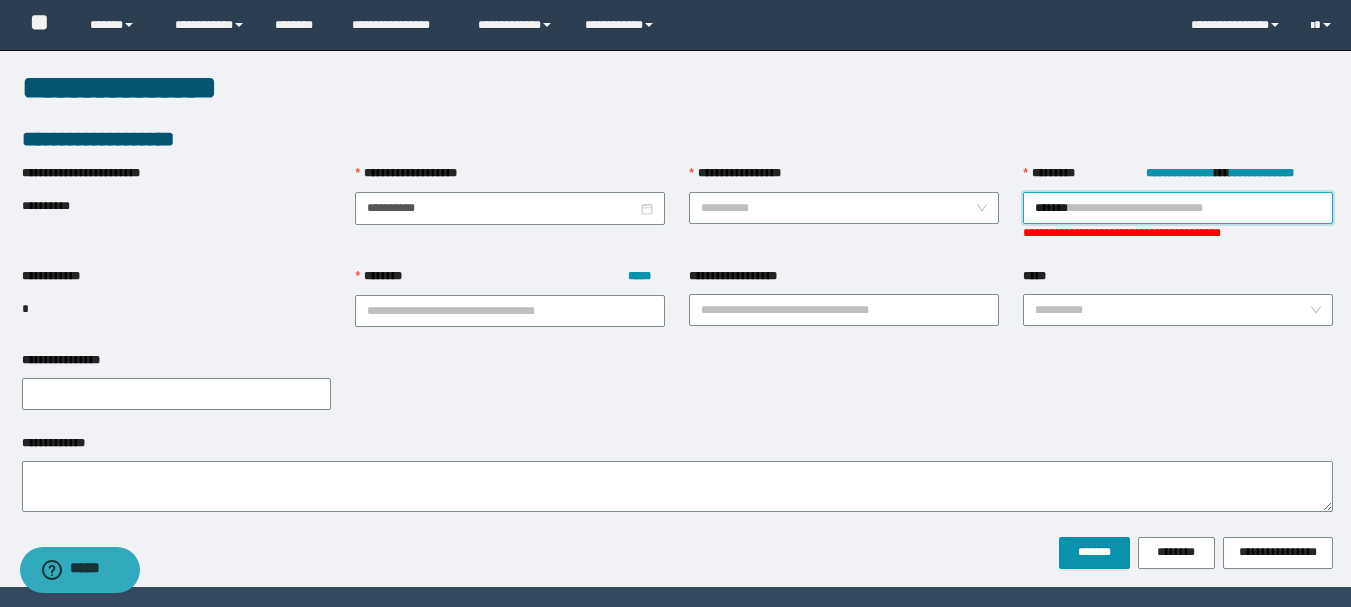 click on "*******" at bounding box center (1178, 208) 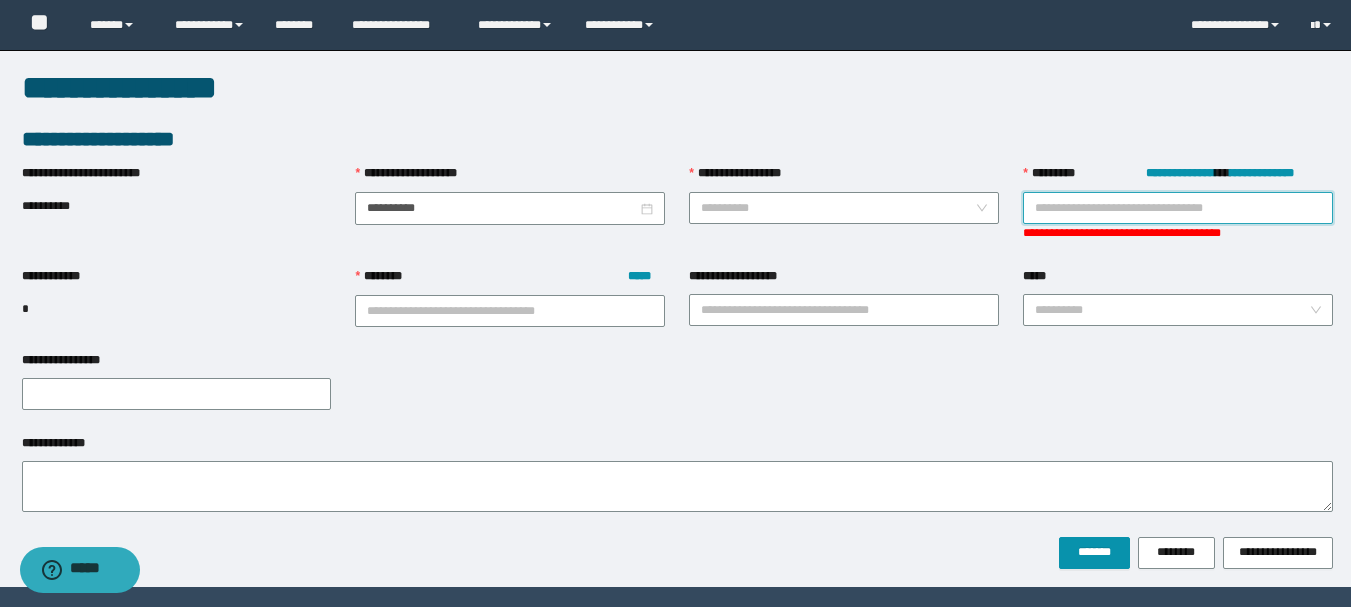 paste on "*******" 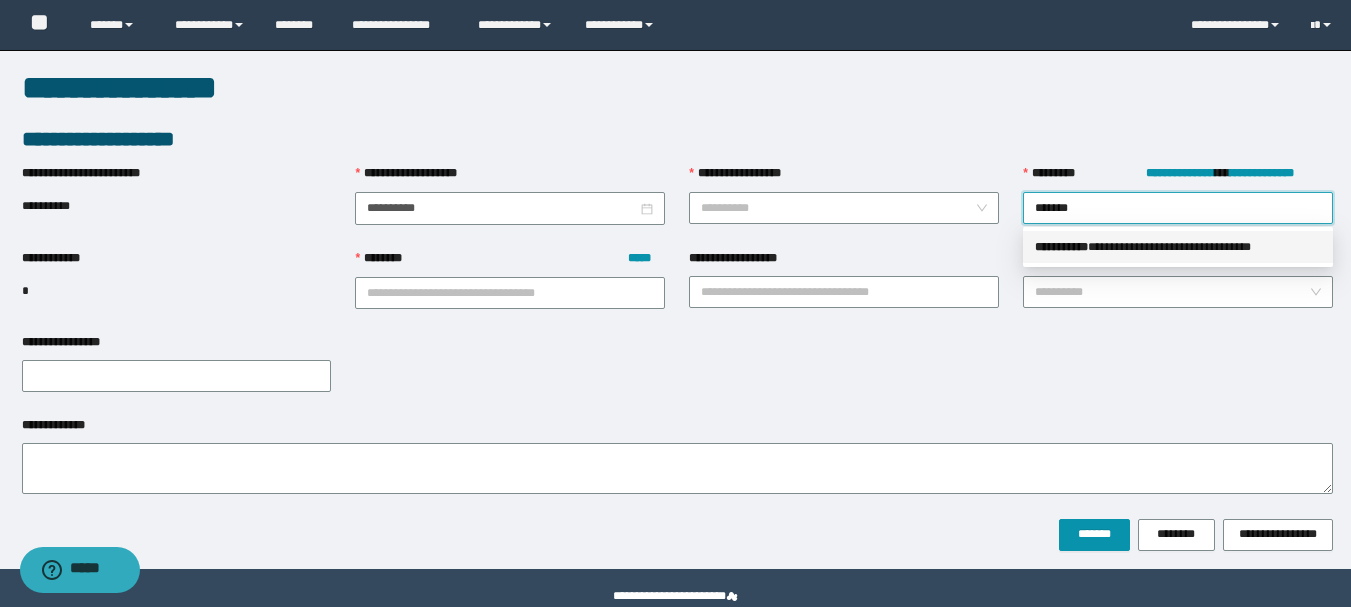 click on "** *   *******" at bounding box center [1061, 247] 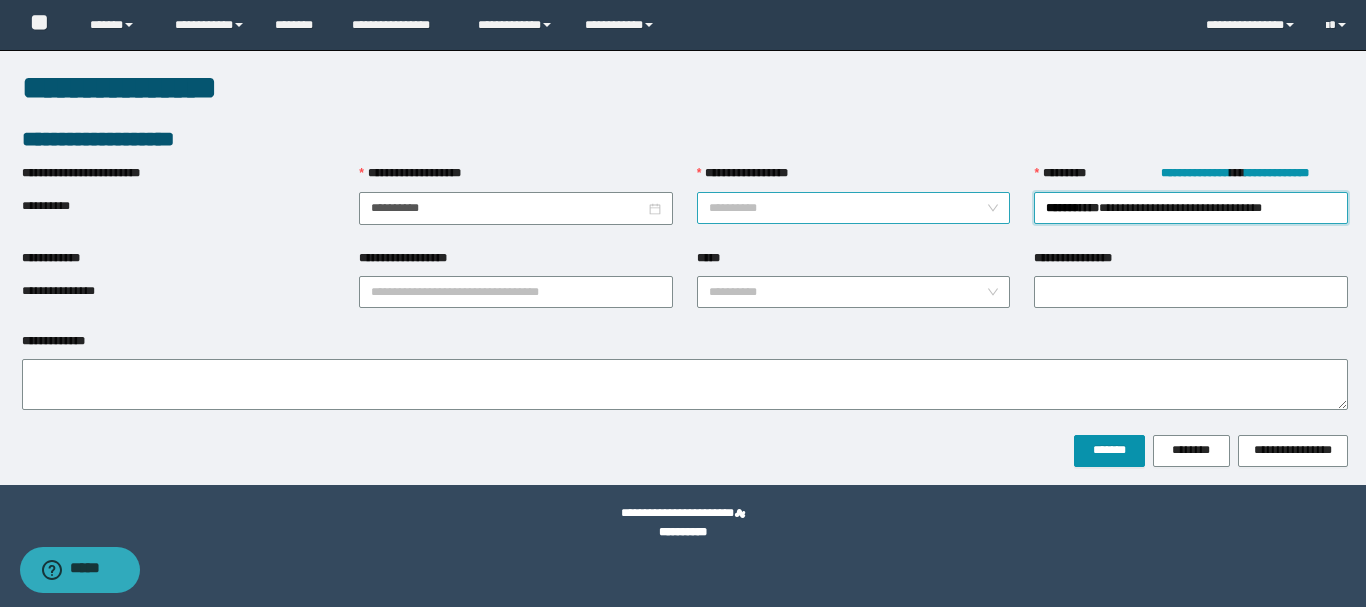 click on "**********" at bounding box center [848, 208] 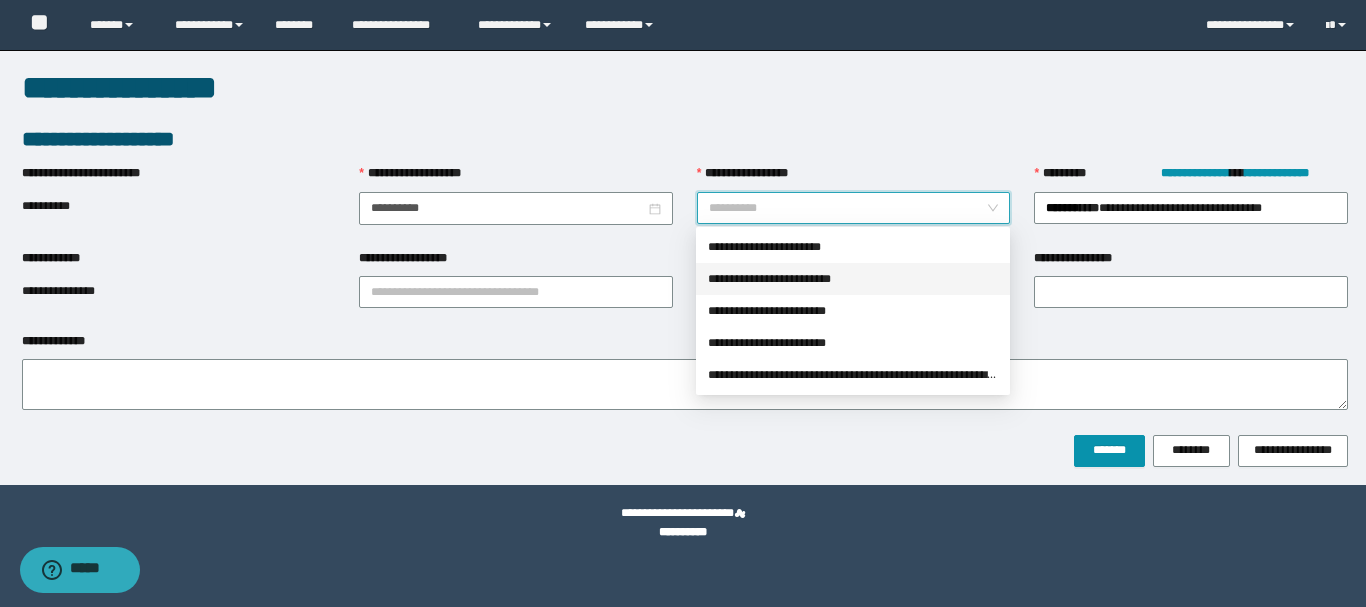click on "**********" at bounding box center (853, 279) 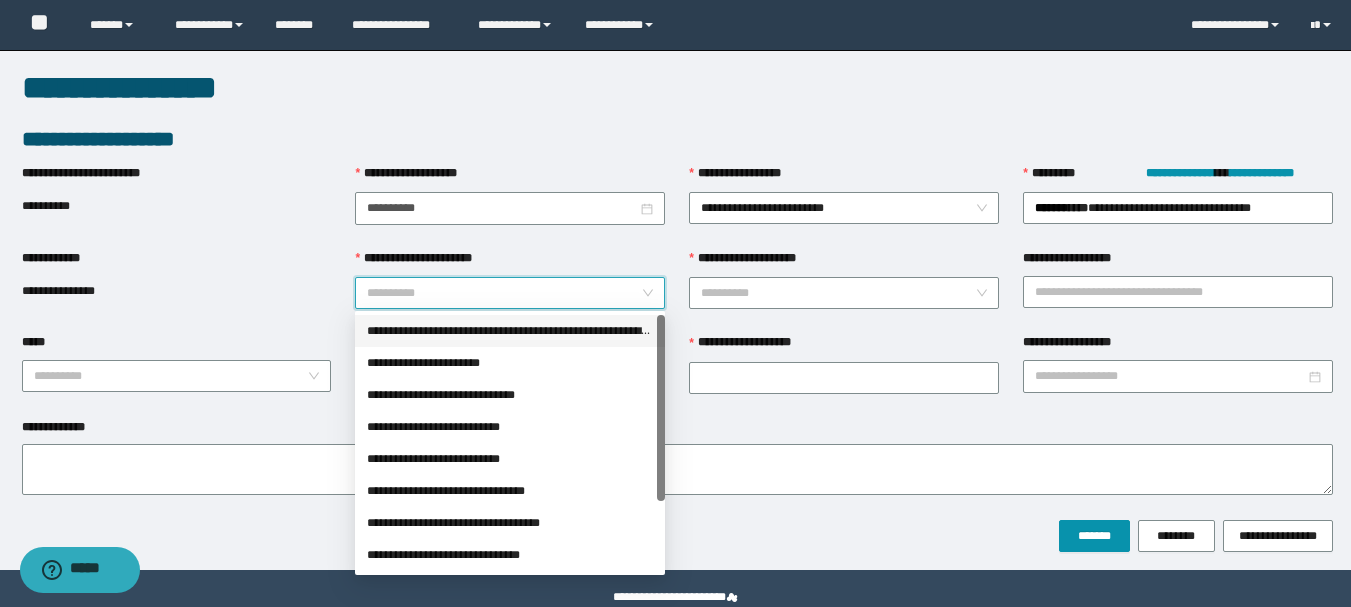 click on "**********" at bounding box center [504, 293] 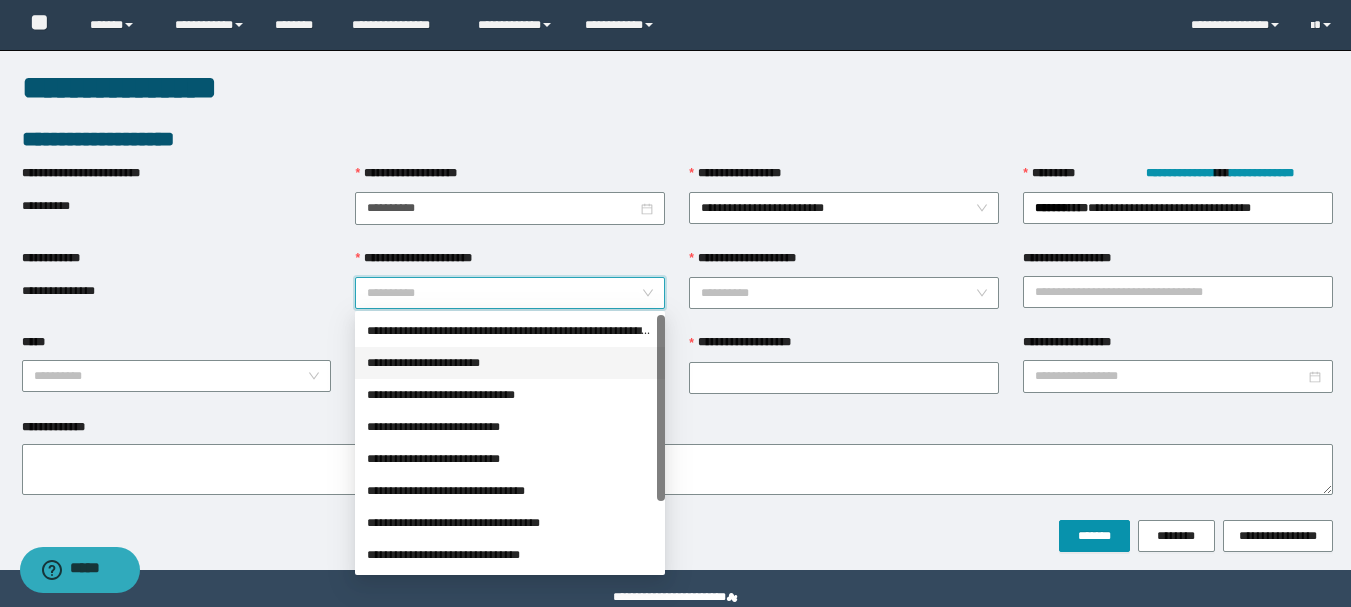 click on "**********" at bounding box center (510, 363) 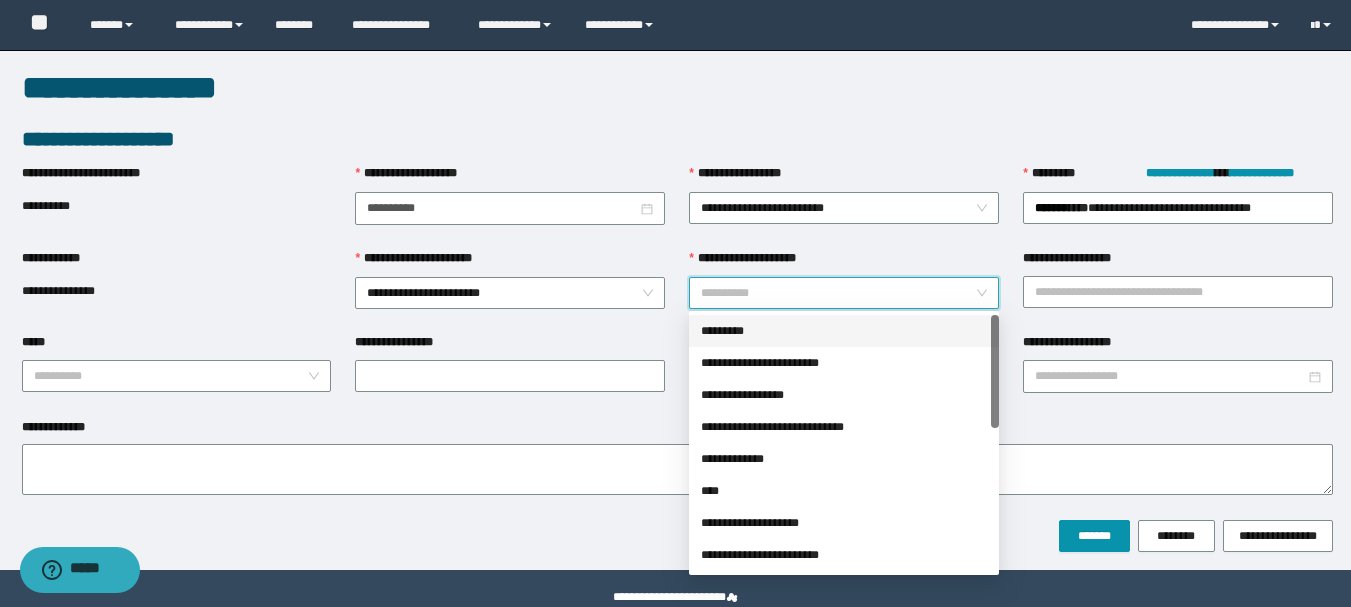 click on "**********" at bounding box center [838, 293] 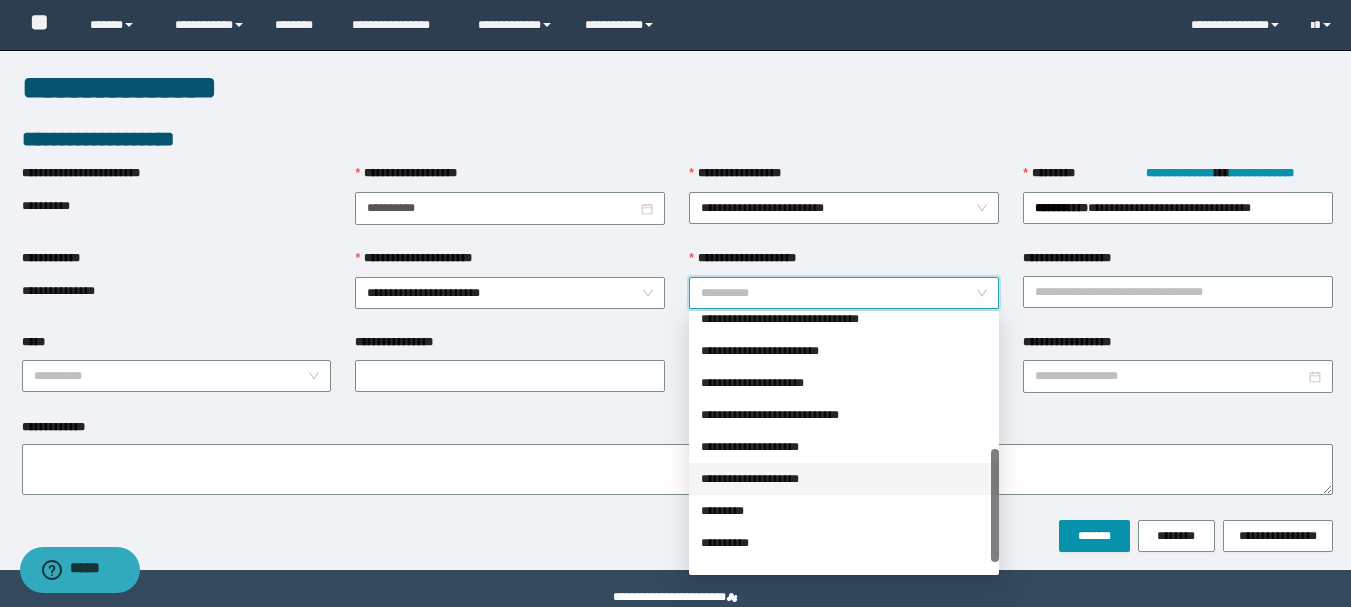 scroll, scrollTop: 320, scrollLeft: 0, axis: vertical 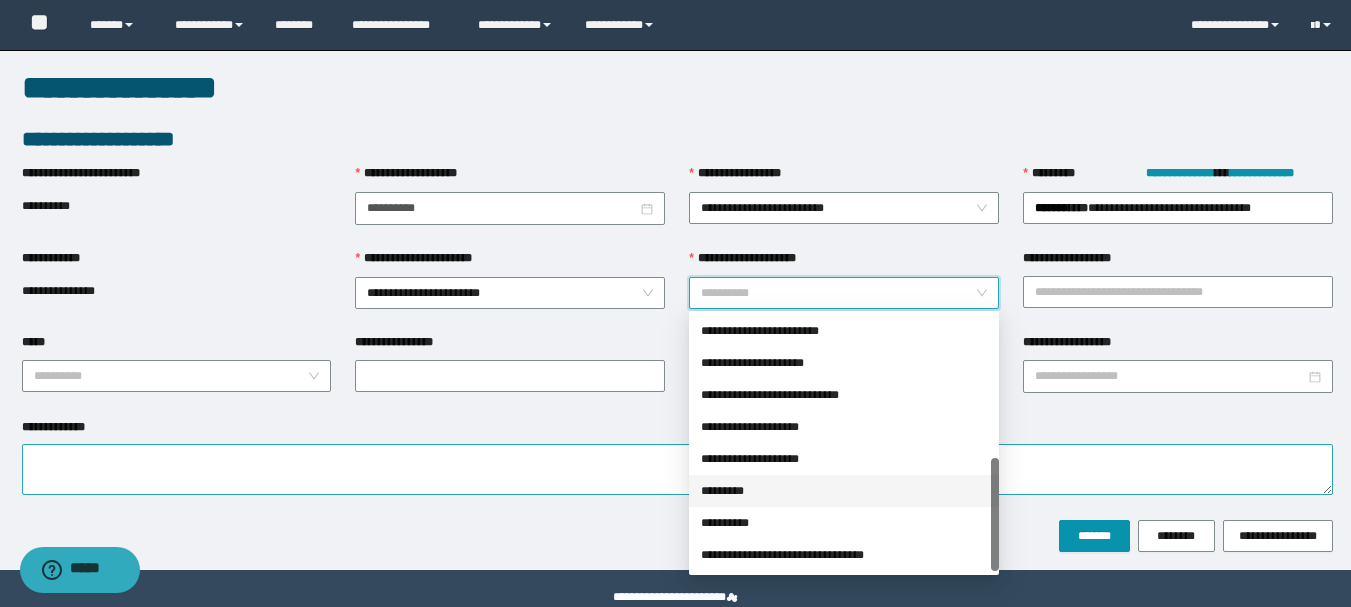 click on "*********" at bounding box center (844, 491) 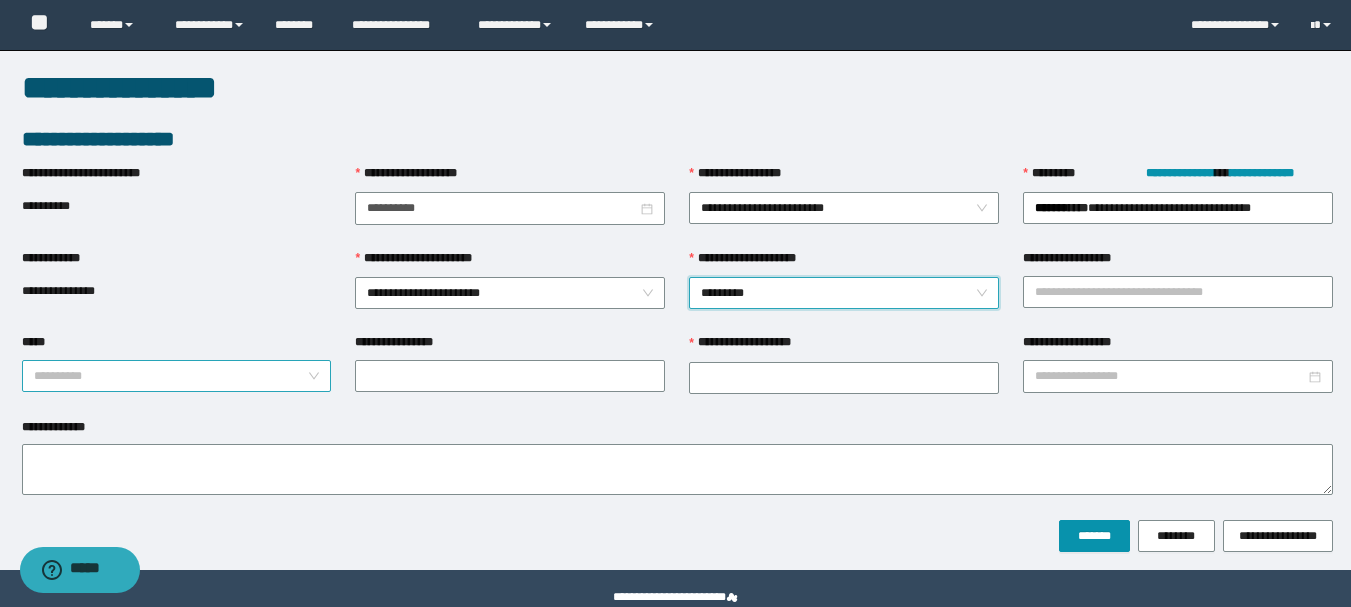 click on "**********" at bounding box center (177, 376) 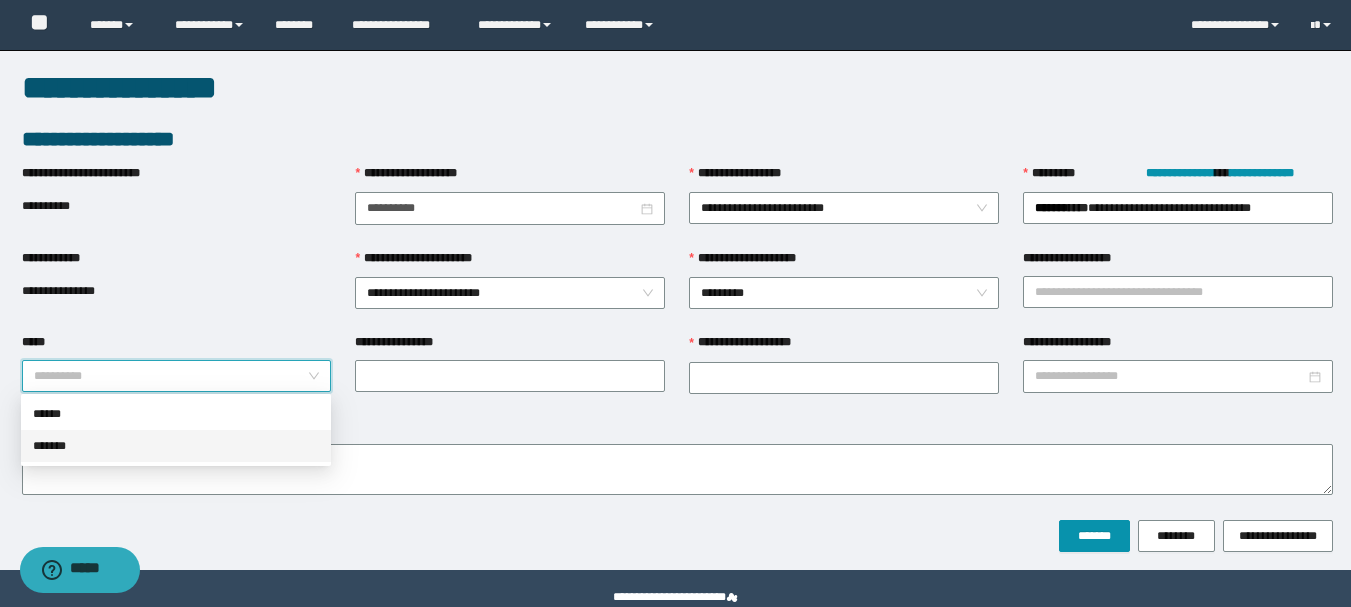click on "*******" at bounding box center (176, 446) 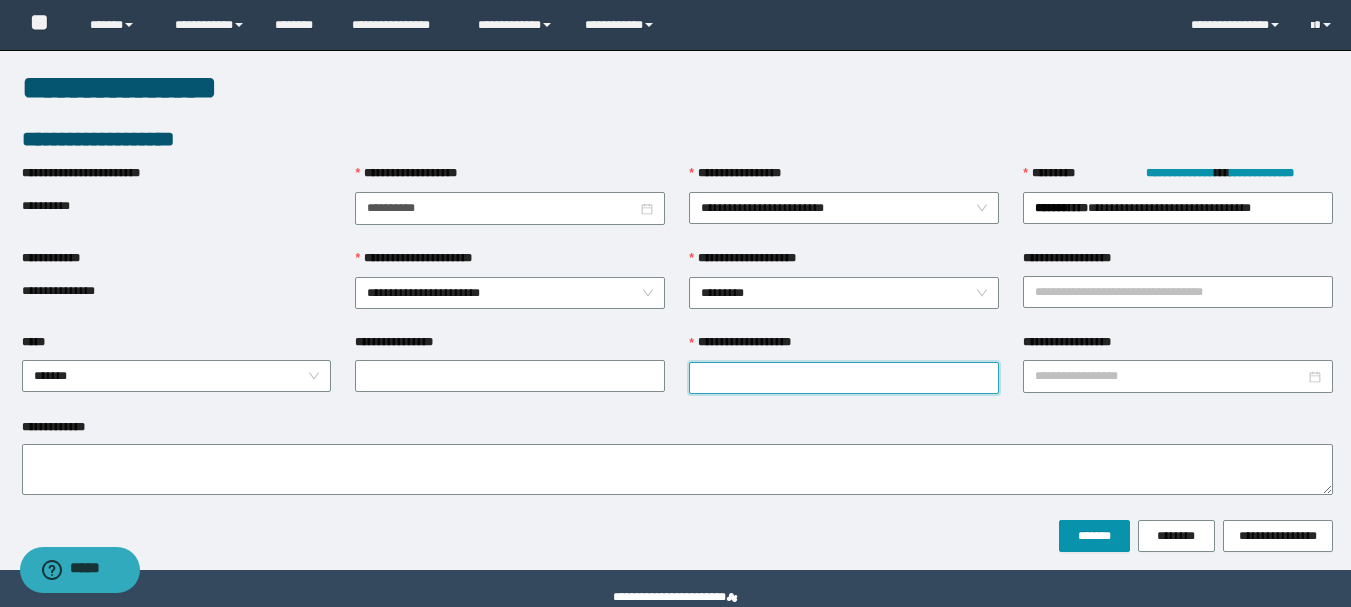 click on "**********" at bounding box center [844, 378] 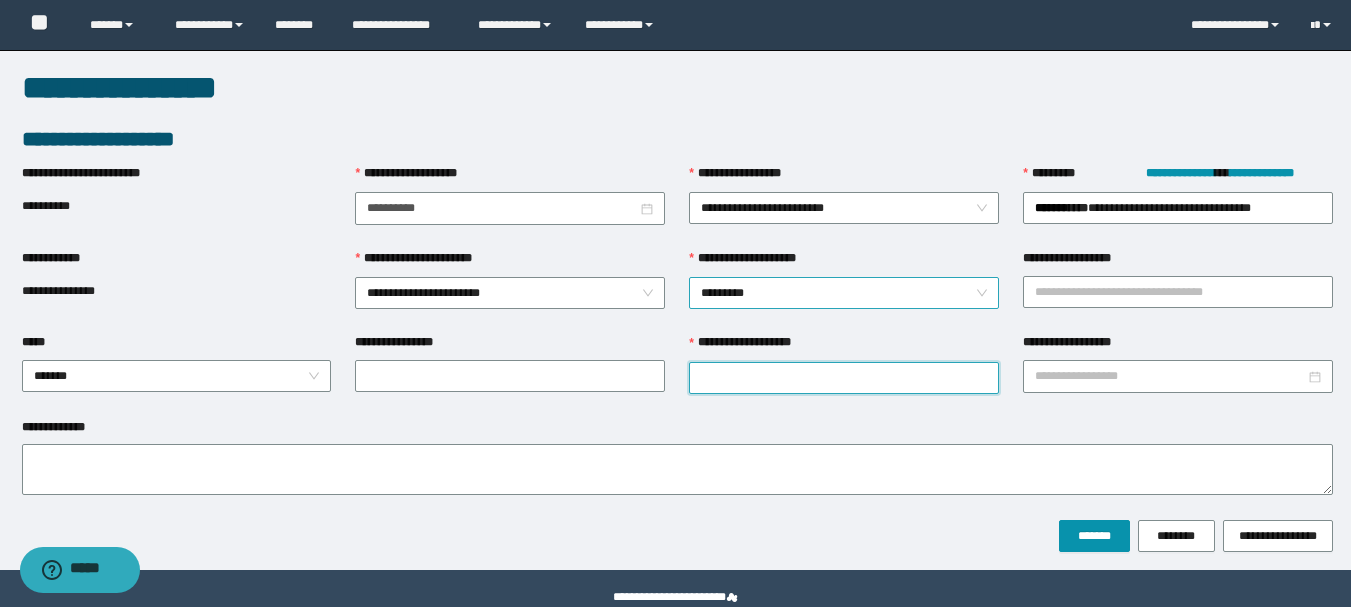 paste on "*********" 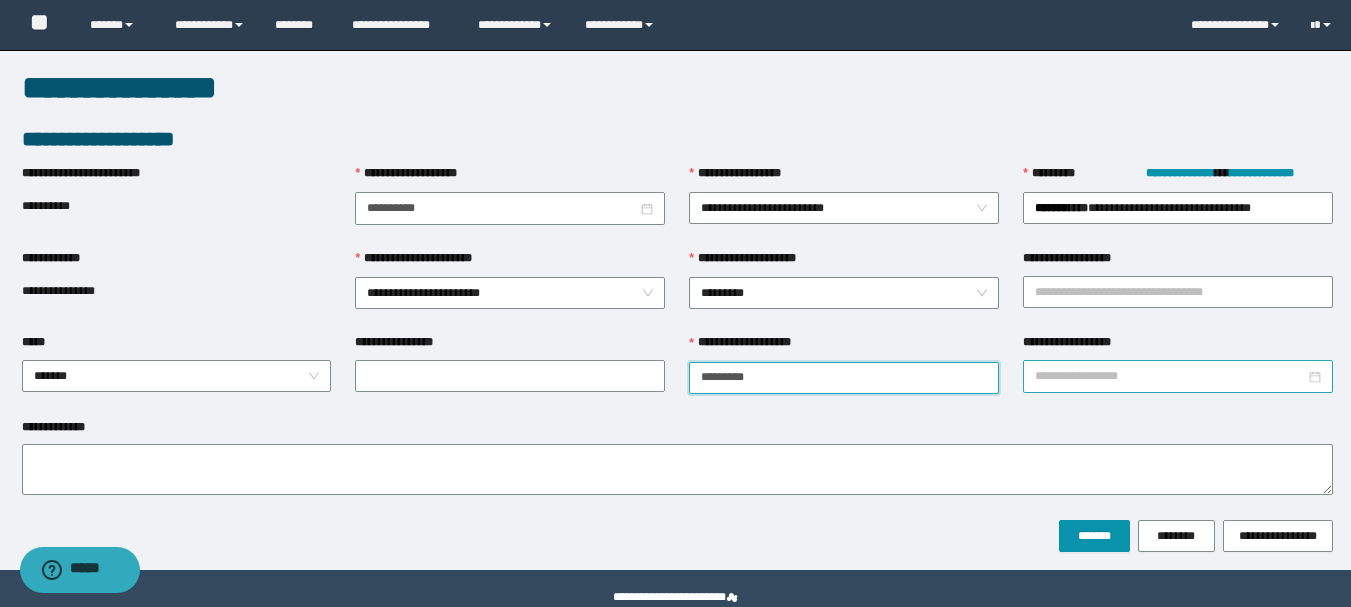 type on "*********" 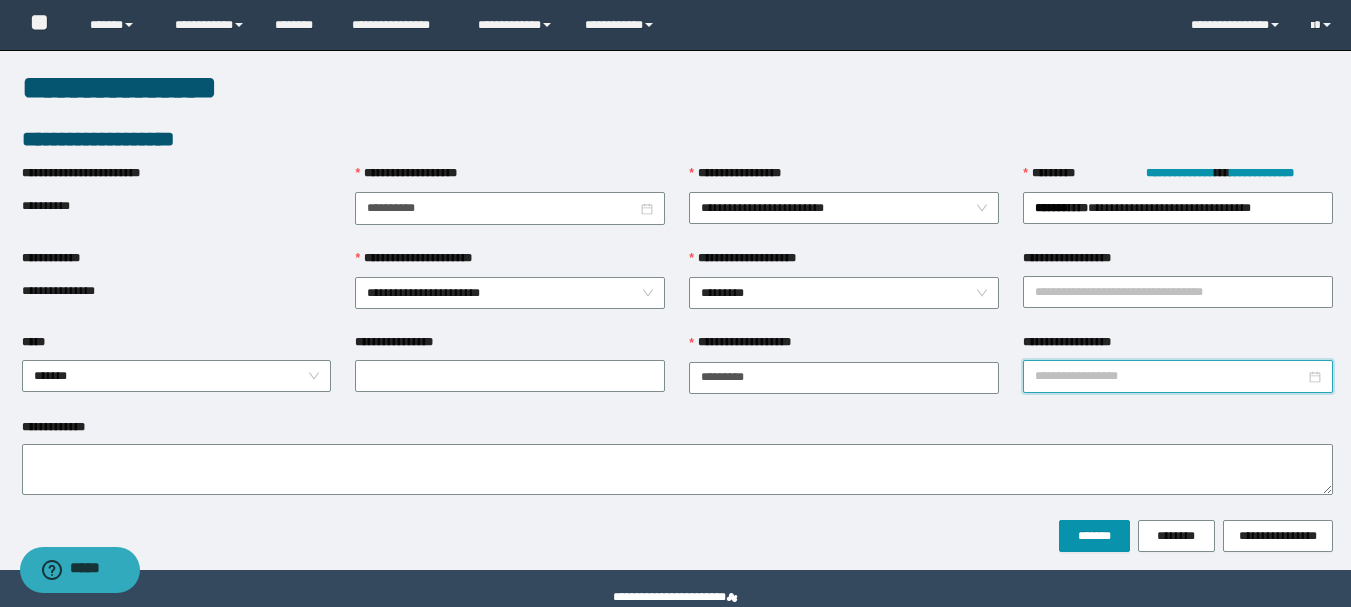 click on "**********" at bounding box center (1170, 376) 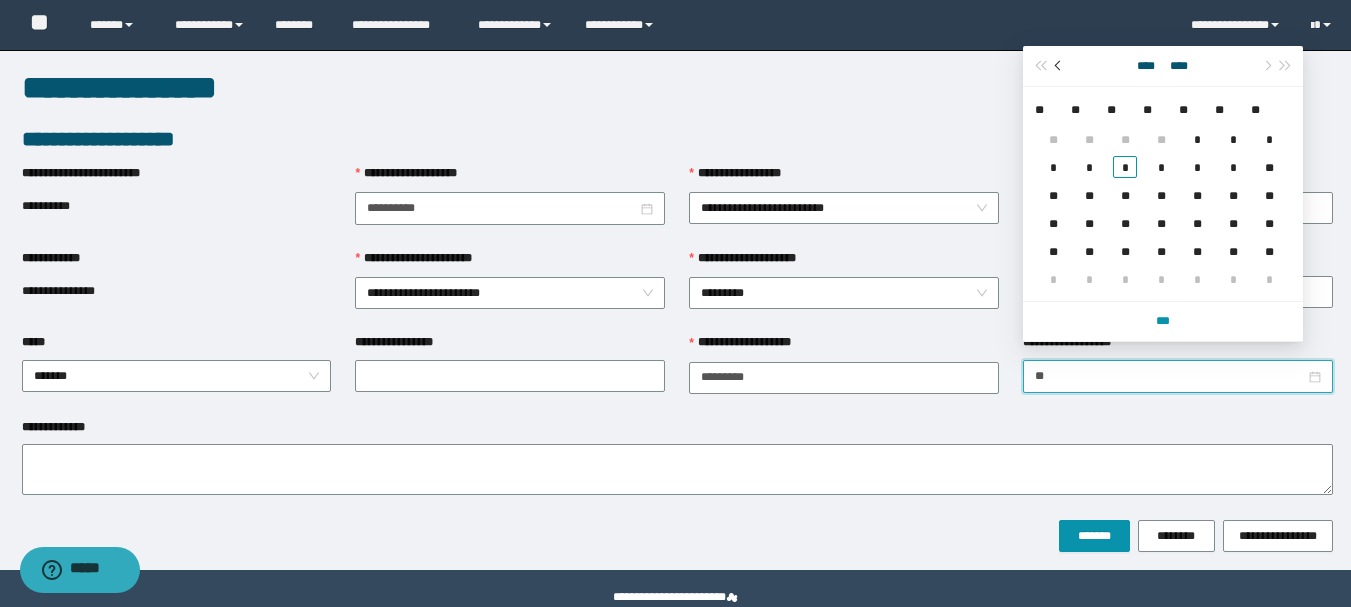 click at bounding box center (1059, 66) 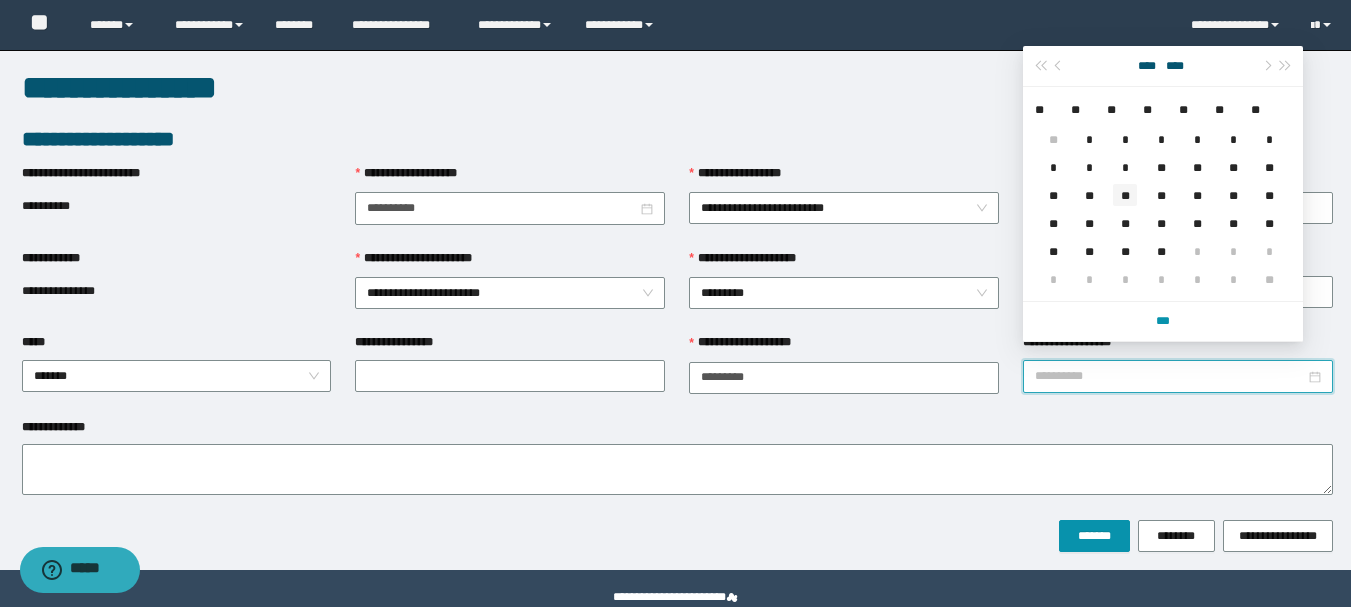 click on "**" at bounding box center (1125, 195) 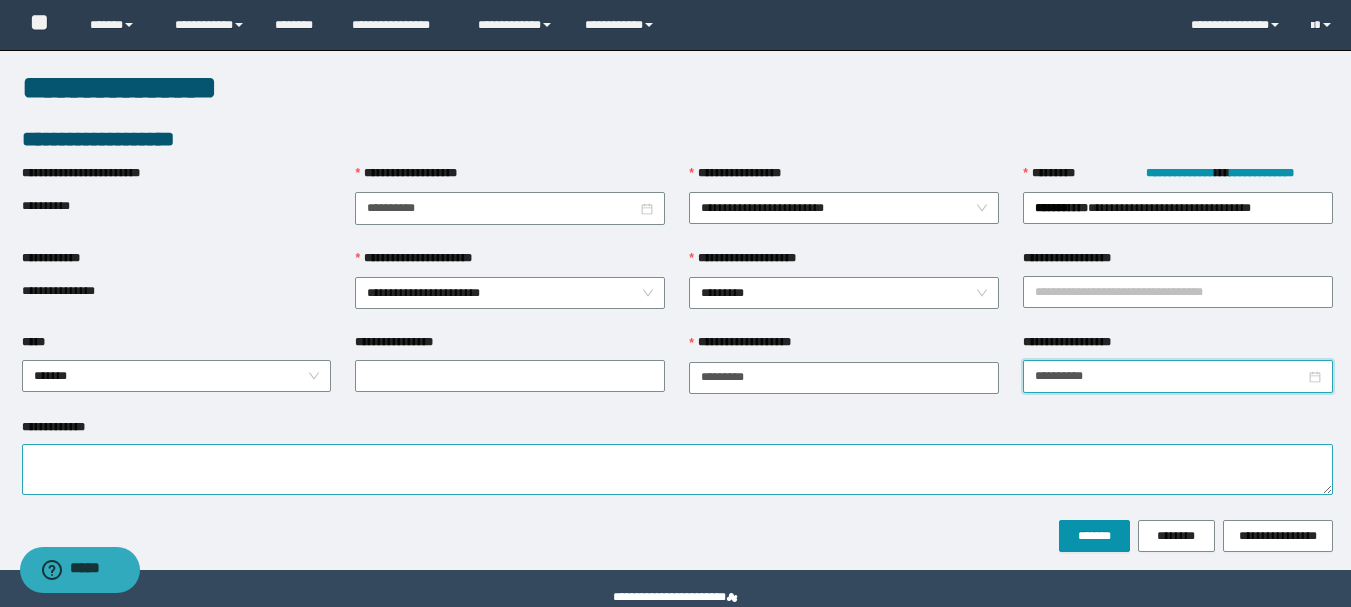 type on "**********" 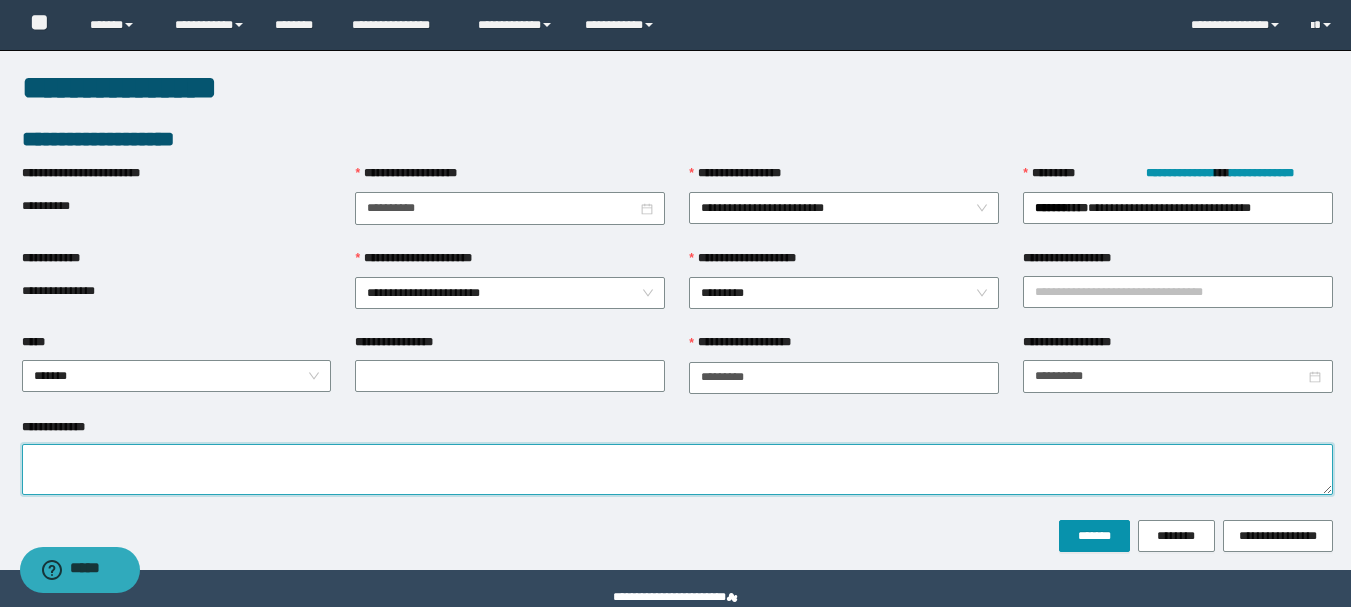 click on "**********" at bounding box center [677, 469] 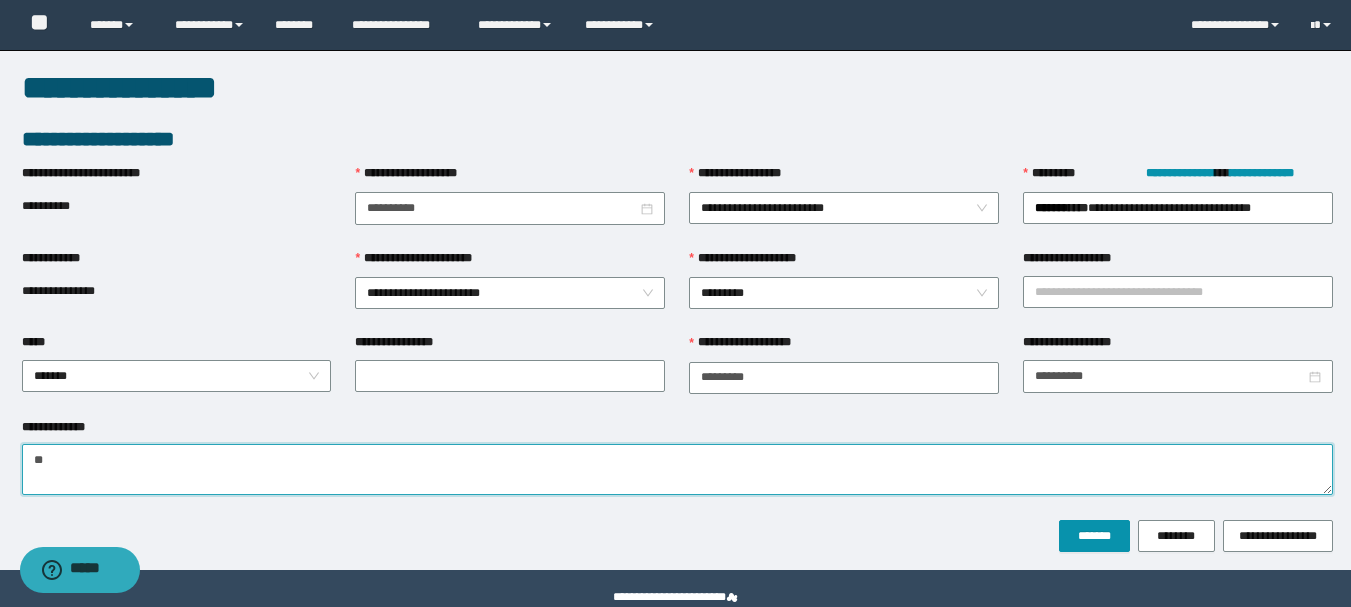 type on "*" 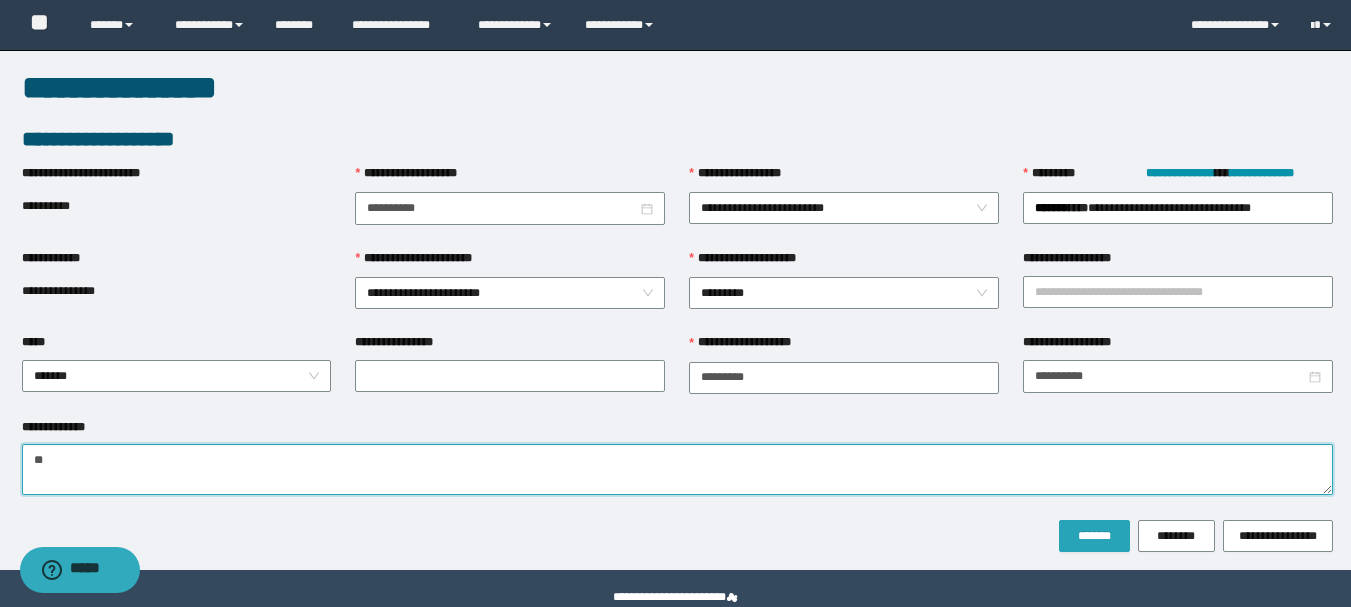 type on "**" 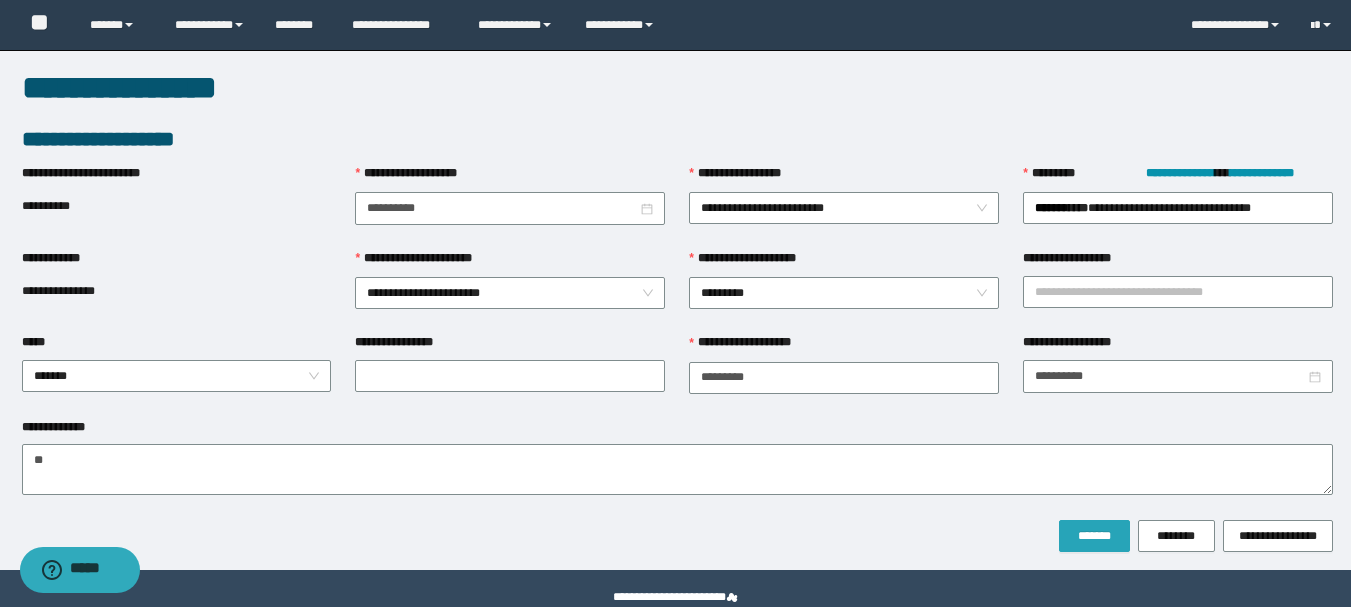click on "*******" at bounding box center (1094, 536) 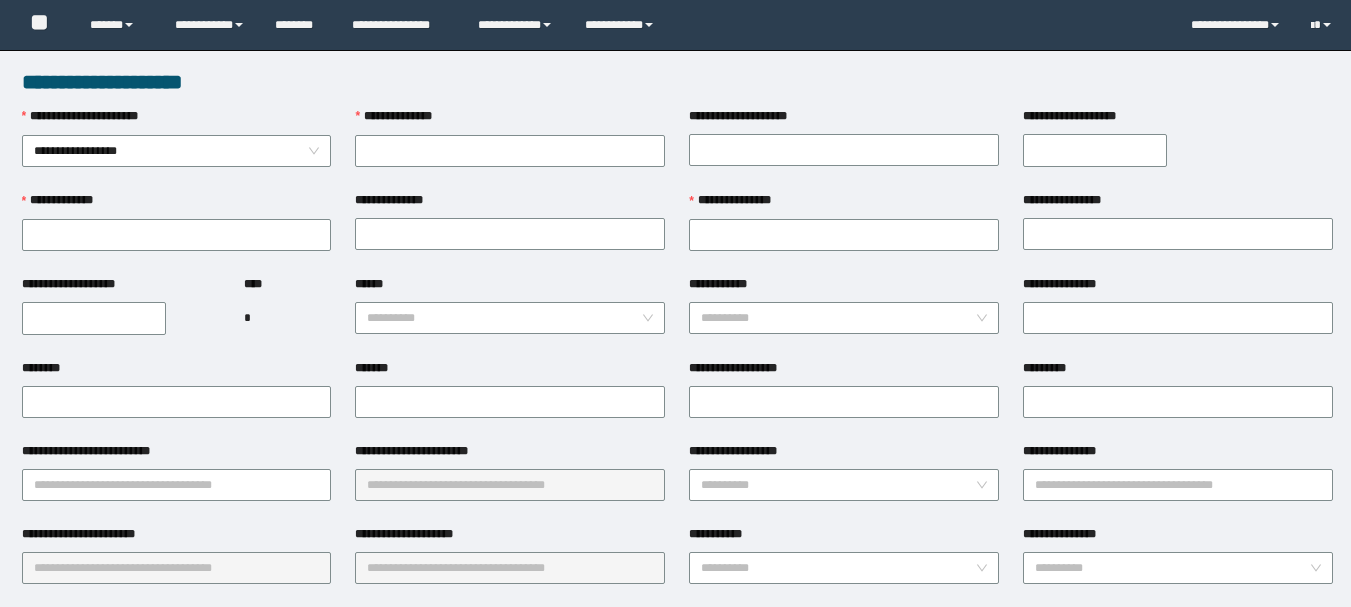 scroll, scrollTop: 0, scrollLeft: 0, axis: both 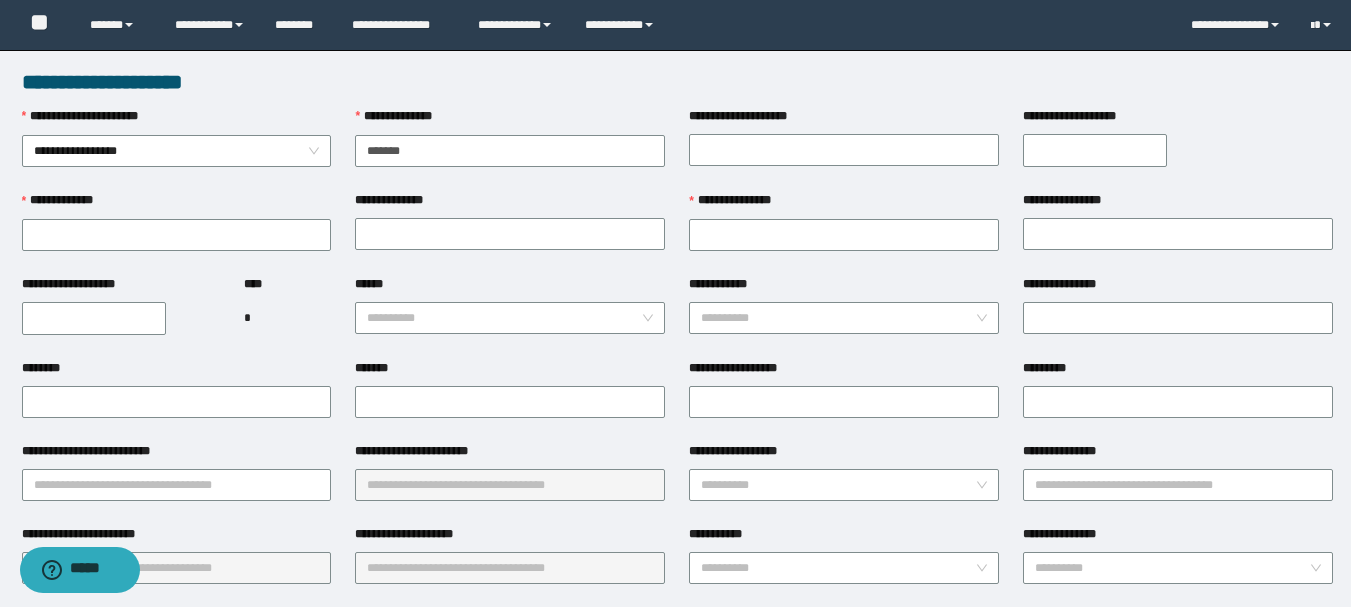 type on "*******" 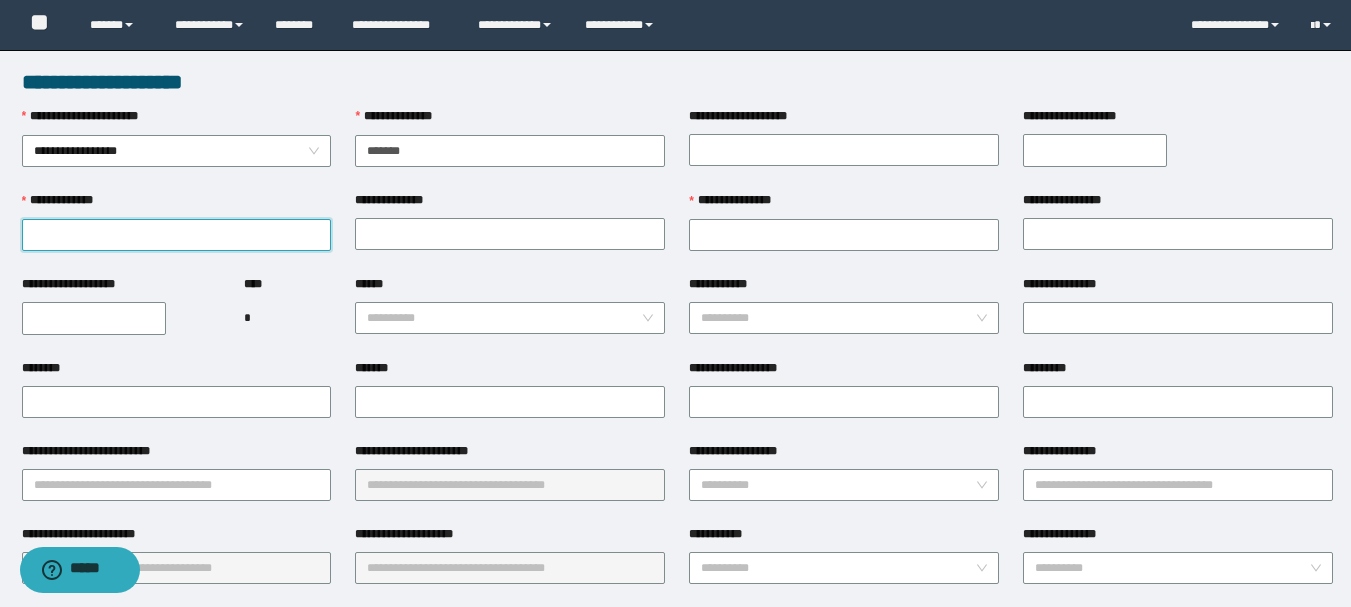 click on "**********" at bounding box center (177, 235) 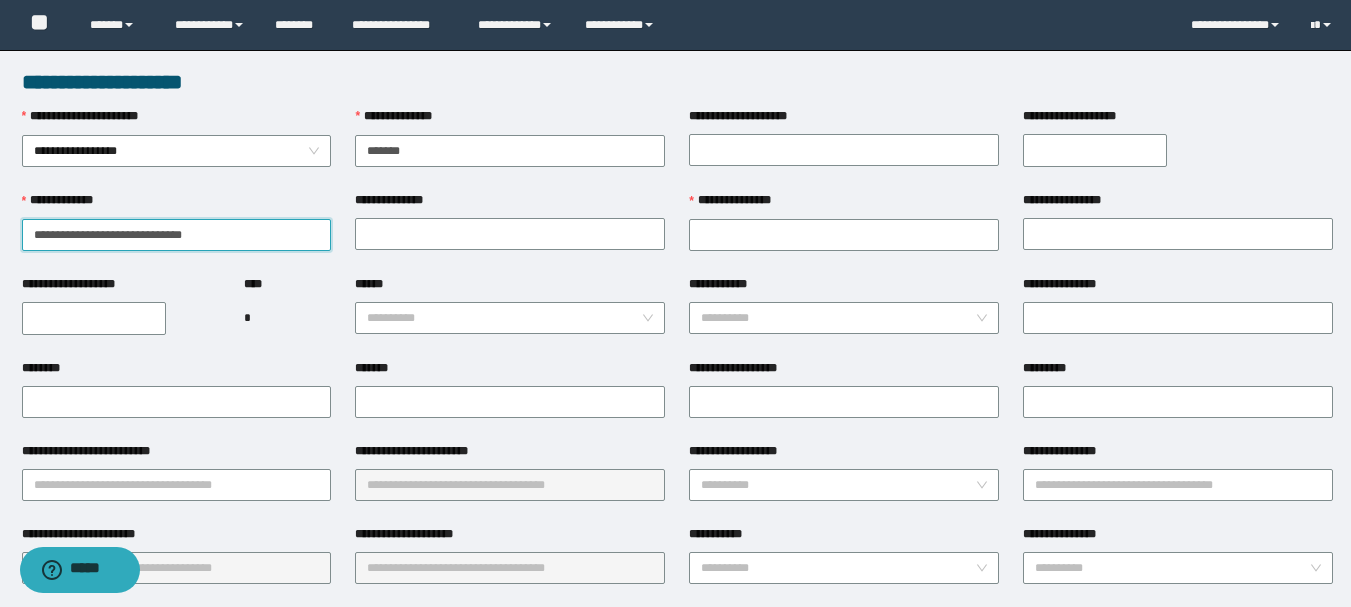 drag, startPoint x: 264, startPoint y: 230, endPoint x: 77, endPoint y: 233, distance: 187.02406 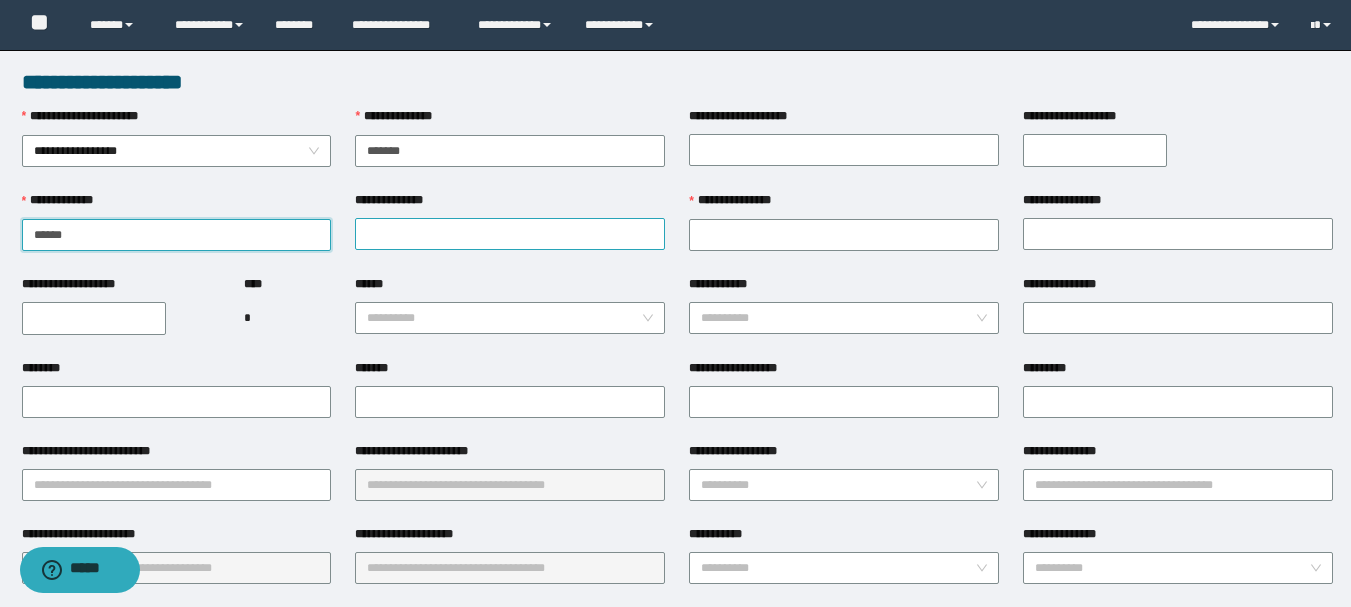 type on "*****" 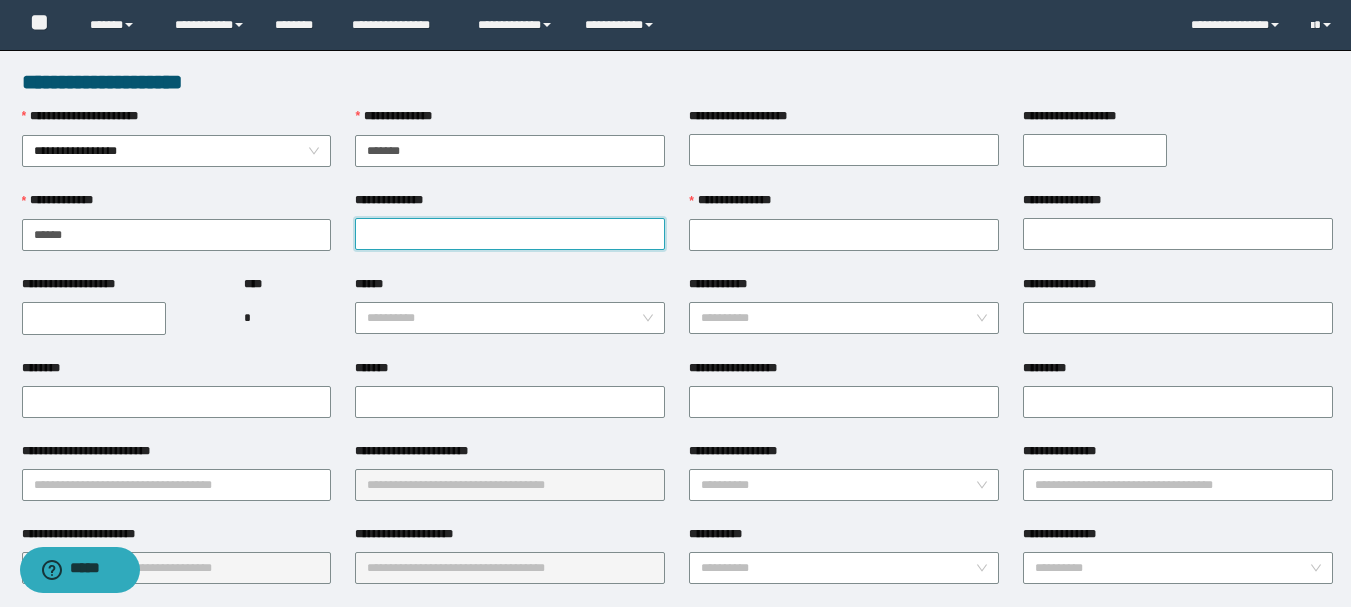 click on "**********" at bounding box center (510, 234) 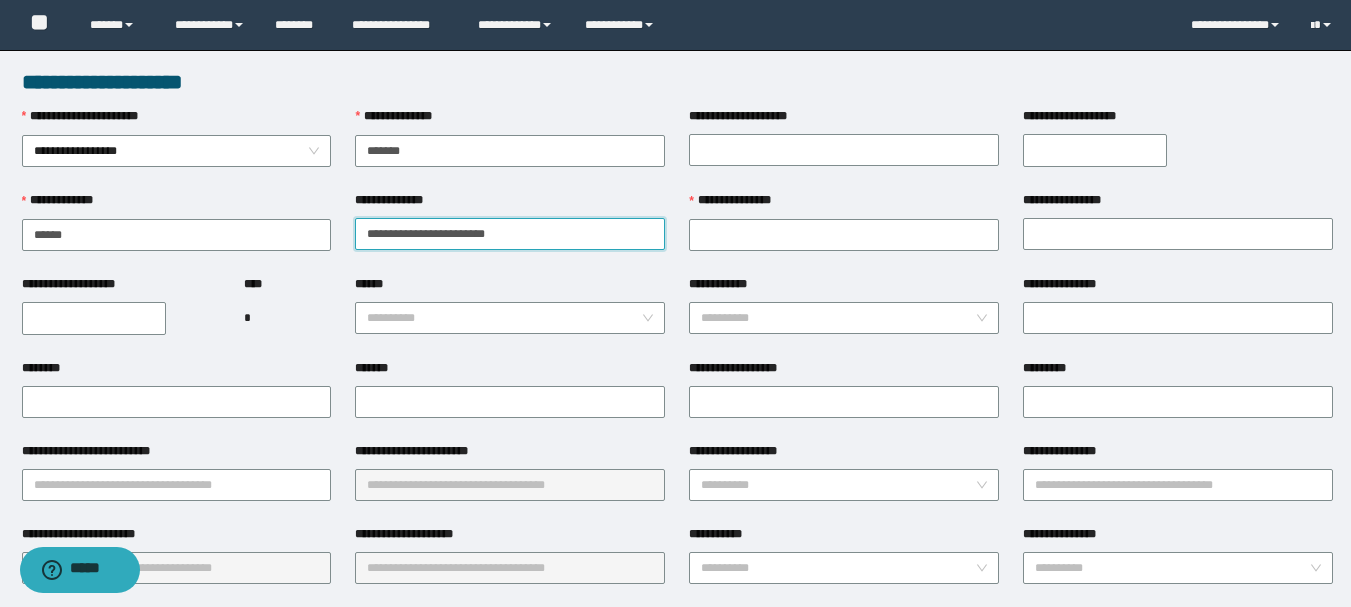 drag, startPoint x: 541, startPoint y: 235, endPoint x: 419, endPoint y: 235, distance: 122 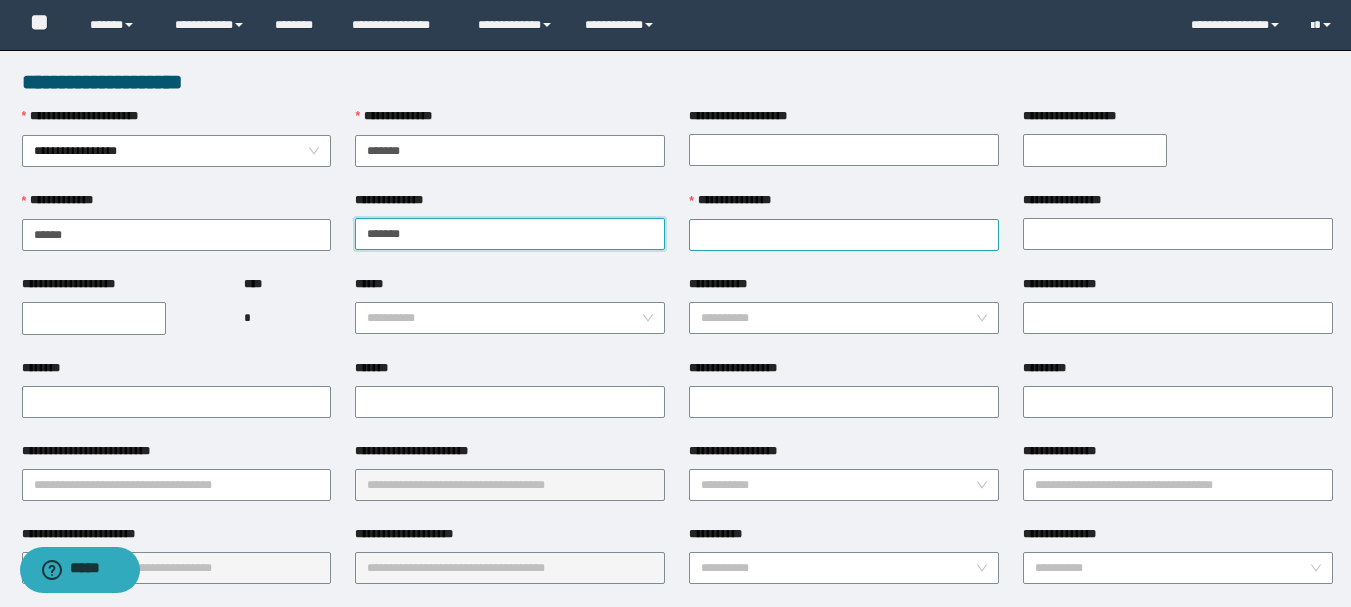 type on "******" 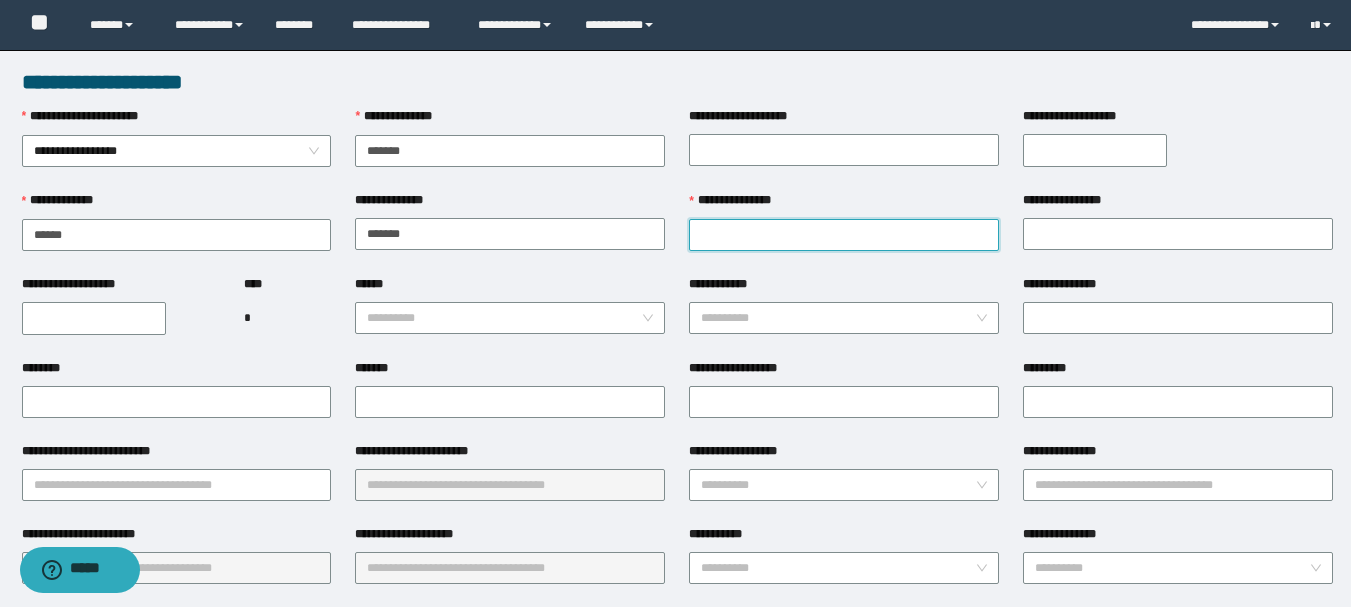click on "**********" at bounding box center [844, 235] 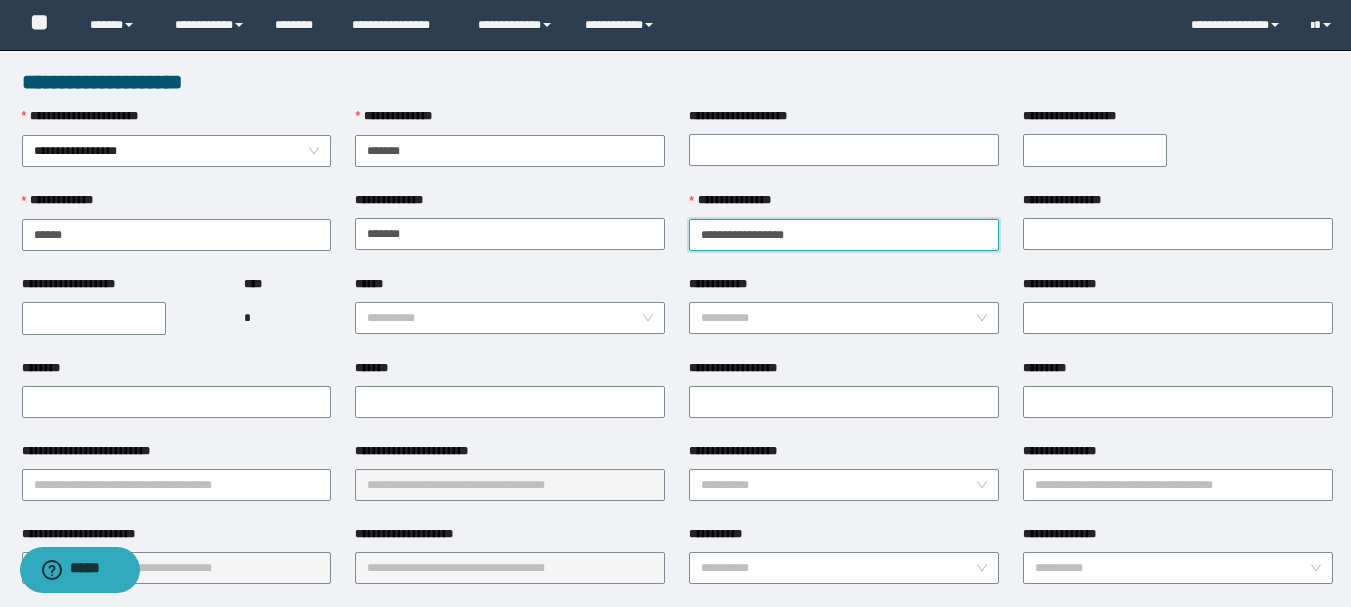 drag, startPoint x: 808, startPoint y: 238, endPoint x: 761, endPoint y: 238, distance: 47 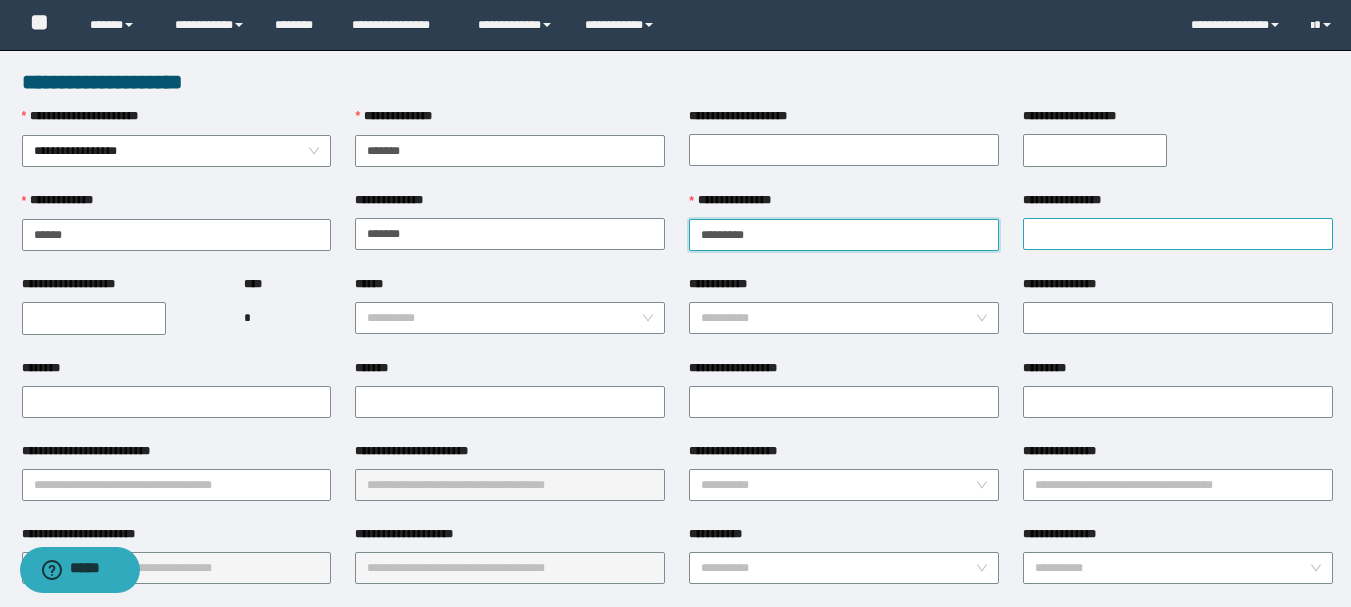 type on "********" 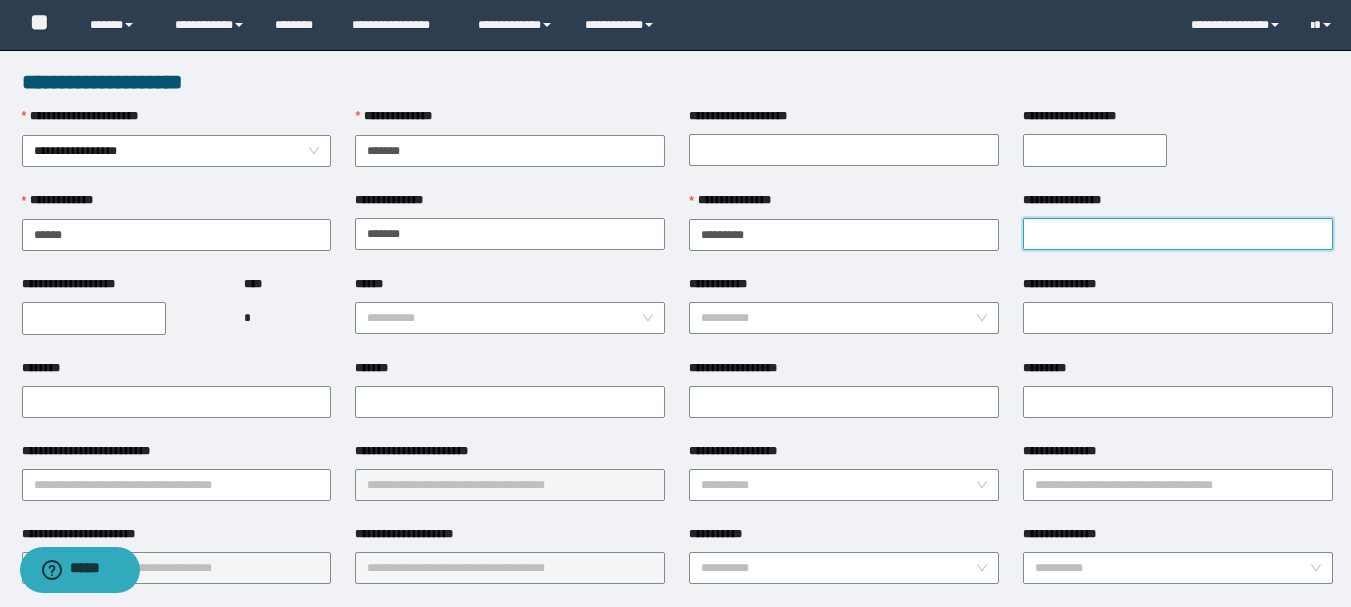 click on "**********" at bounding box center [1178, 234] 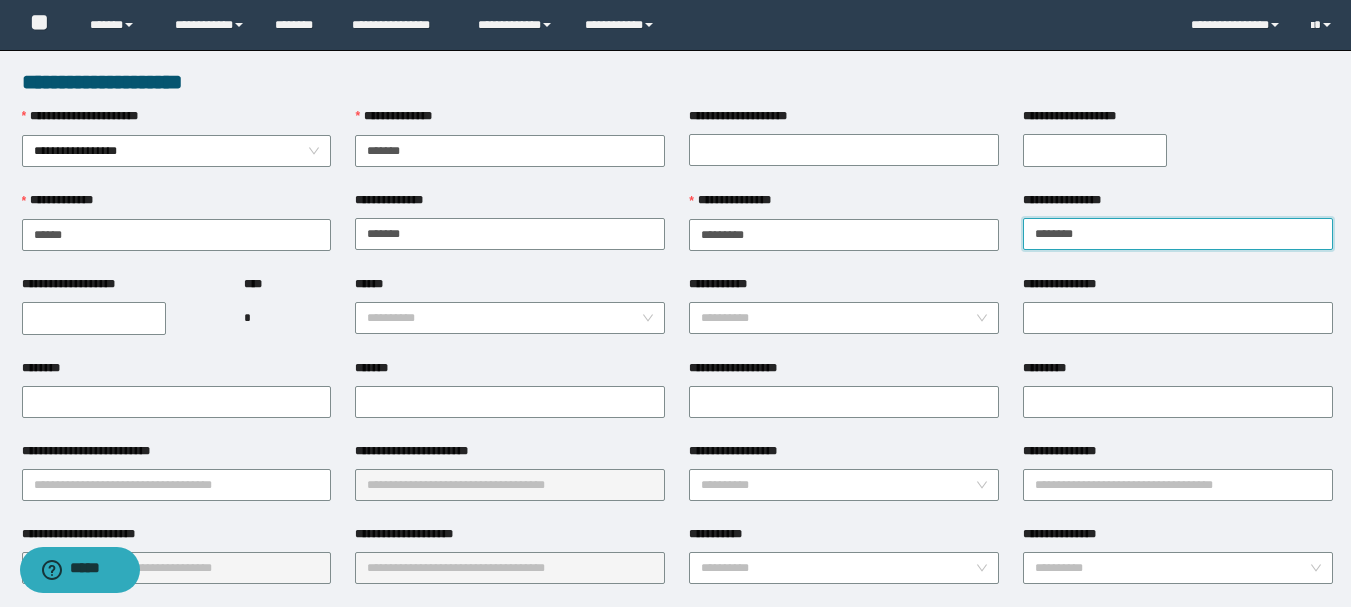 type on "********" 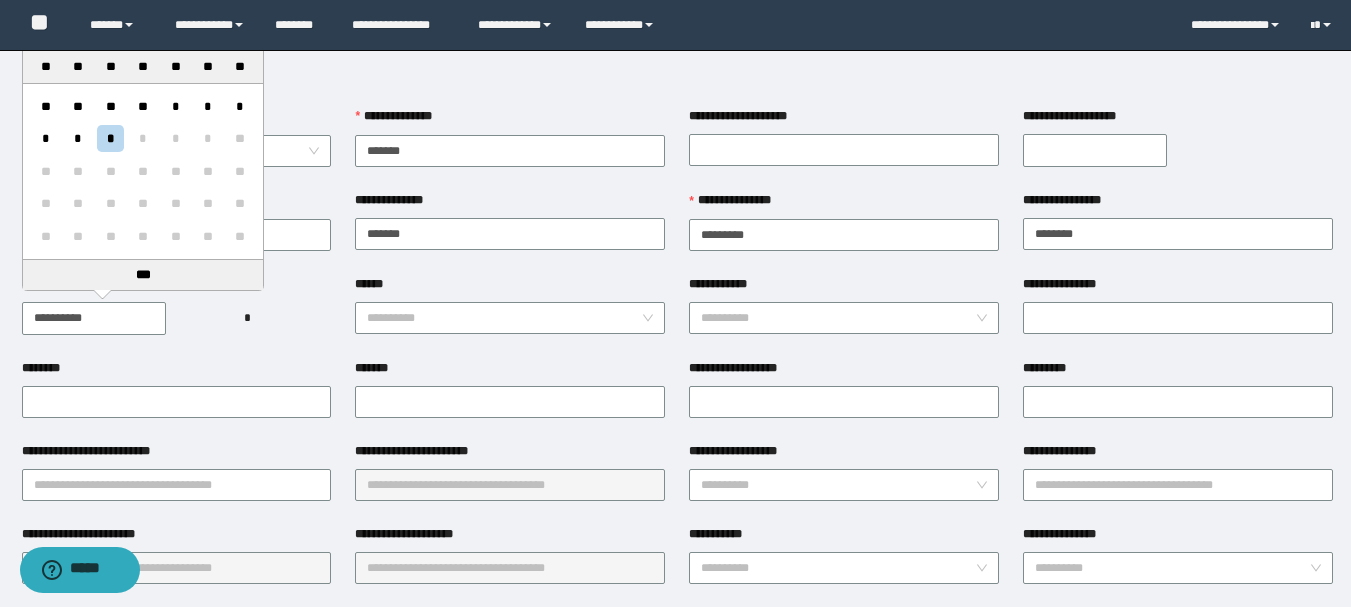 click on "**********" at bounding box center [94, 318] 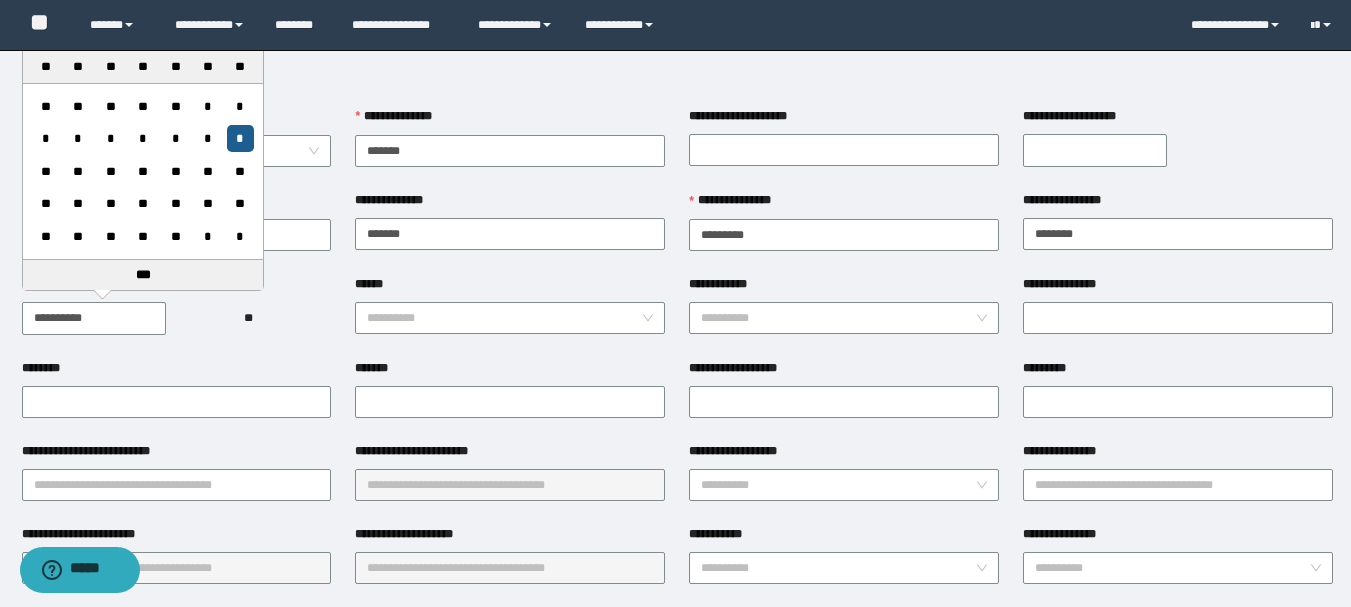 type on "**********" 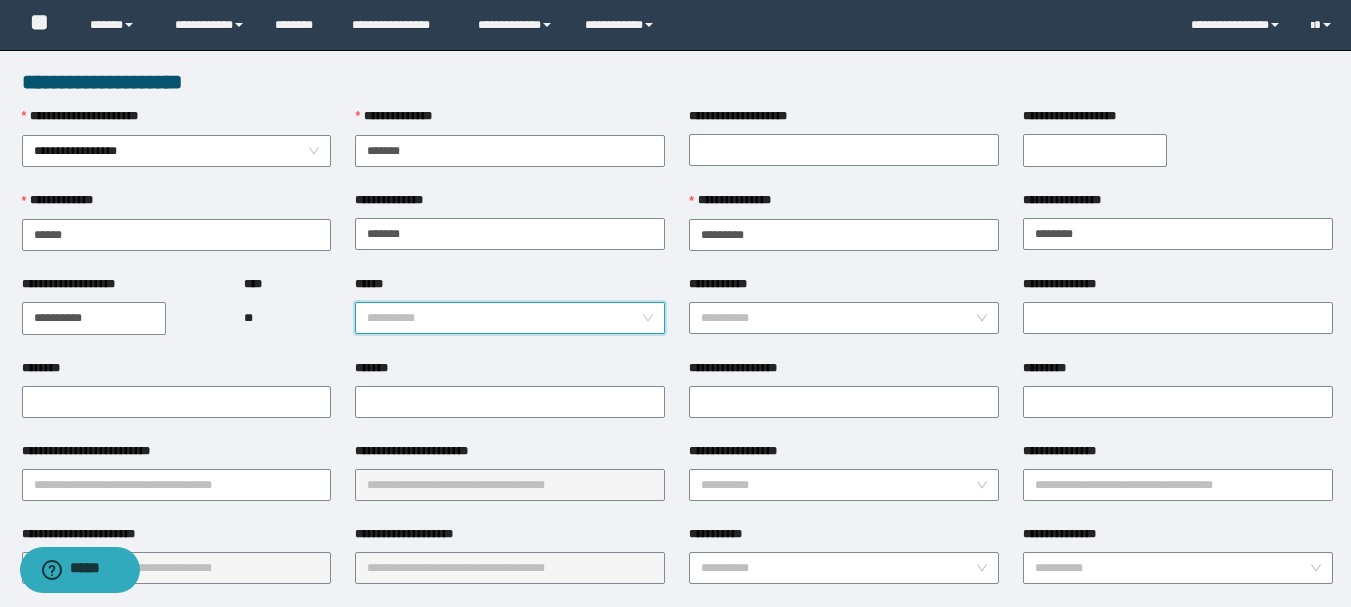 click on "******" at bounding box center [504, 318] 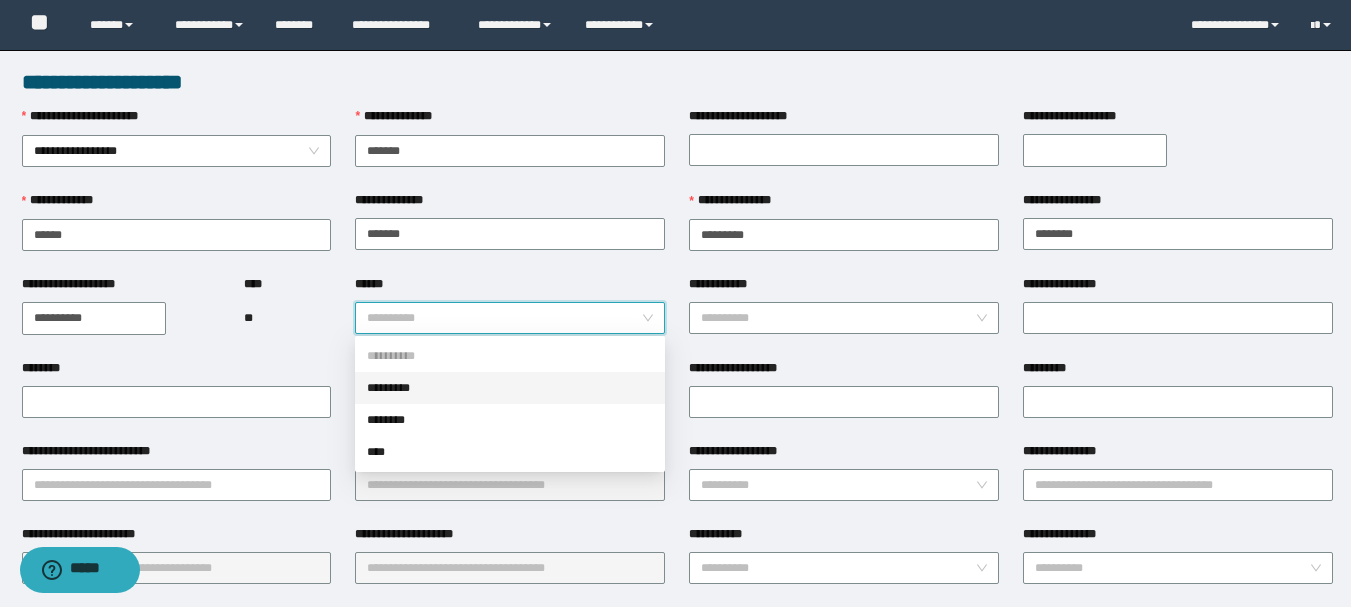 click on "*********" at bounding box center (510, 388) 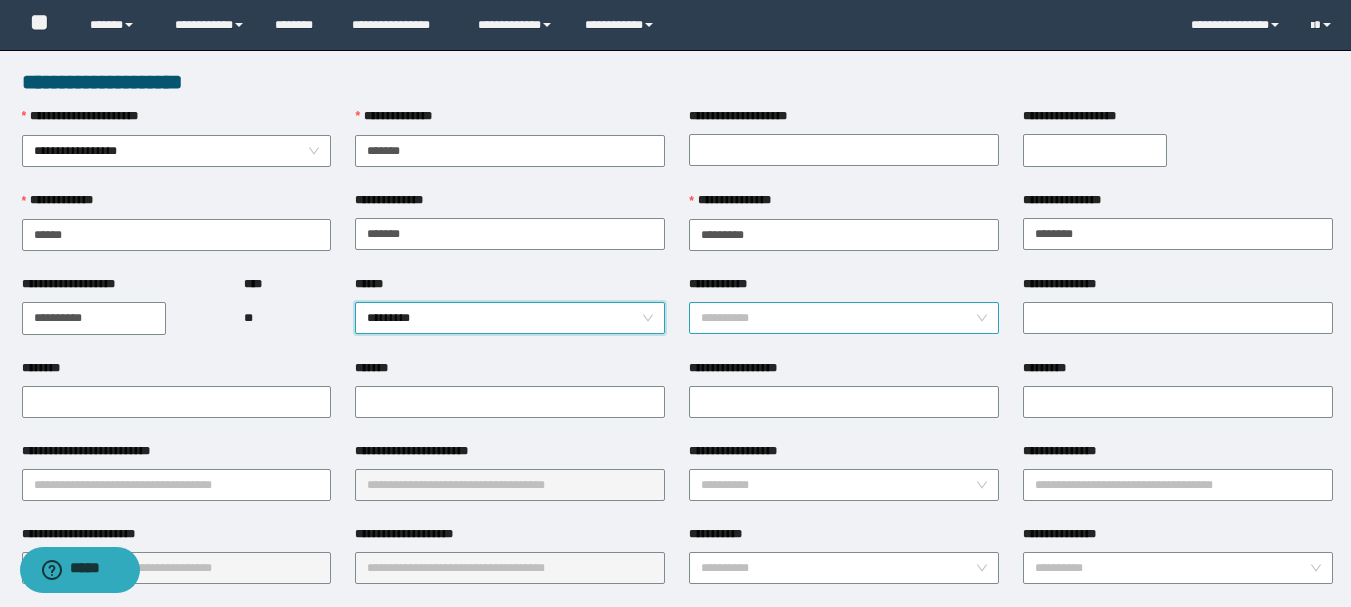 click on "**********" at bounding box center [838, 318] 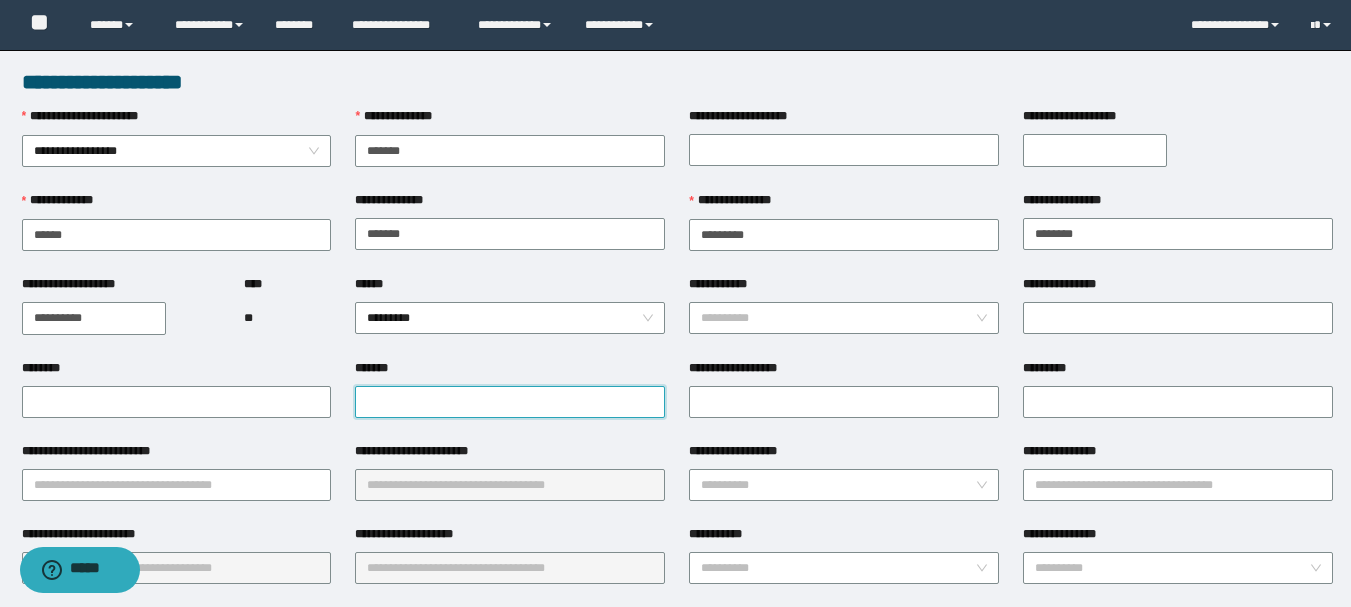click on "*******" at bounding box center [510, 402] 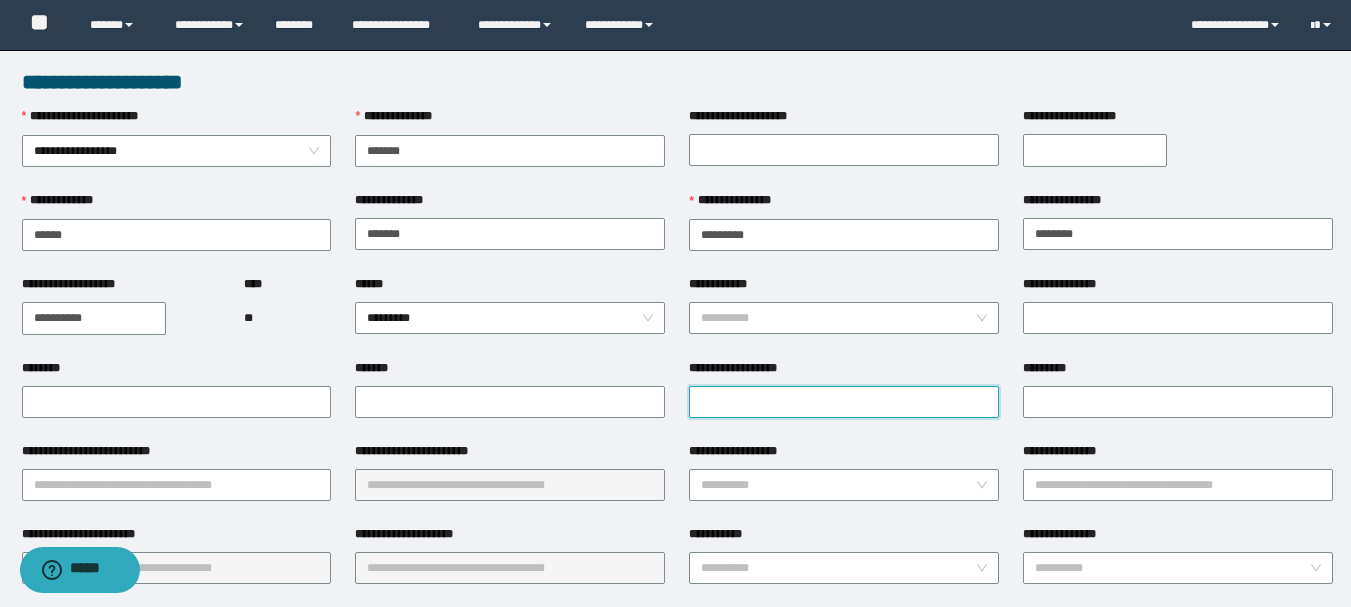 click on "**********" at bounding box center (844, 402) 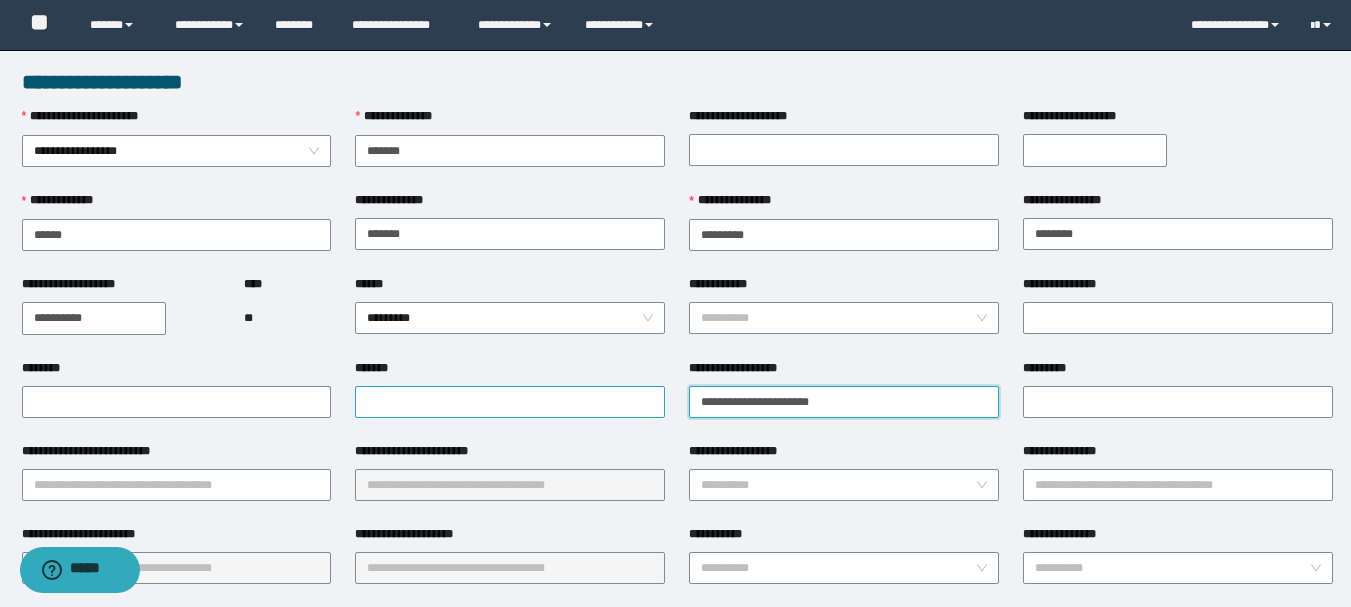 type on "**********" 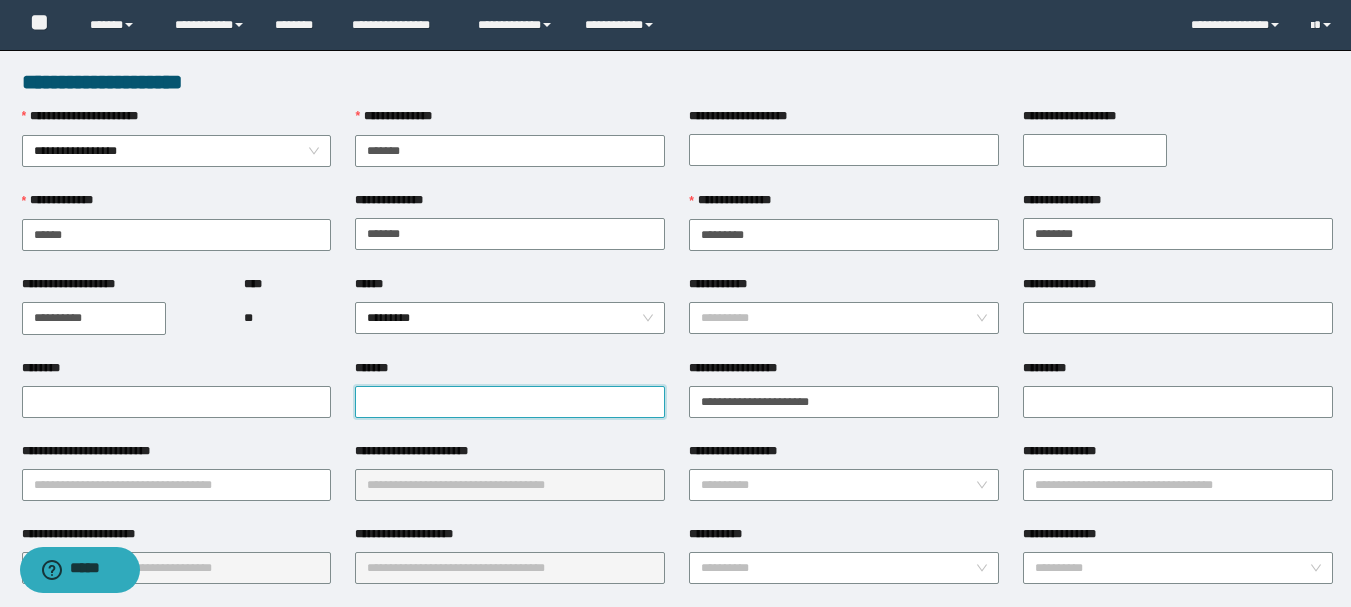 click on "*******" at bounding box center (510, 402) 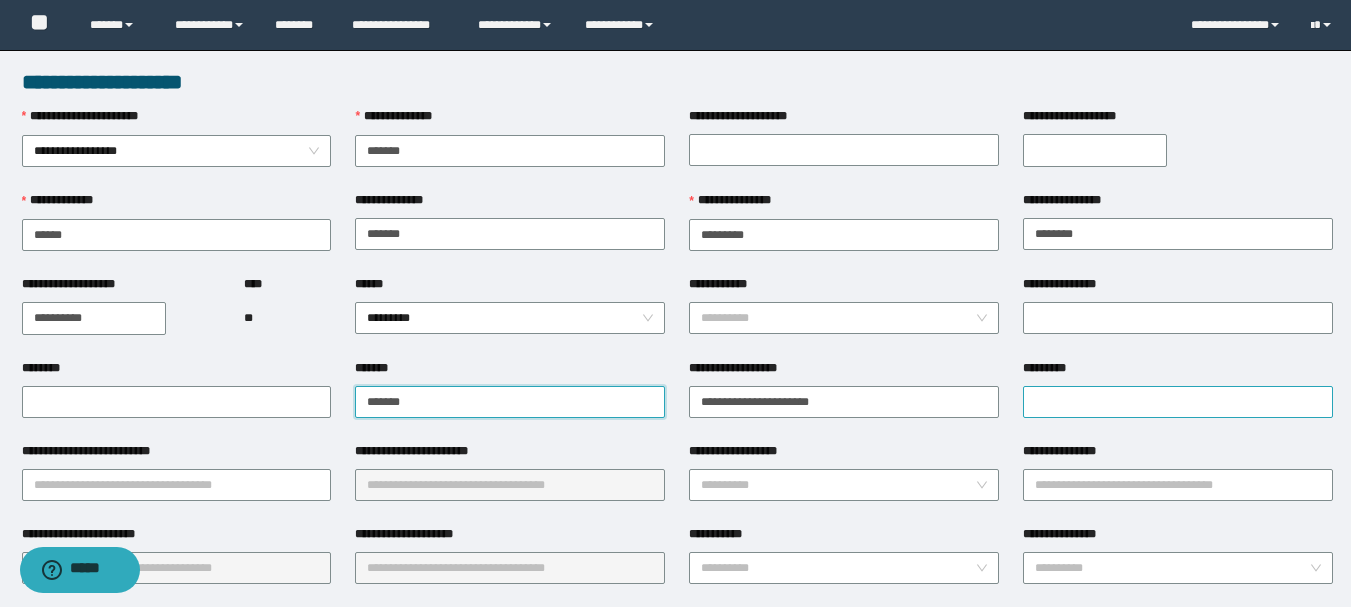 type on "*******" 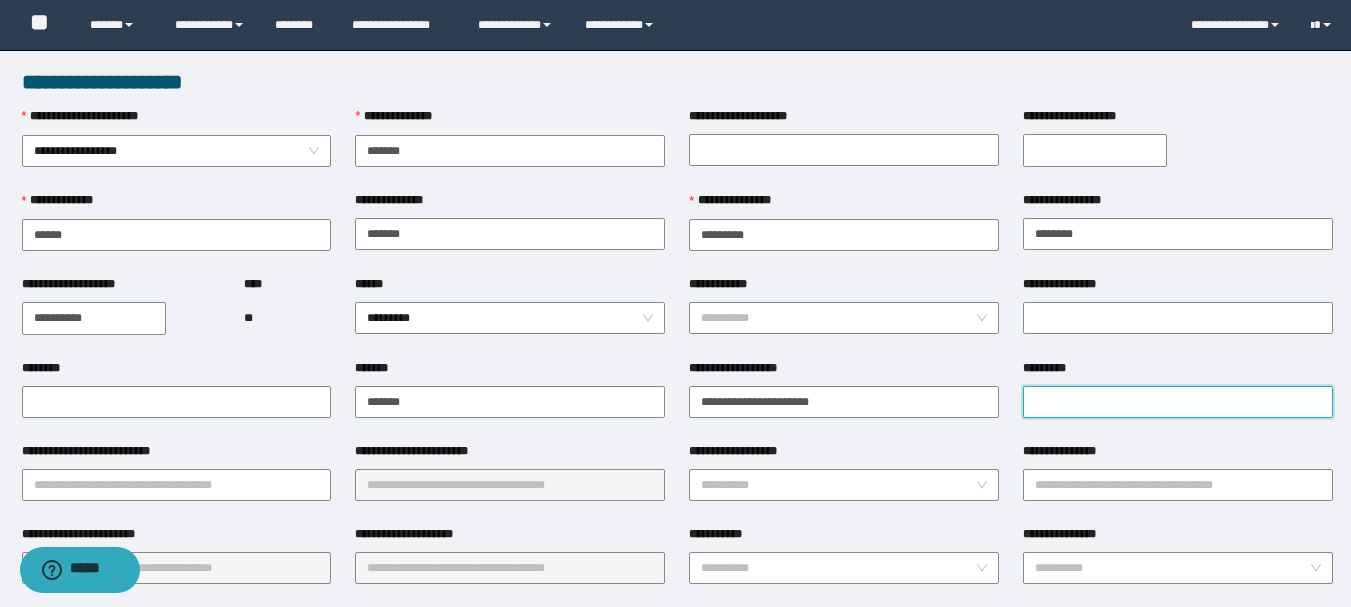 click on "*********" at bounding box center (1178, 402) 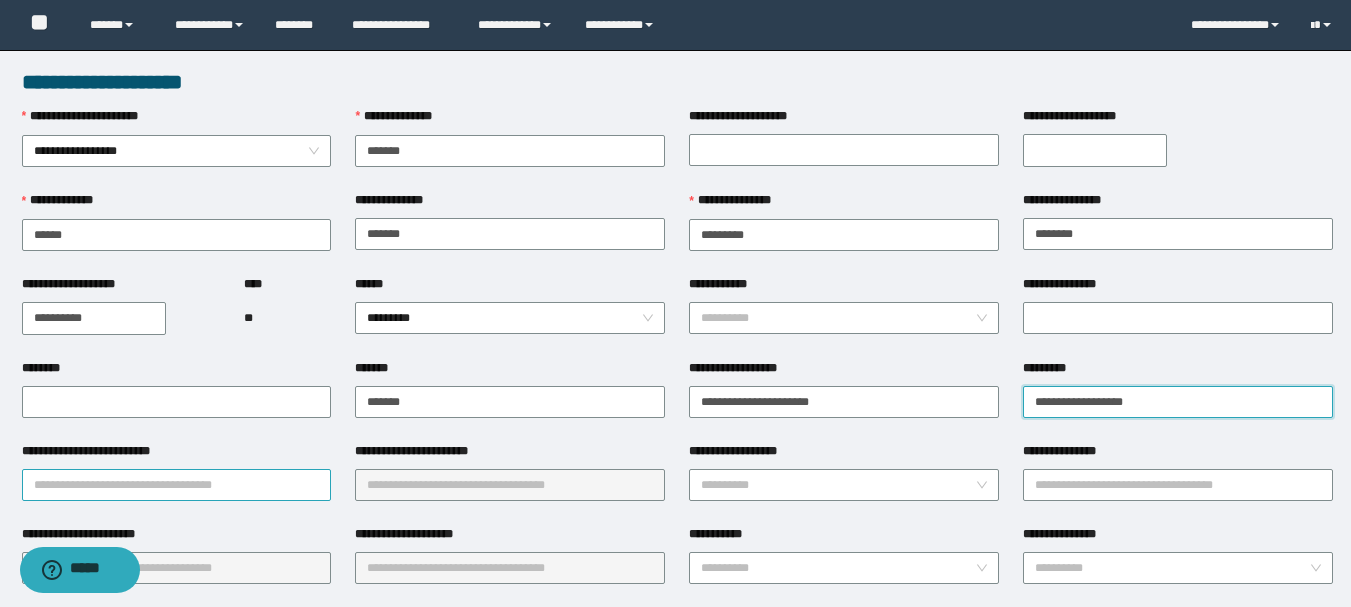 type on "**********" 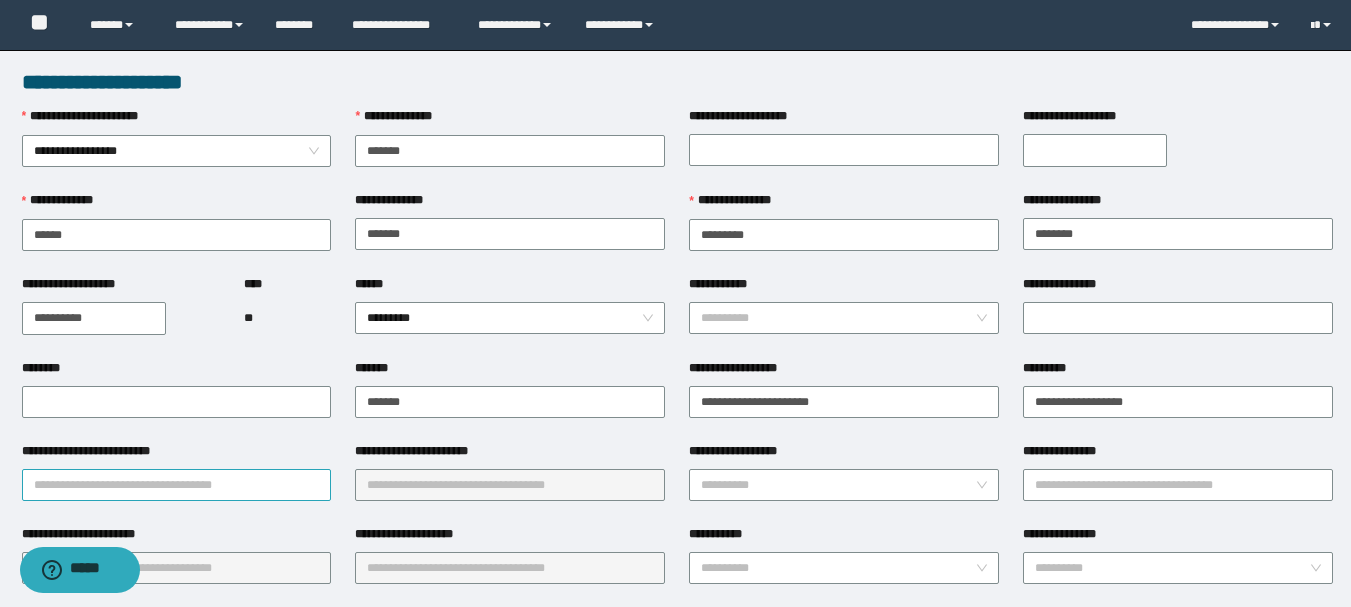click on "**********" at bounding box center [177, 485] 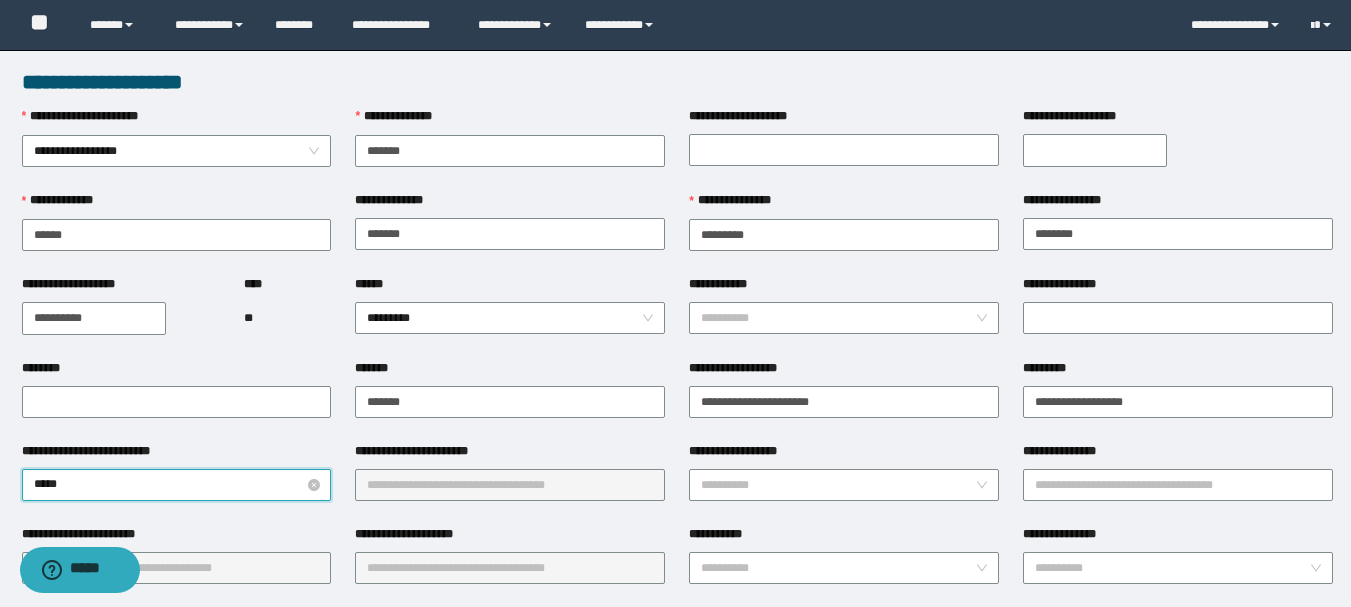 type on "******" 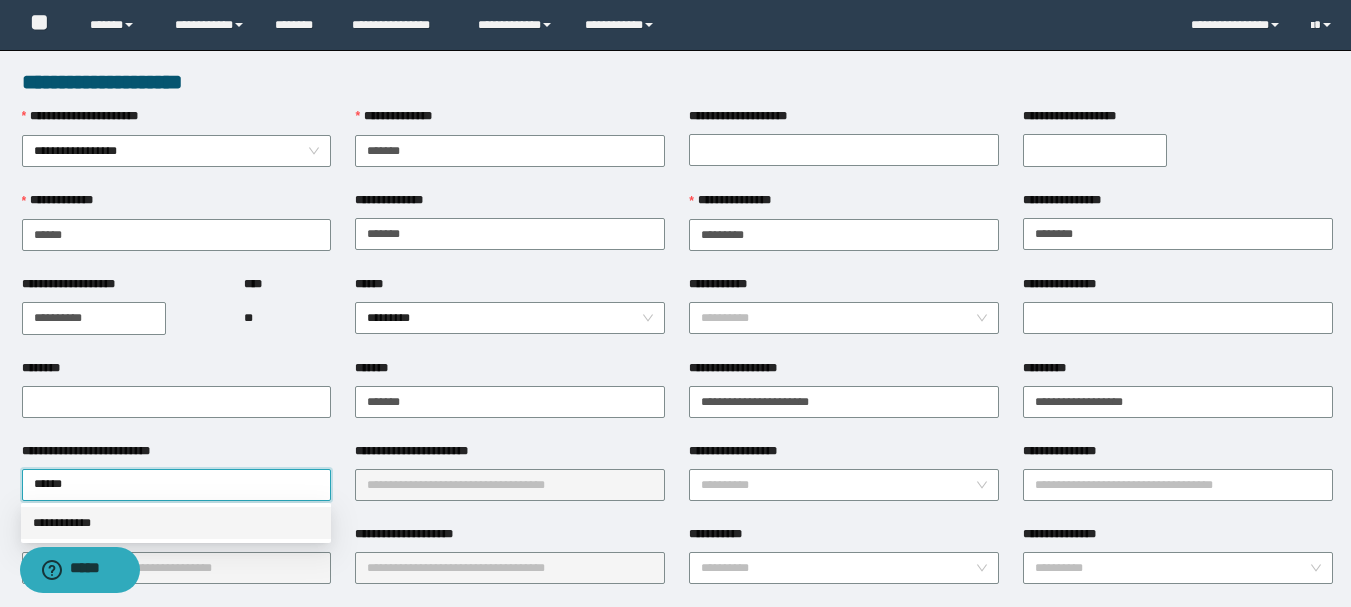 drag, startPoint x: 130, startPoint y: 523, endPoint x: 255, endPoint y: 523, distance: 125 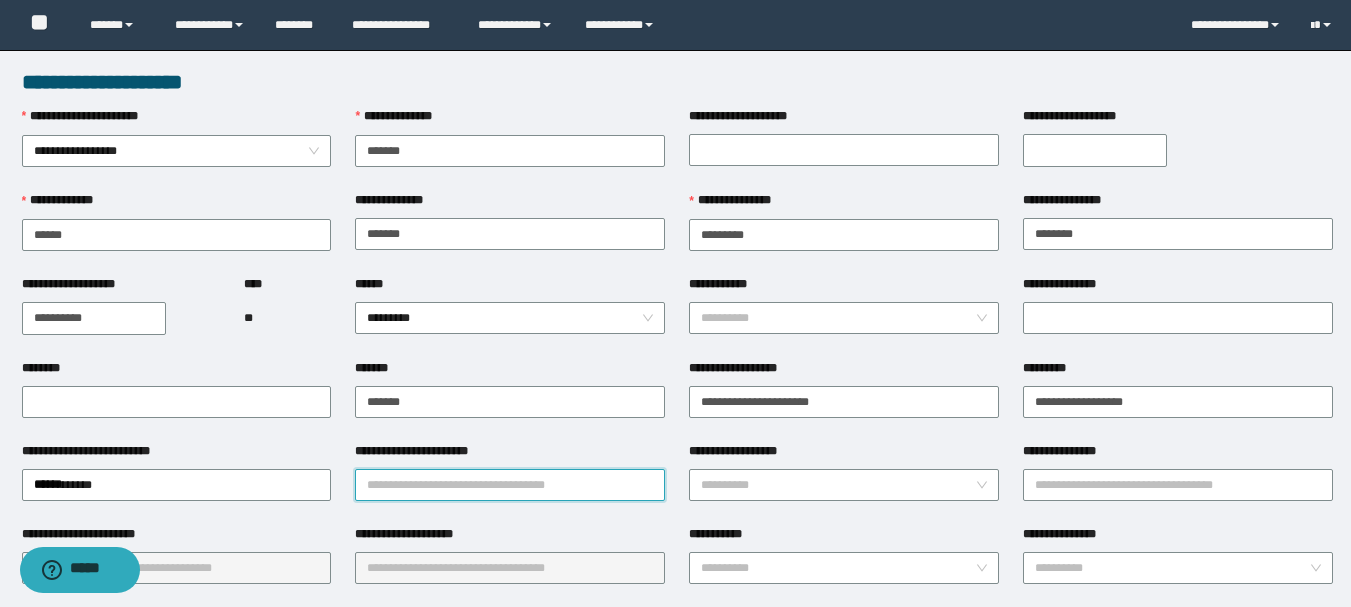 click on "**********" at bounding box center [510, 485] 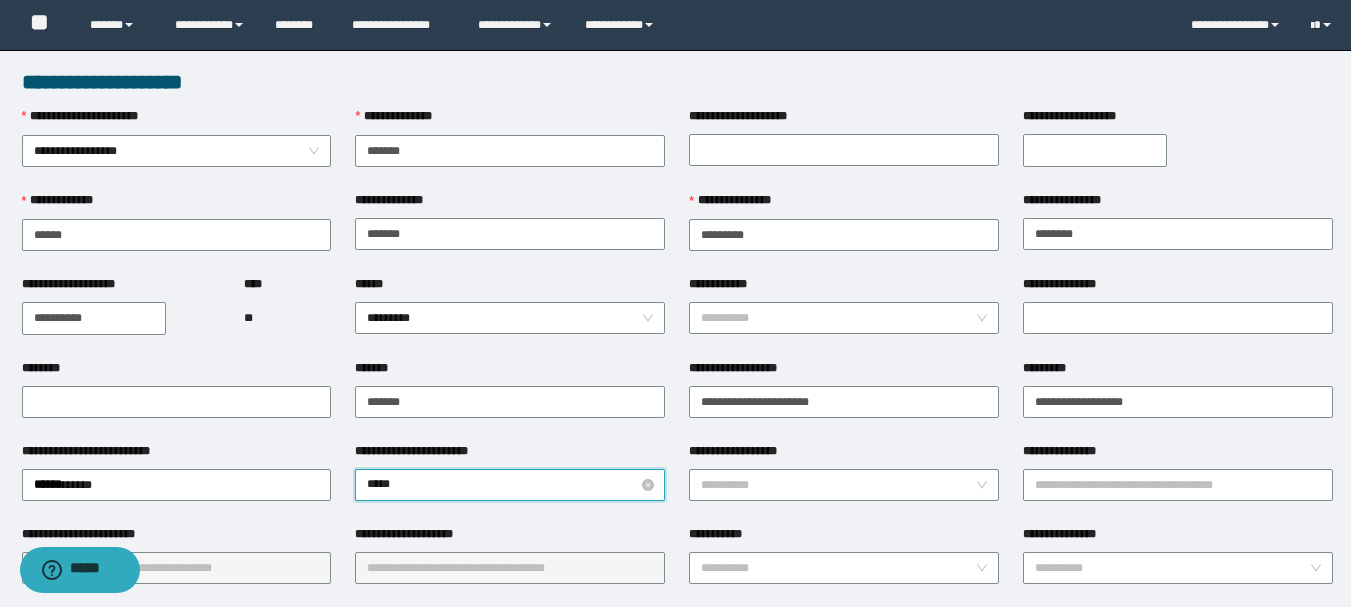type on "****" 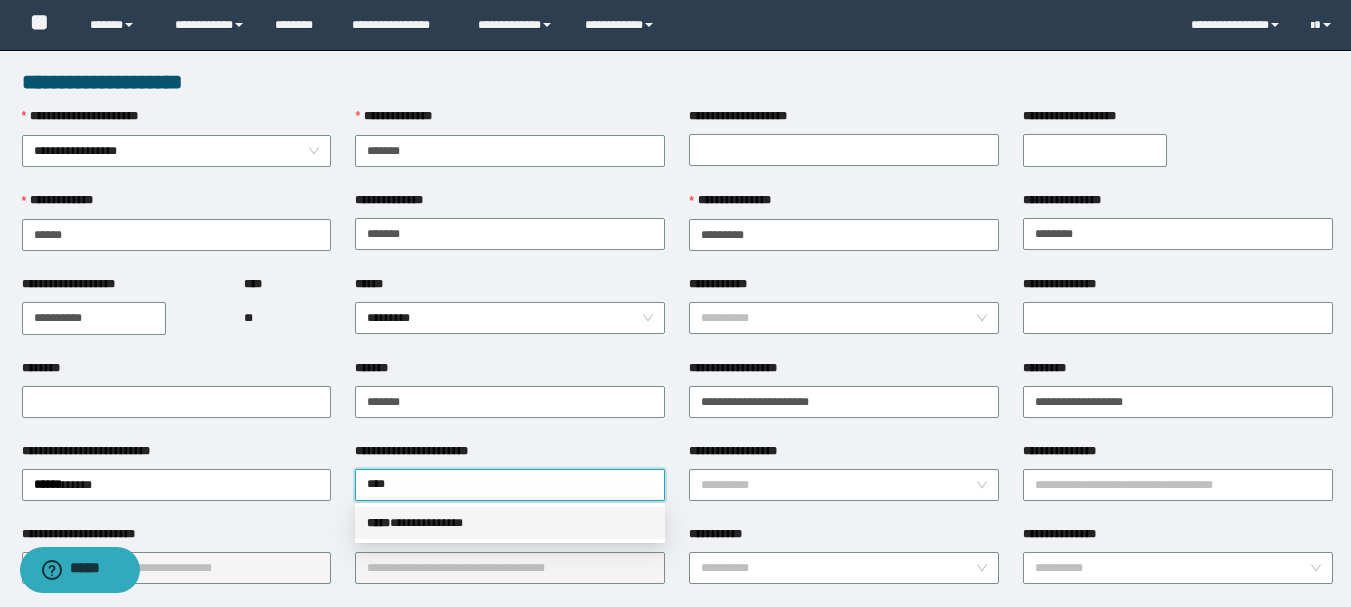 click on "**********" at bounding box center [510, 523] 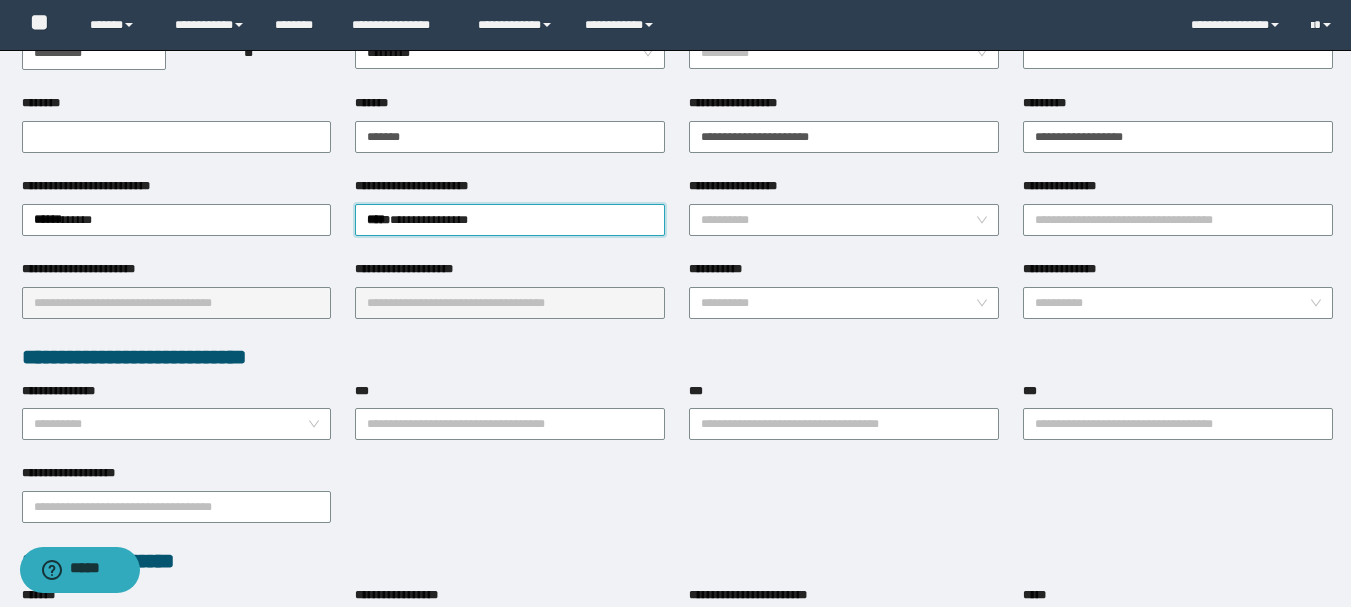 scroll, scrollTop: 300, scrollLeft: 0, axis: vertical 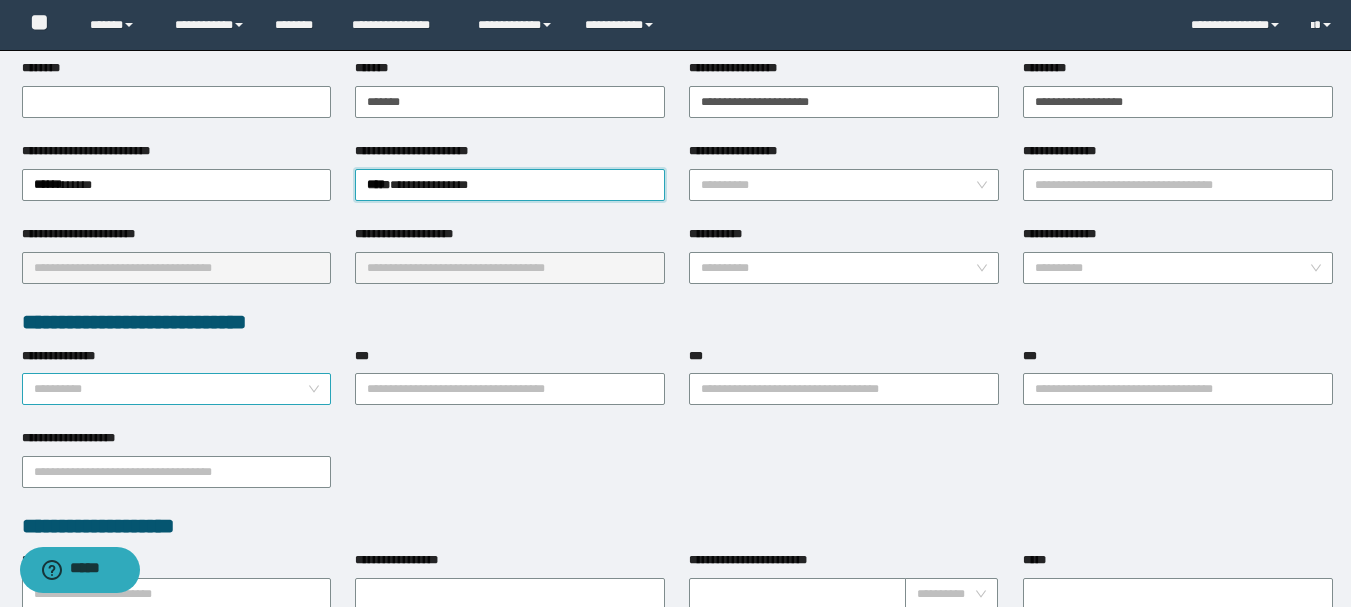 click on "**********" at bounding box center [171, 389] 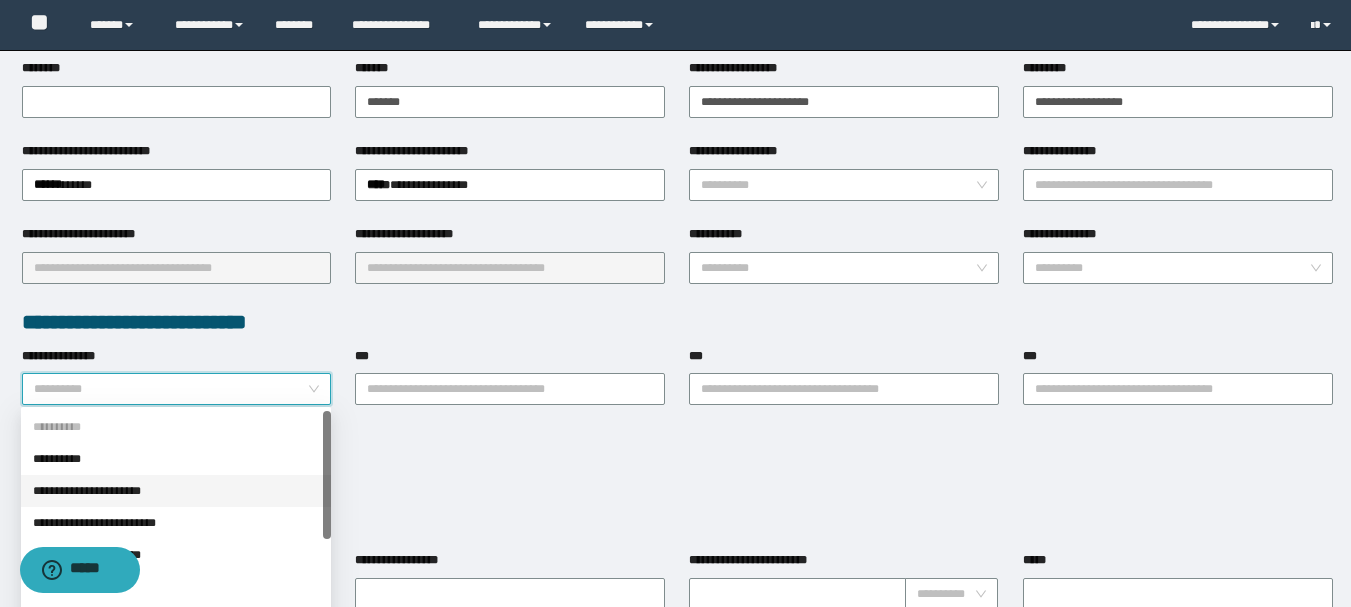 click on "**********" at bounding box center [176, 491] 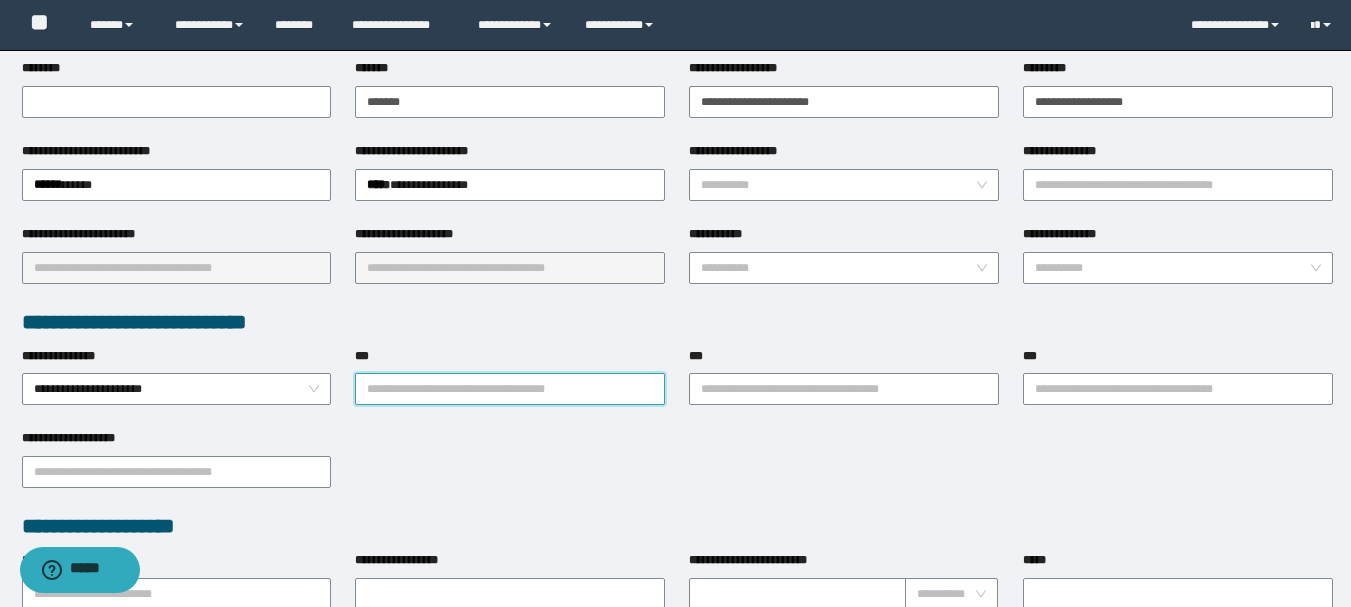 click on "***" at bounding box center [510, 389] 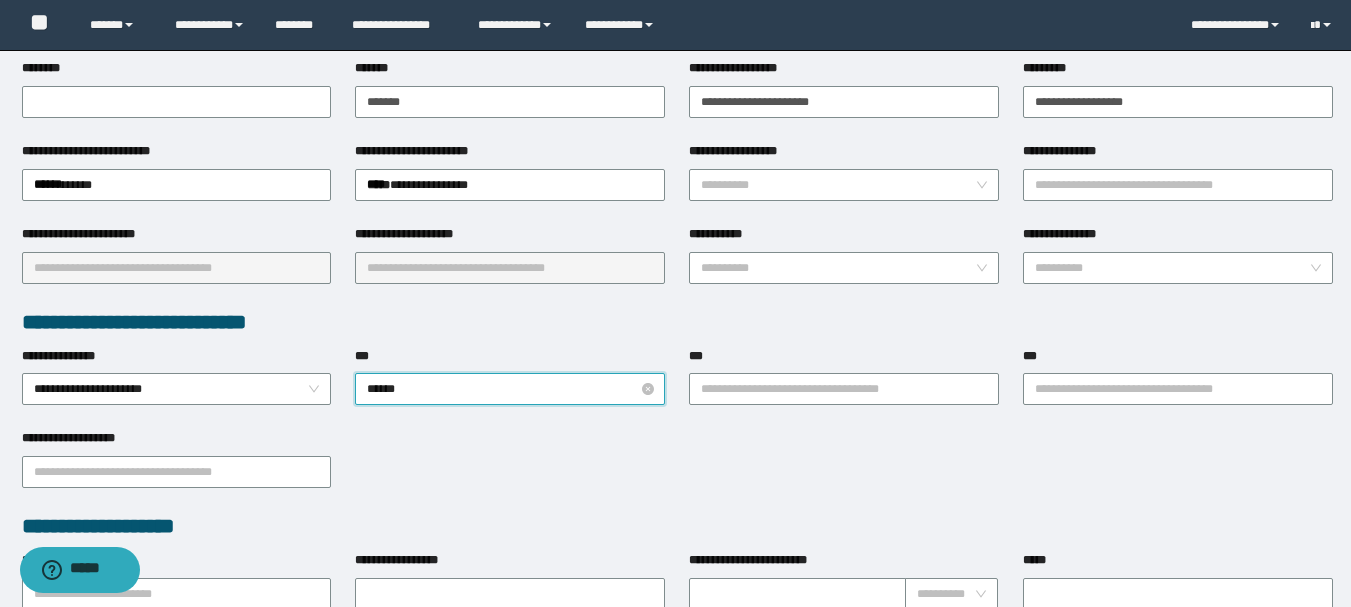 type on "*******" 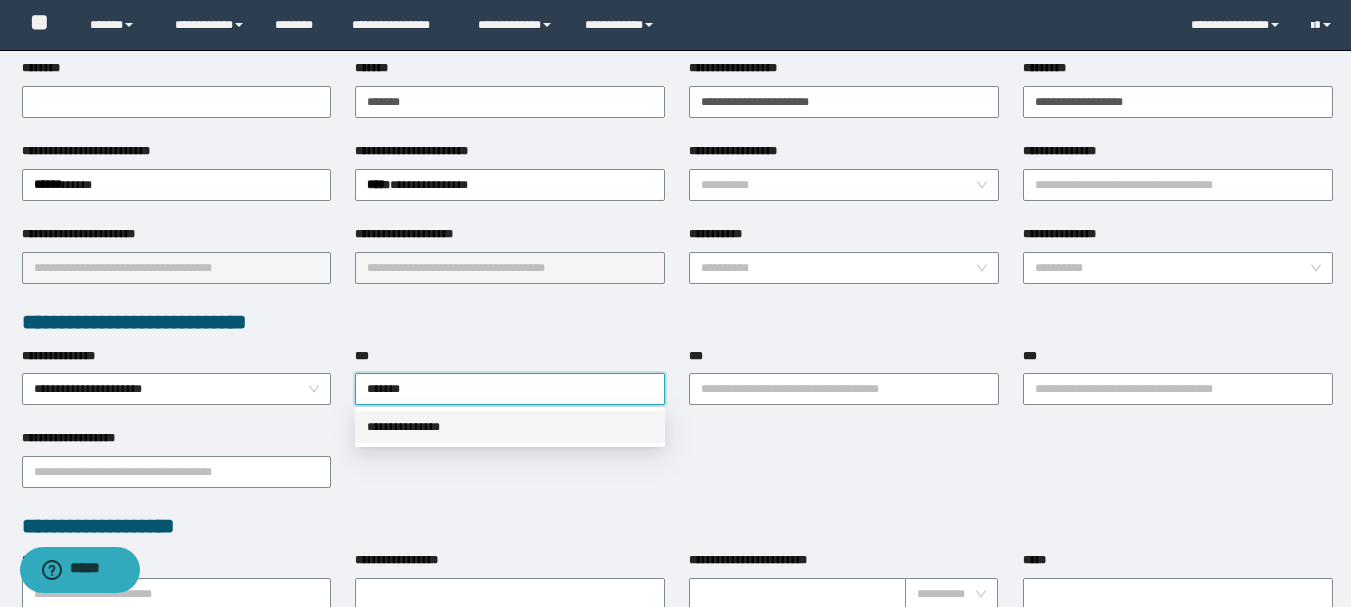 click on "**********" at bounding box center (510, 427) 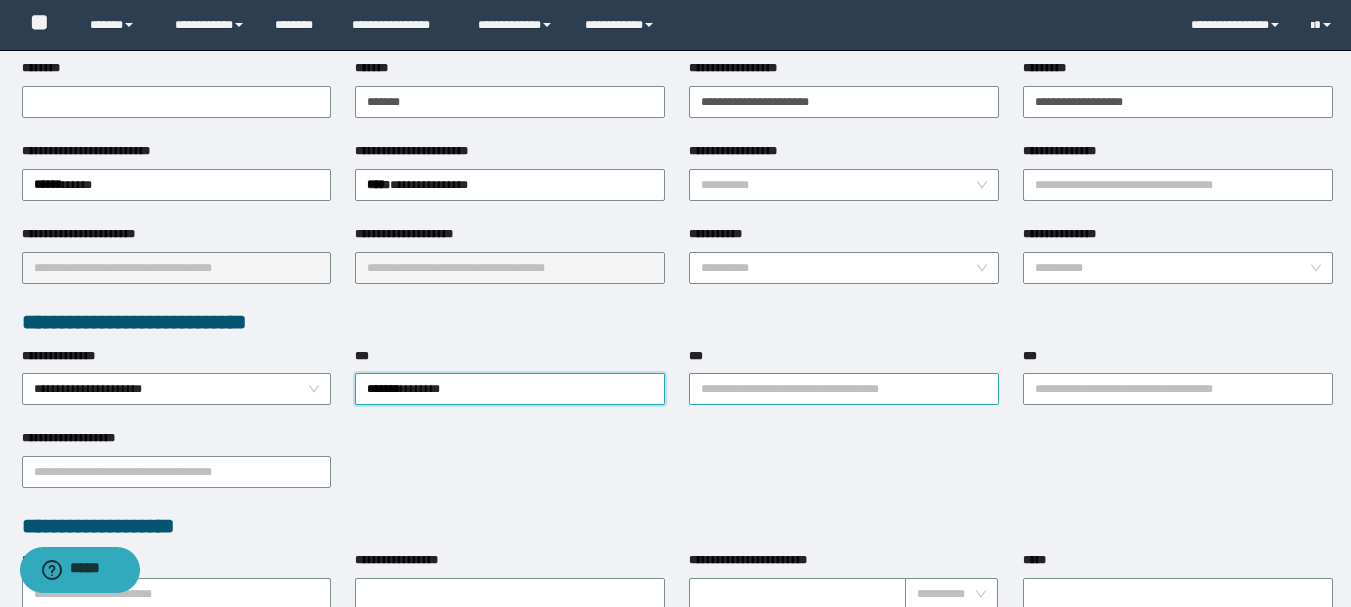 click on "***" at bounding box center [844, 389] 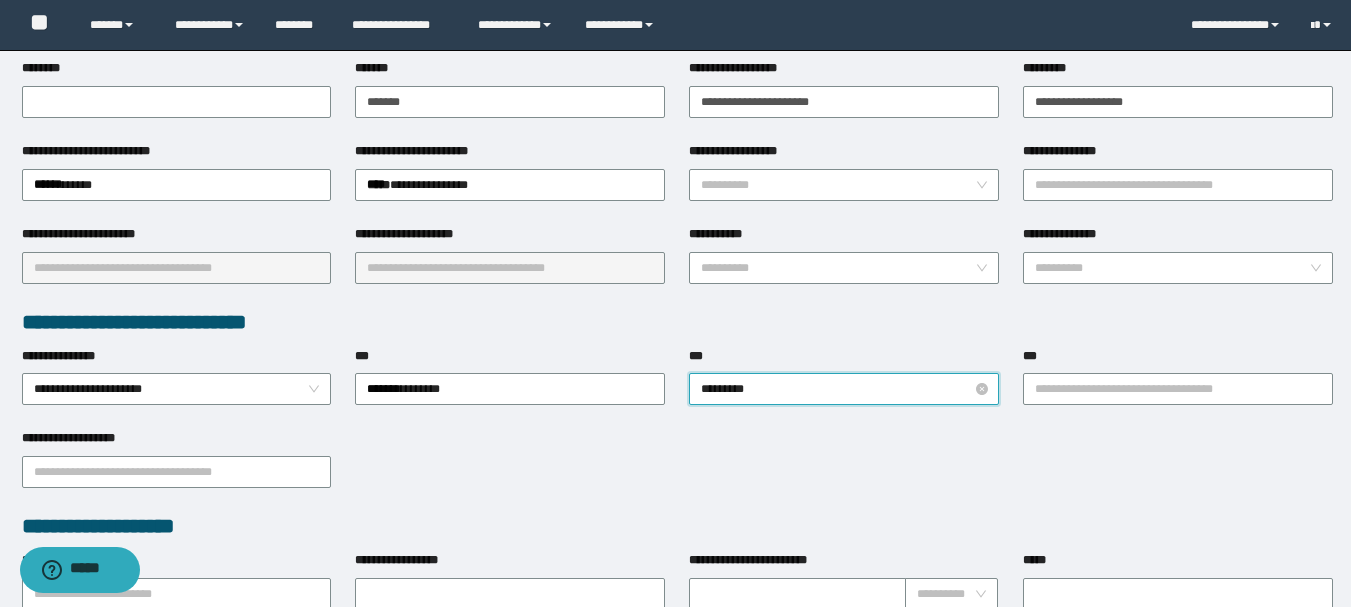 type on "**********" 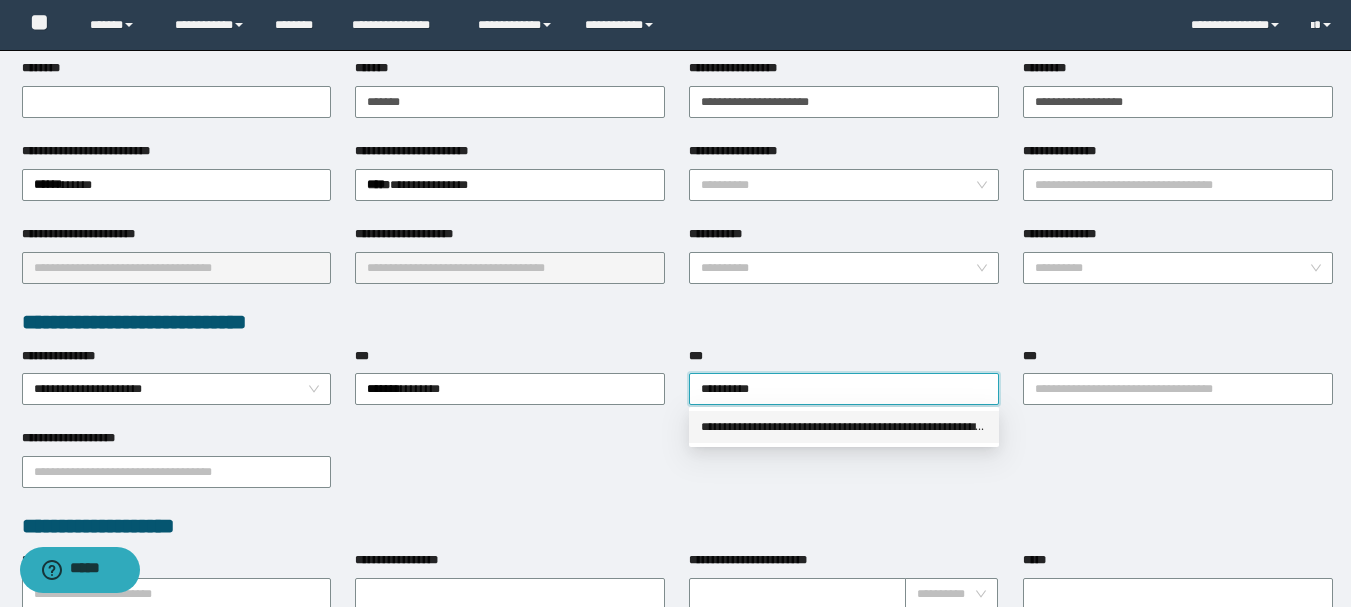 click on "**********" at bounding box center (844, 427) 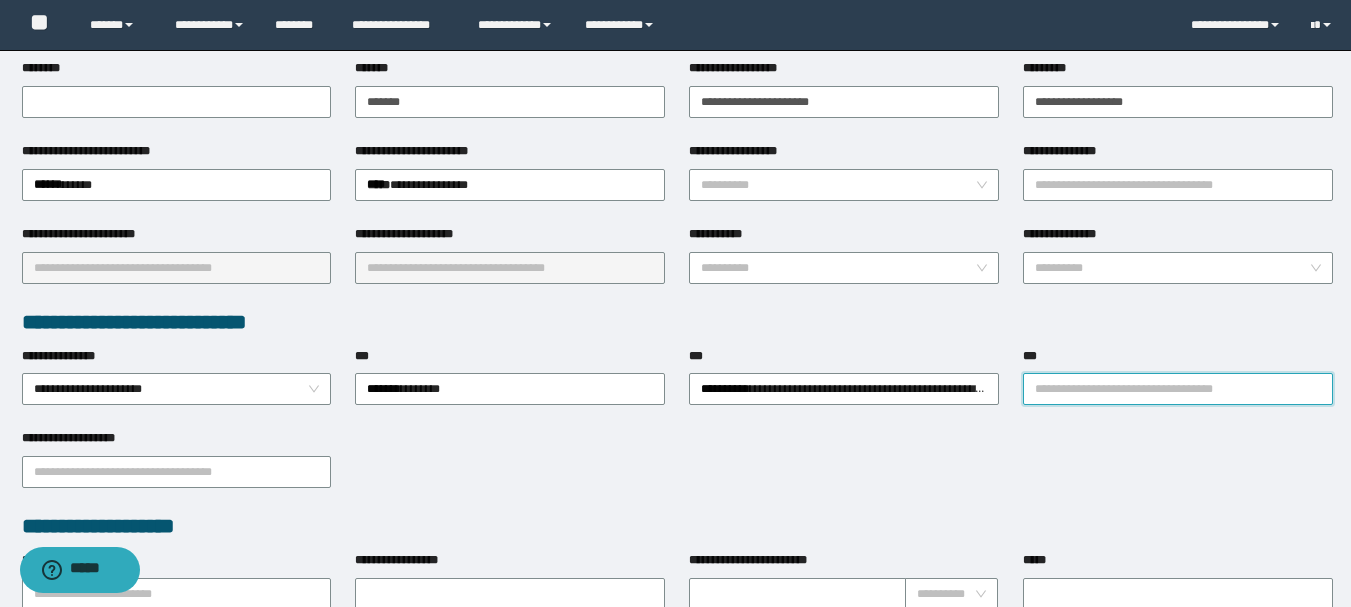 click on "***" at bounding box center [1178, 389] 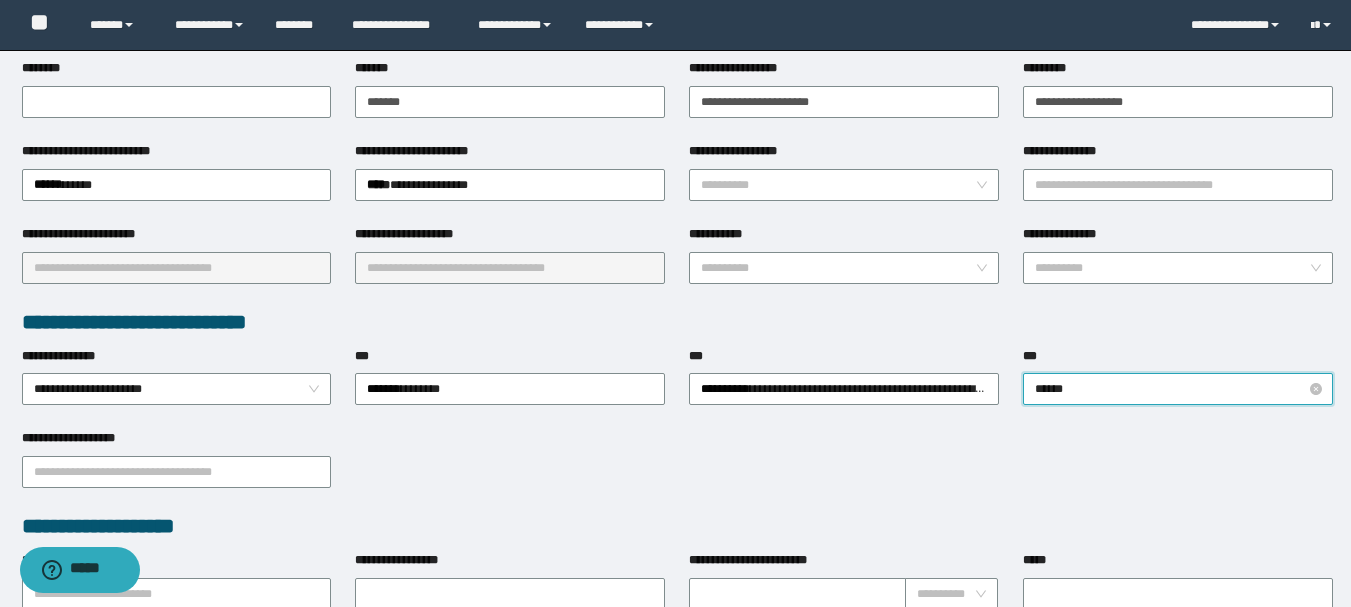 type on "*******" 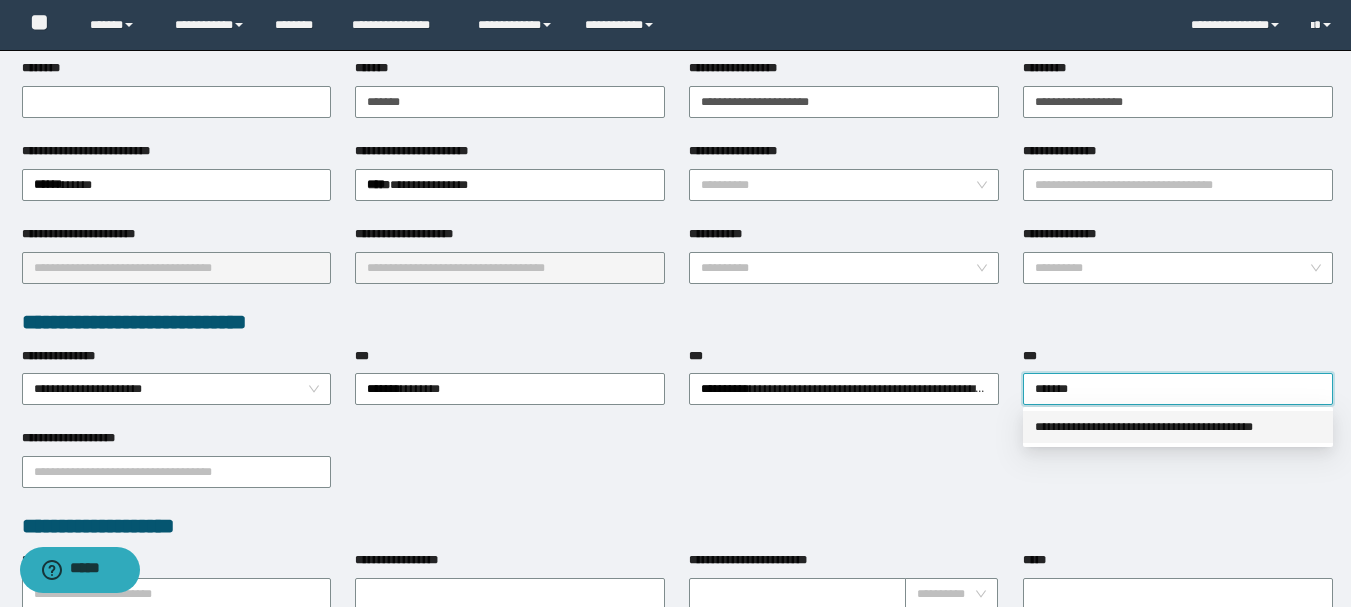 click on "**********" at bounding box center (1178, 427) 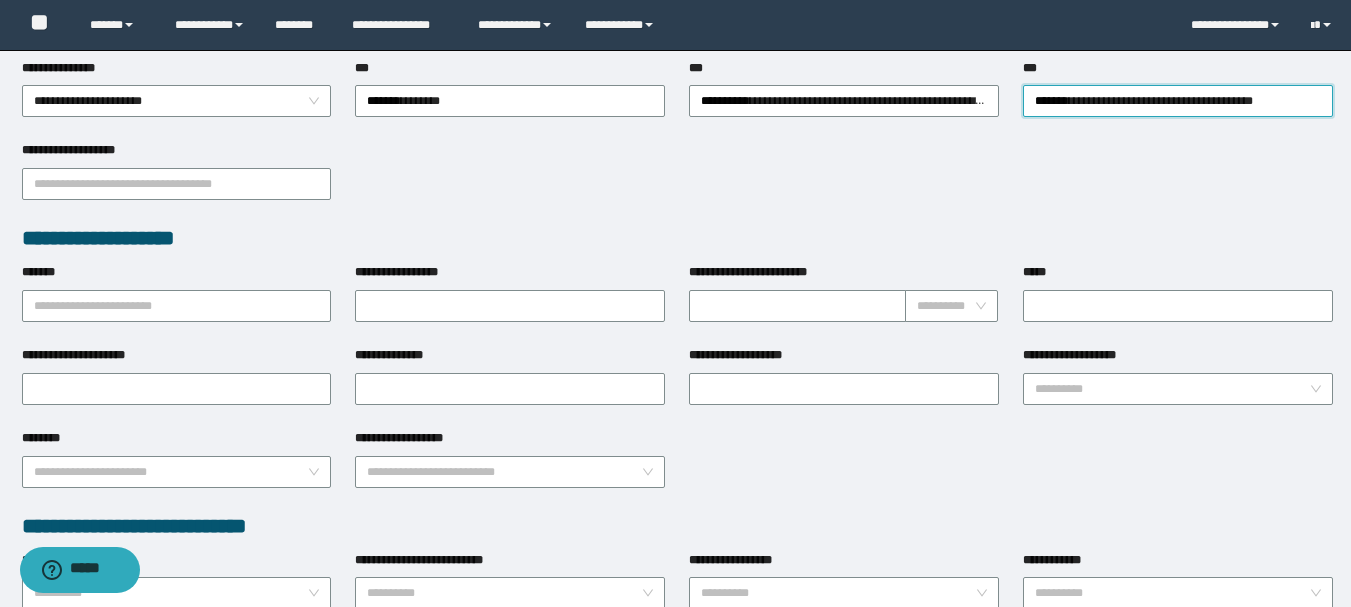 scroll, scrollTop: 600, scrollLeft: 0, axis: vertical 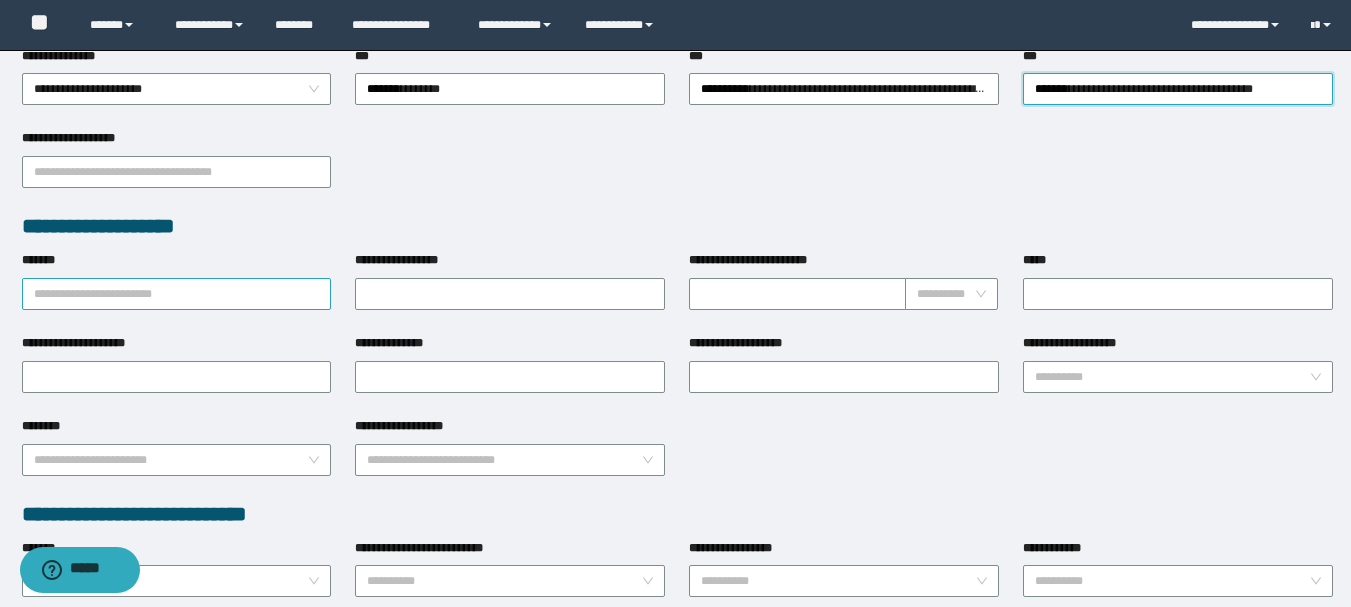 click on "*******" at bounding box center [177, 294] 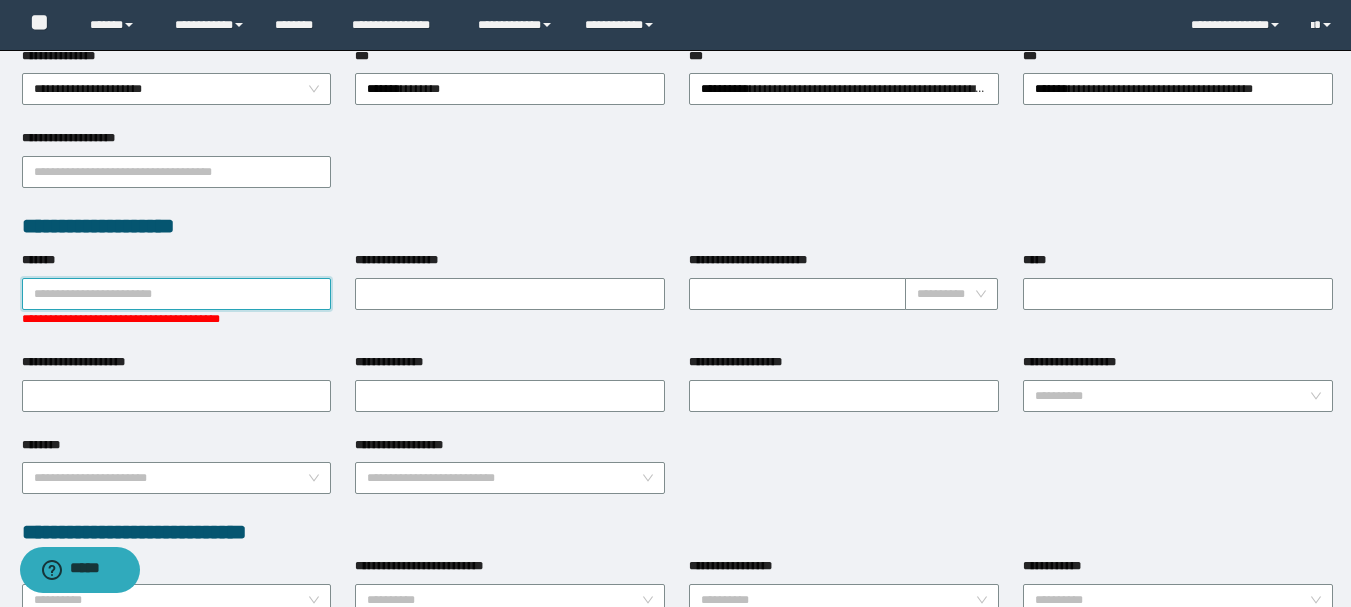 paste on "*********" 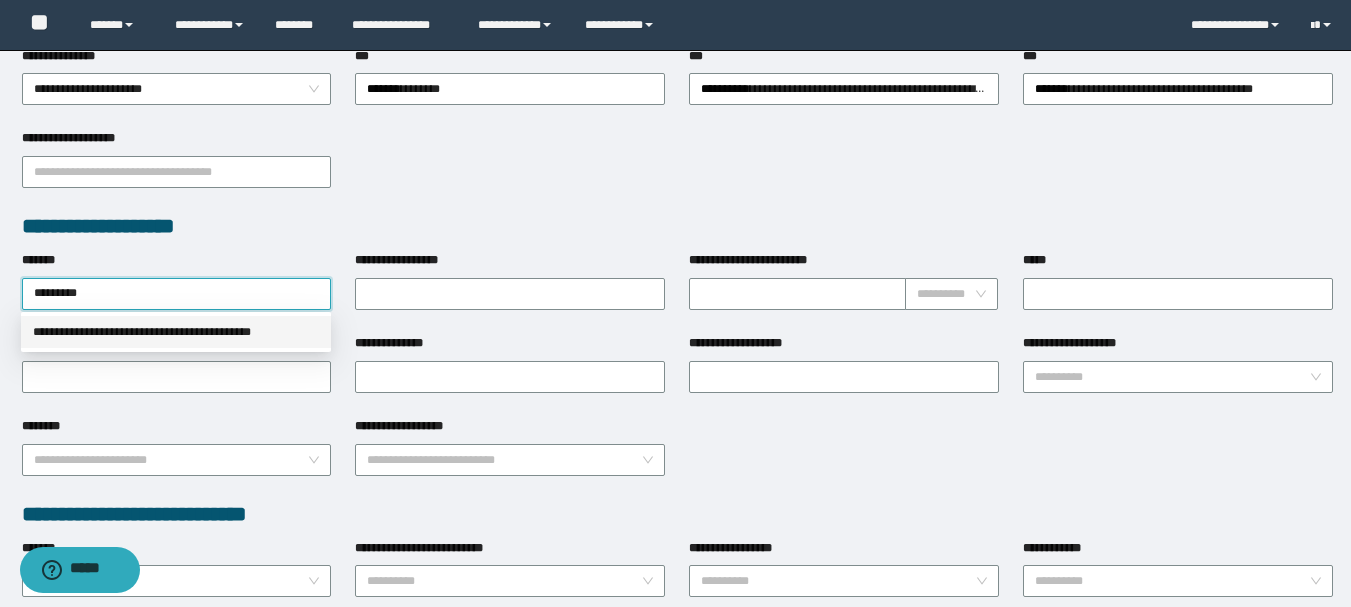 click on "**********" at bounding box center (176, 332) 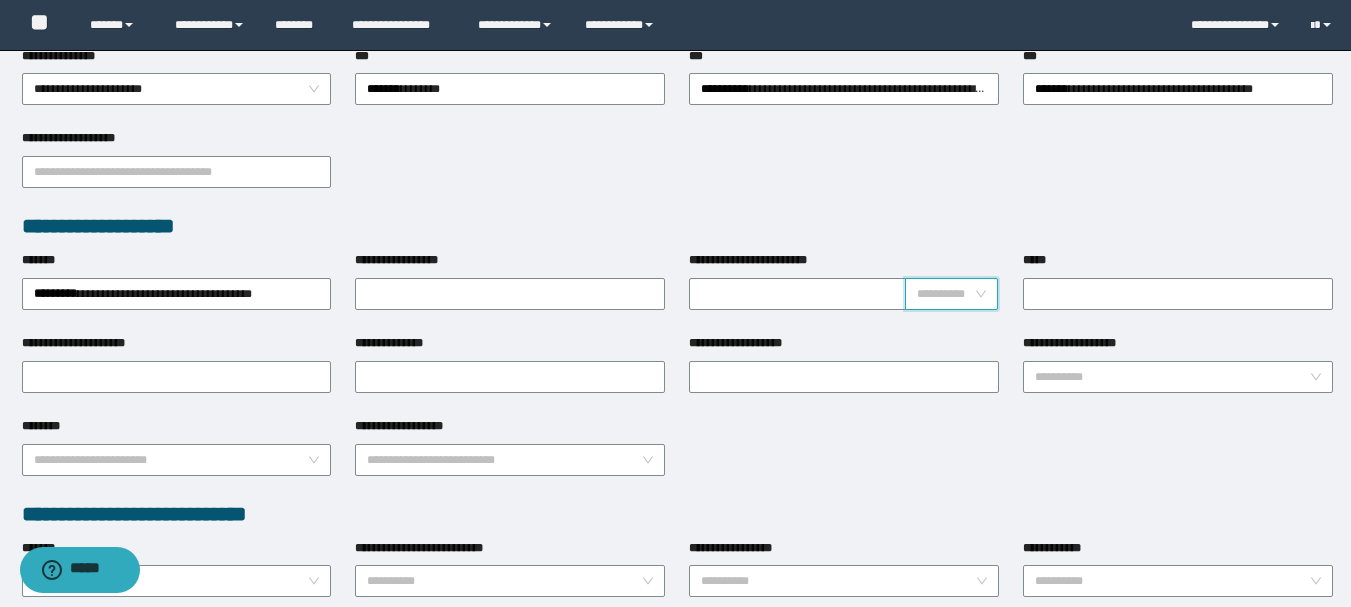 click at bounding box center (945, 294) 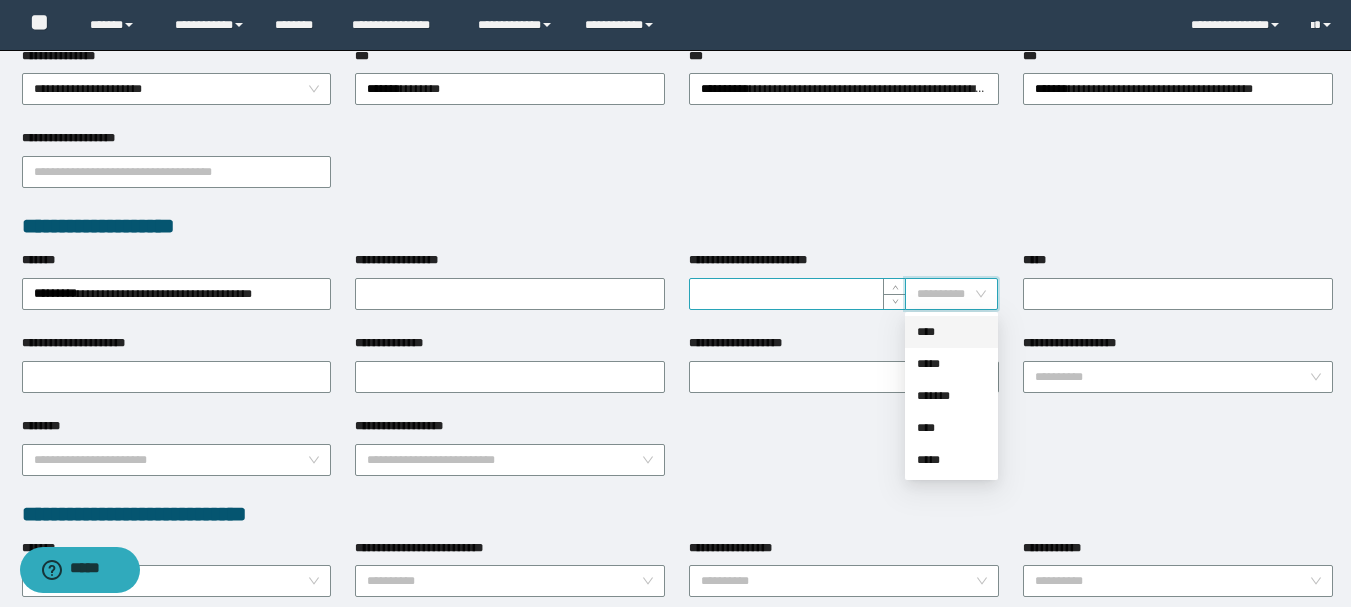 click on "**********" at bounding box center (797, 294) 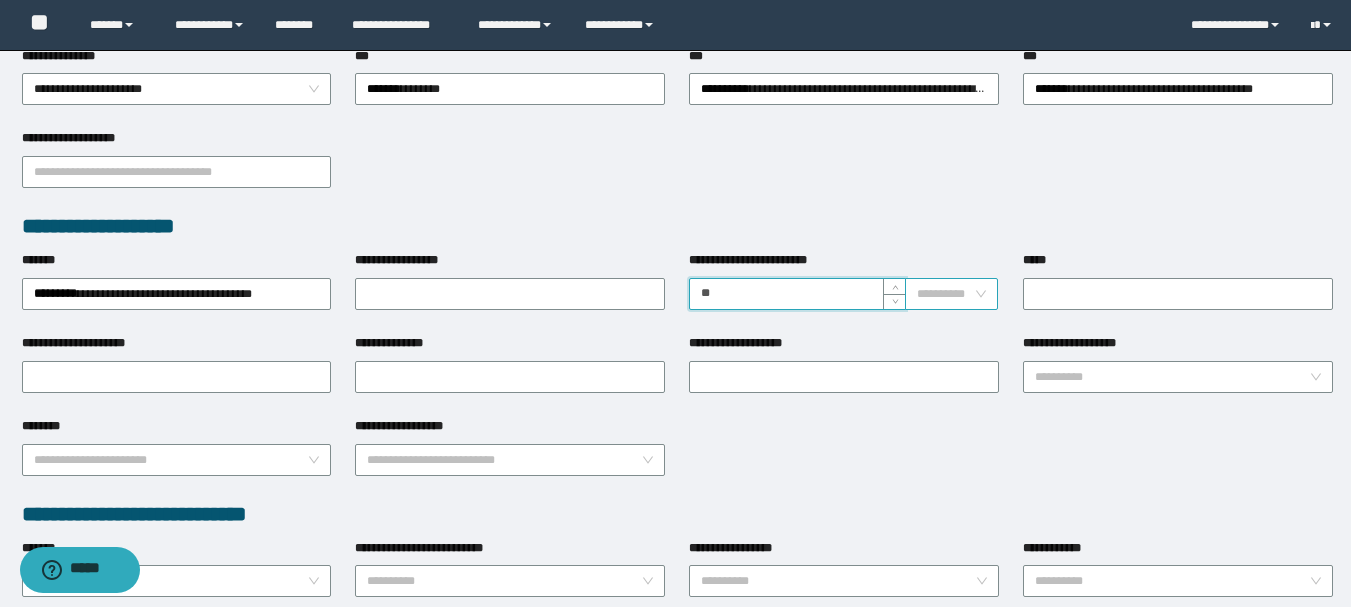 type on "**" 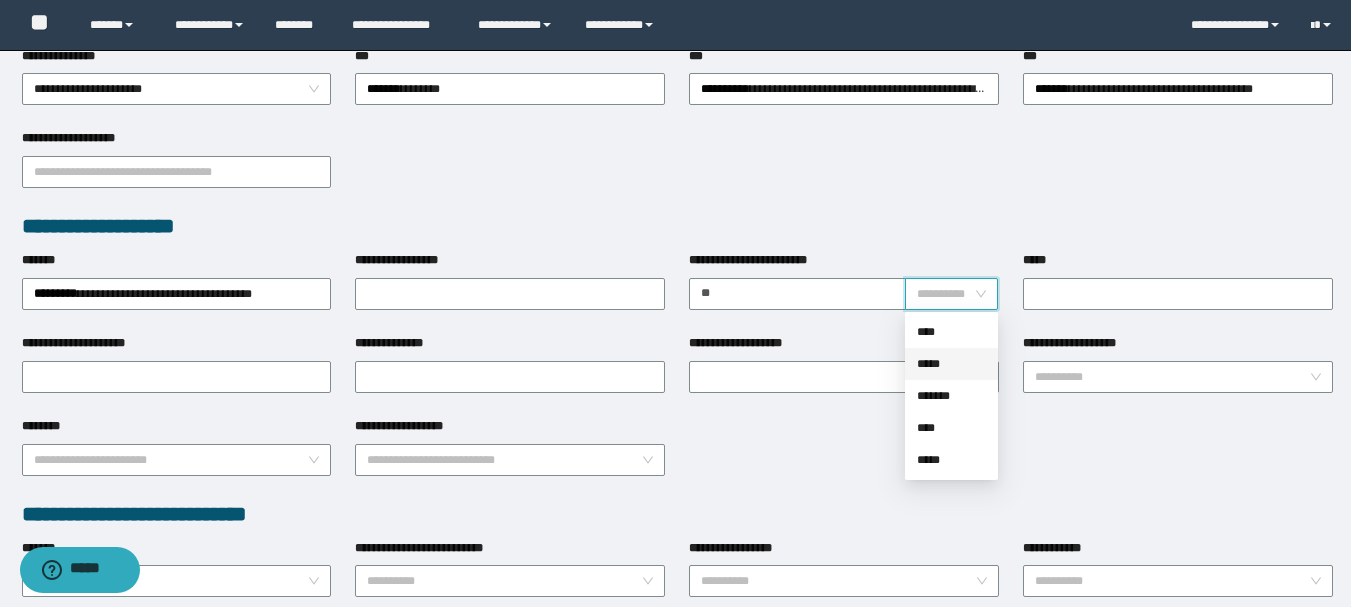 click on "*****" at bounding box center (951, 364) 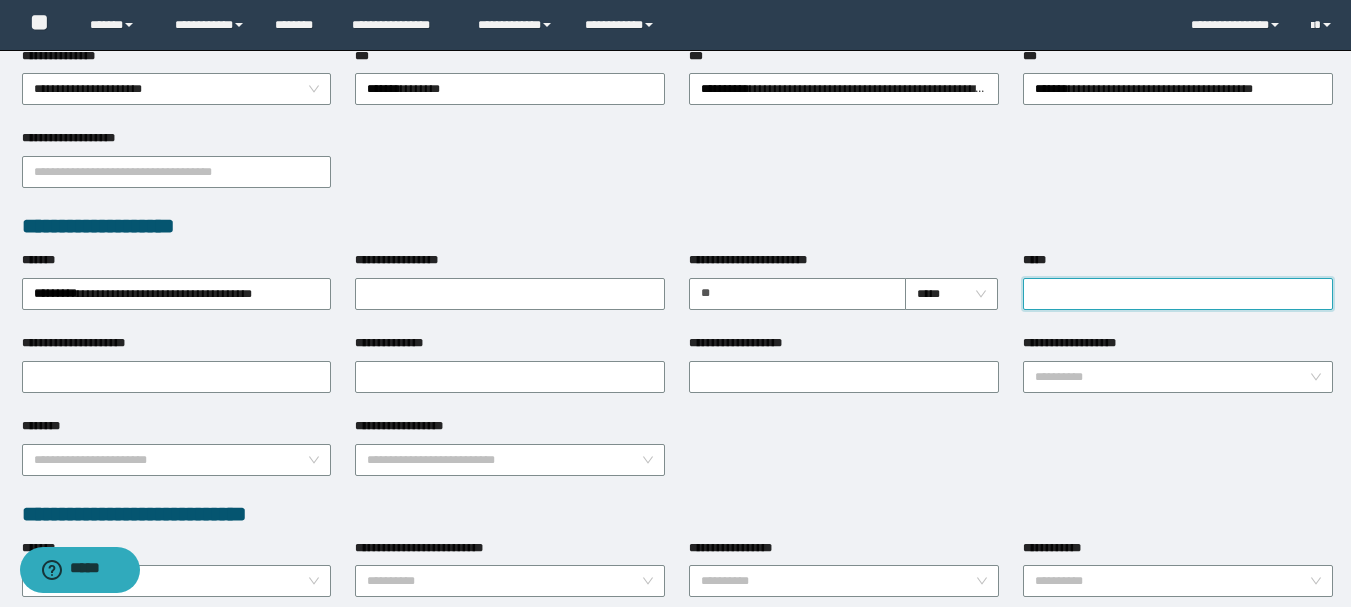click on "*****" at bounding box center (1178, 294) 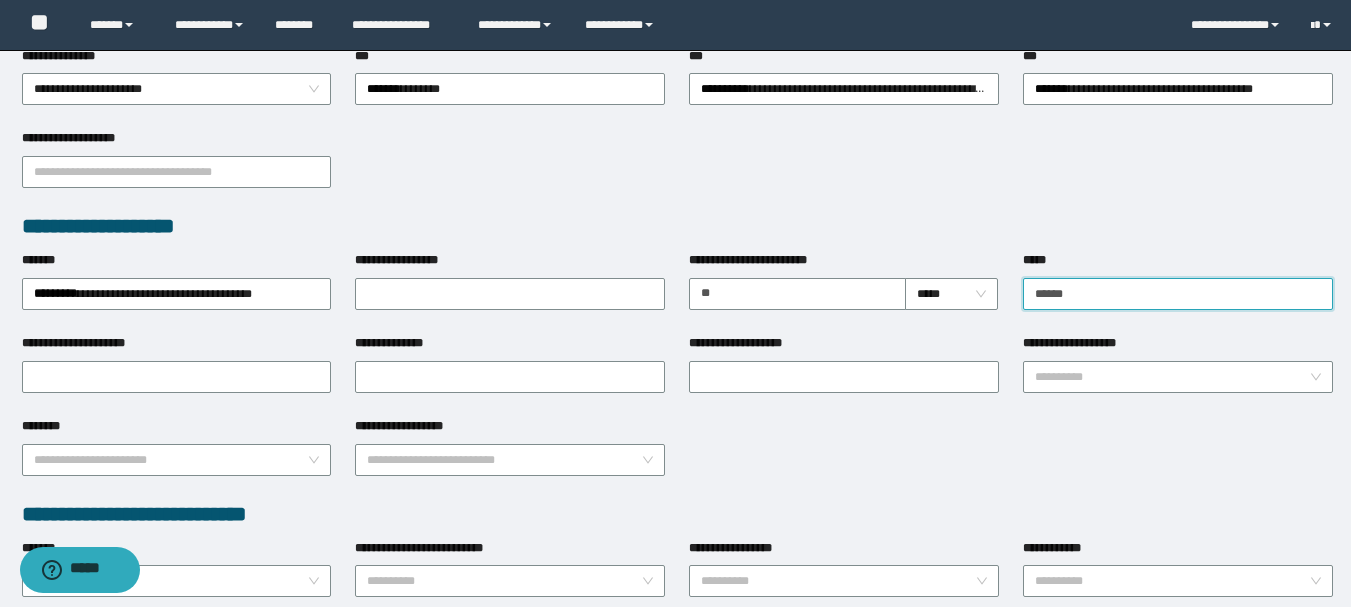 drag, startPoint x: 1088, startPoint y: 289, endPoint x: 1031, endPoint y: 287, distance: 57.035076 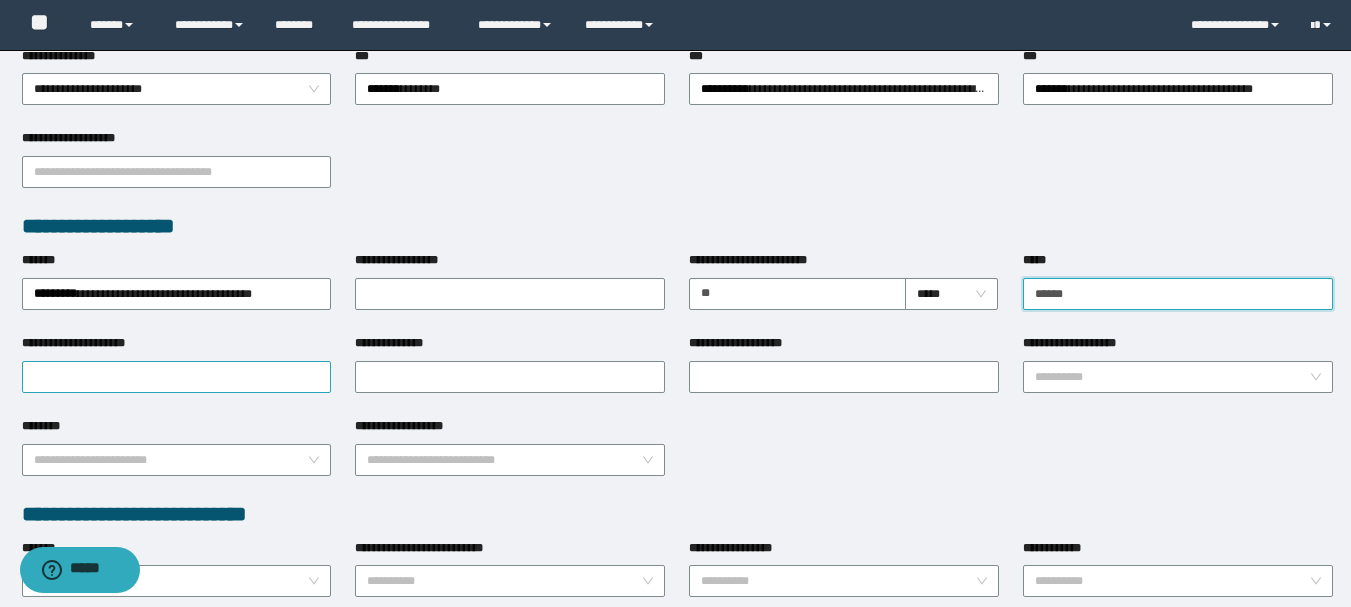 type on "******" 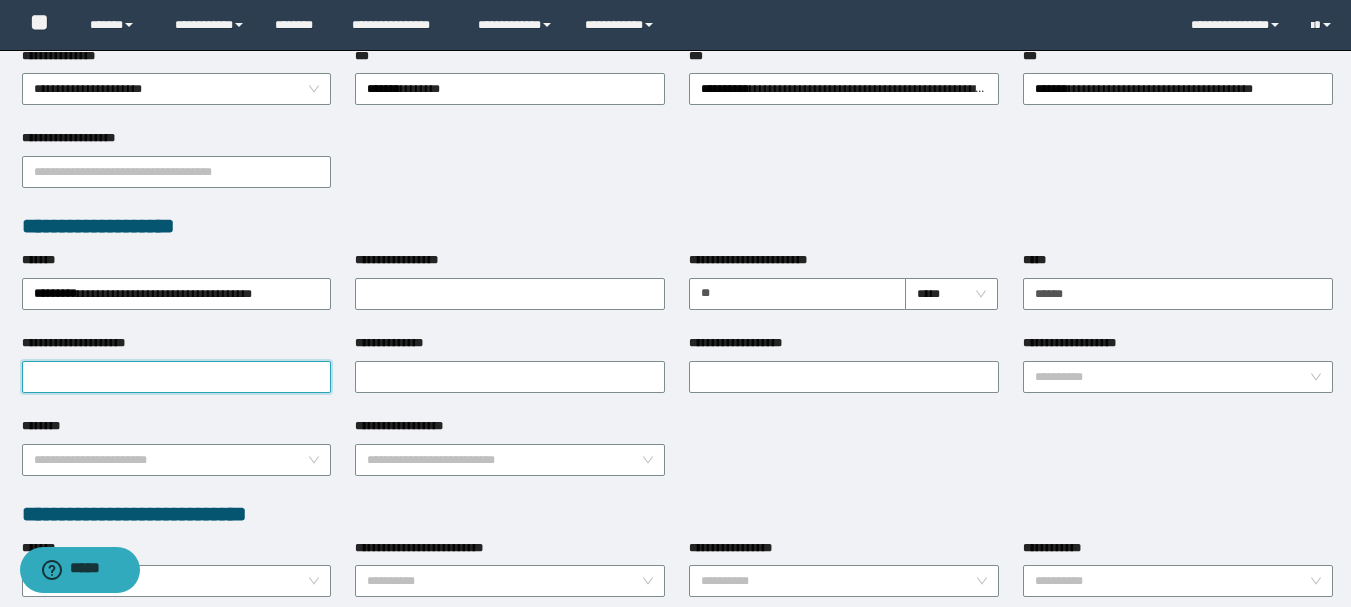 click on "**********" at bounding box center [177, 377] 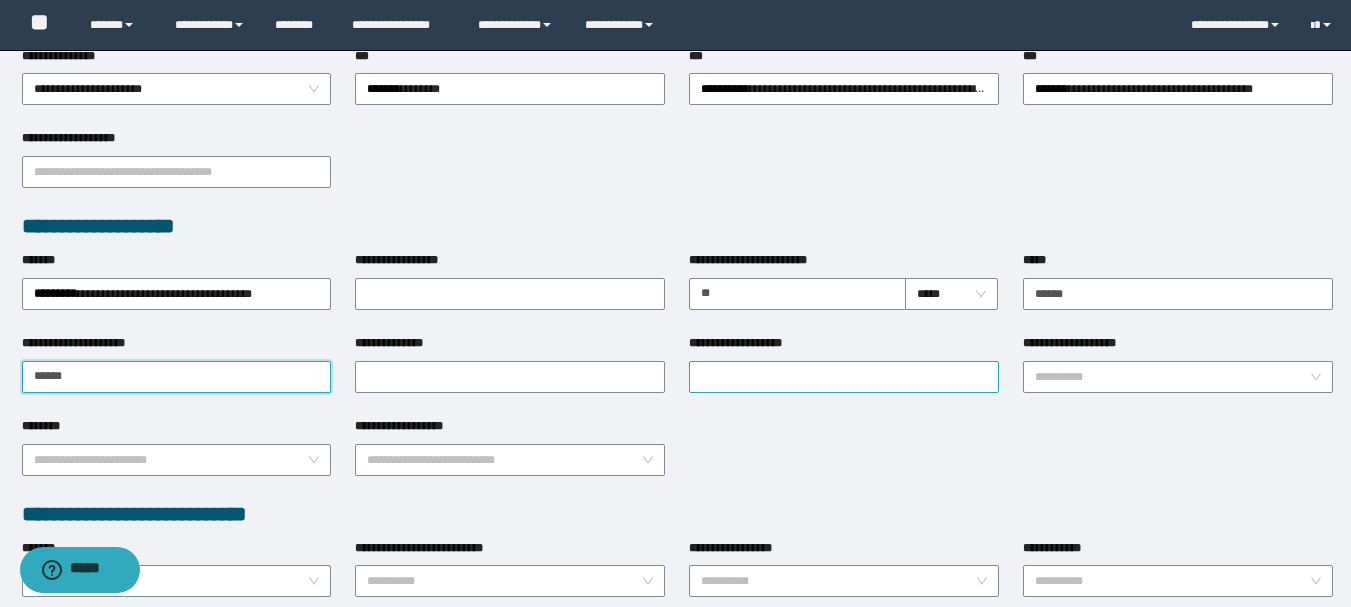 type on "******" 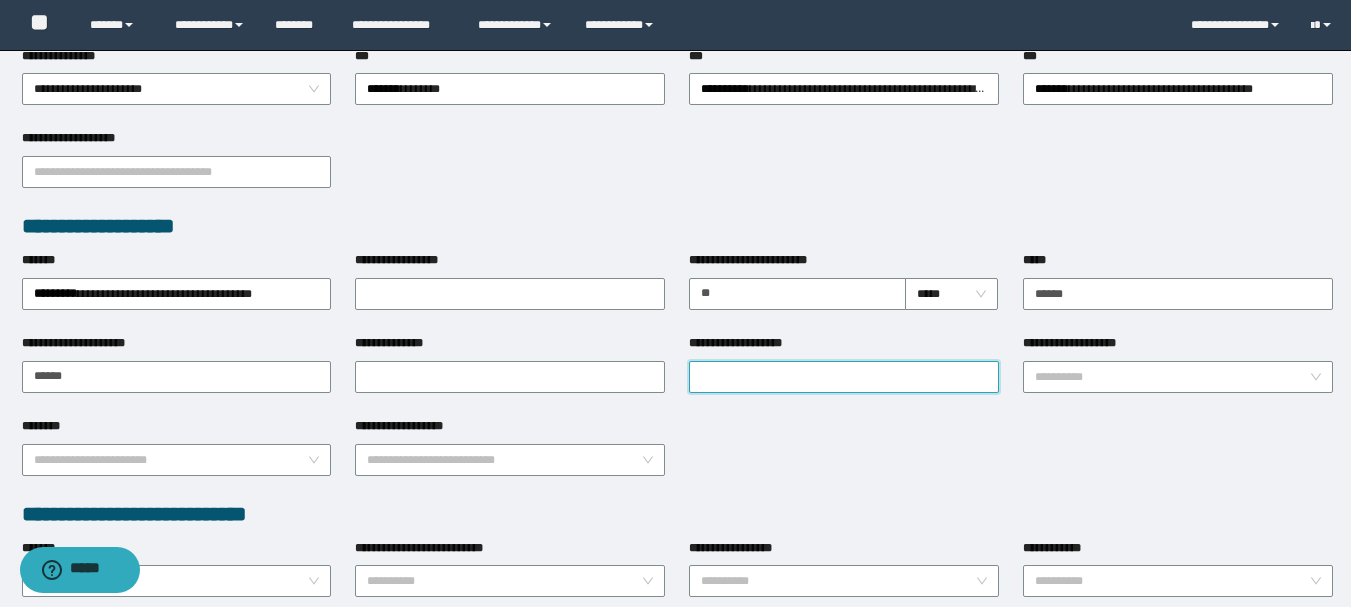 click on "**********" at bounding box center (844, 377) 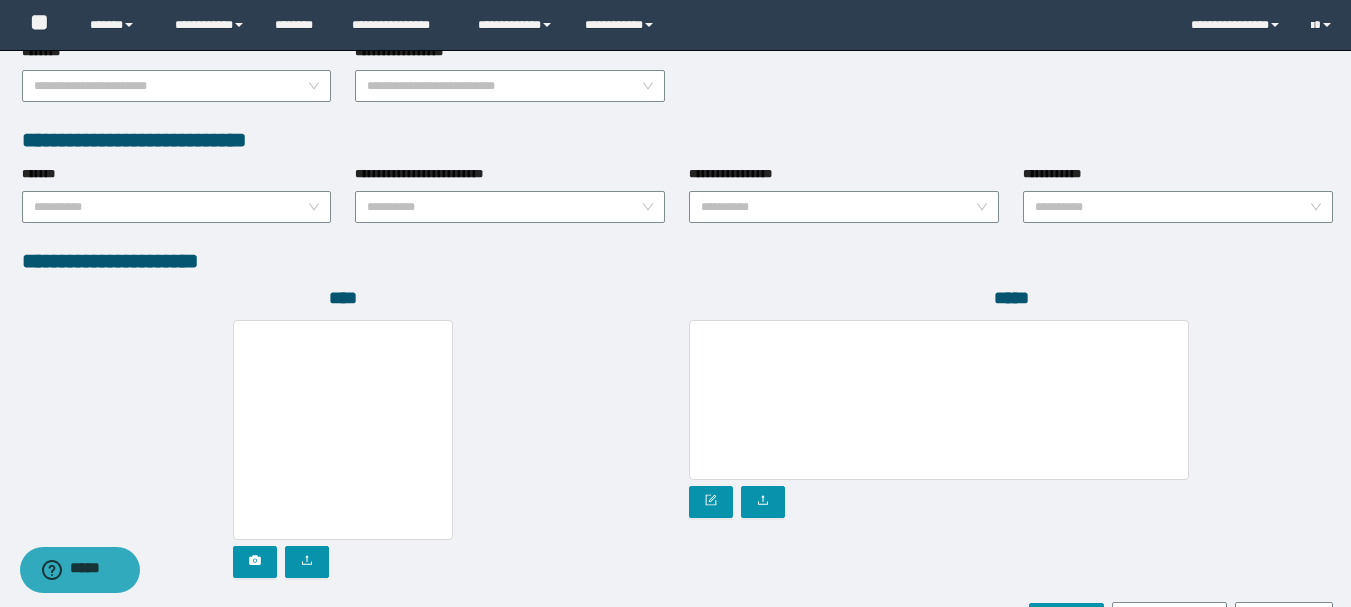scroll, scrollTop: 1096, scrollLeft: 0, axis: vertical 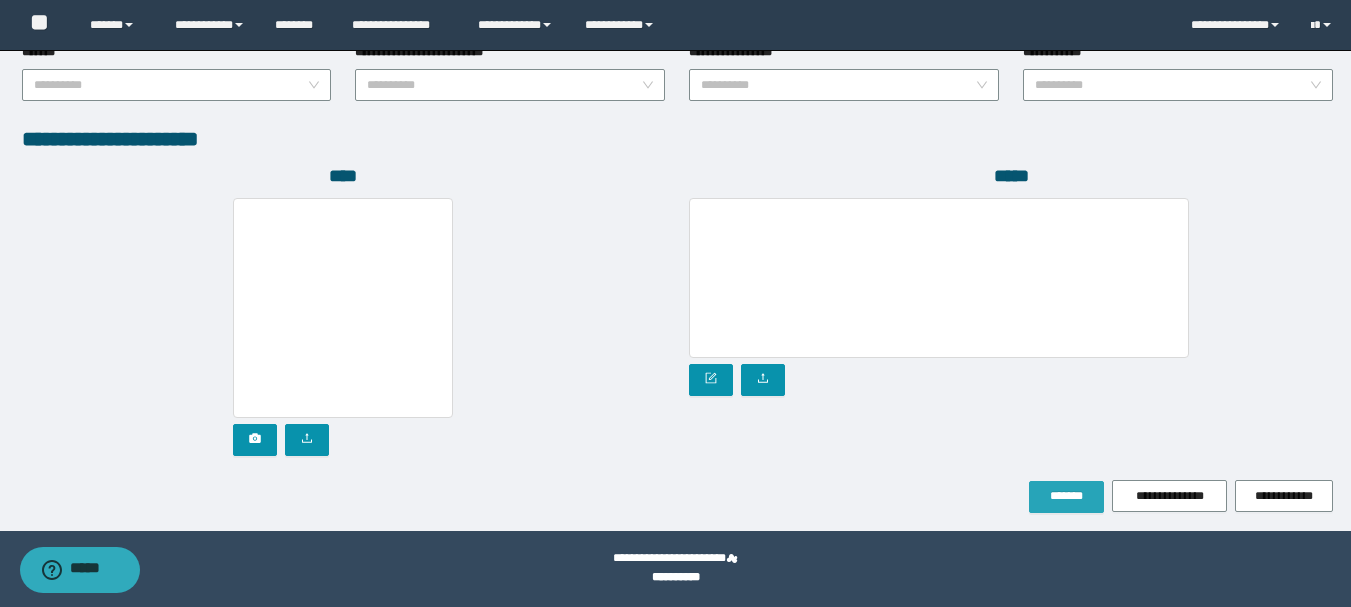 type on "******" 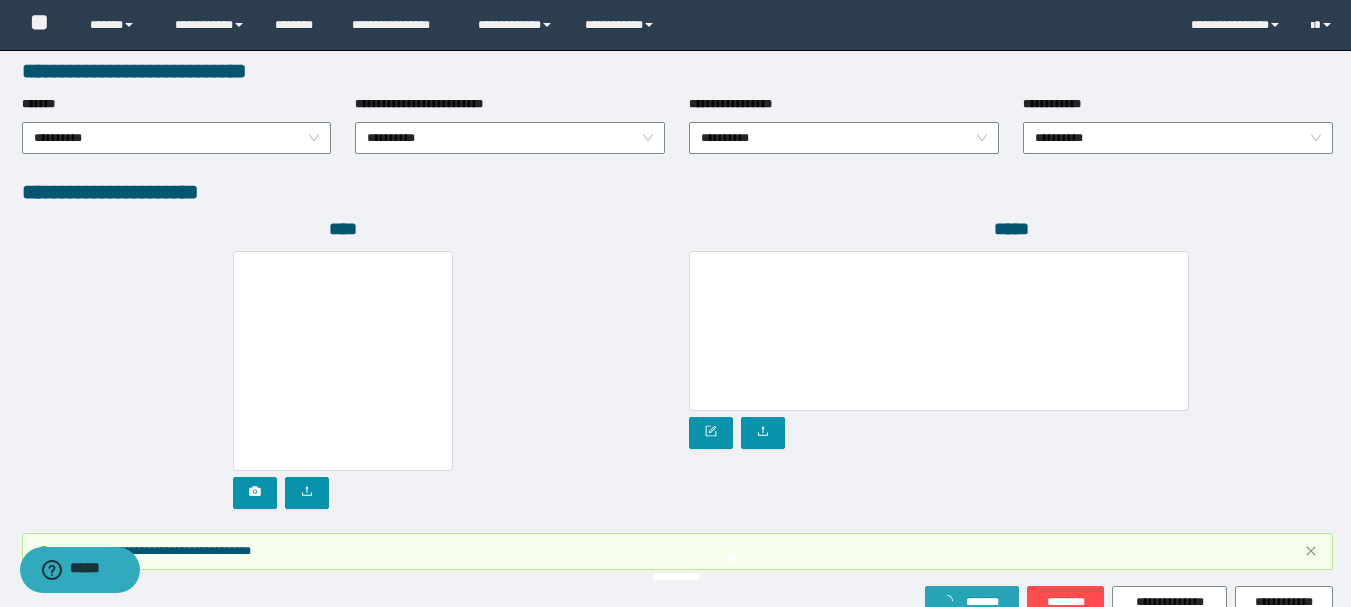 scroll, scrollTop: 1149, scrollLeft: 0, axis: vertical 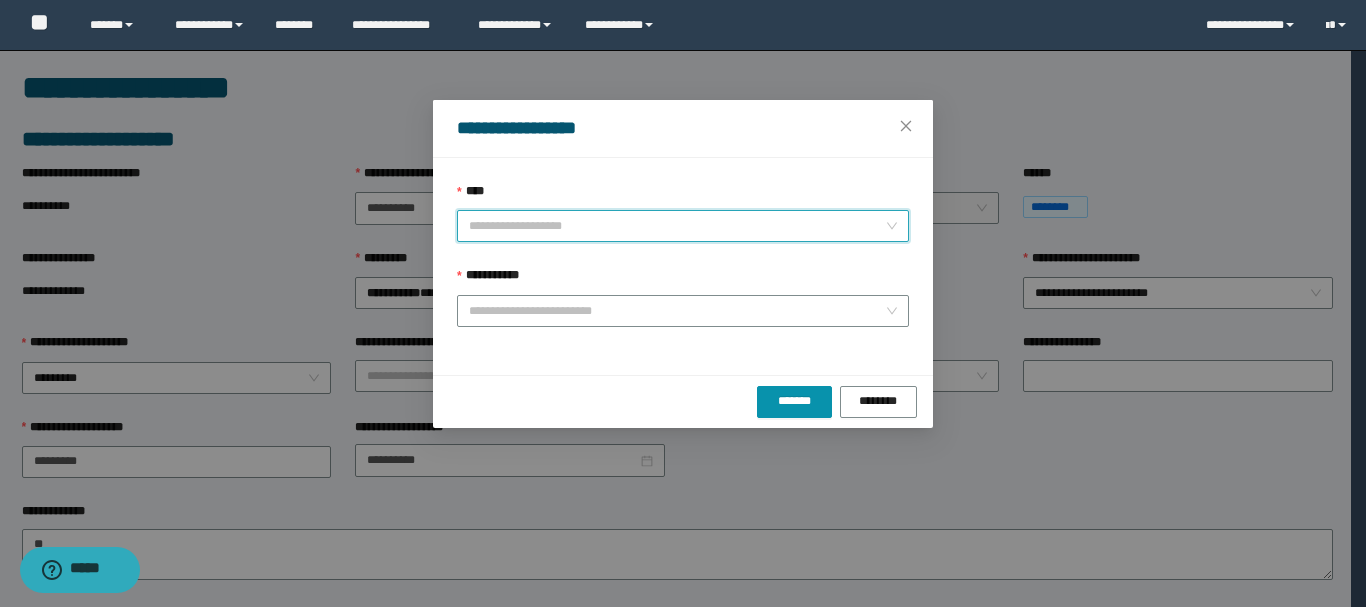 click on "****" at bounding box center [677, 226] 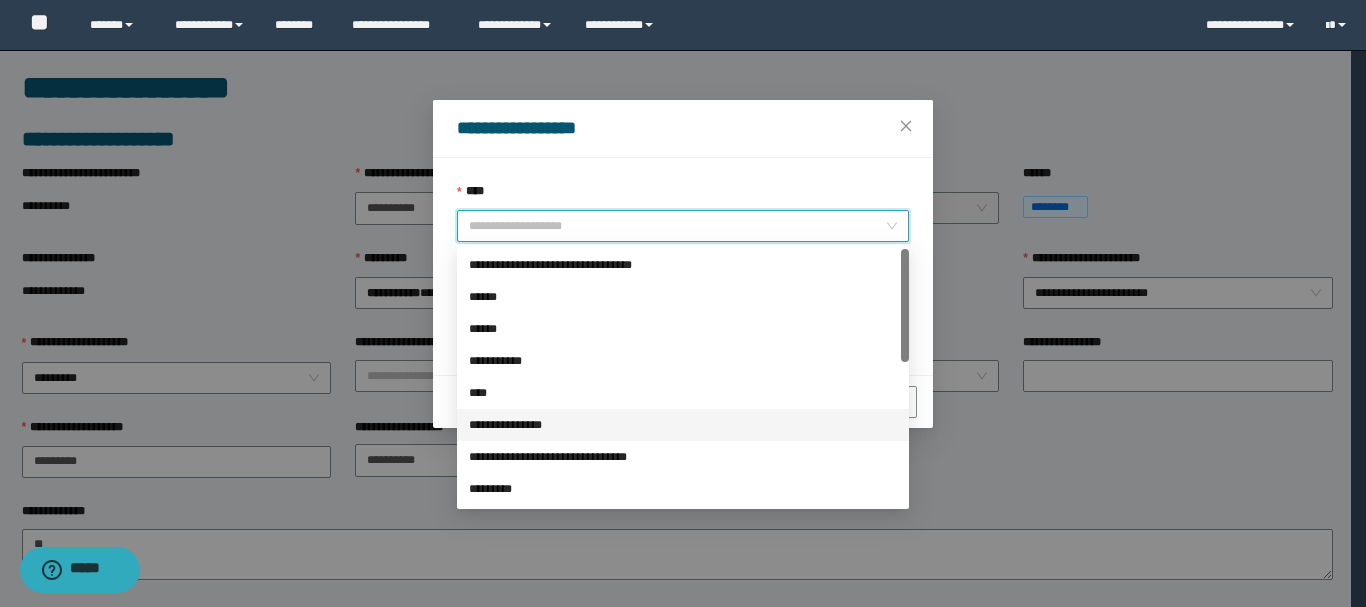 click on "**********" at bounding box center [683, 425] 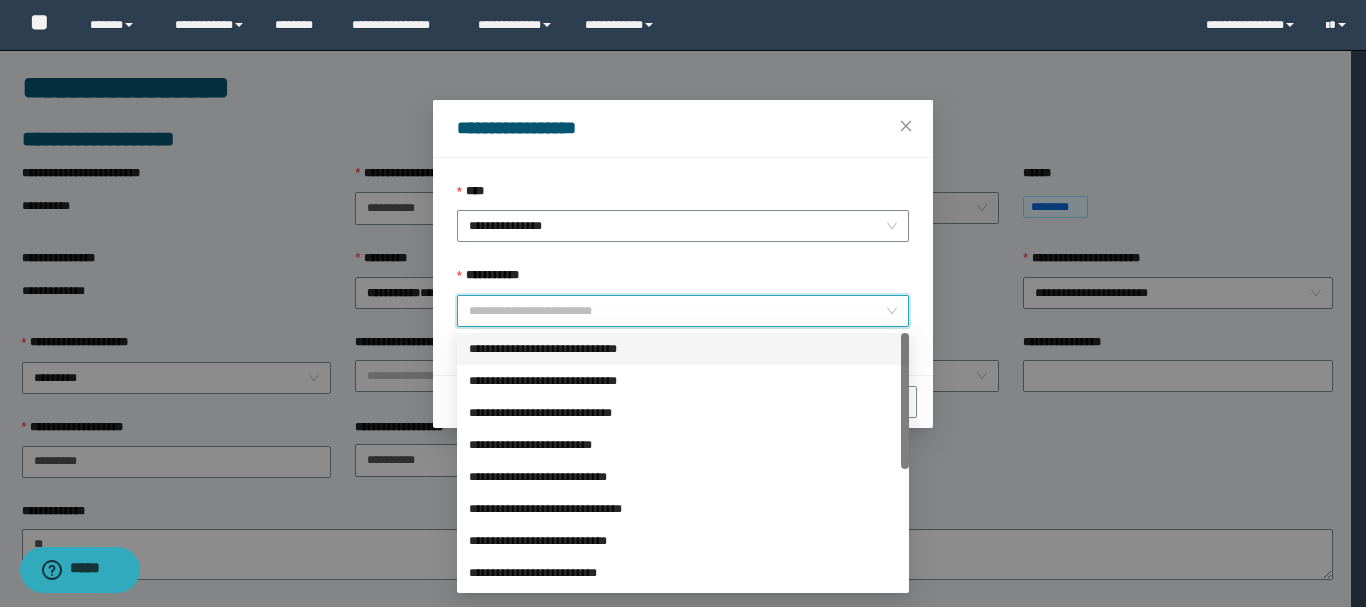 click on "**********" at bounding box center (677, 311) 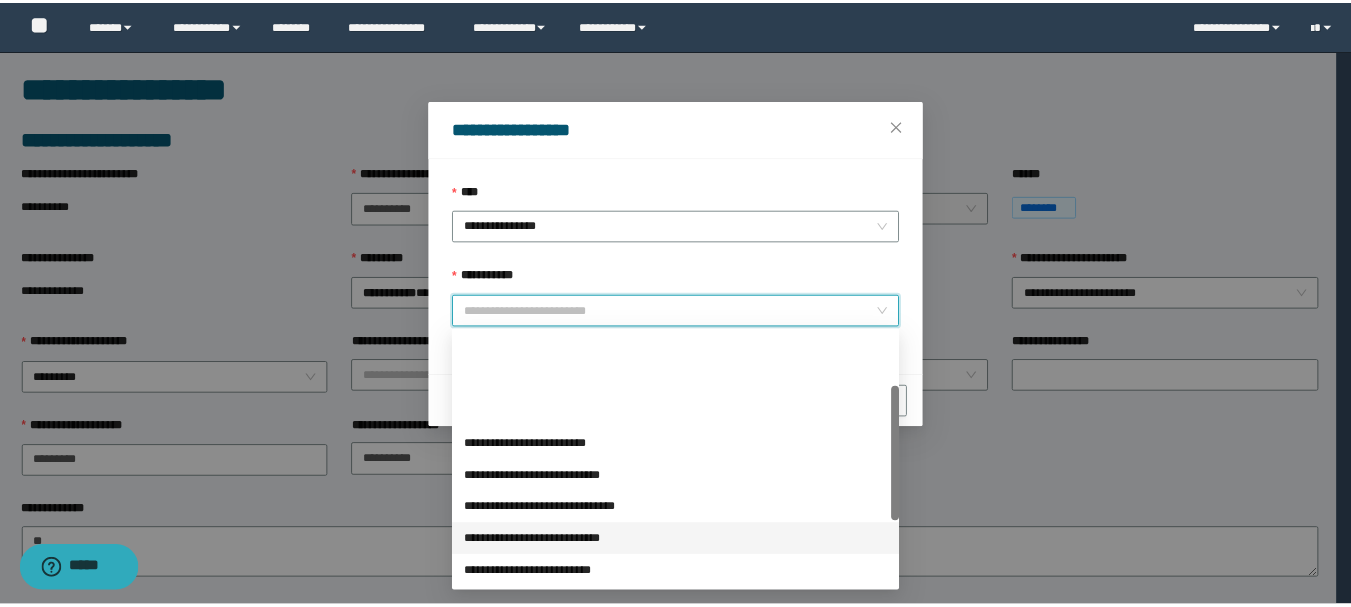 scroll, scrollTop: 100, scrollLeft: 0, axis: vertical 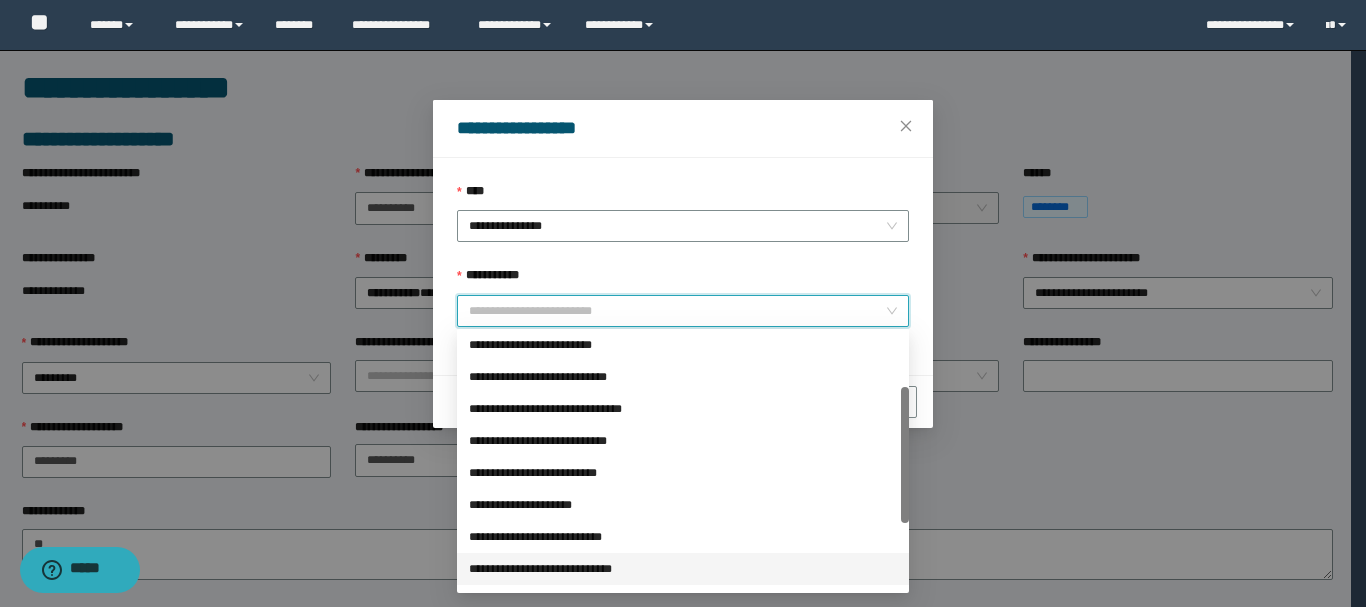 click on "**********" at bounding box center (683, 569) 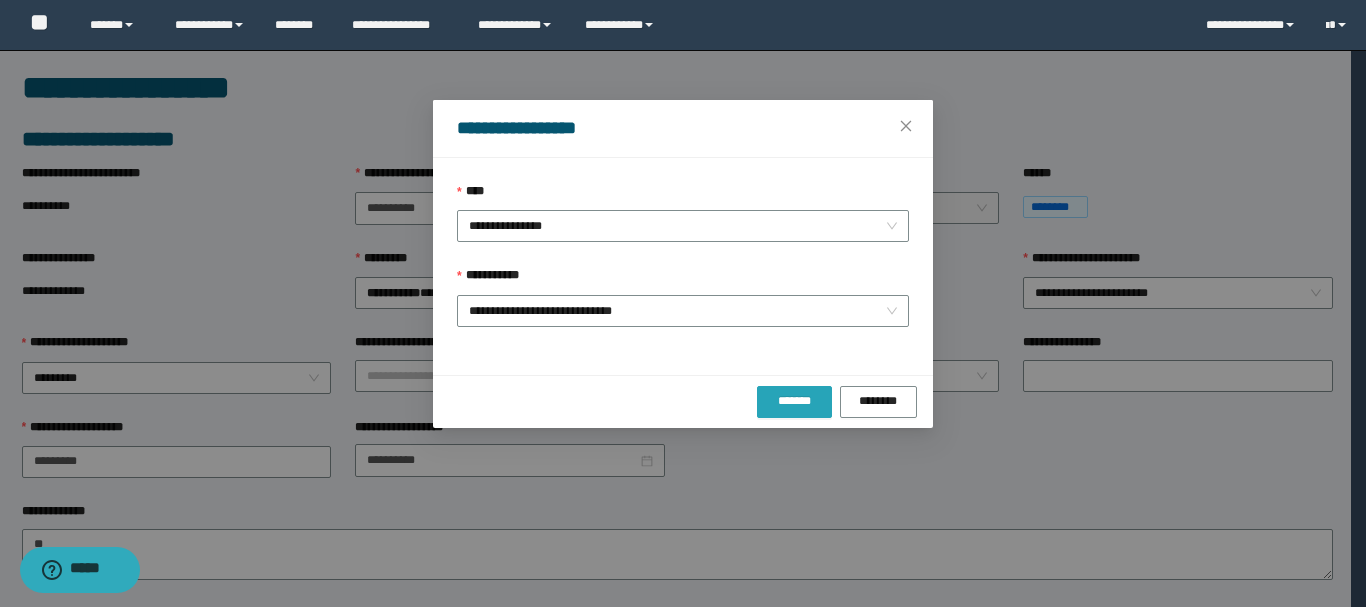 click on "*******" at bounding box center [794, 401] 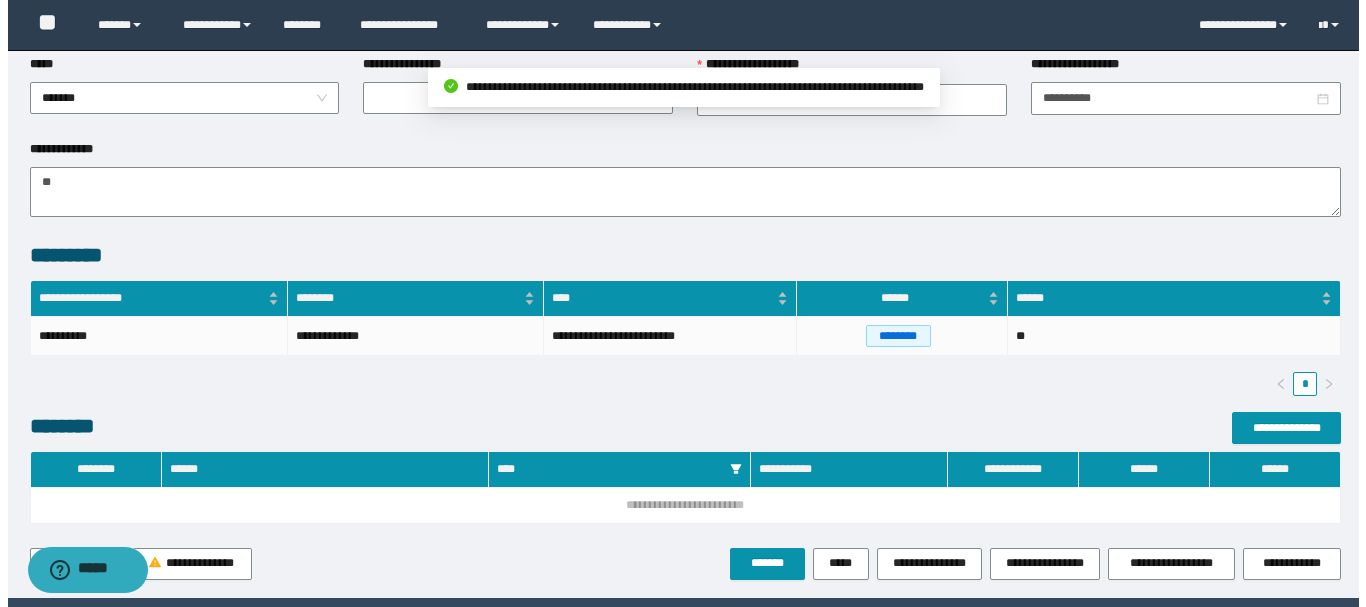 scroll, scrollTop: 480, scrollLeft: 0, axis: vertical 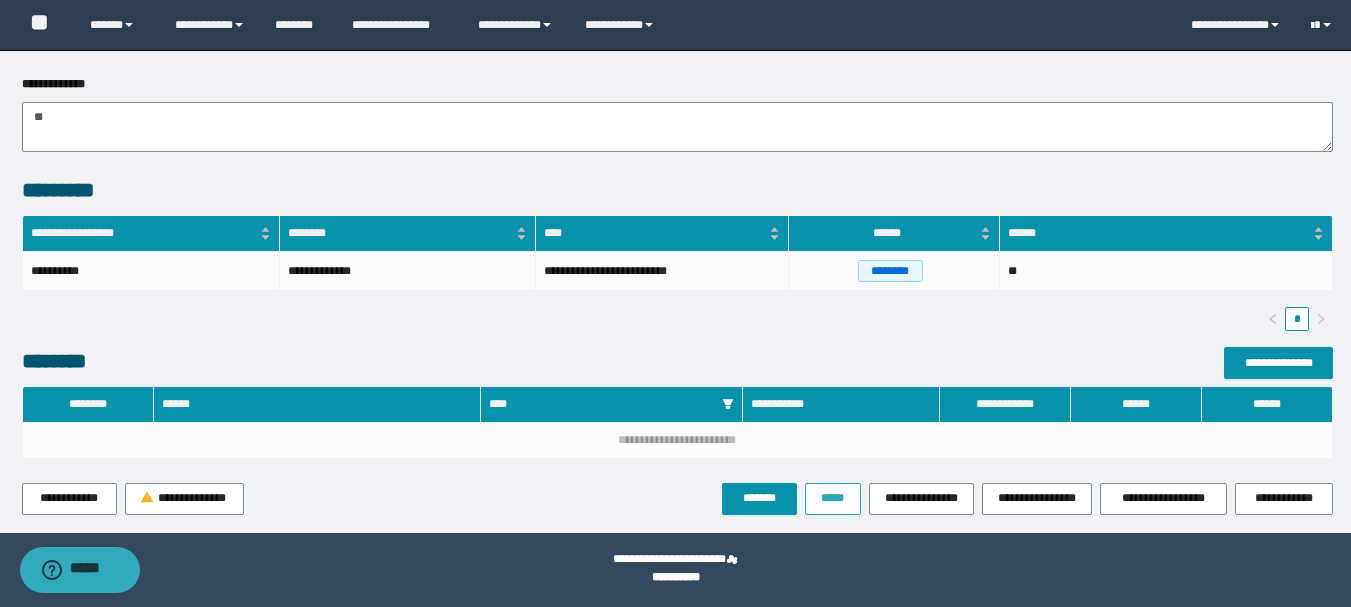 click on "*****" at bounding box center [833, 498] 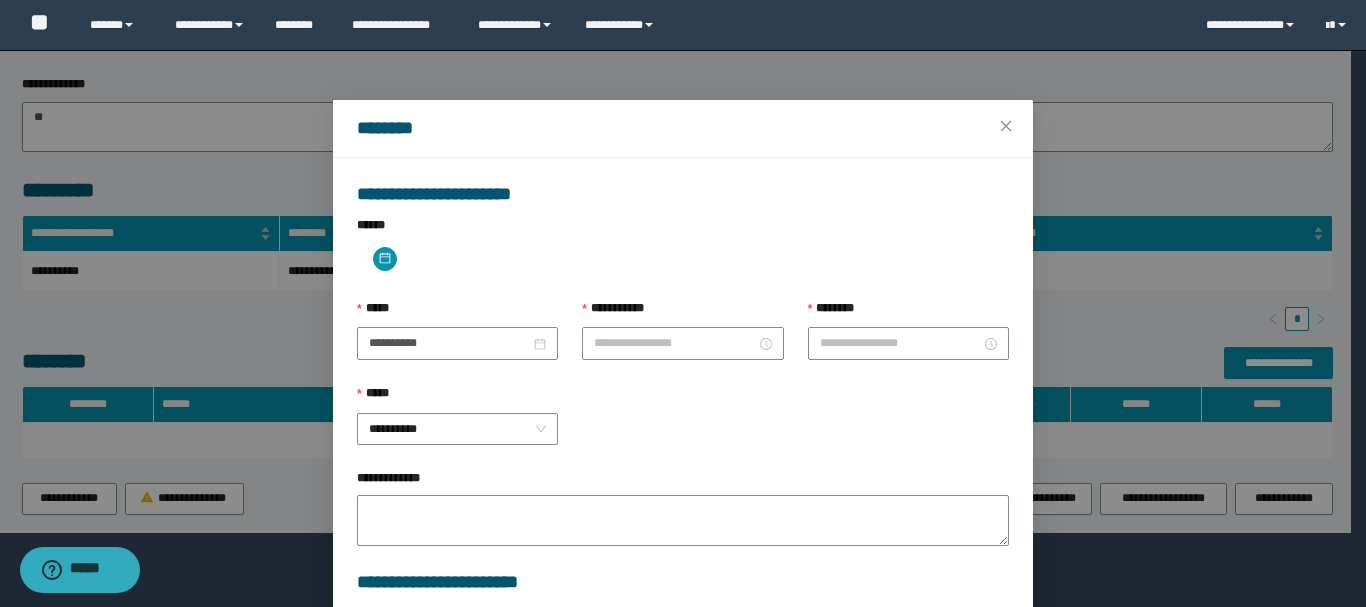 type on "*******" 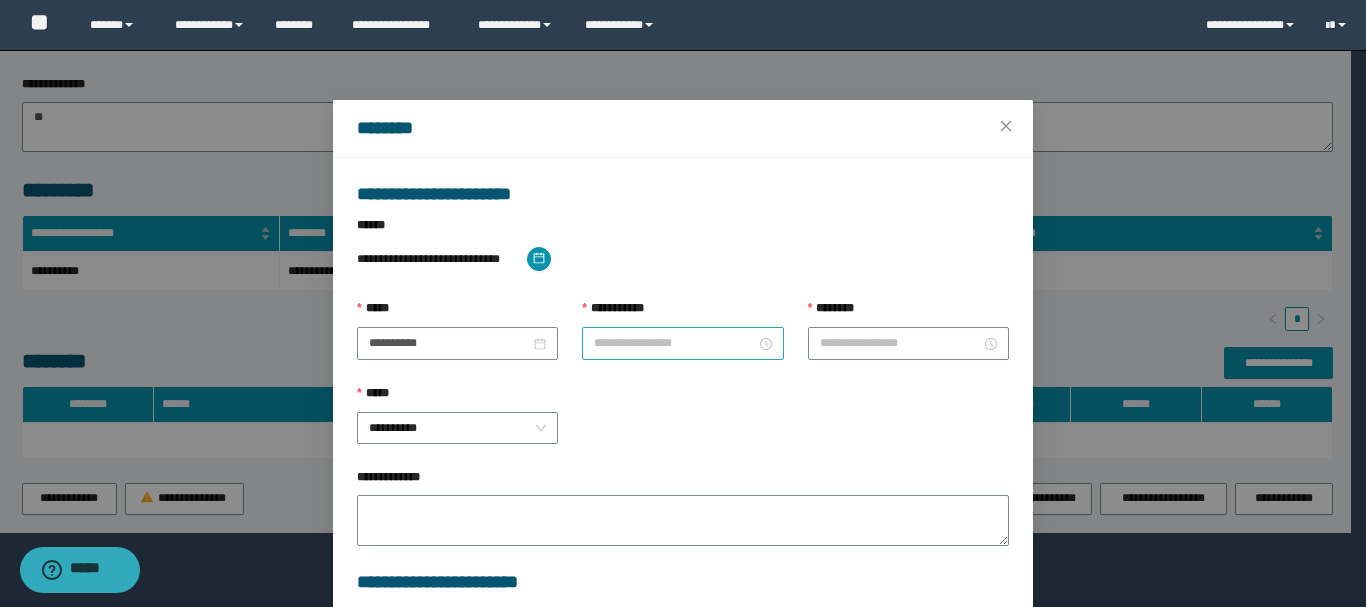 click on "**********" at bounding box center (674, 343) 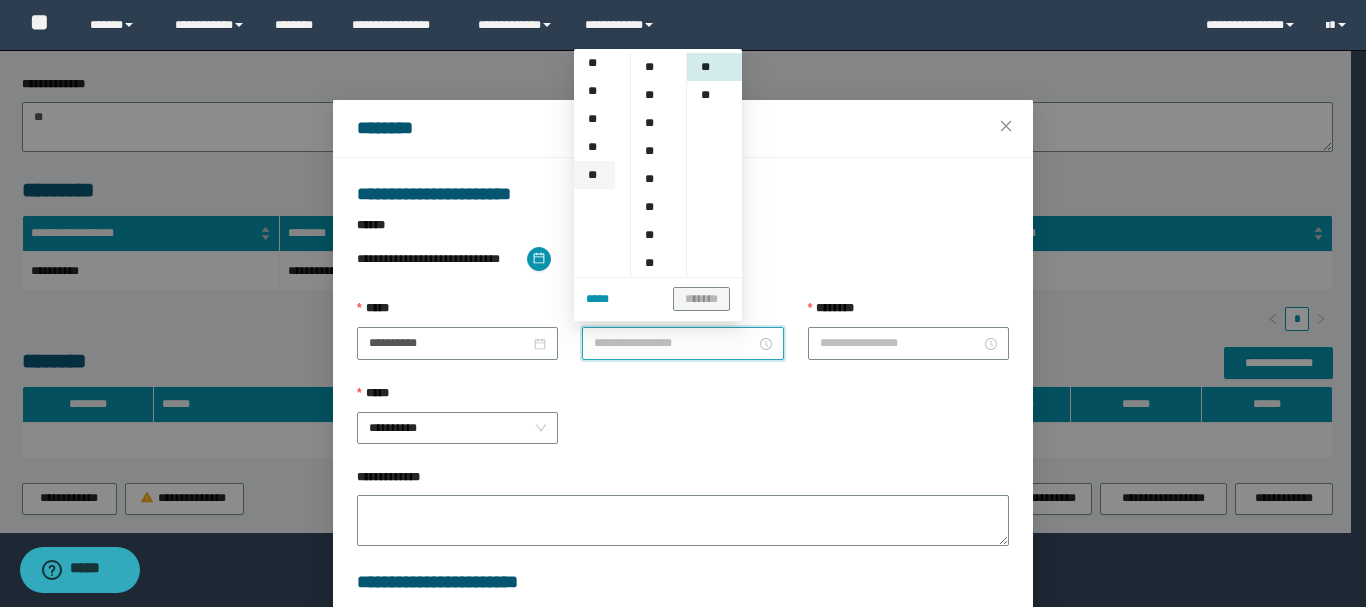 click on "**" at bounding box center (594, 175) 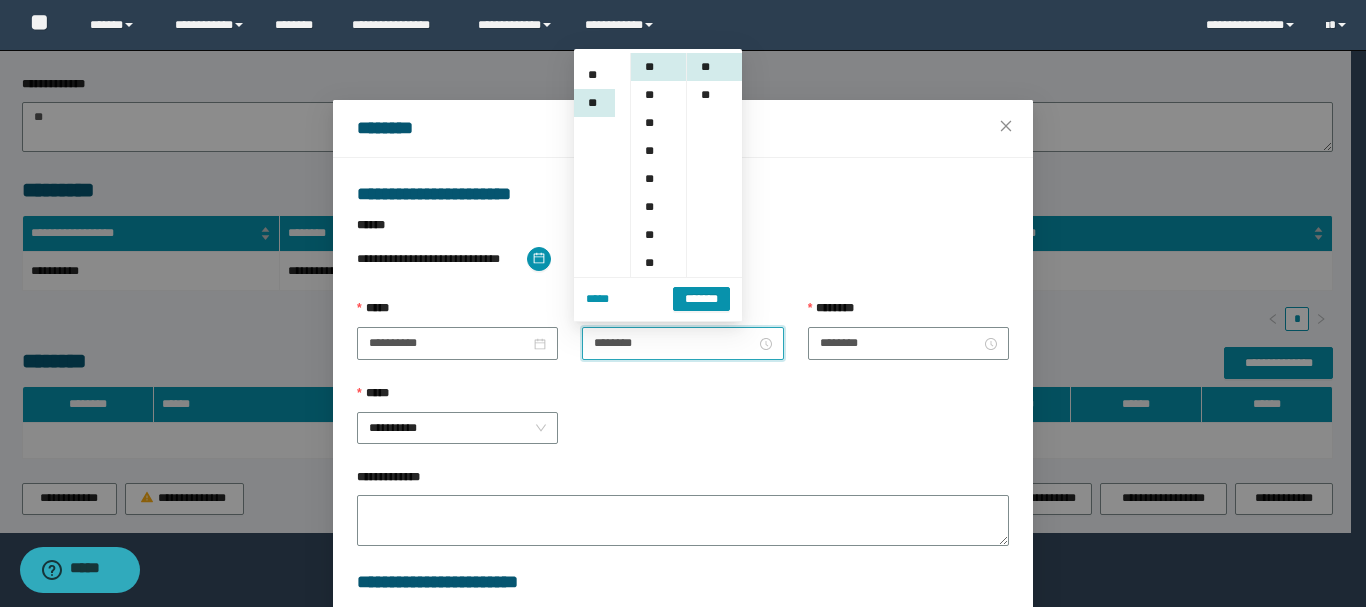 scroll, scrollTop: 308, scrollLeft: 0, axis: vertical 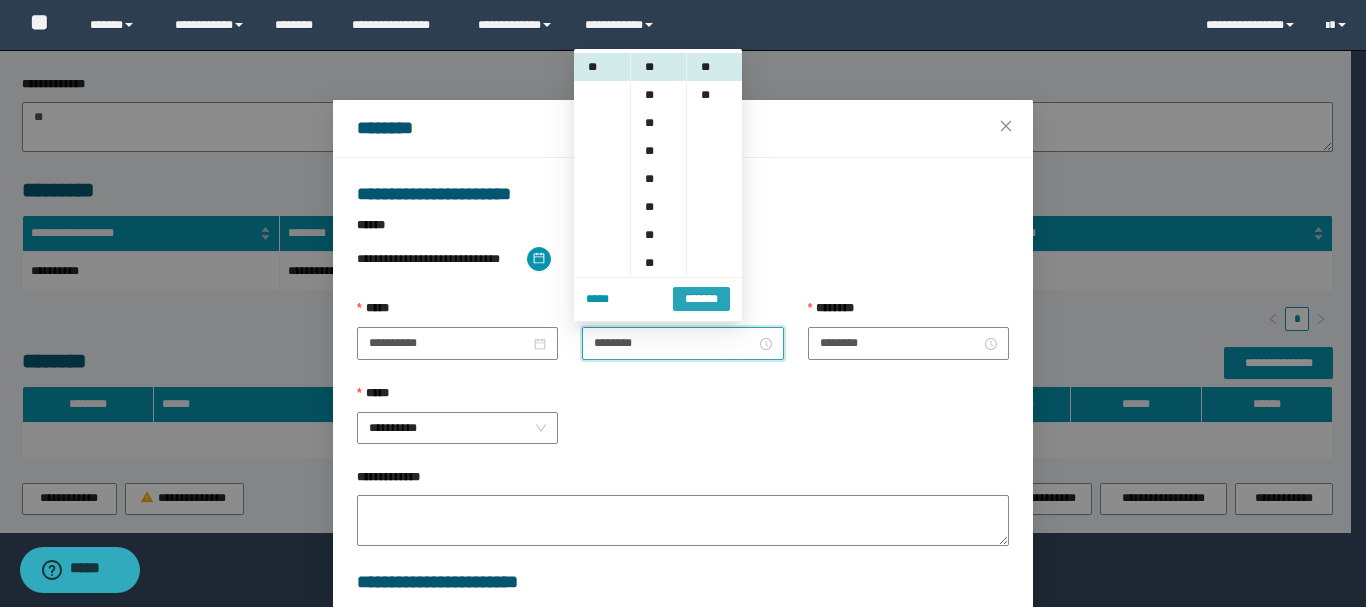 click on "*******" at bounding box center (701, 299) 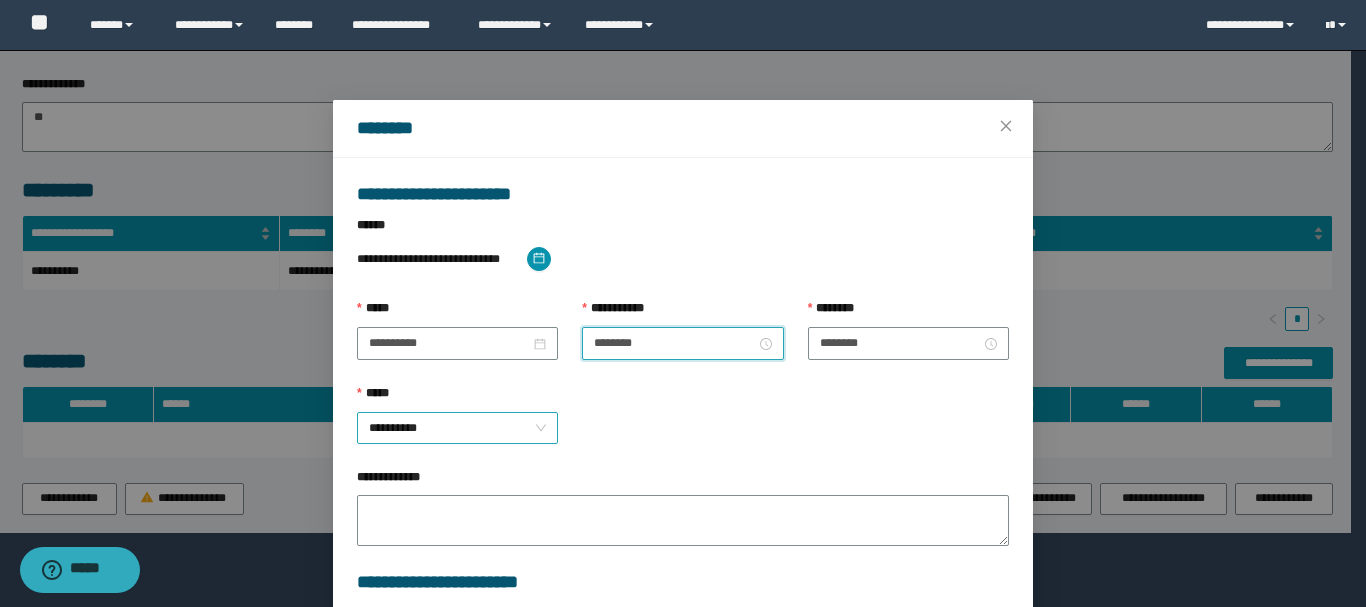 click on "**********" at bounding box center (457, 428) 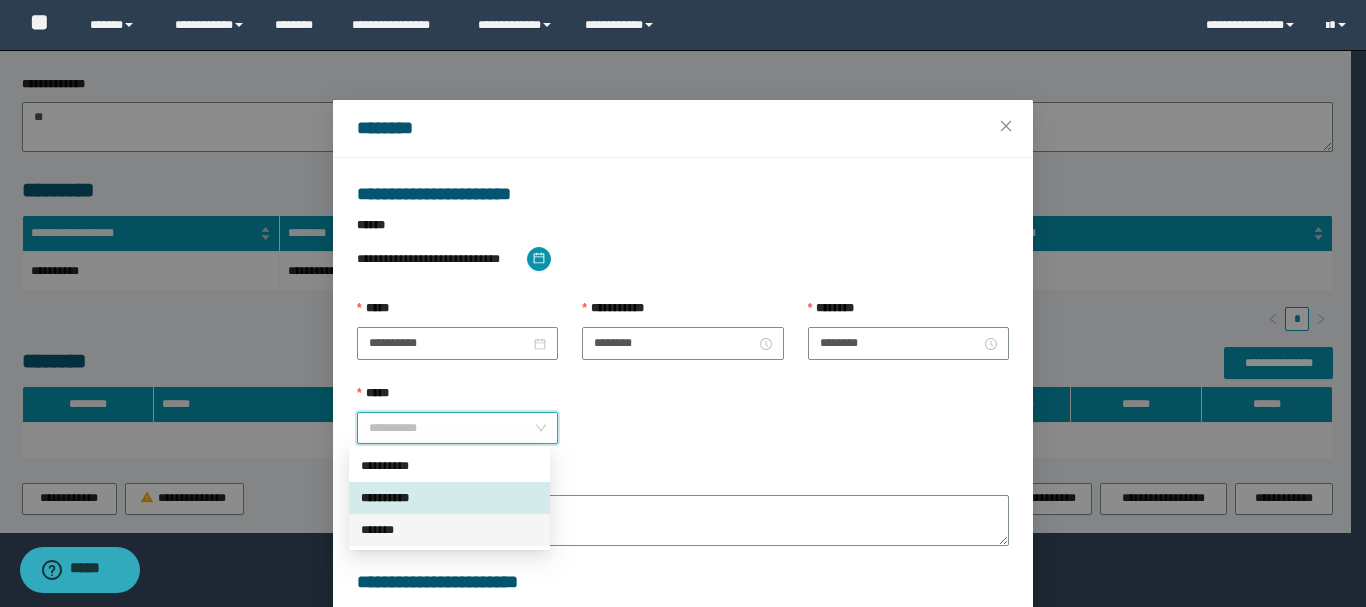 click on "*******" at bounding box center [449, 530] 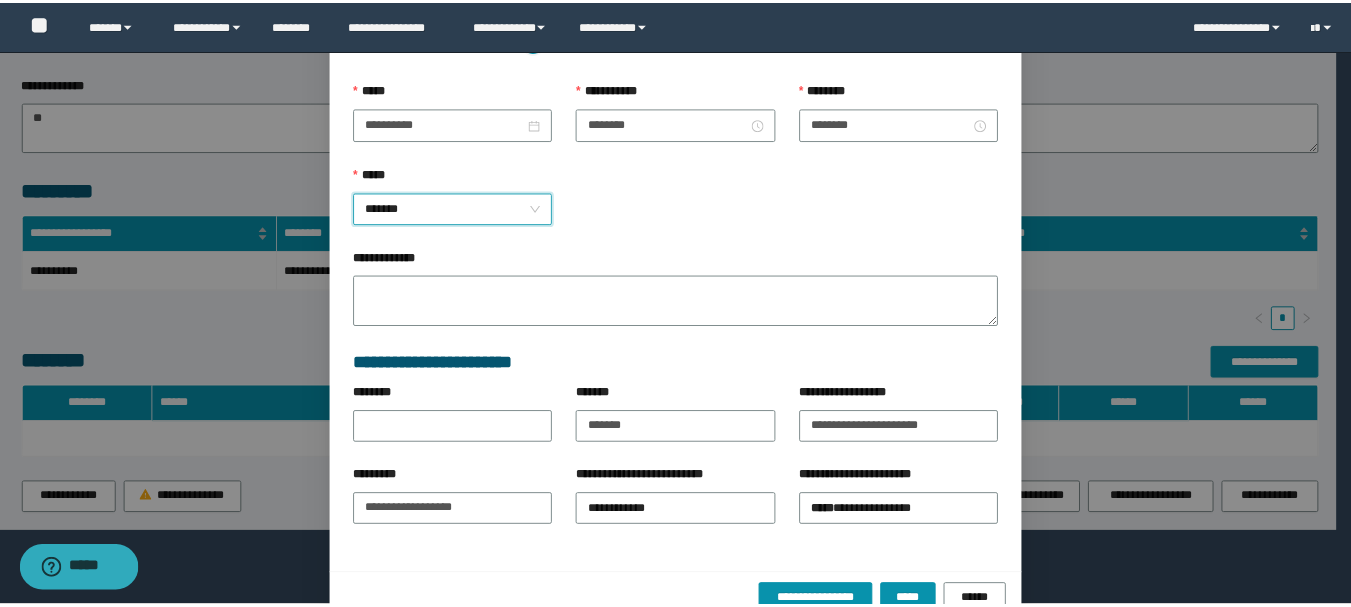 scroll, scrollTop: 263, scrollLeft: 0, axis: vertical 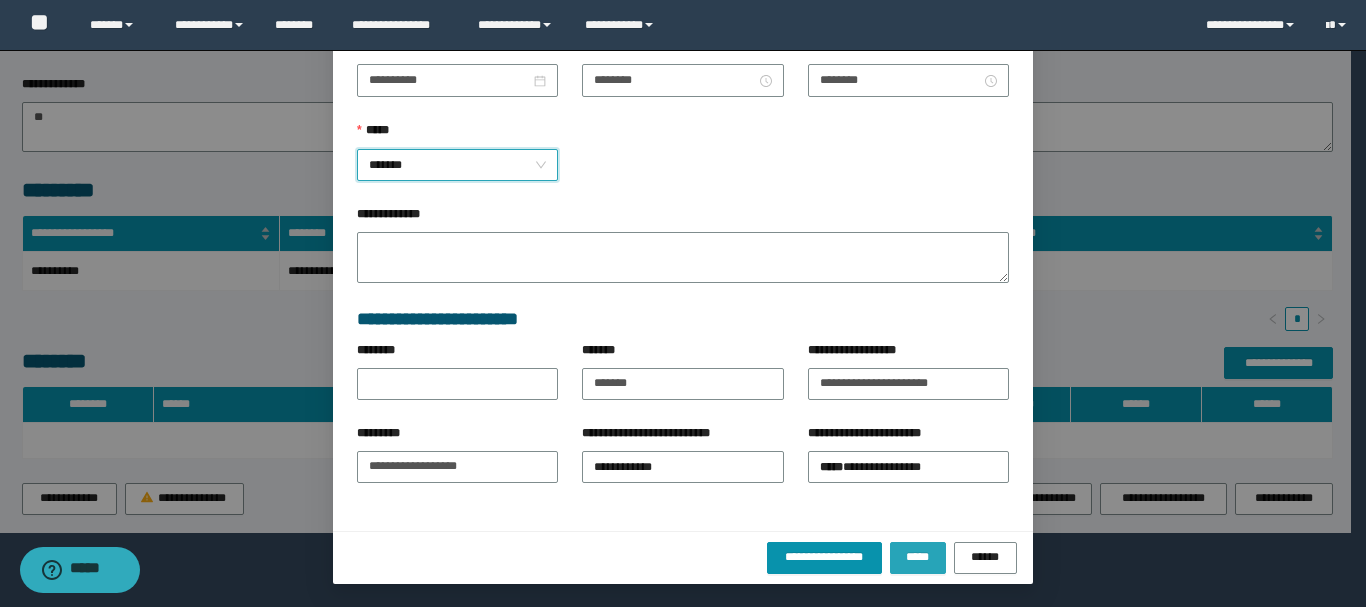 click on "*****" at bounding box center (918, 557) 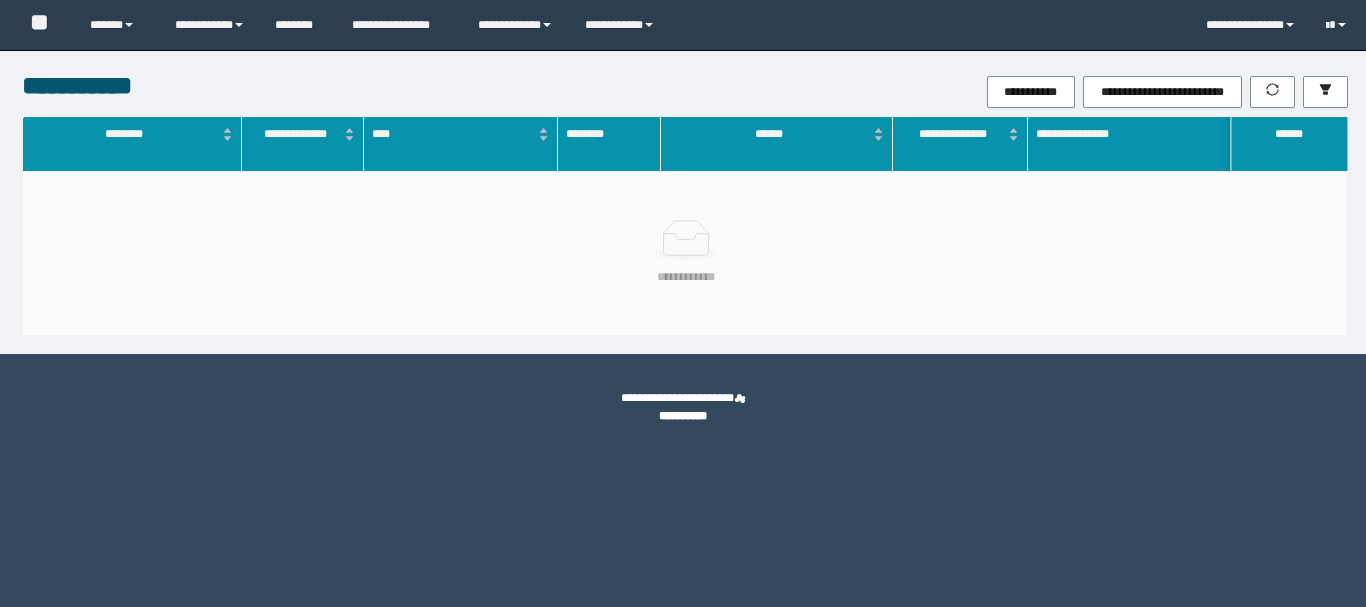 scroll, scrollTop: 0, scrollLeft: 0, axis: both 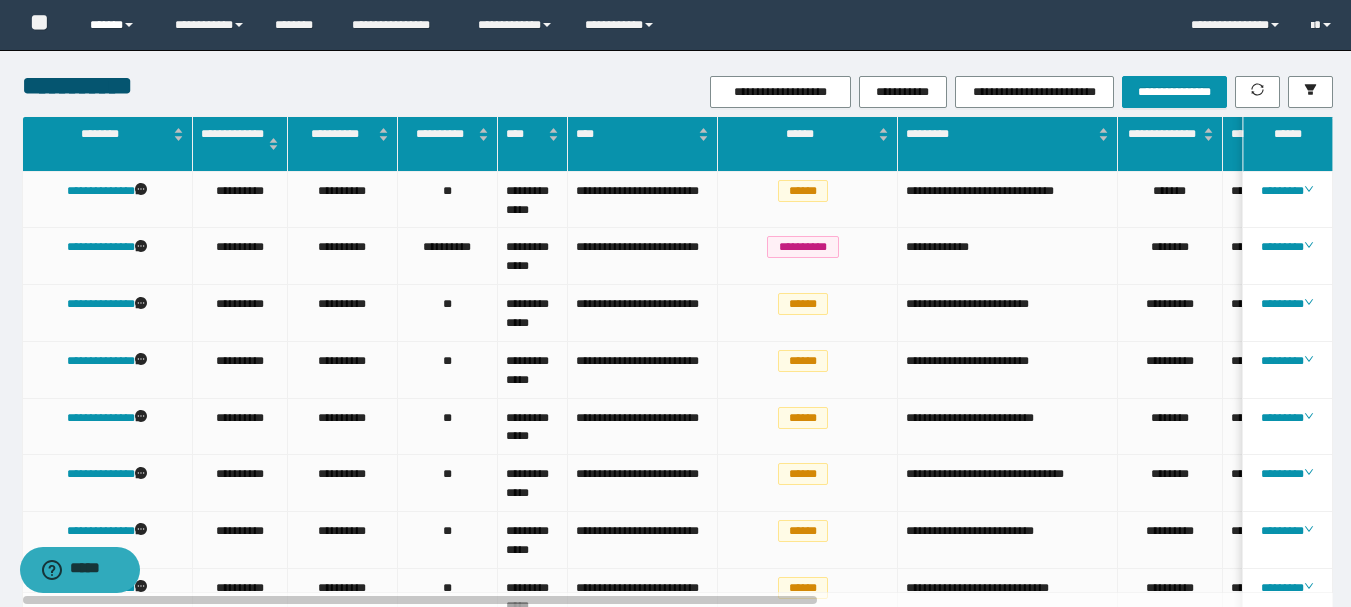 click on "******" at bounding box center [117, 25] 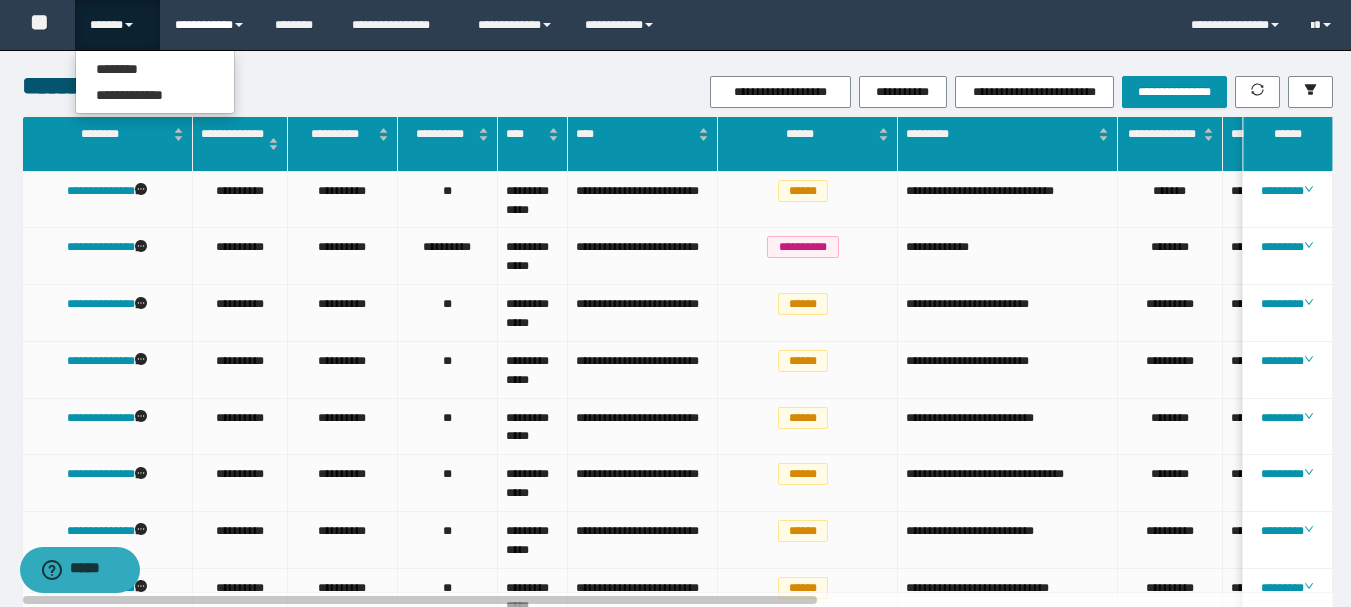 click on "**********" at bounding box center [210, 25] 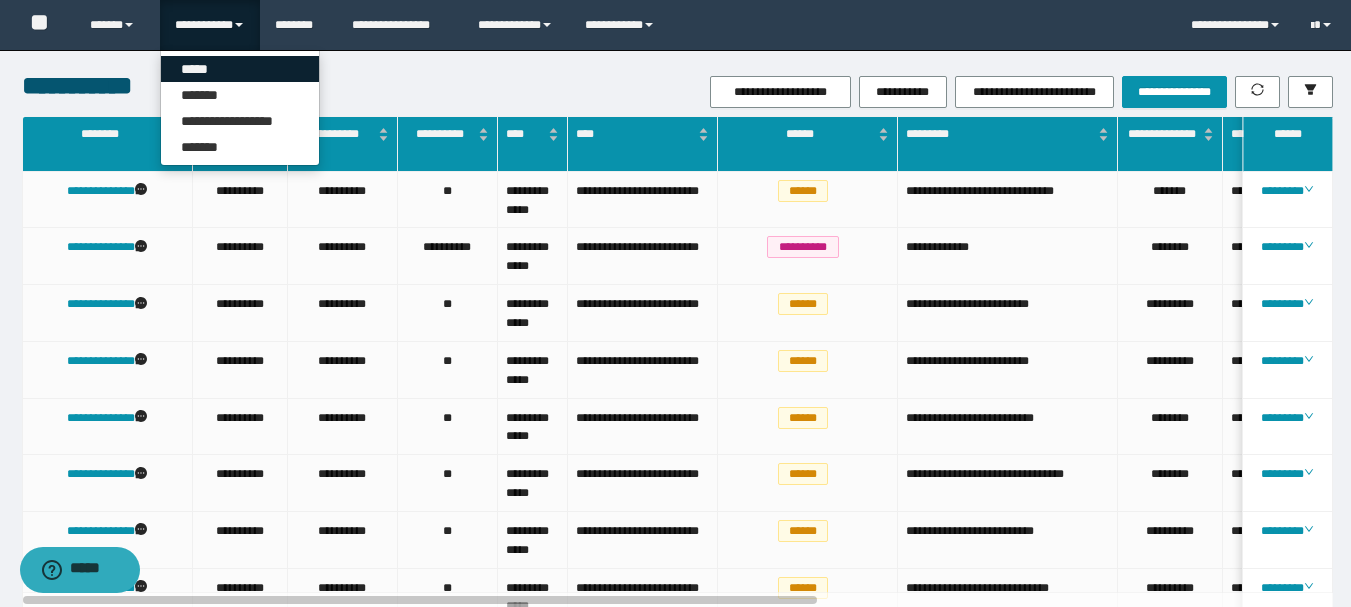 click on "*****" at bounding box center [240, 69] 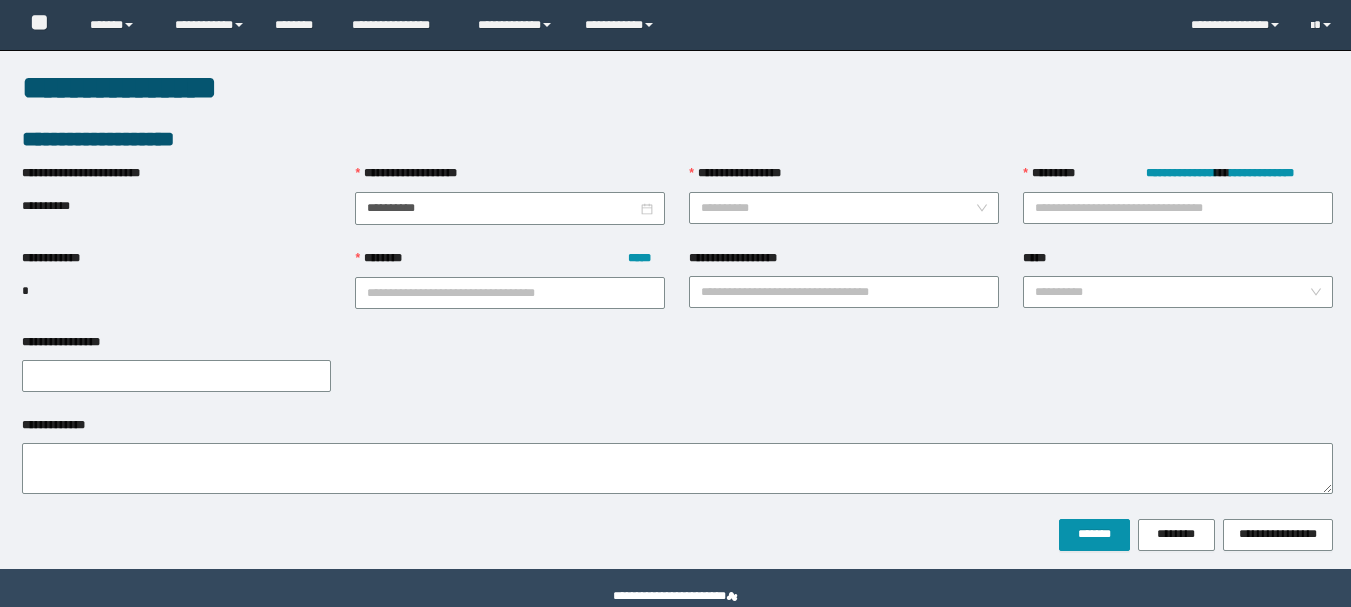 scroll, scrollTop: 0, scrollLeft: 0, axis: both 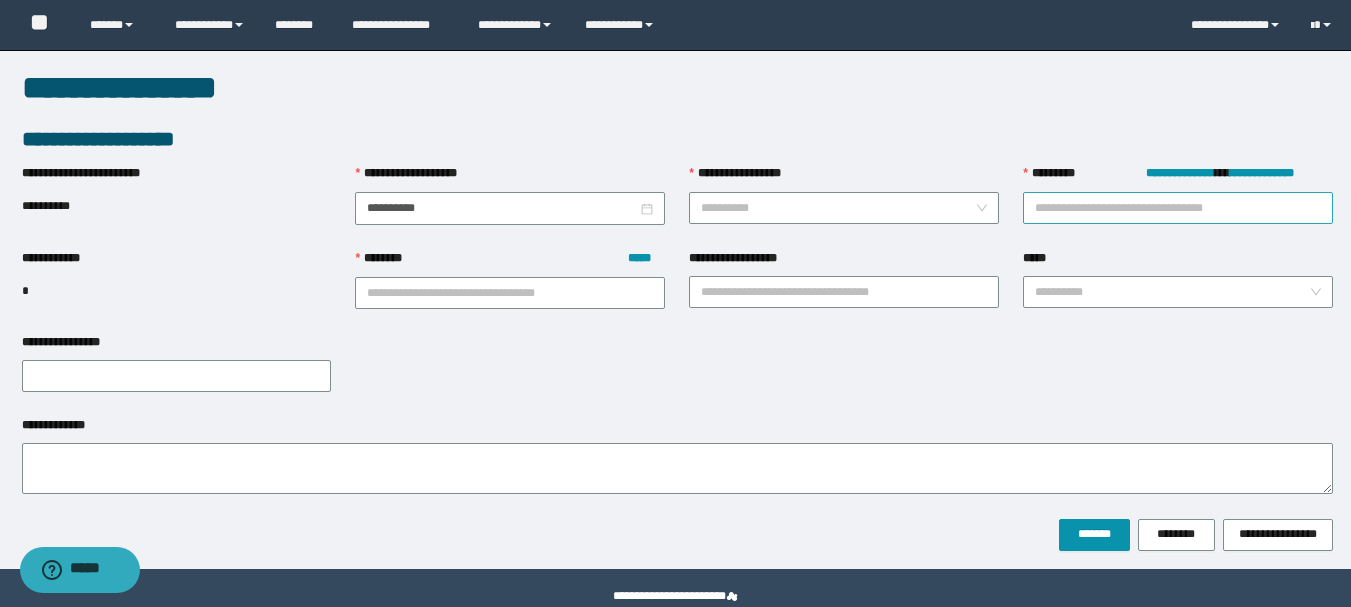 click on "**********" at bounding box center [1178, 208] 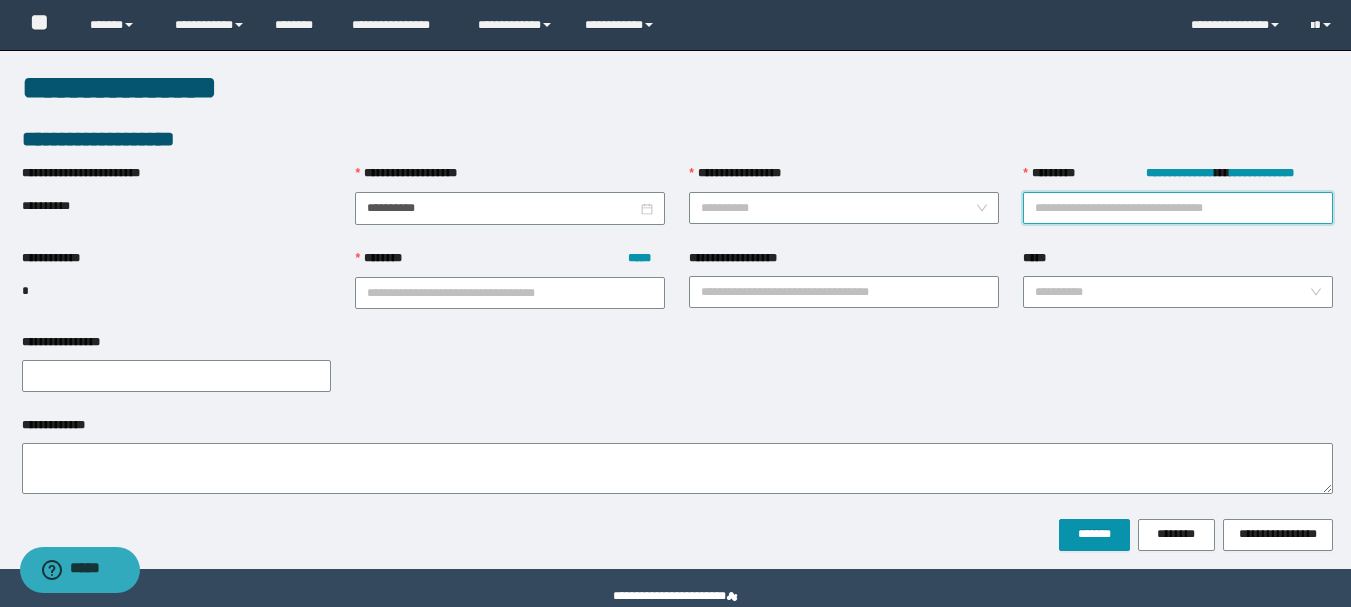 paste on "**********" 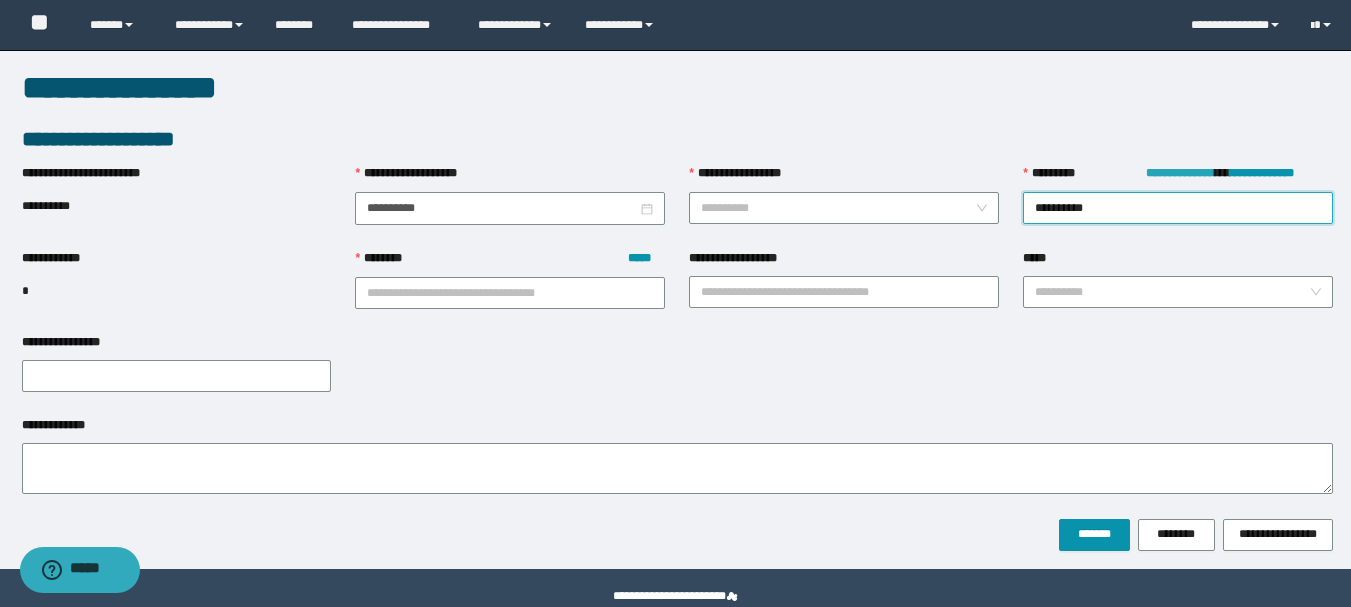 type on "**********" 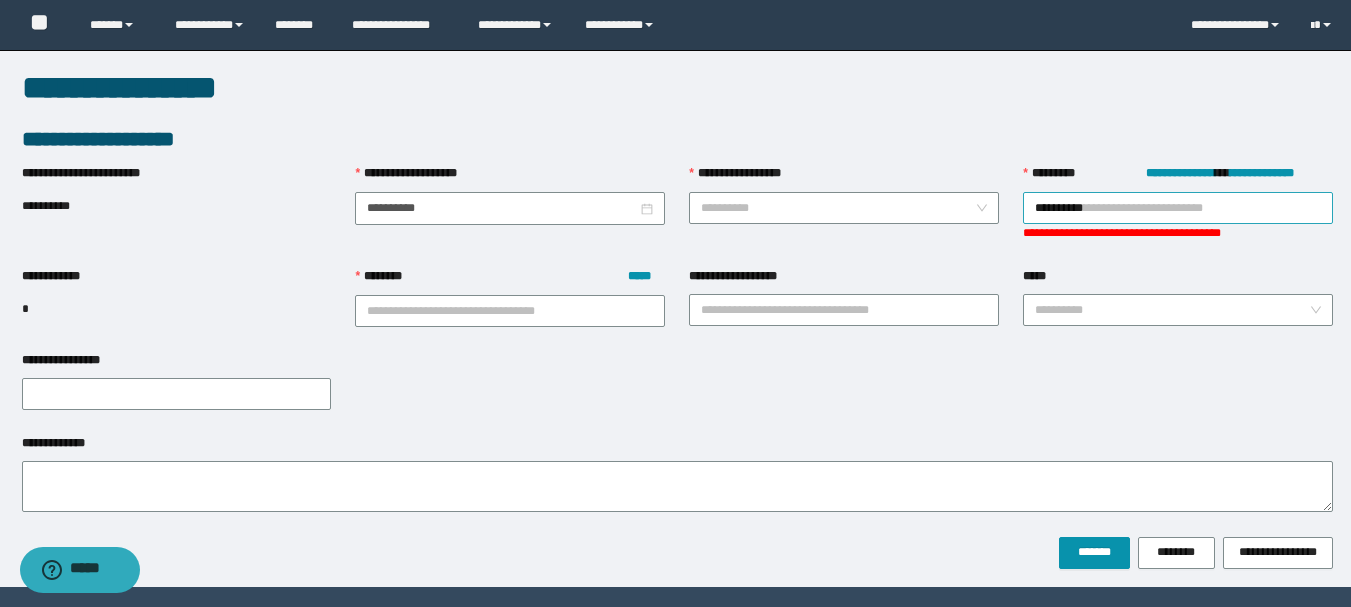 click on "**********" at bounding box center [1178, 208] 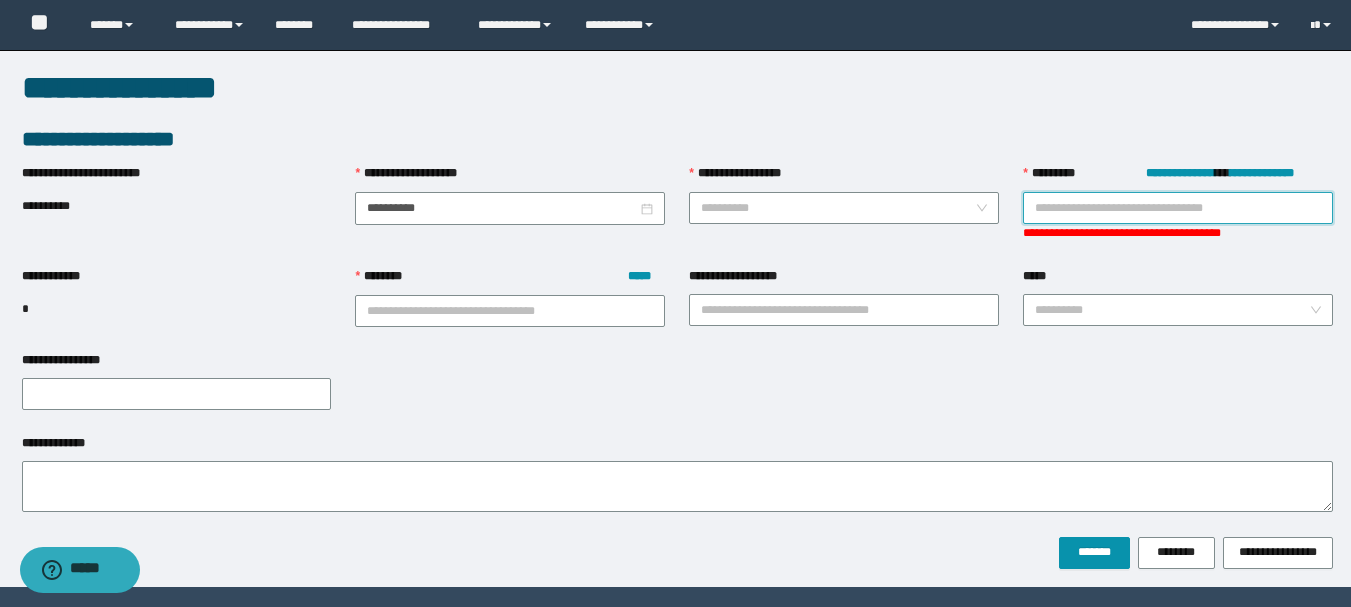 paste on "**********" 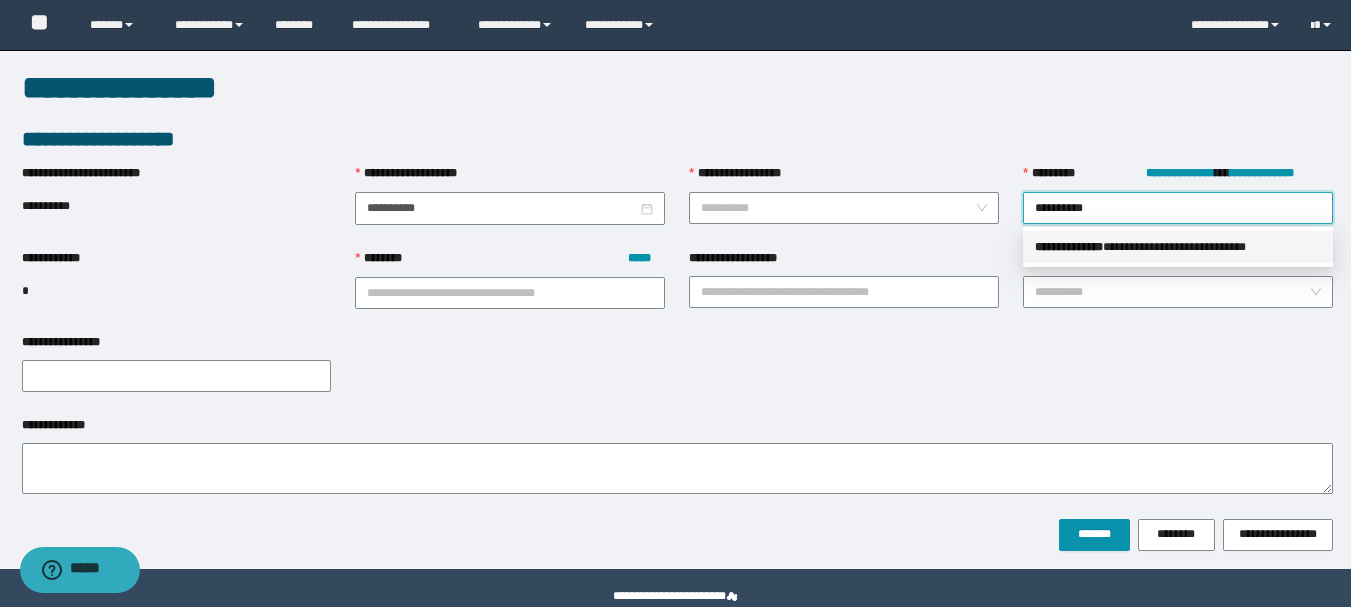 click on "**********" at bounding box center (1069, 247) 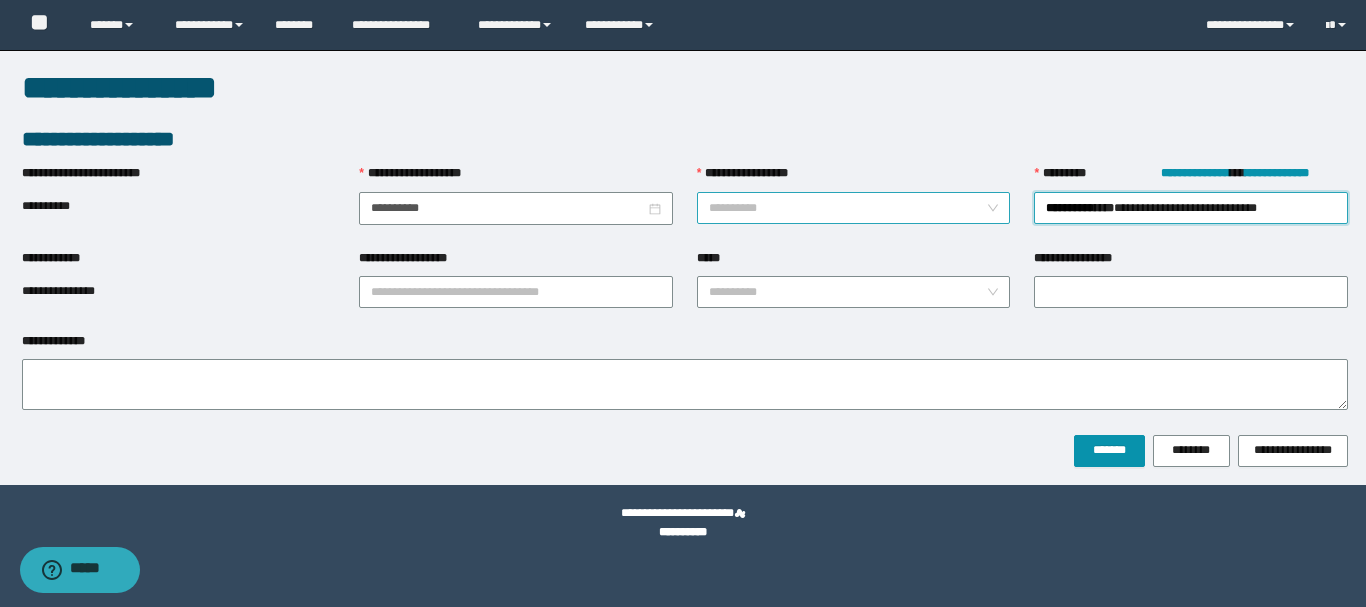 click on "**********" at bounding box center (848, 208) 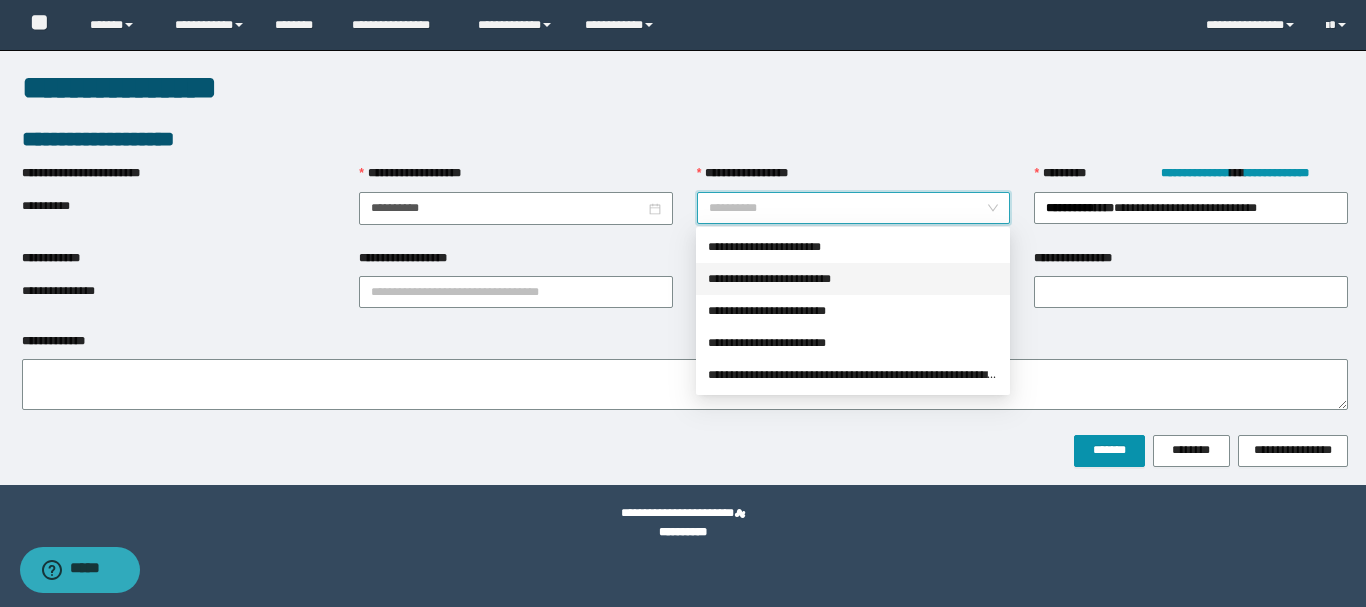 click on "**********" at bounding box center (853, 279) 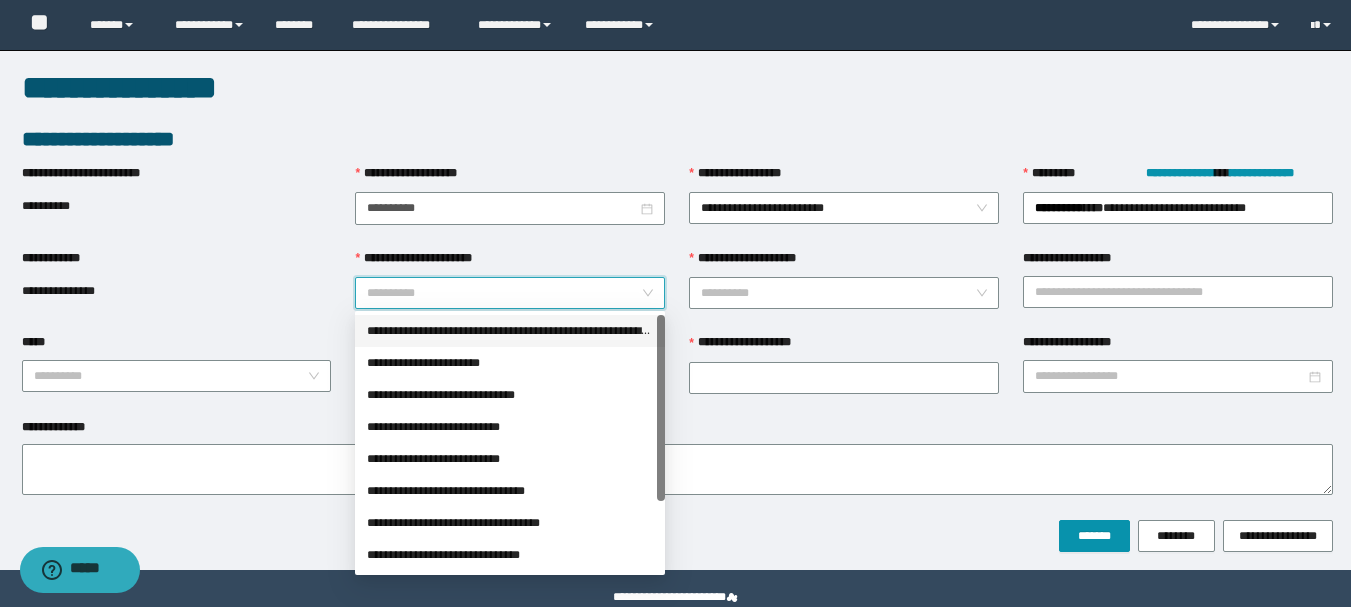 click on "**********" at bounding box center [504, 293] 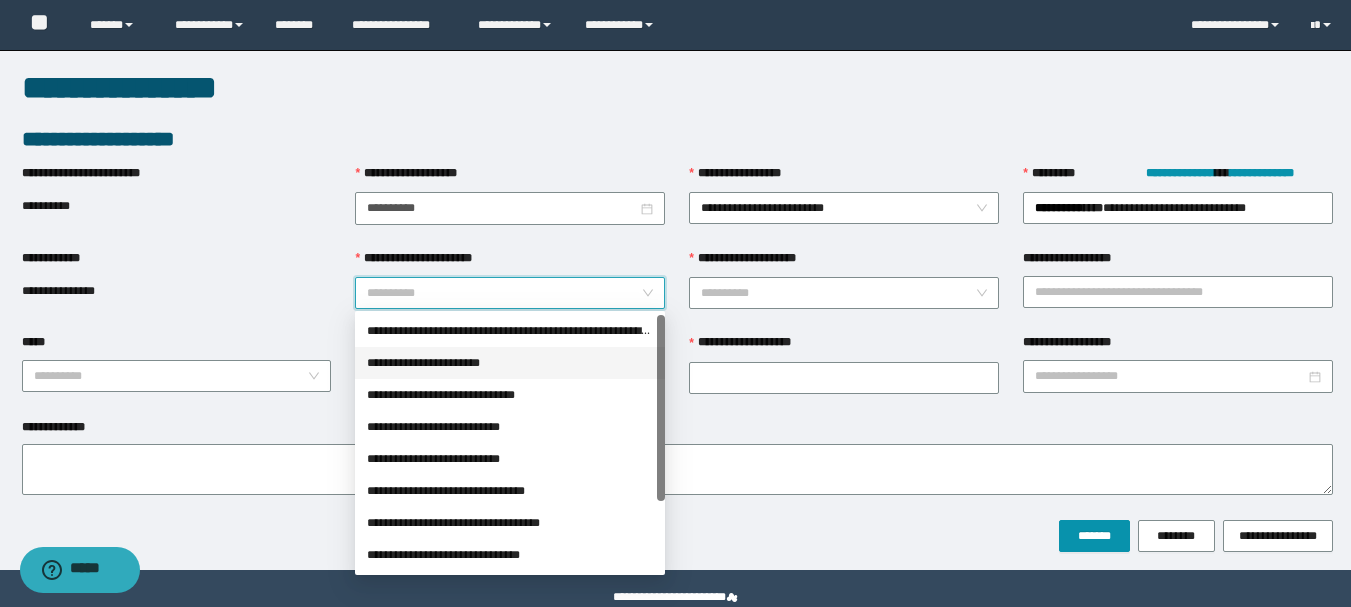 click on "**********" at bounding box center [510, 363] 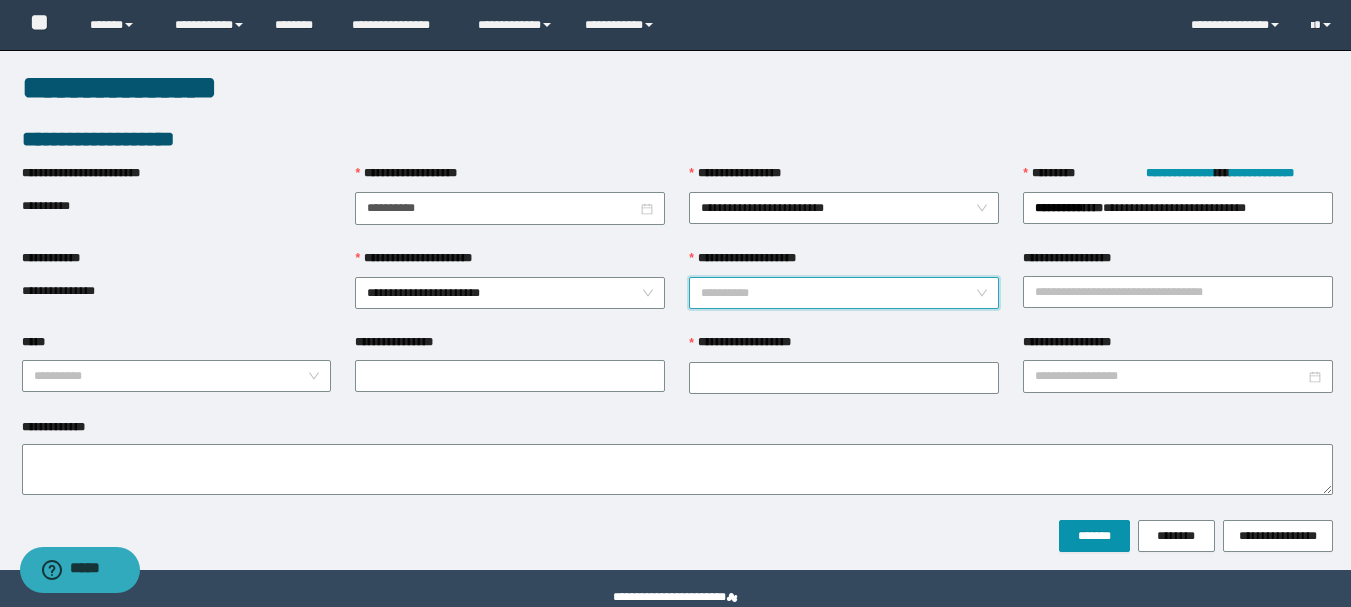 click on "**********" at bounding box center [838, 293] 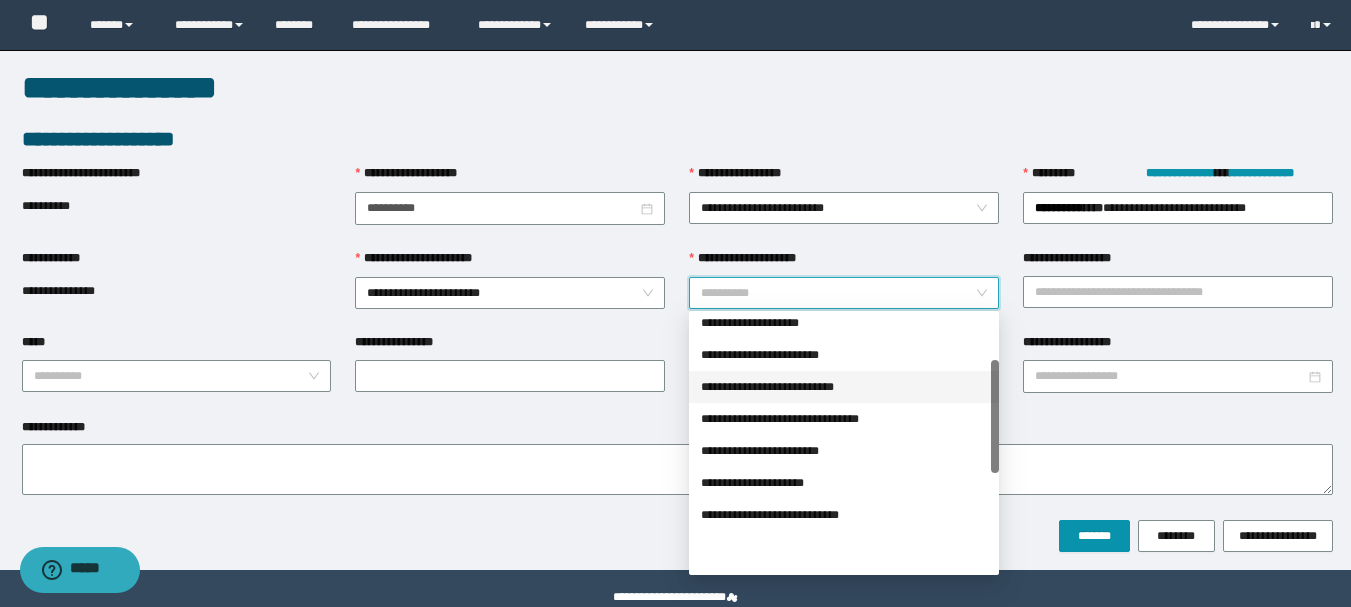 scroll, scrollTop: 300, scrollLeft: 0, axis: vertical 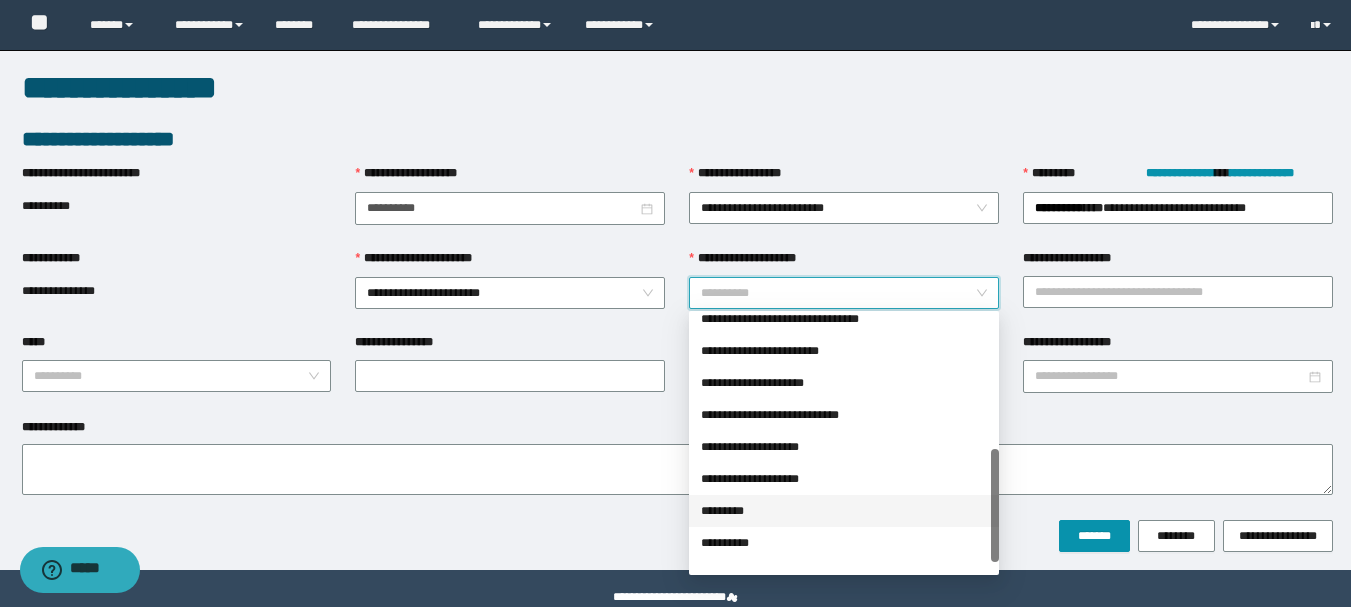 click on "*********" at bounding box center (844, 511) 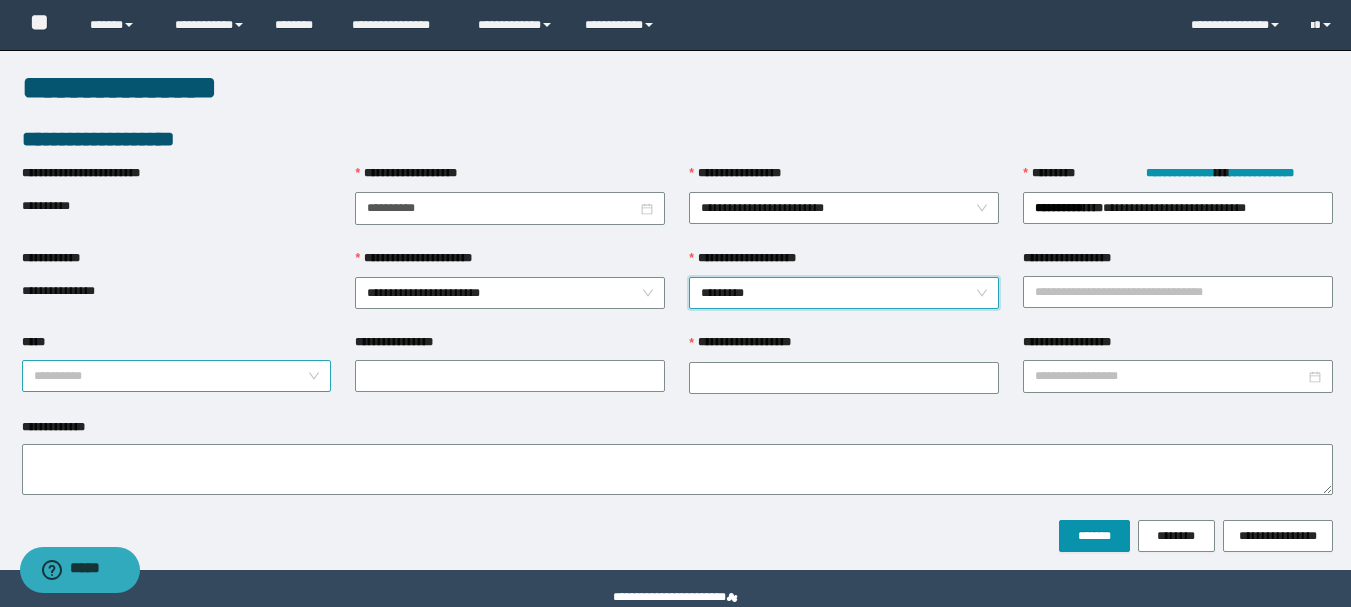 click on "*****" at bounding box center [171, 376] 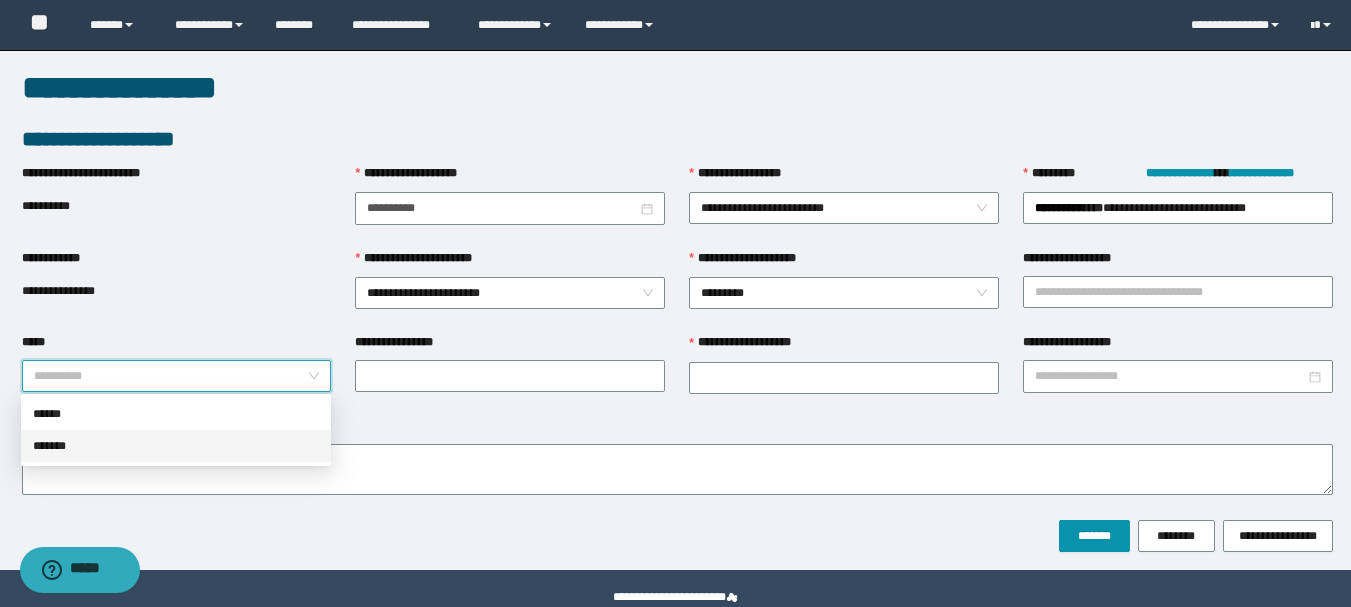 click on "*******" at bounding box center (176, 446) 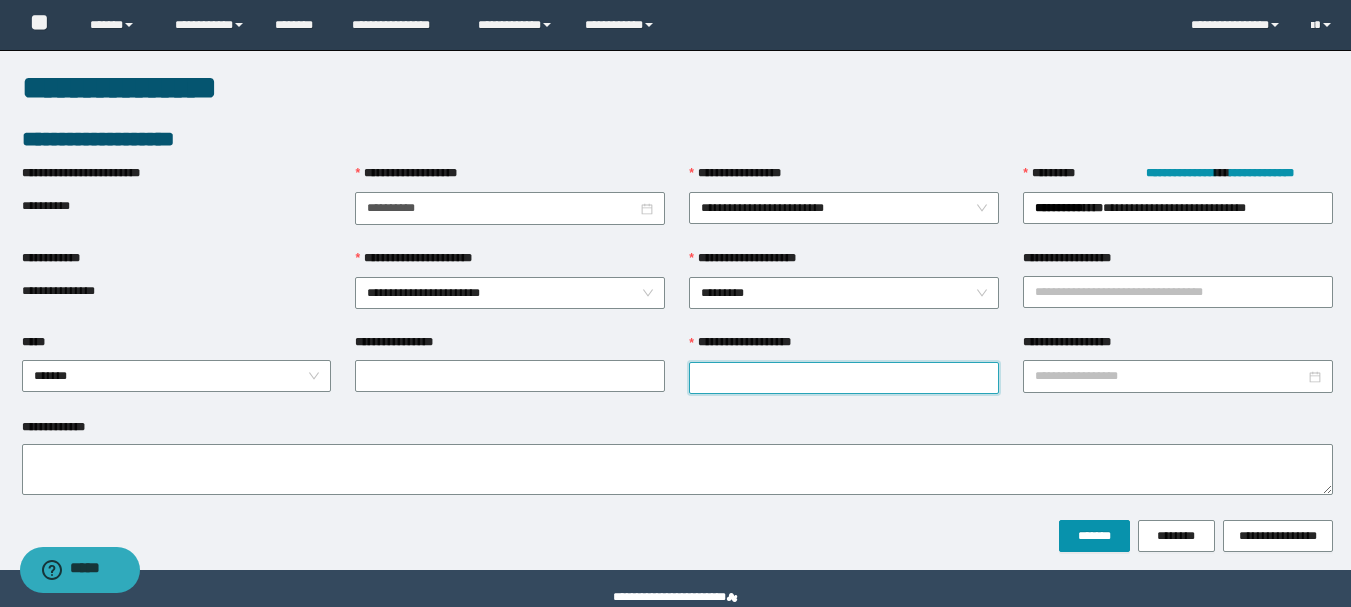 click on "**********" at bounding box center [844, 378] 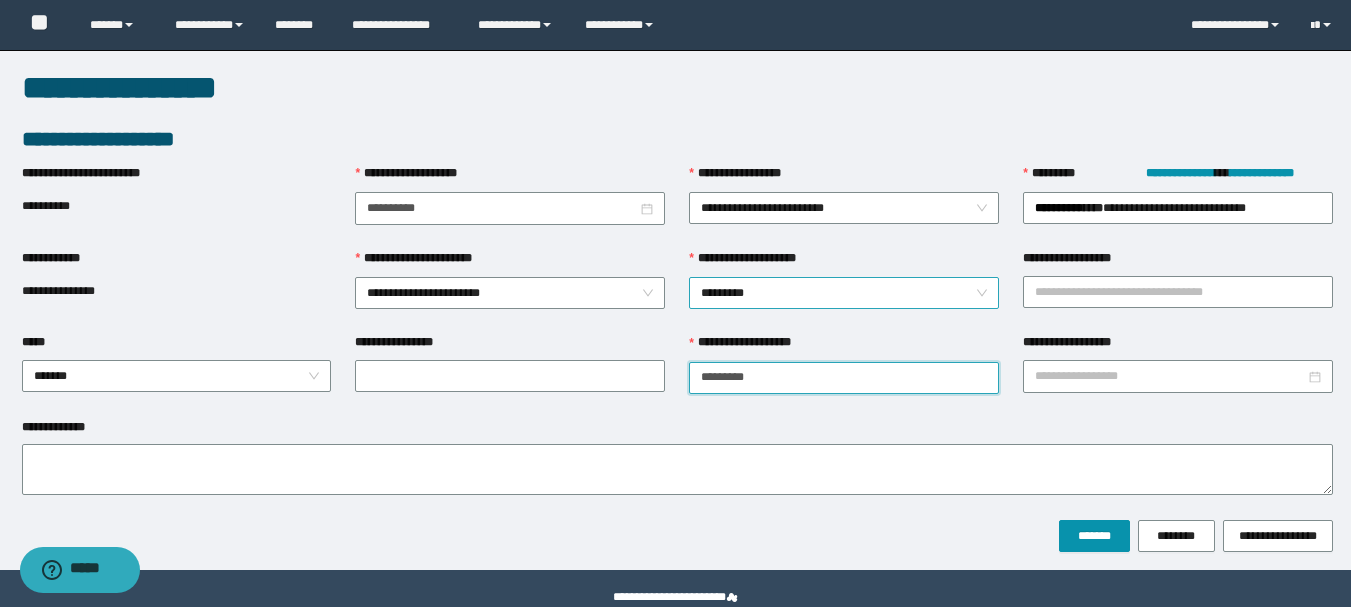 type on "*********" 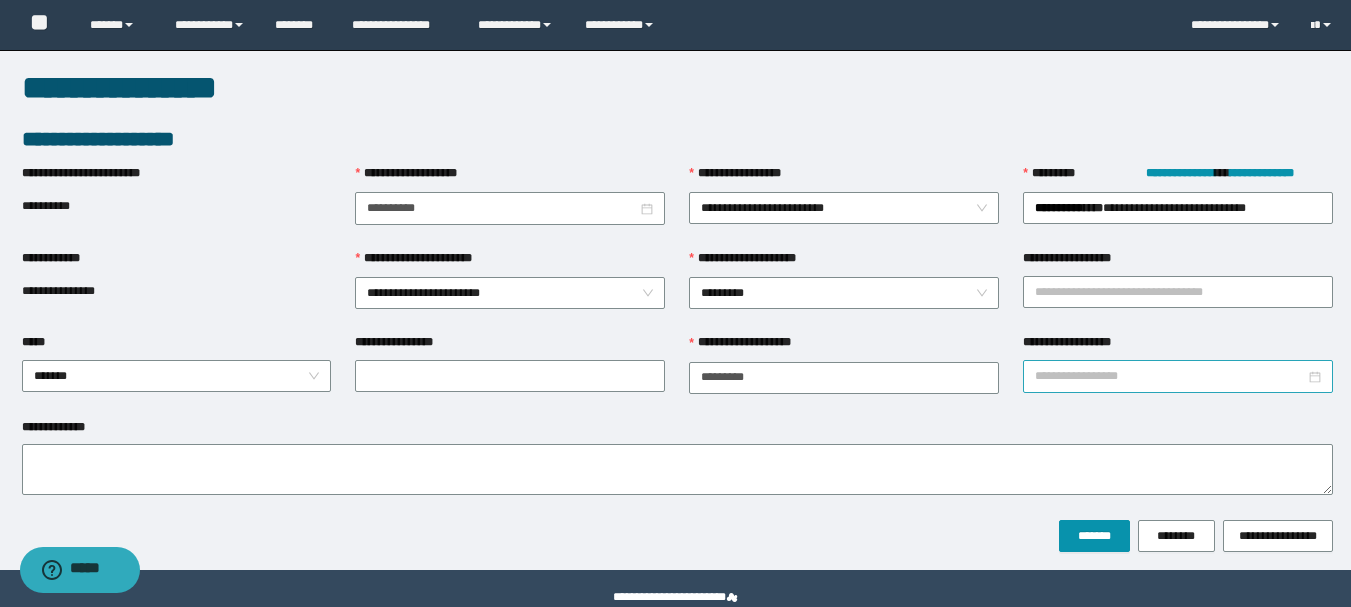 click on "**********" at bounding box center (1170, 376) 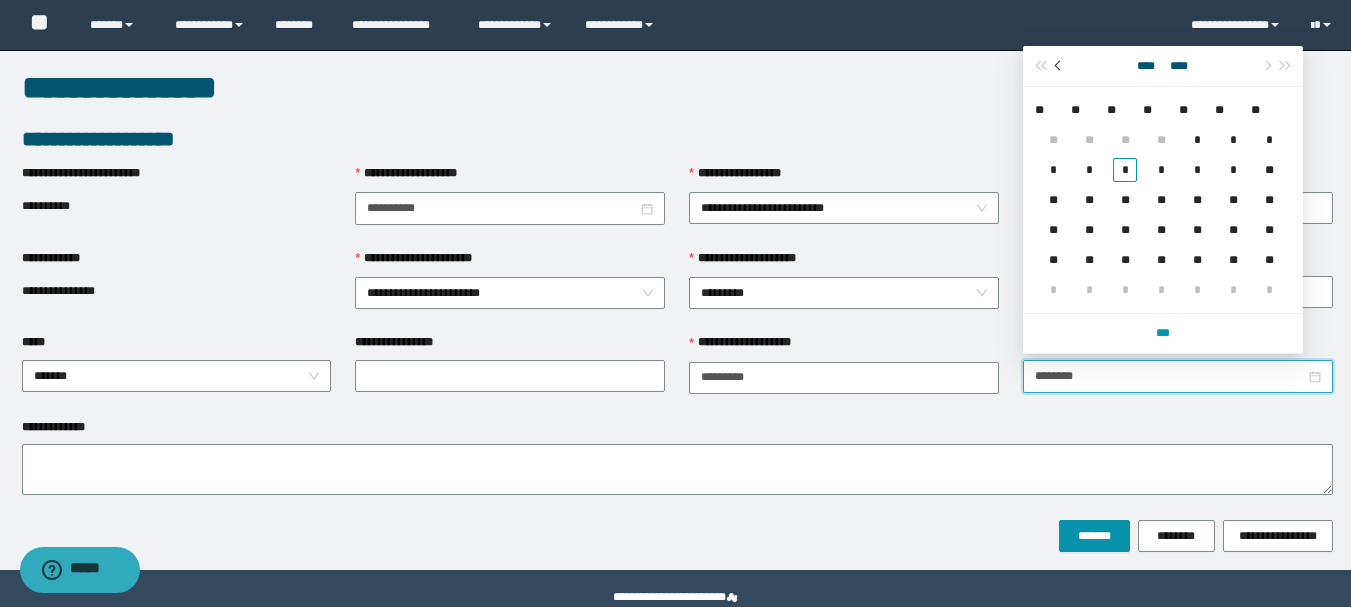 click at bounding box center [1059, 66] 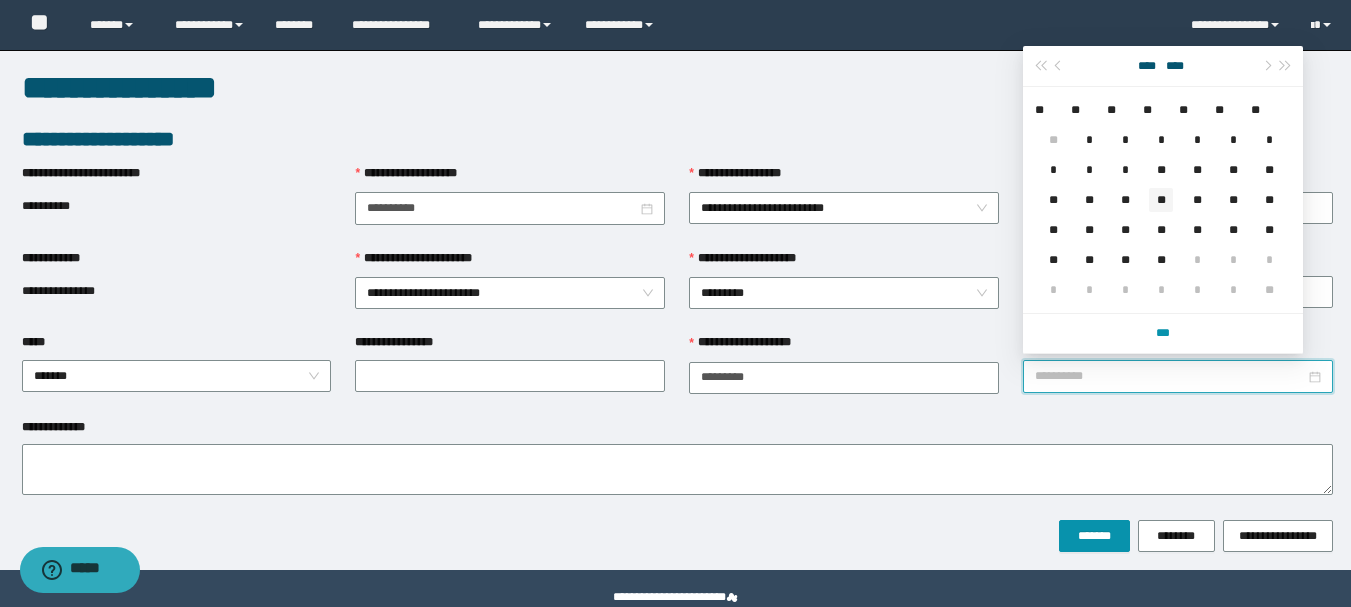 click on "**" at bounding box center [1161, 200] 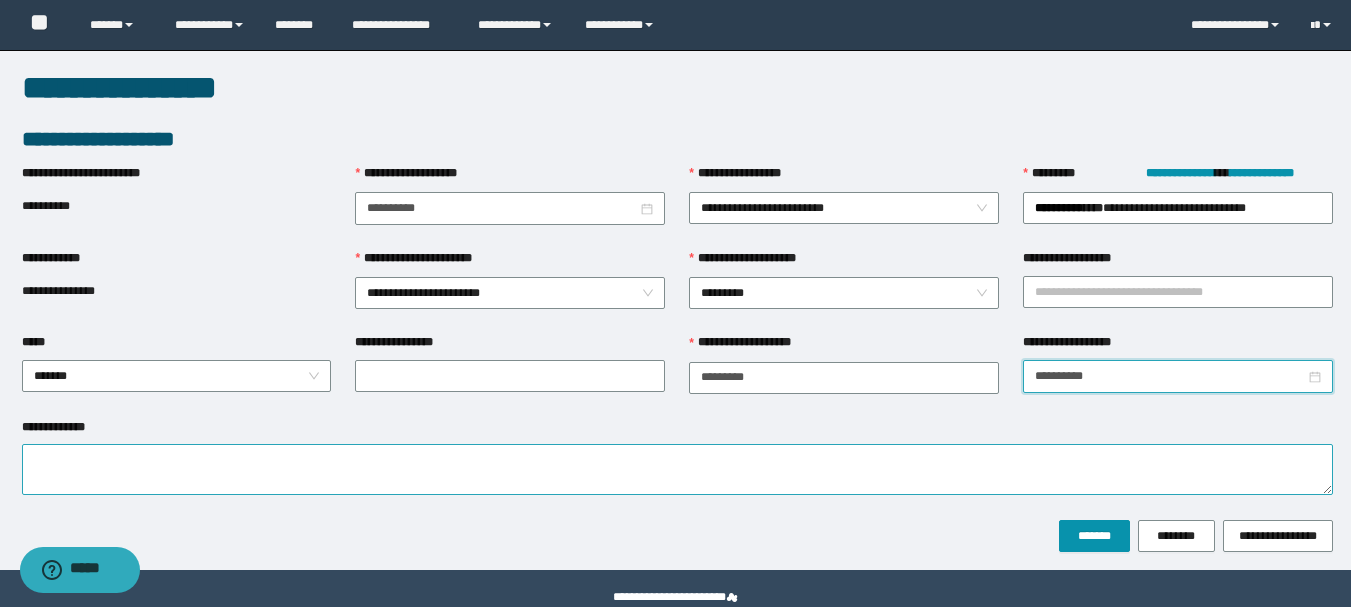 type on "**********" 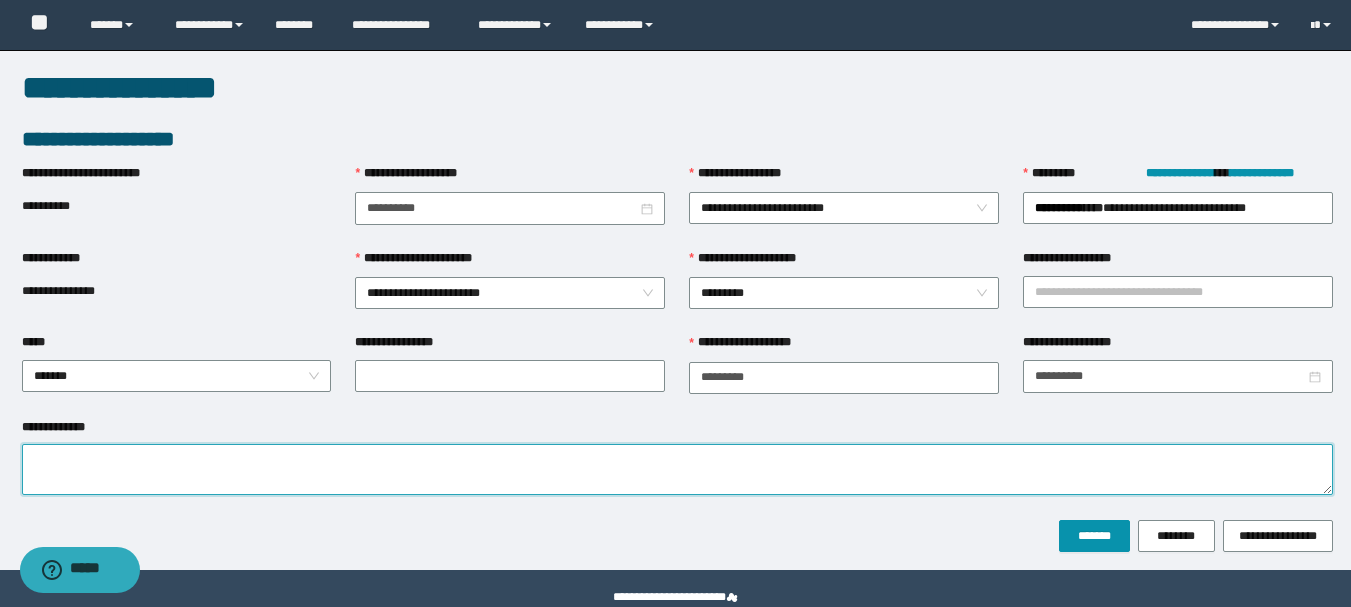 click on "**********" at bounding box center [677, 469] 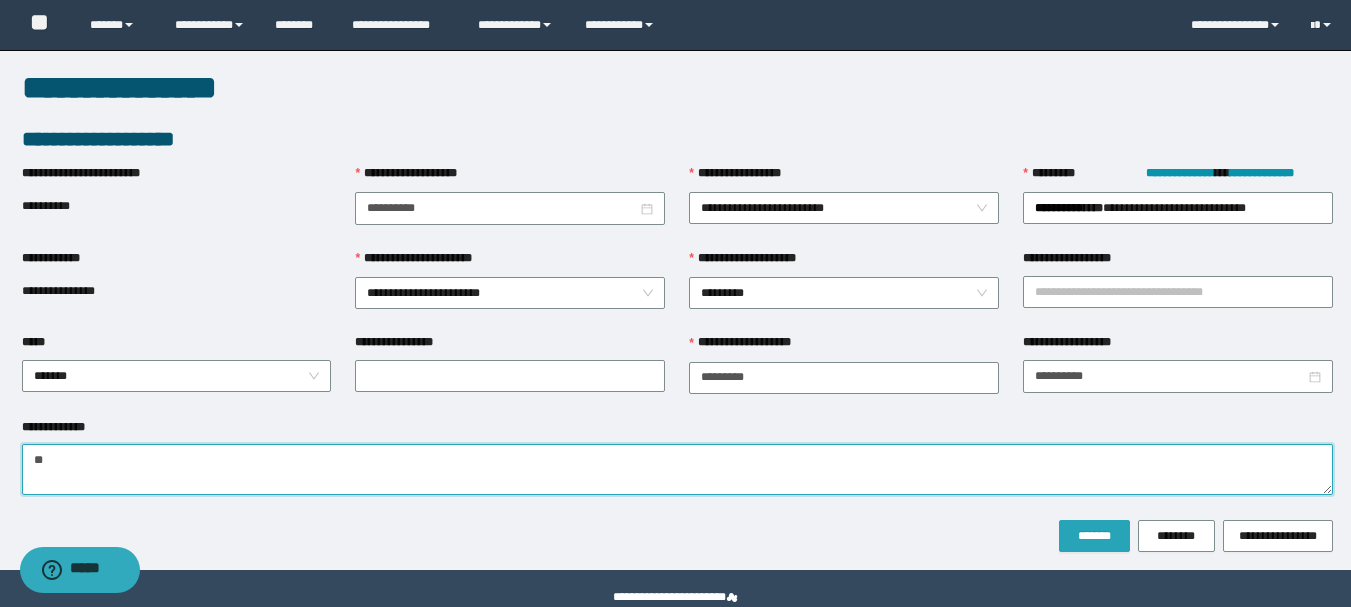 type on "**" 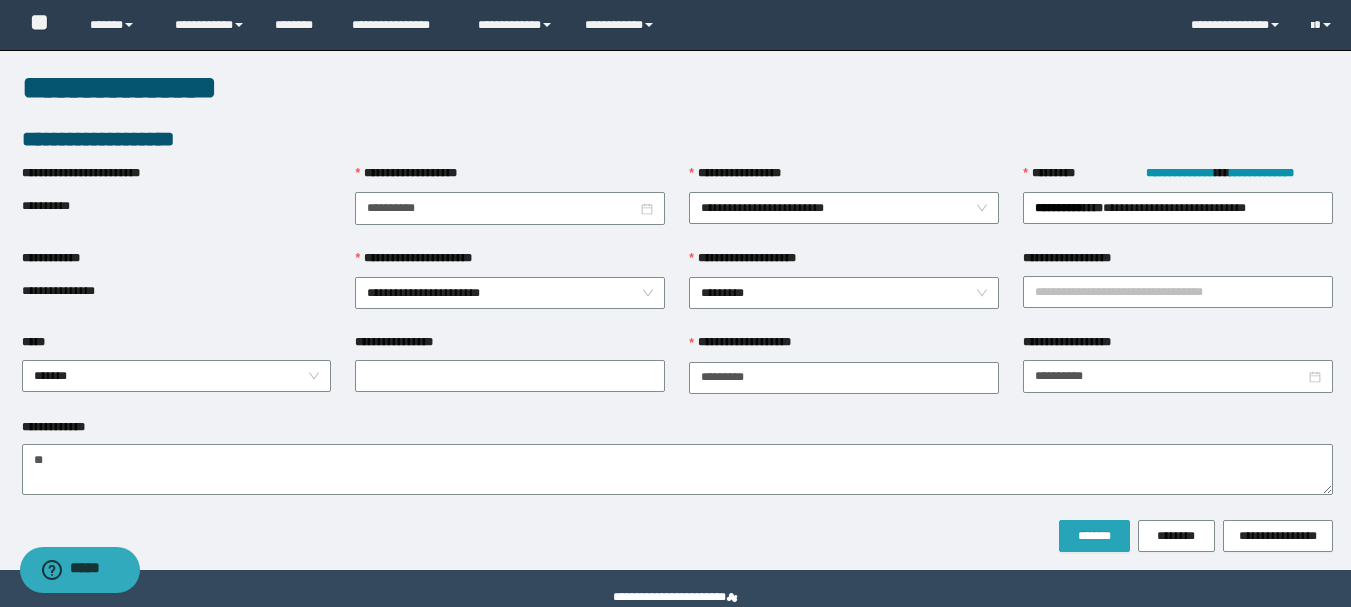 click on "*******" at bounding box center [1094, 536] 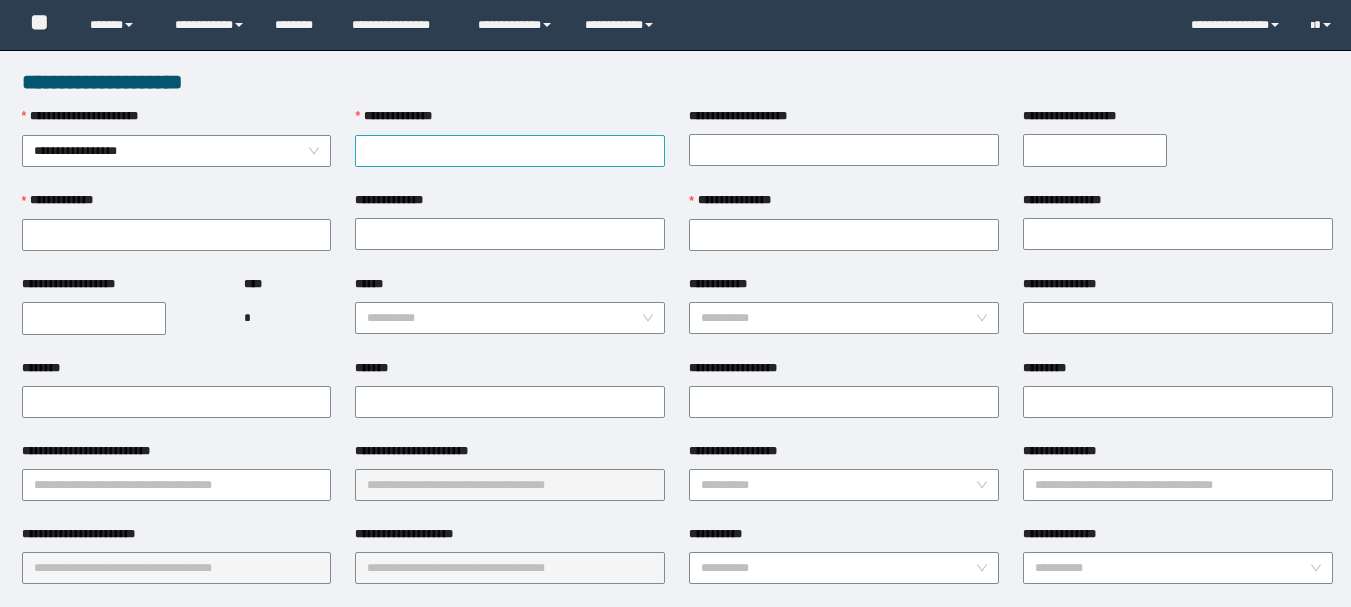 scroll, scrollTop: 0, scrollLeft: 0, axis: both 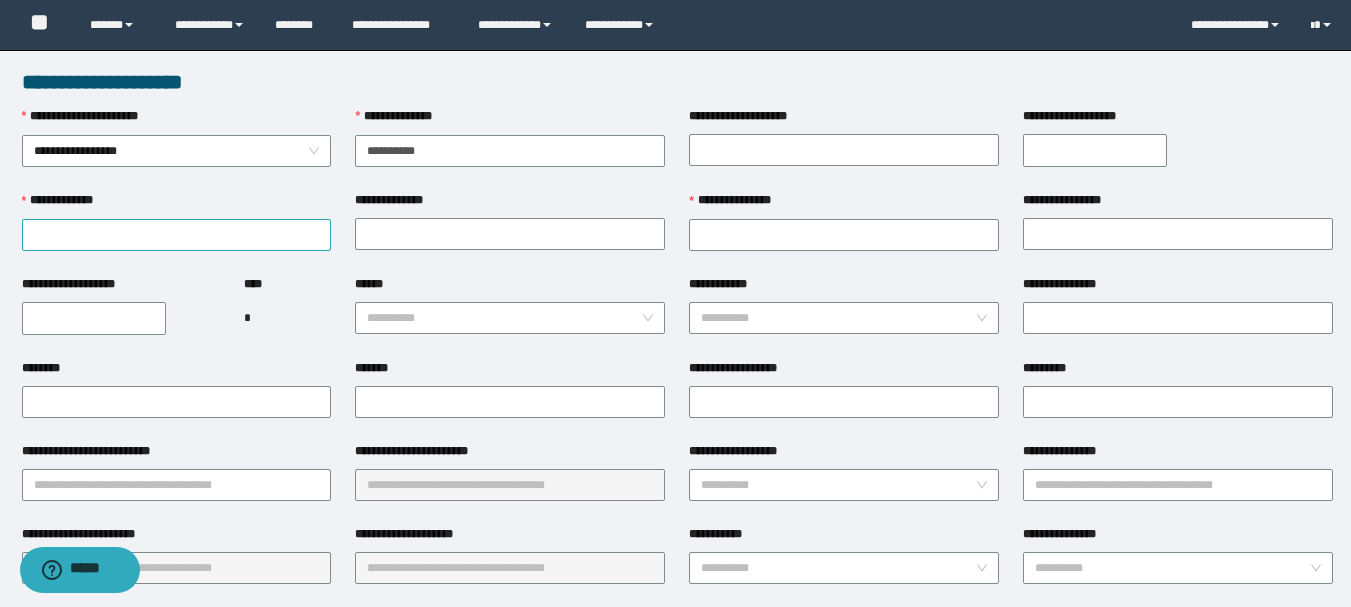 type on "**********" 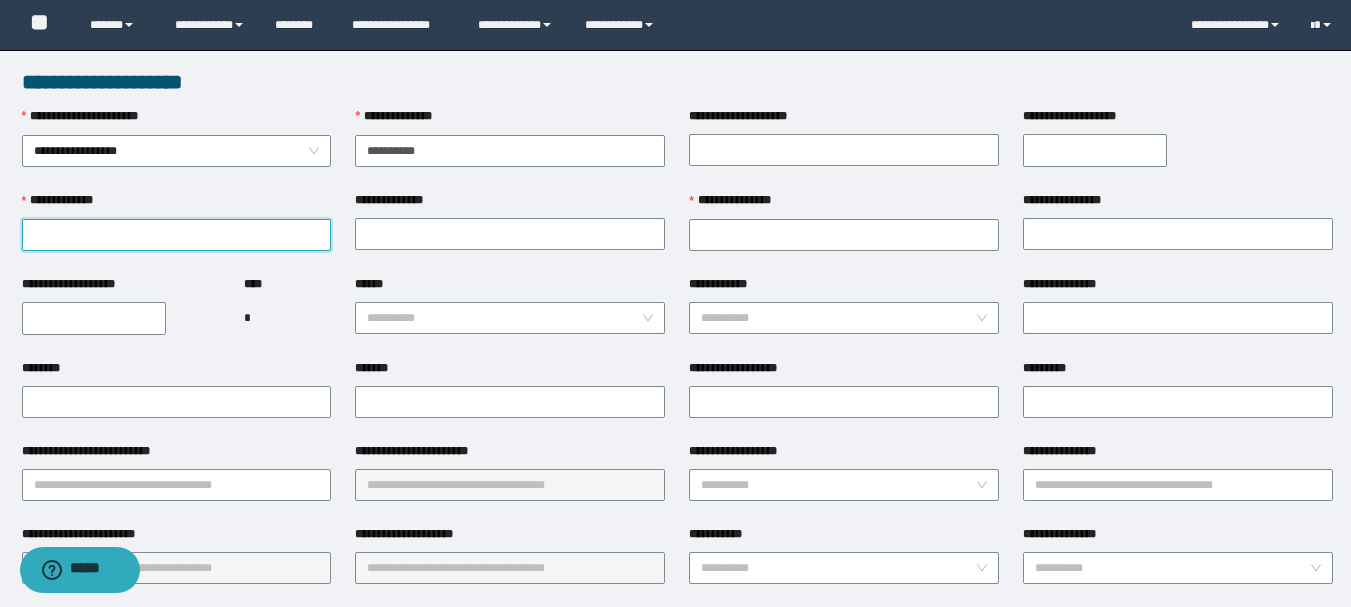 click on "**********" at bounding box center [177, 235] 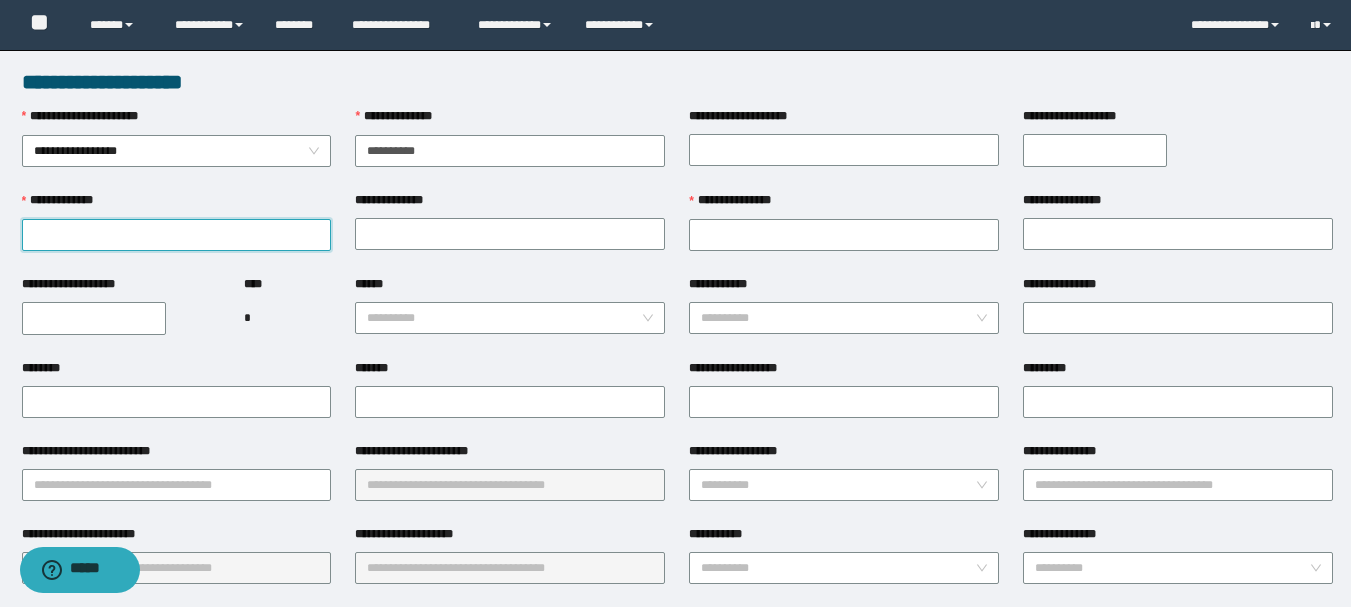 click on "**********" at bounding box center [177, 235] 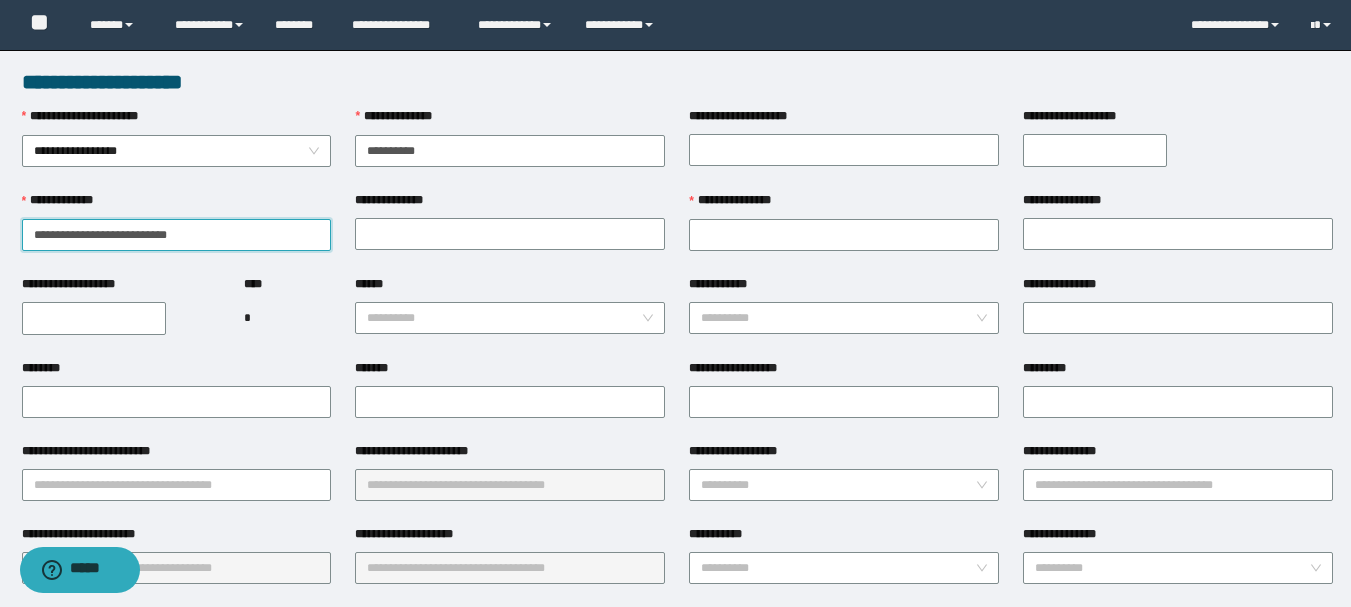 drag, startPoint x: 141, startPoint y: 233, endPoint x: 65, endPoint y: 233, distance: 76 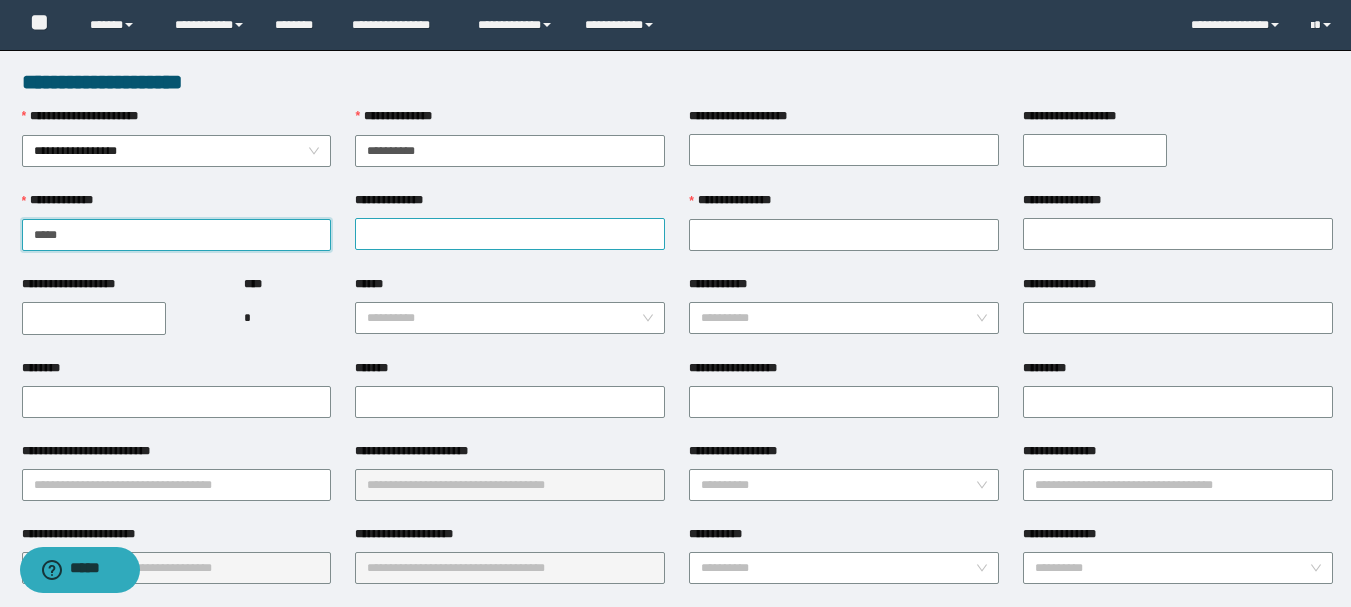 type on "****" 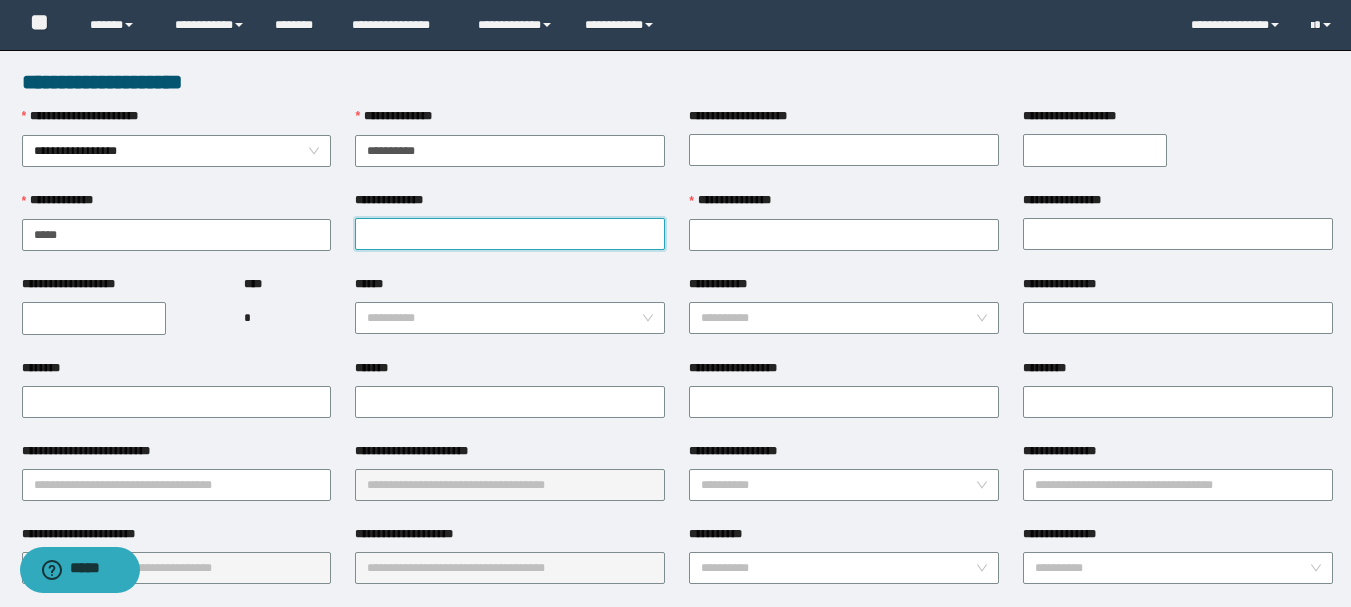 click on "**********" at bounding box center (510, 234) 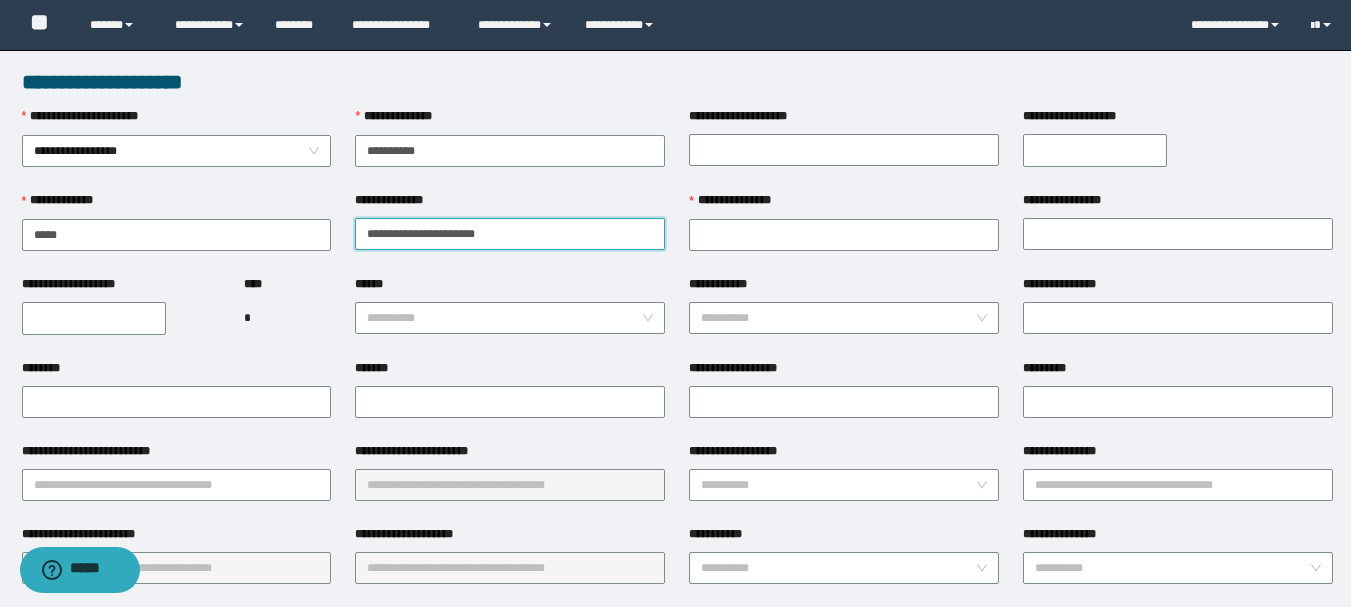 drag, startPoint x: 536, startPoint y: 235, endPoint x: 417, endPoint y: 235, distance: 119 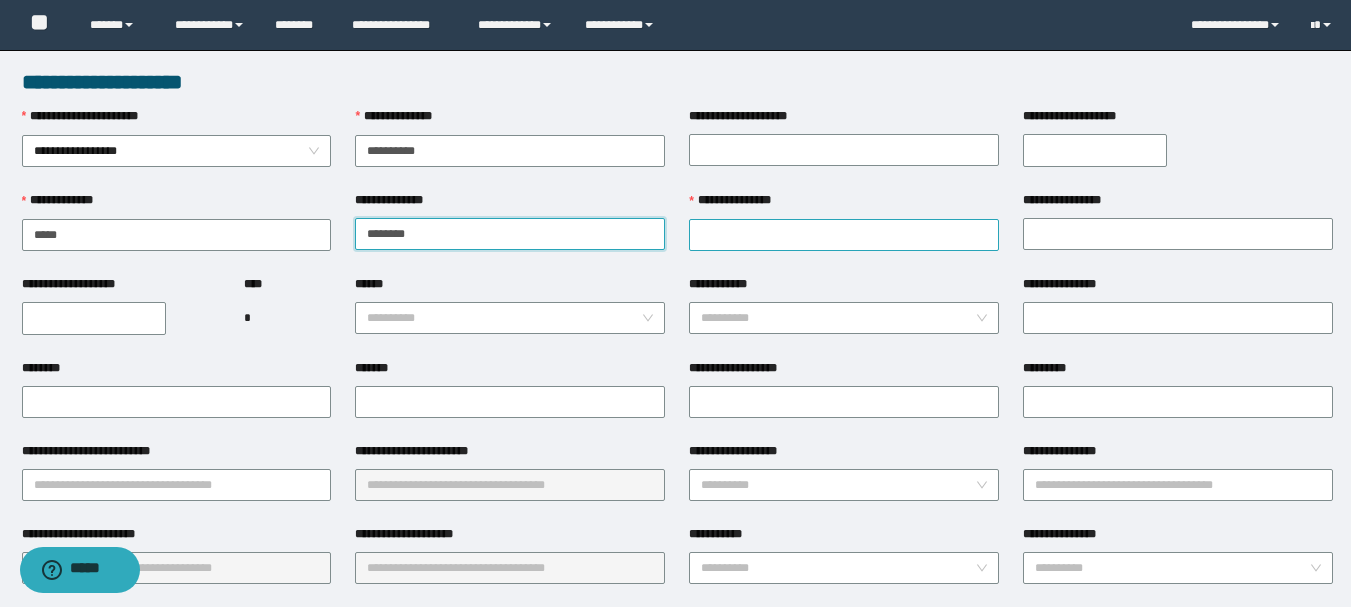 type on "******" 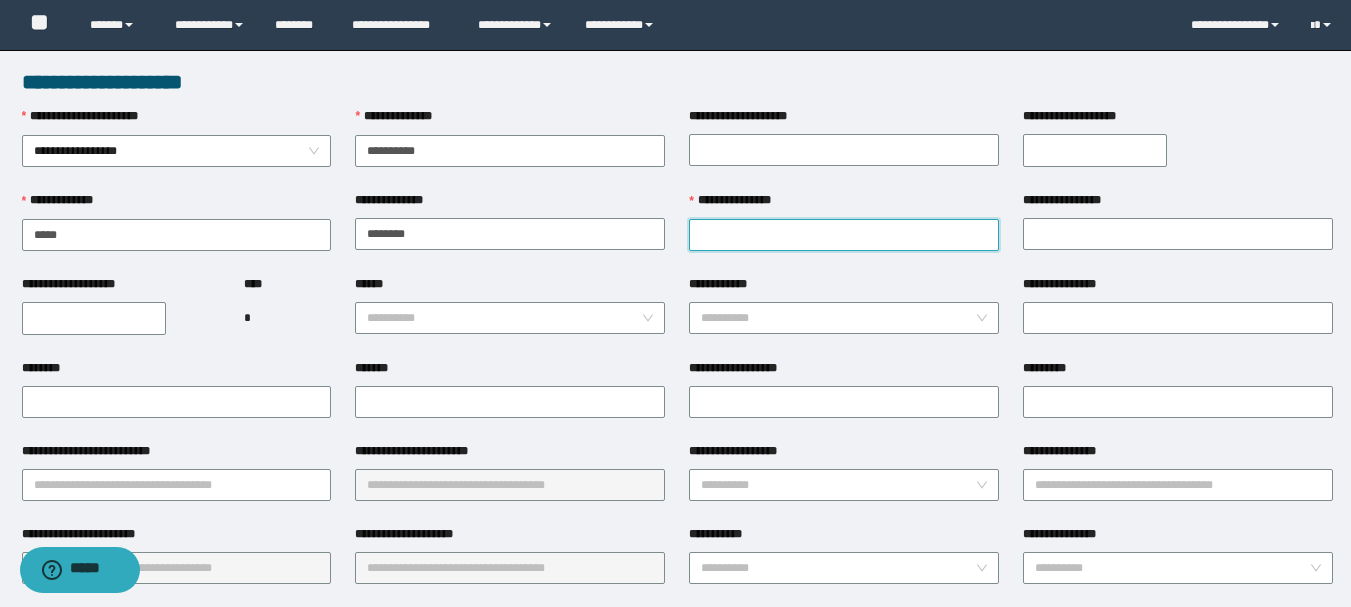 click on "**********" at bounding box center (844, 235) 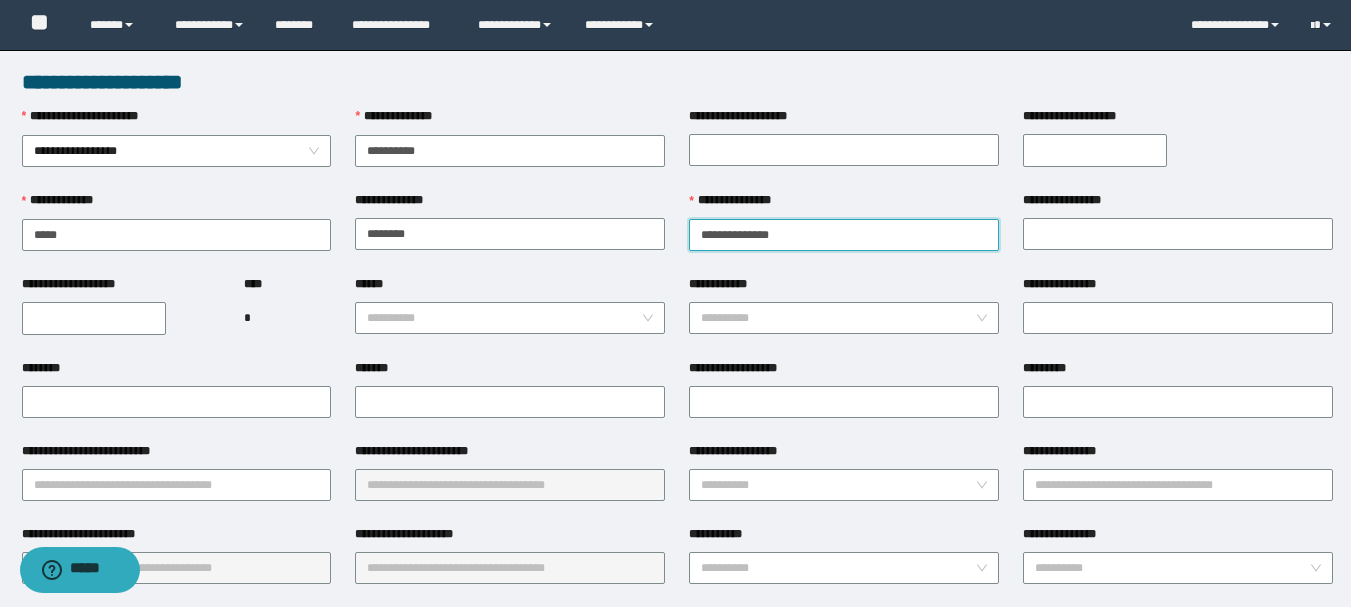 drag, startPoint x: 801, startPoint y: 235, endPoint x: 756, endPoint y: 235, distance: 45 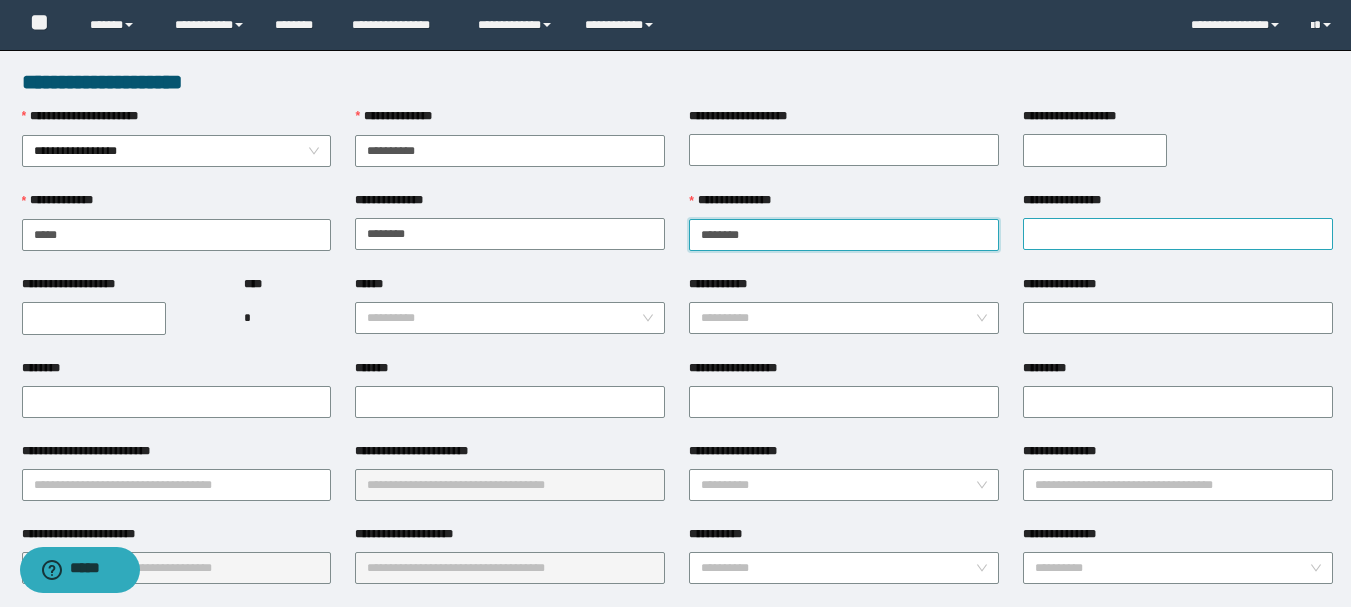 type on "********" 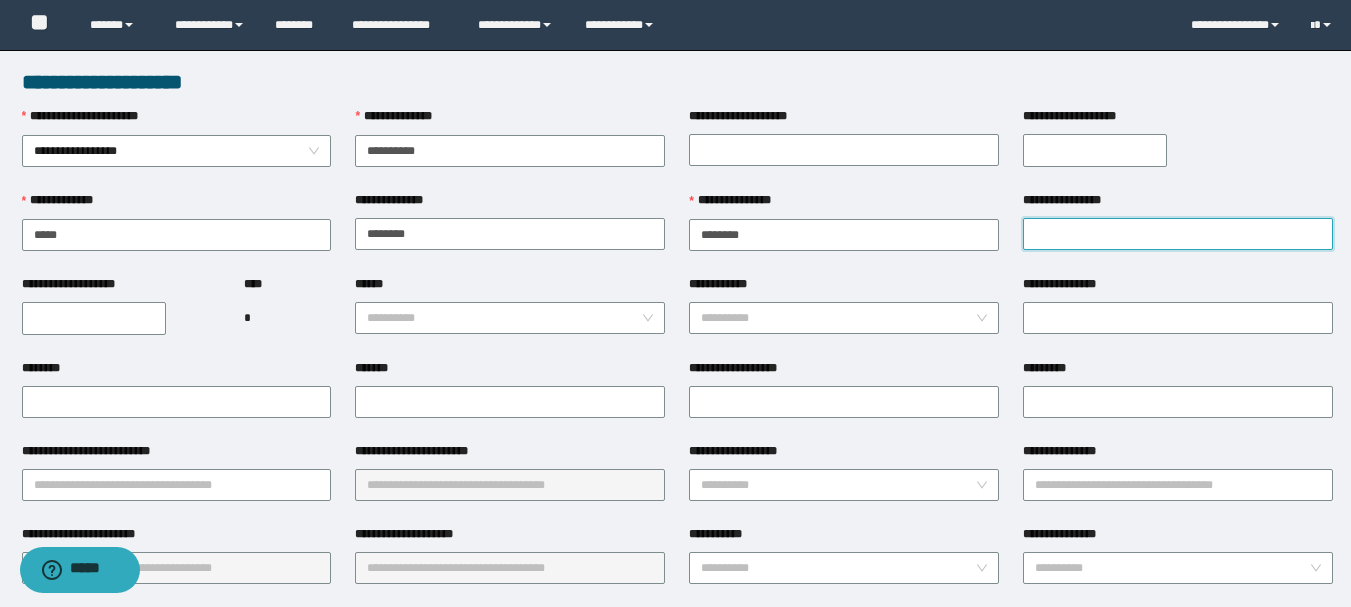 click on "**********" at bounding box center (1178, 234) 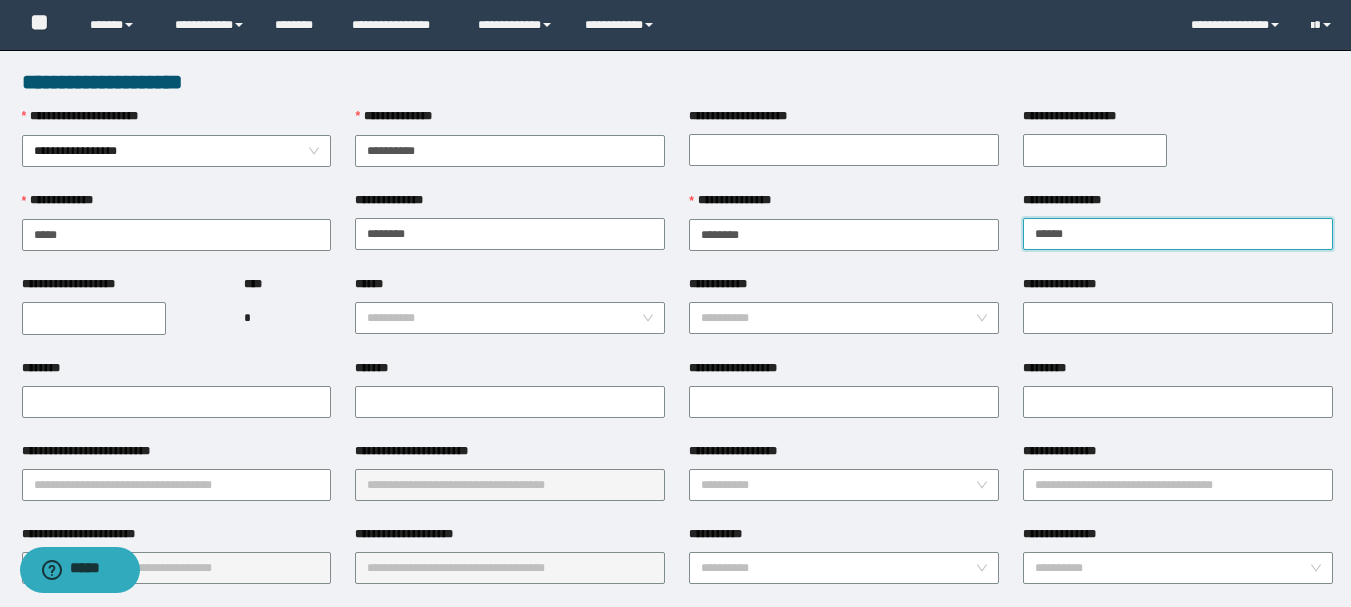 type on "*****" 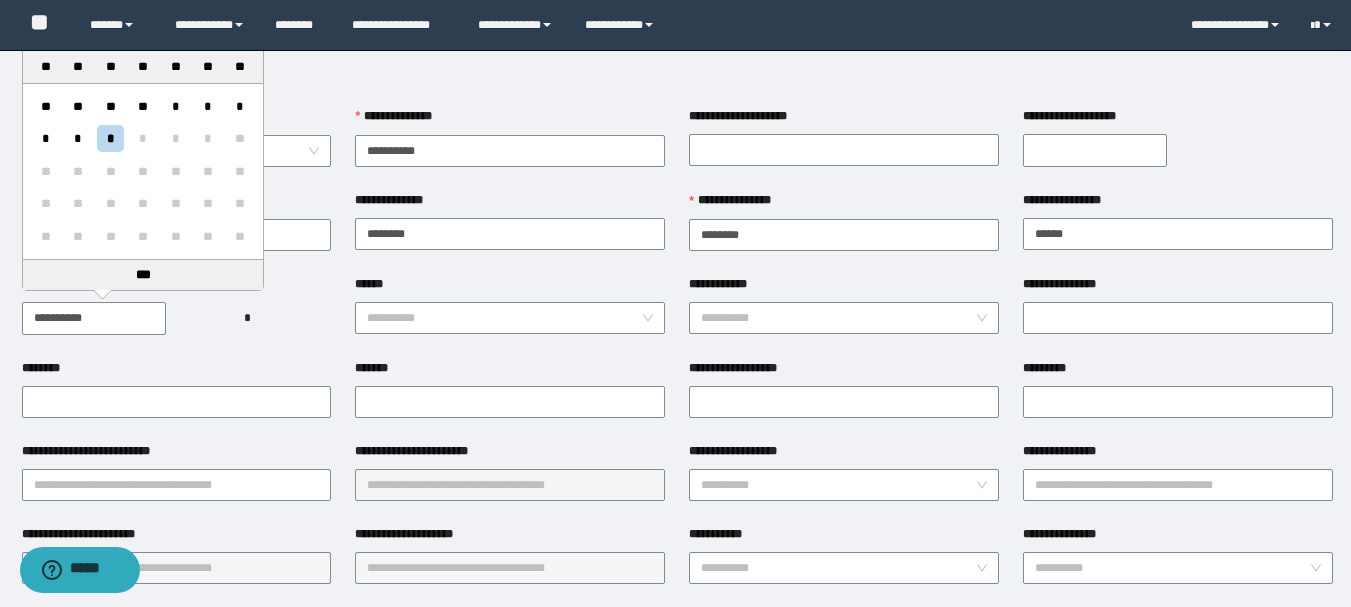 click on "**********" at bounding box center (94, 318) 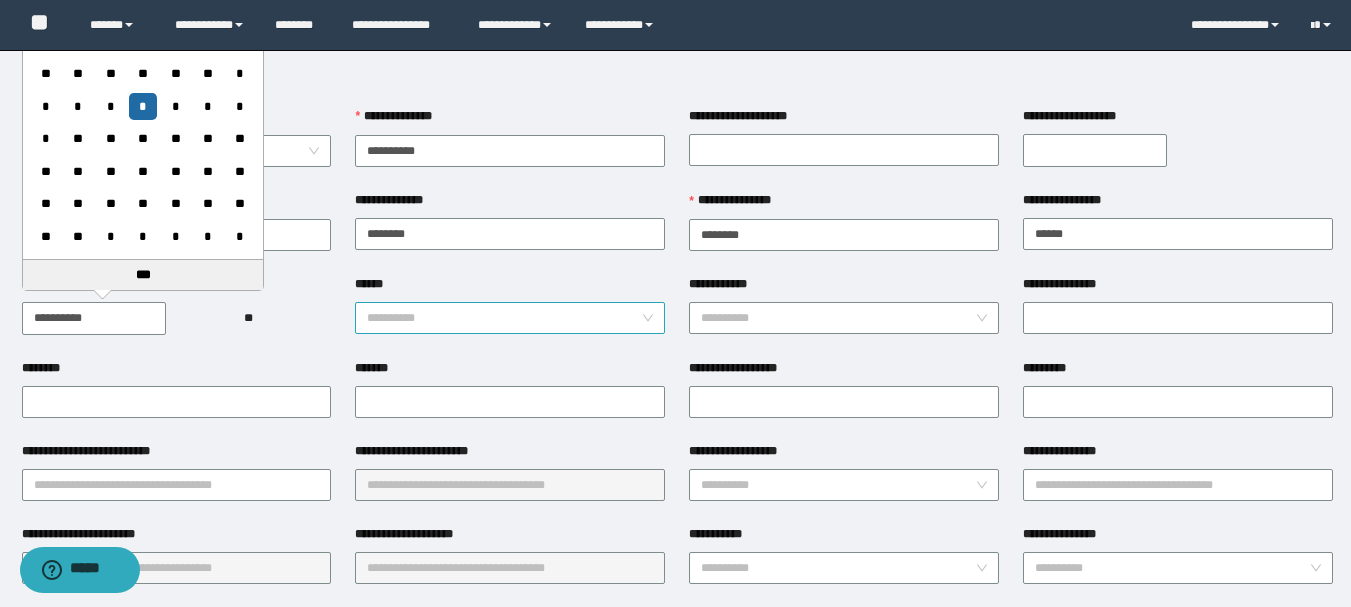 type on "**********" 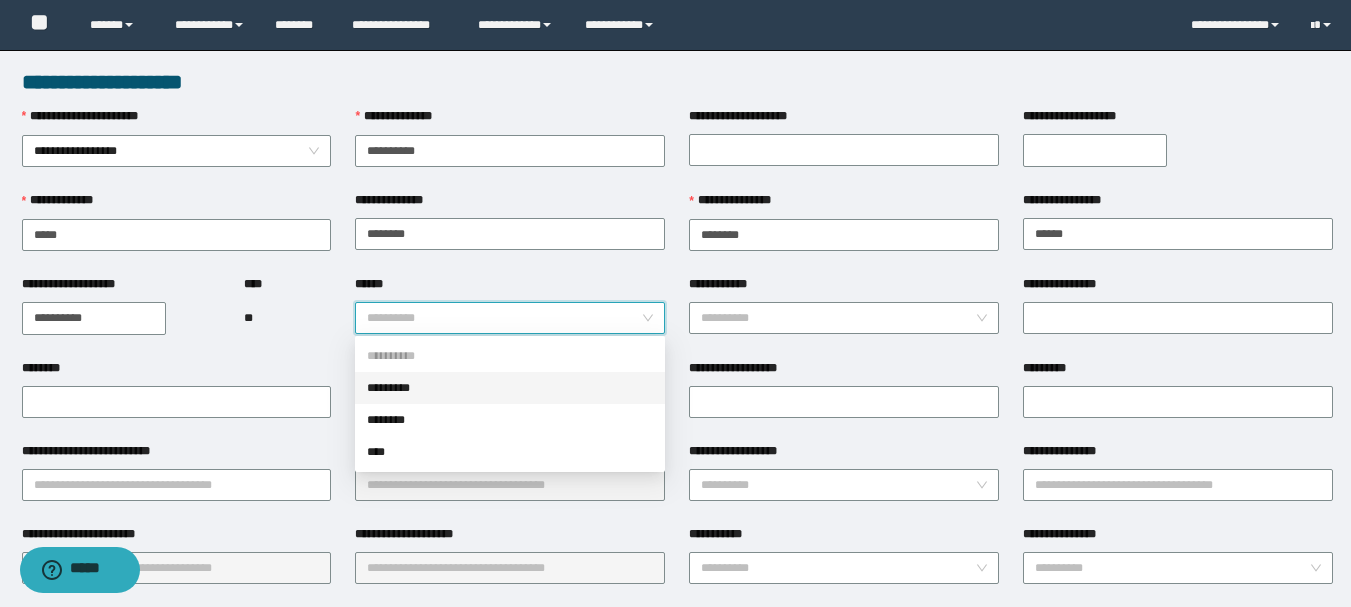 click on "*********" at bounding box center (510, 388) 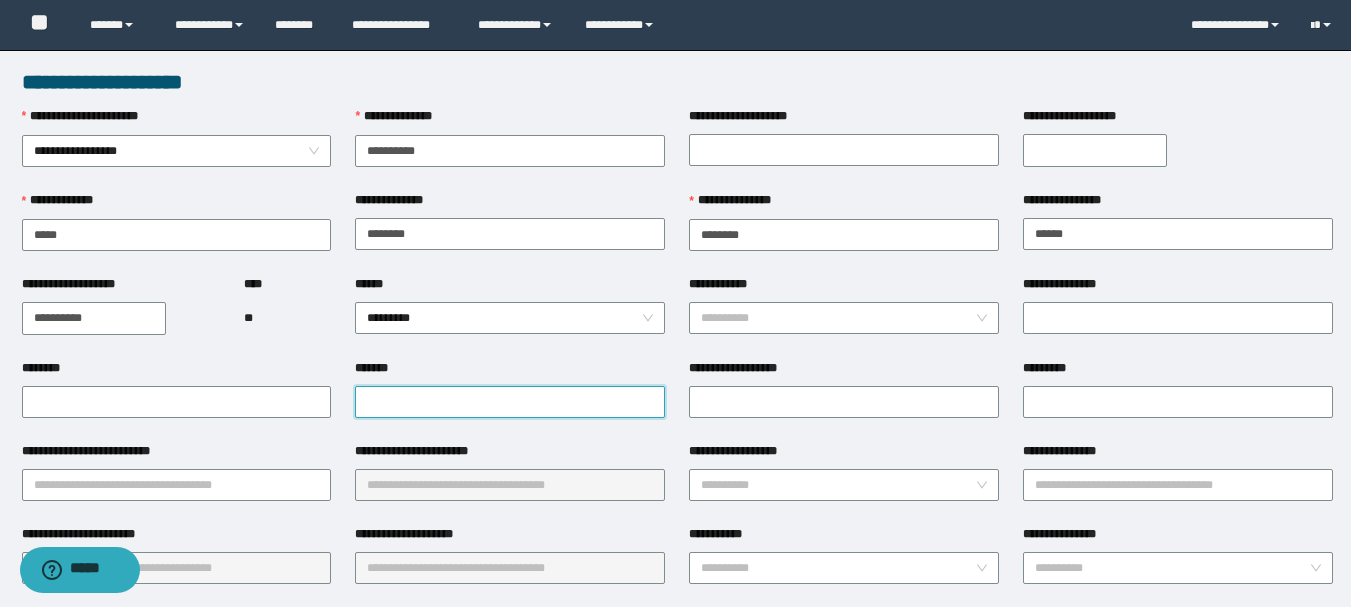 click on "*******" at bounding box center (510, 402) 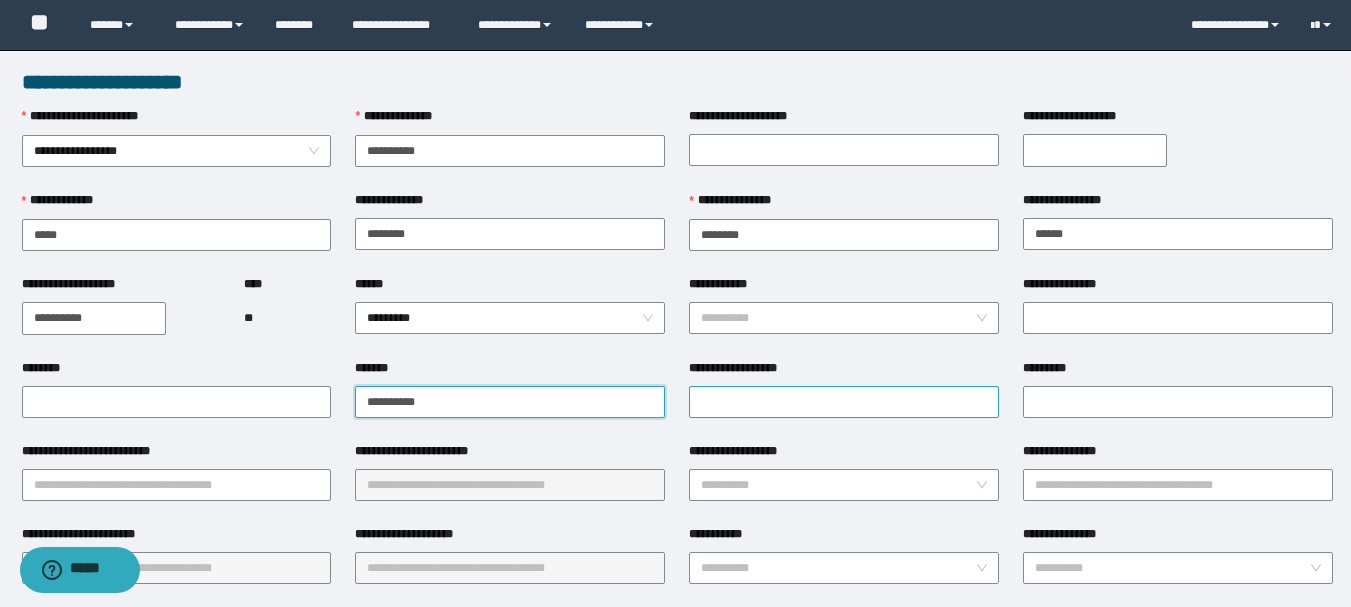 type on "**********" 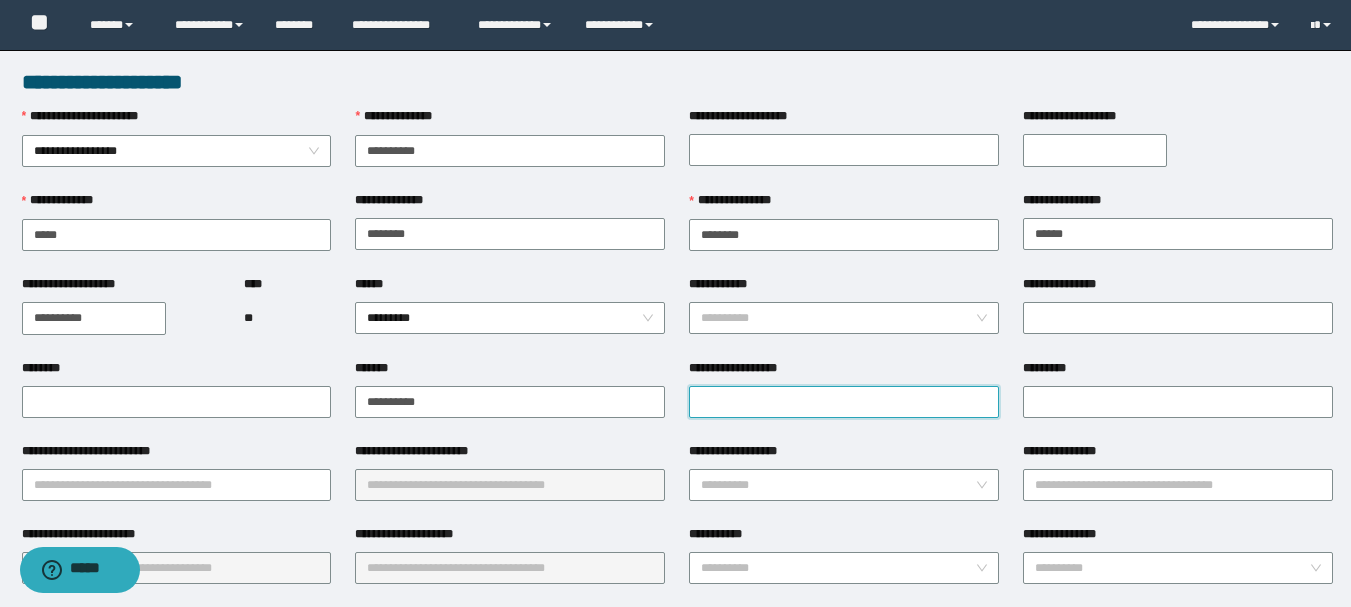 click on "**********" at bounding box center [844, 402] 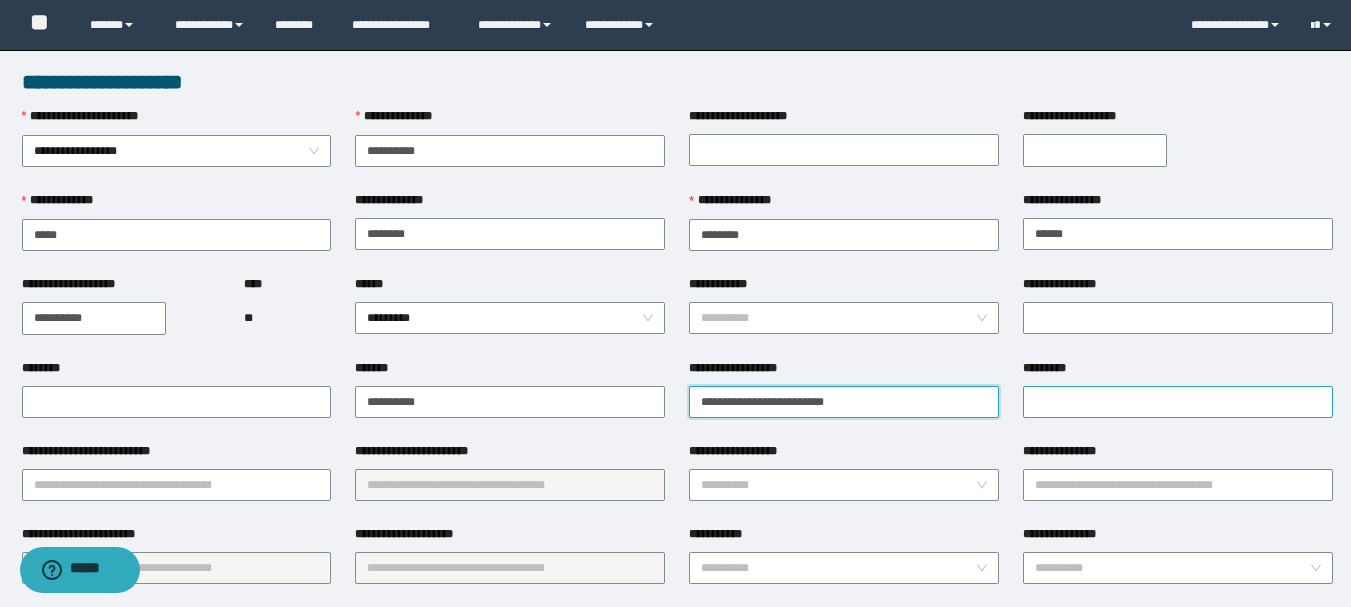 type on "**********" 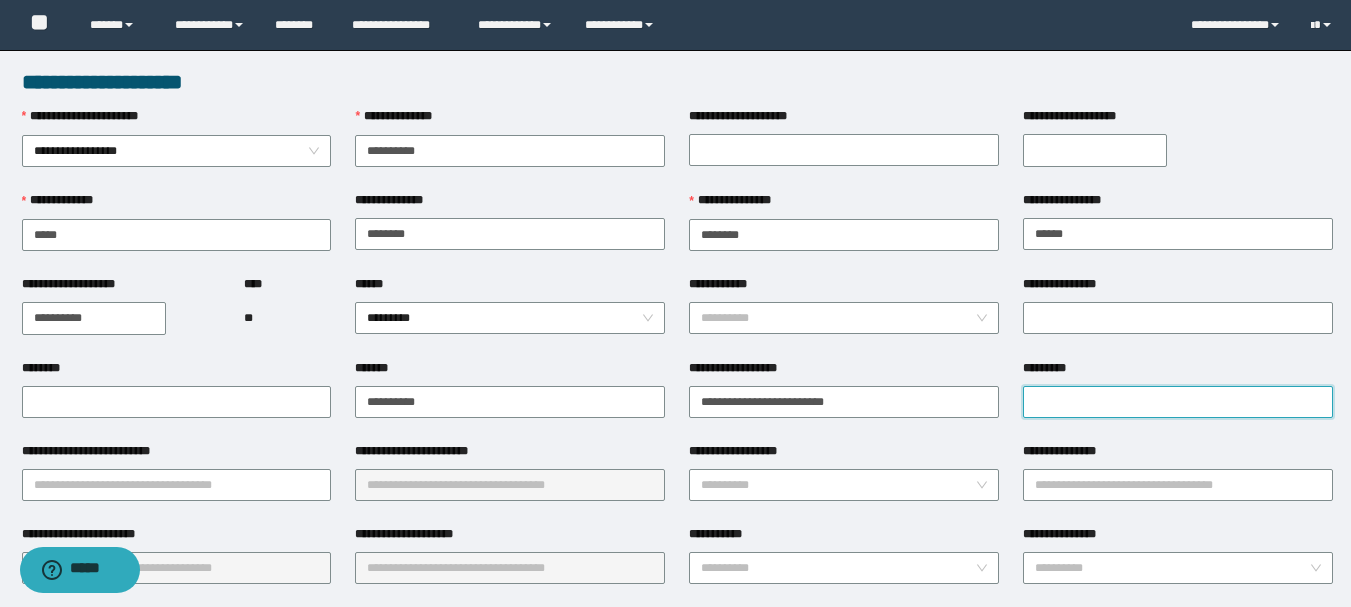 click on "*********" at bounding box center (1178, 402) 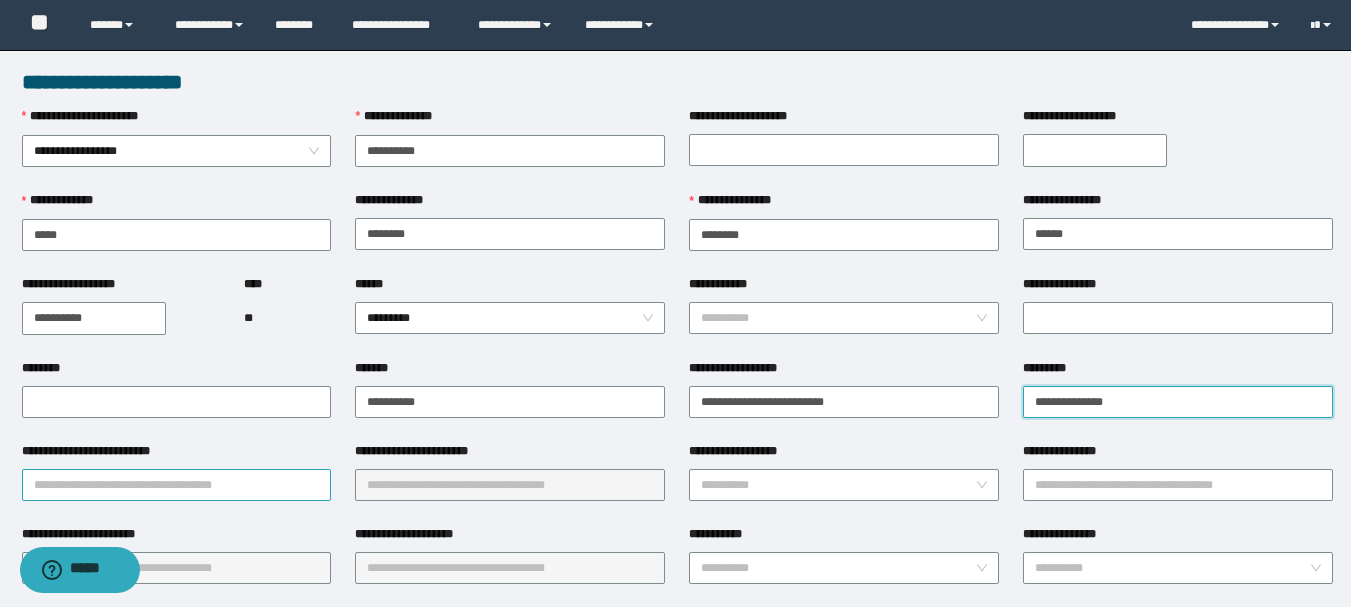 type on "**********" 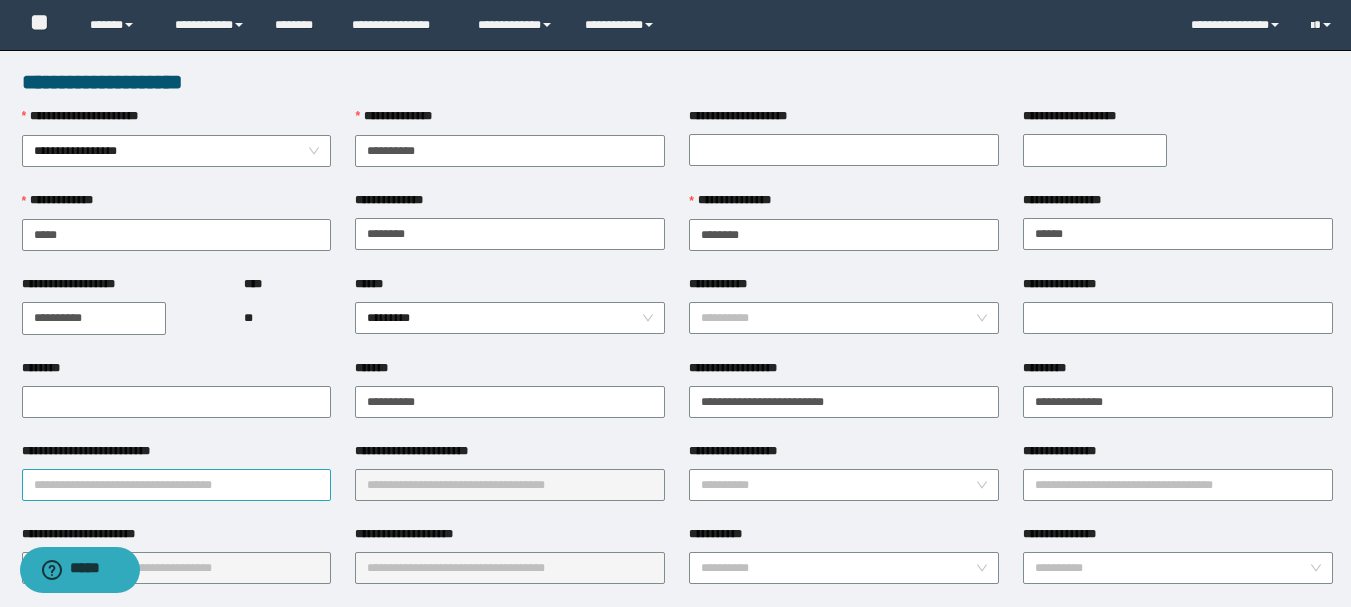 click on "**********" at bounding box center (177, 485) 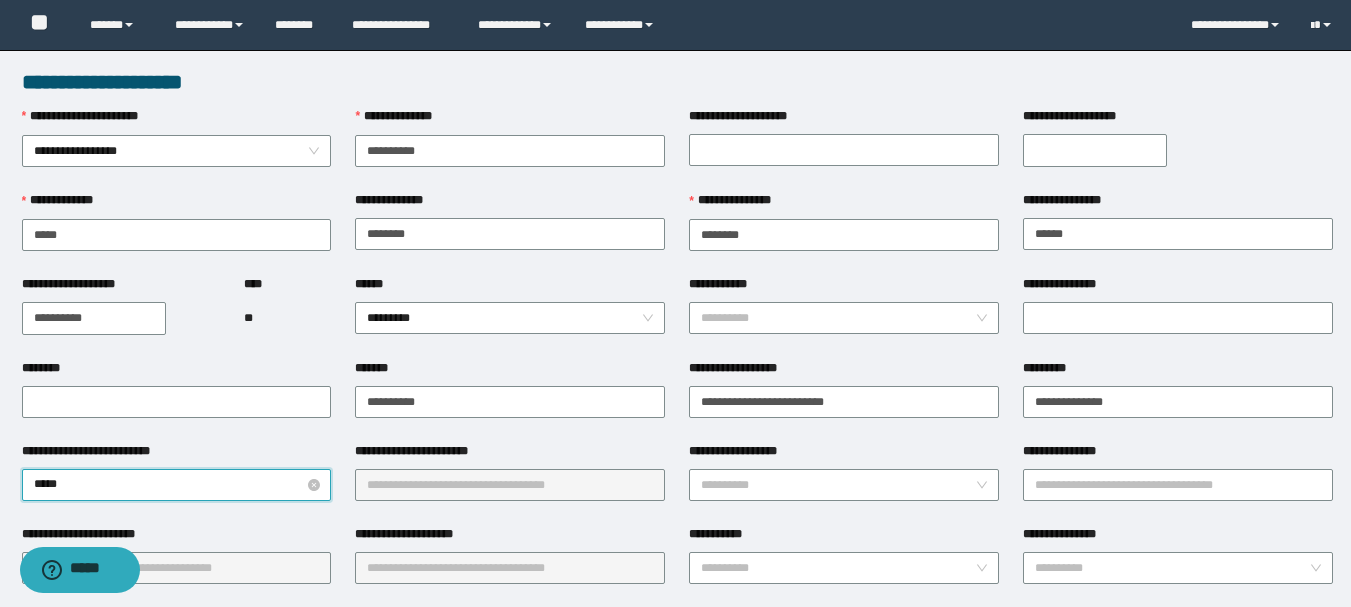 type on "******" 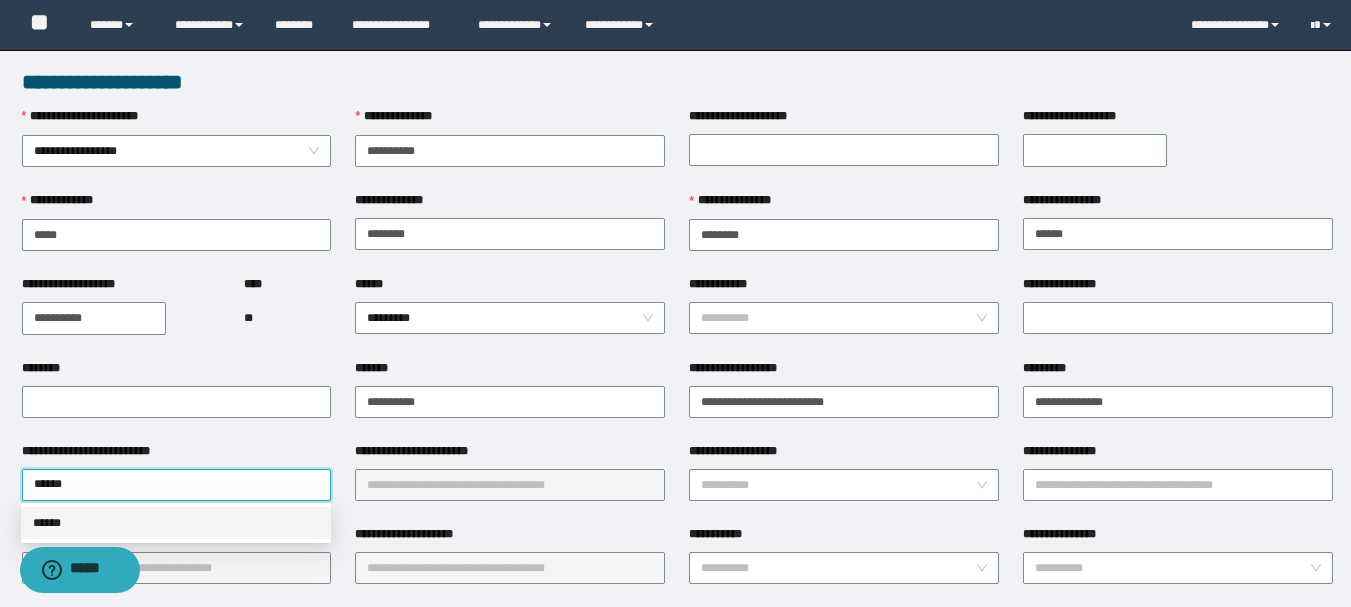 click on "******" at bounding box center [176, 523] 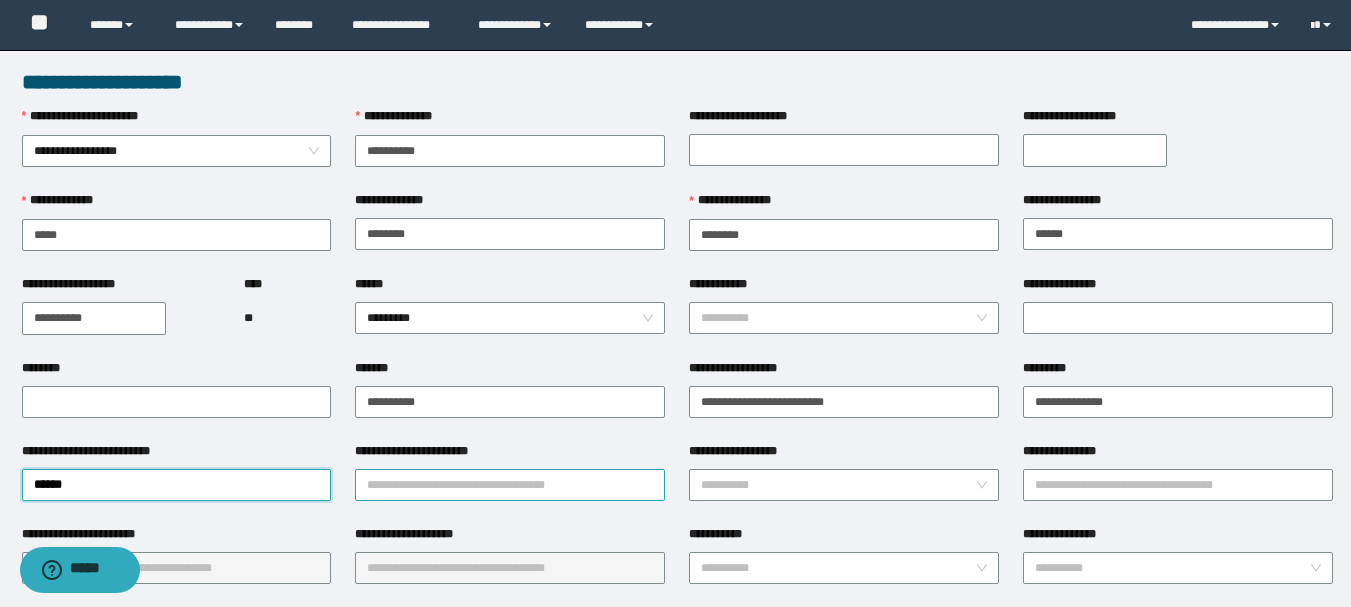 click on "**********" at bounding box center [510, 485] 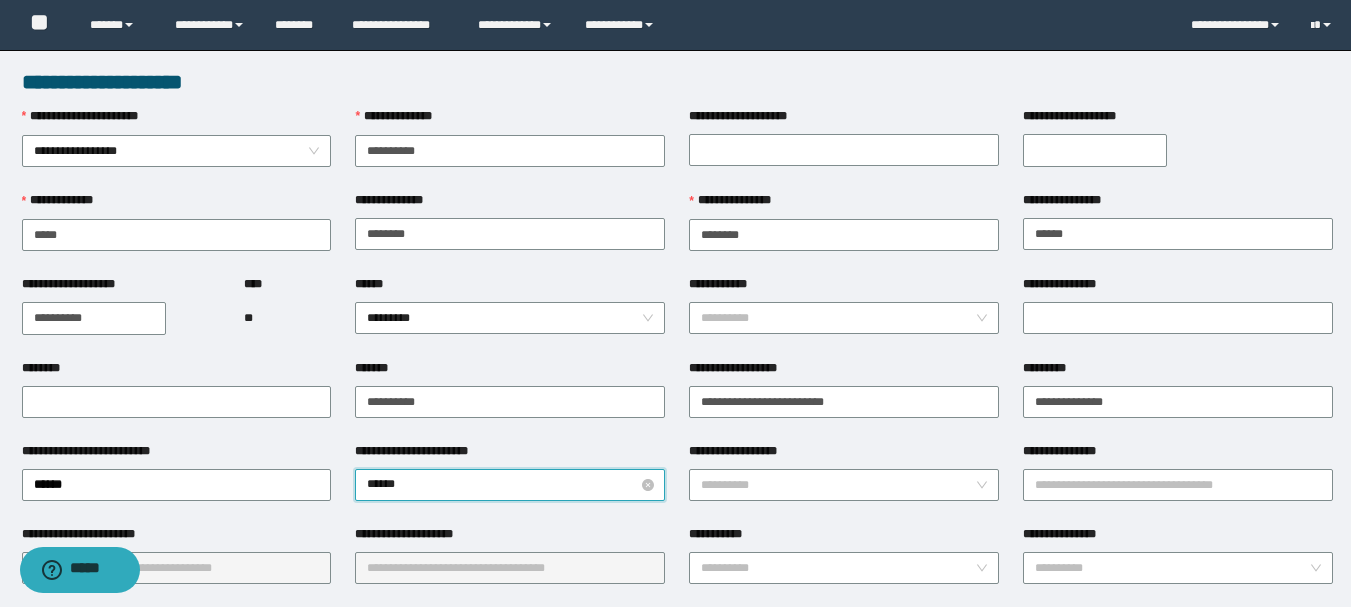 type on "*******" 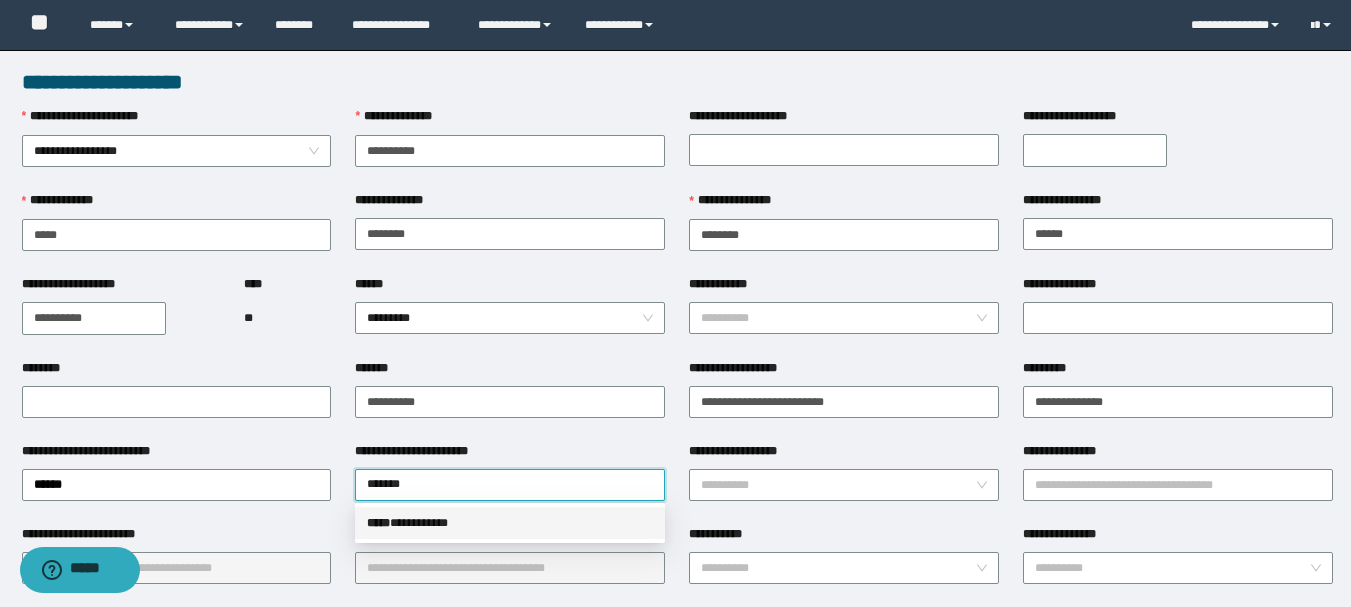 click on "***** * *********" at bounding box center (510, 523) 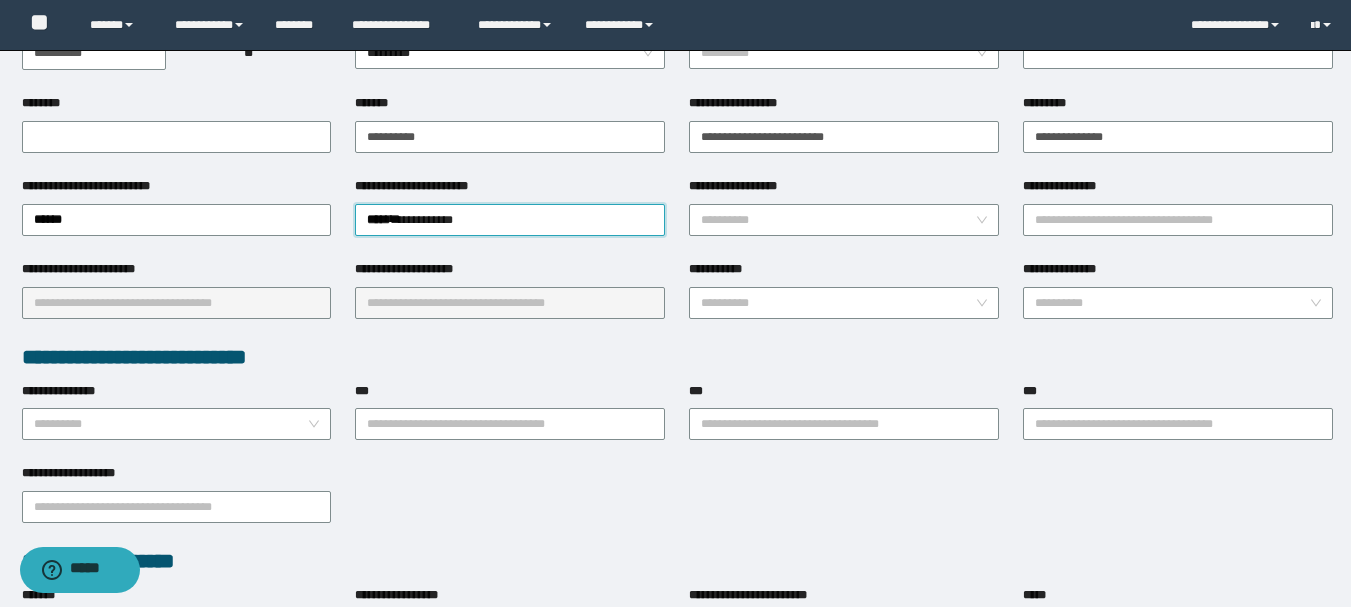 scroll, scrollTop: 300, scrollLeft: 0, axis: vertical 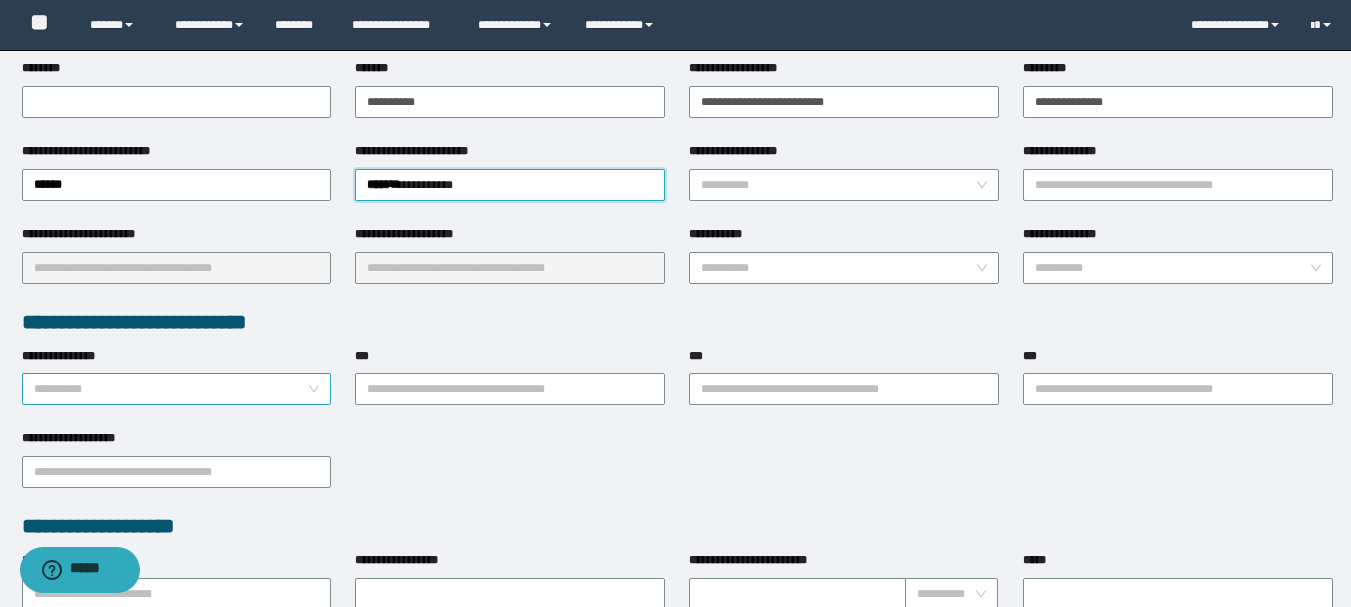 click on "**********" at bounding box center [171, 389] 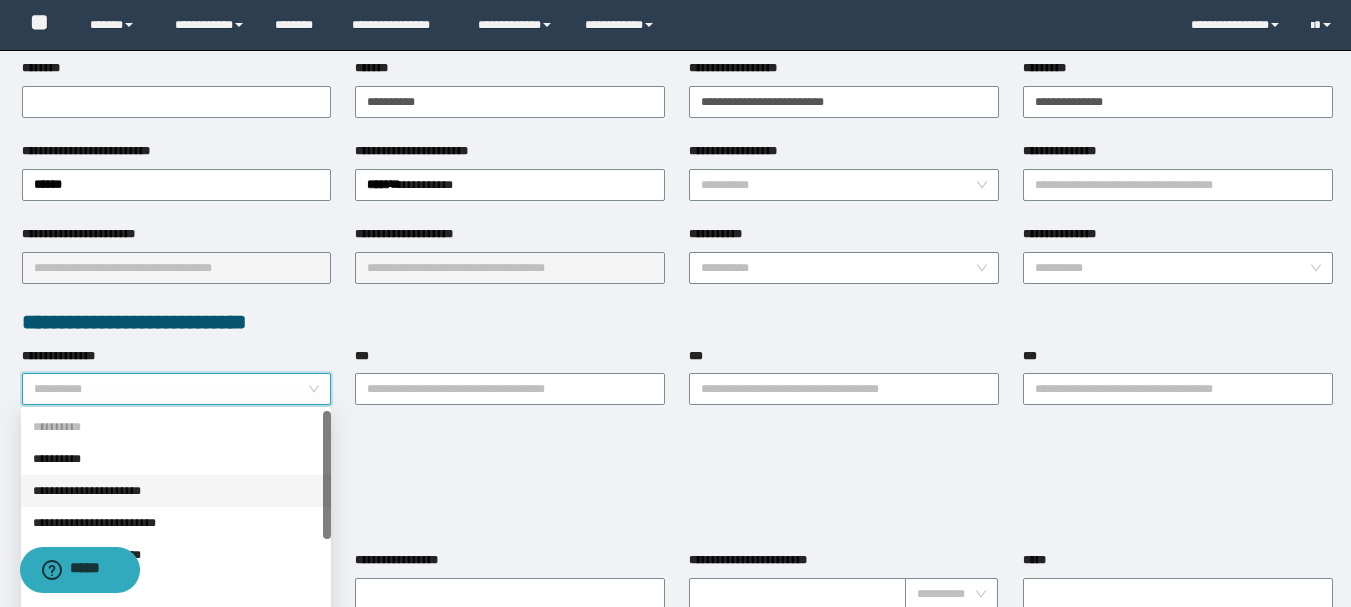 click on "**********" at bounding box center [176, 491] 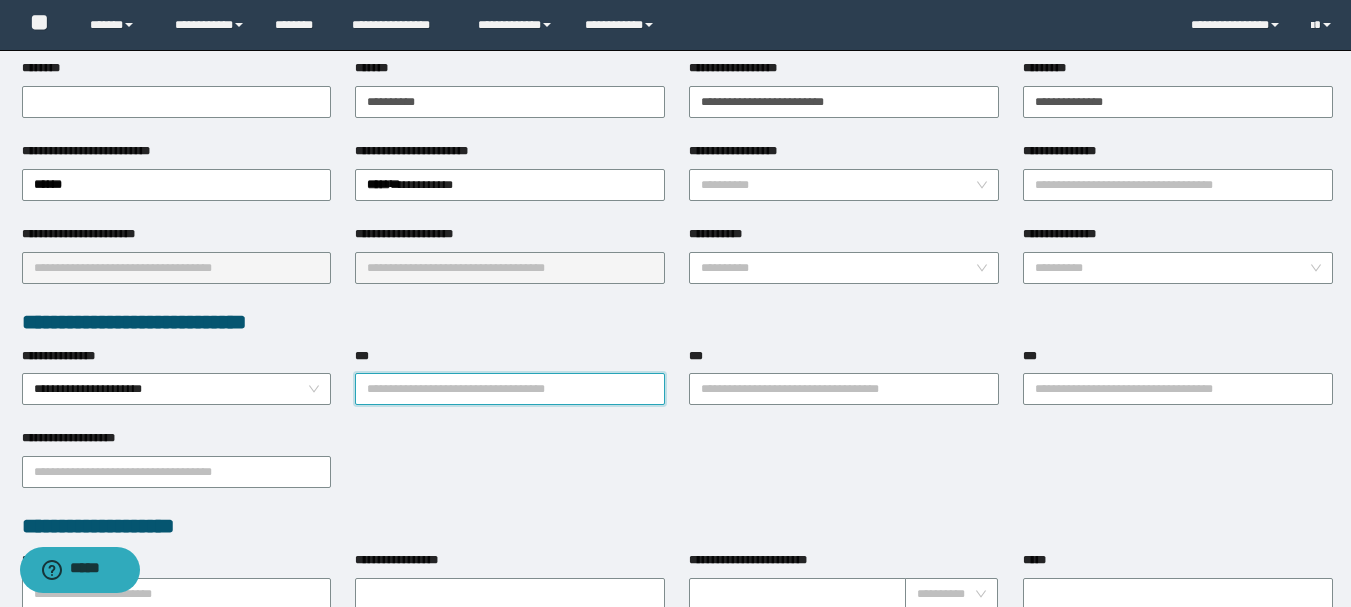 click on "***" at bounding box center [510, 389] 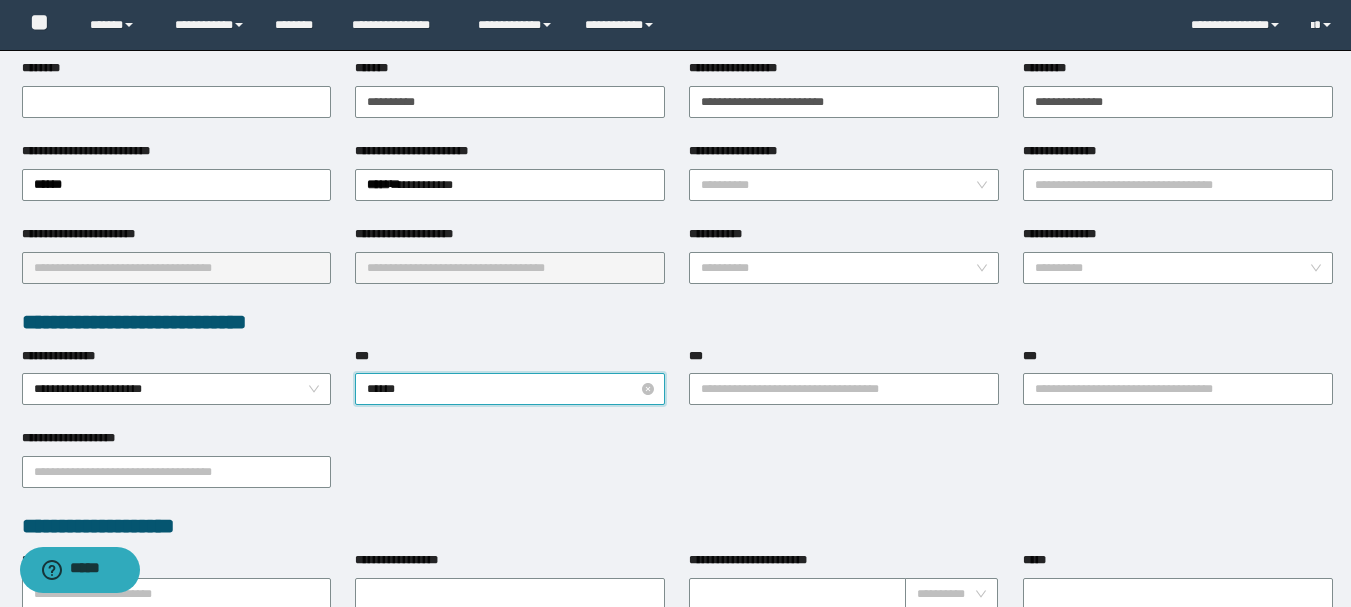 type on "*******" 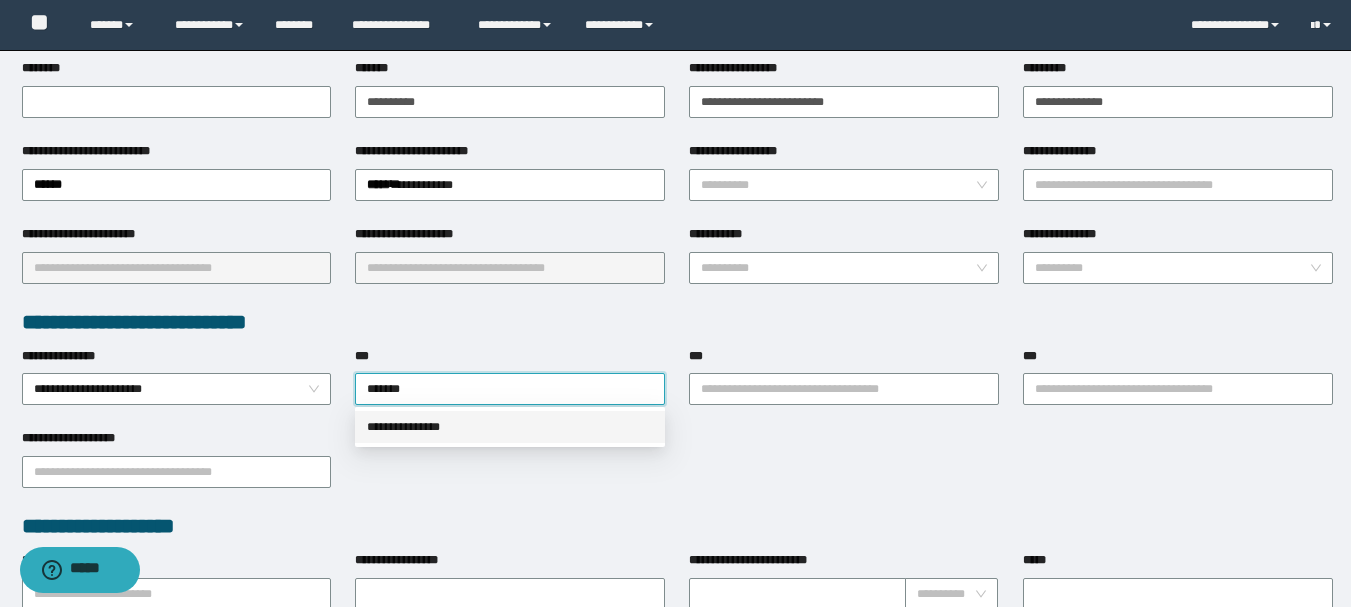 drag, startPoint x: 470, startPoint y: 431, endPoint x: 492, endPoint y: 430, distance: 22.022715 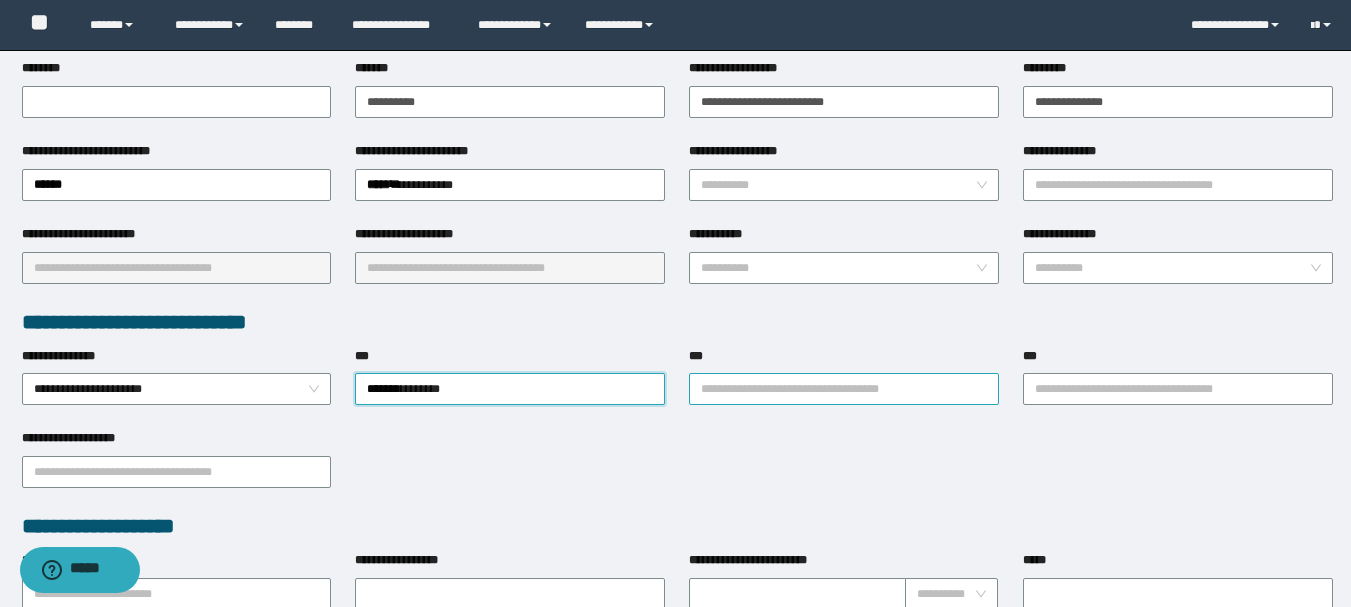 click on "***" at bounding box center [844, 389] 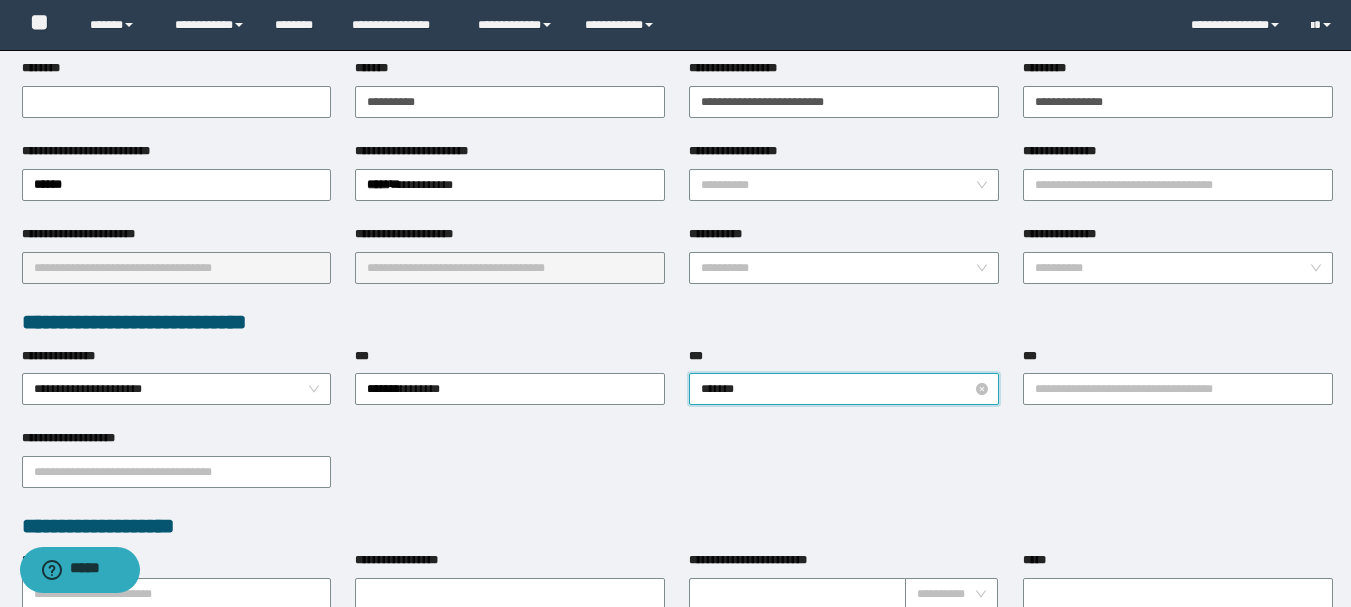 type on "********" 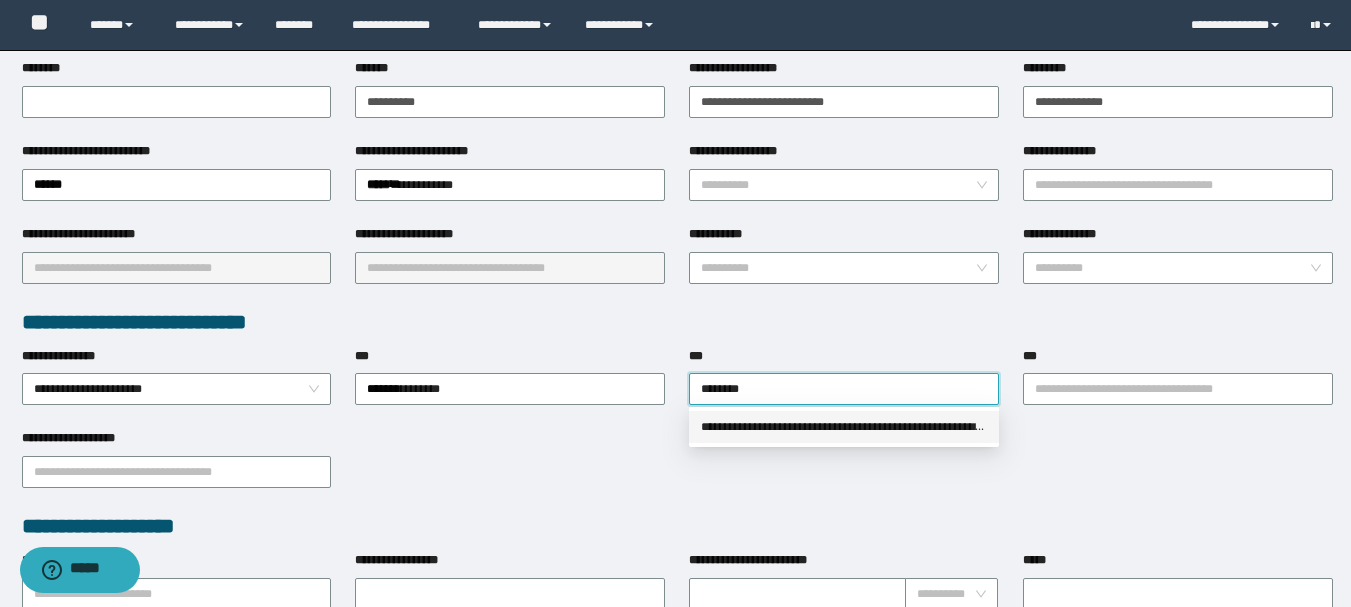 click on "**********" at bounding box center (844, 427) 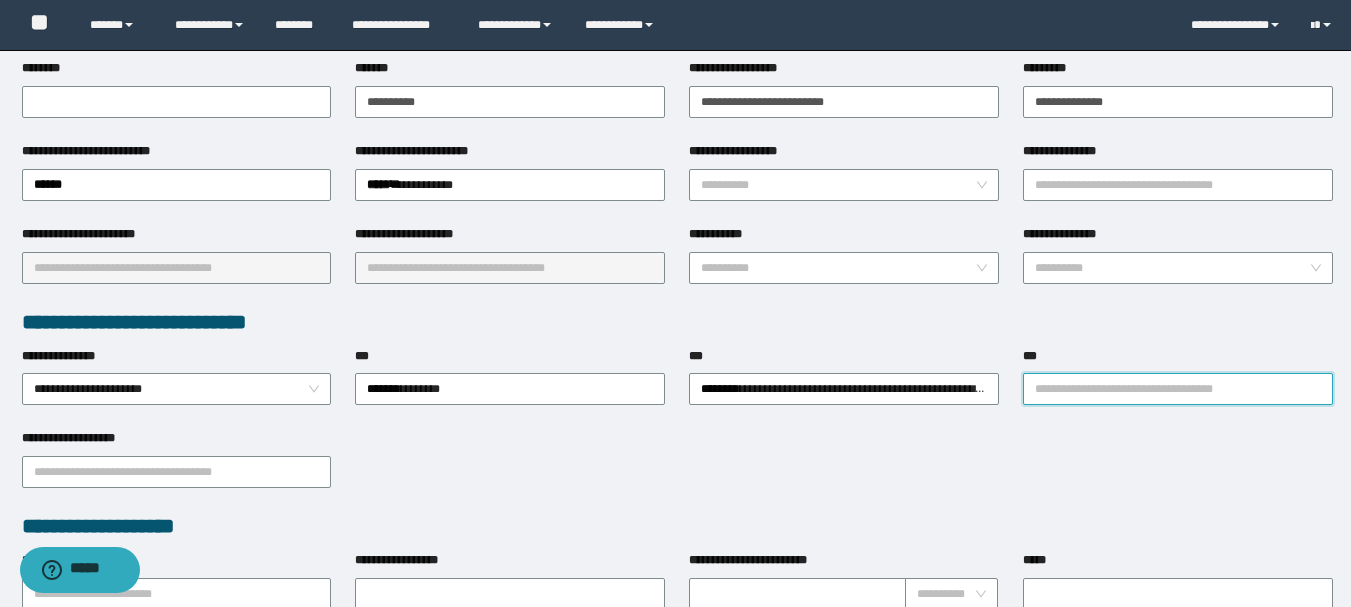 click on "***" at bounding box center (1178, 389) 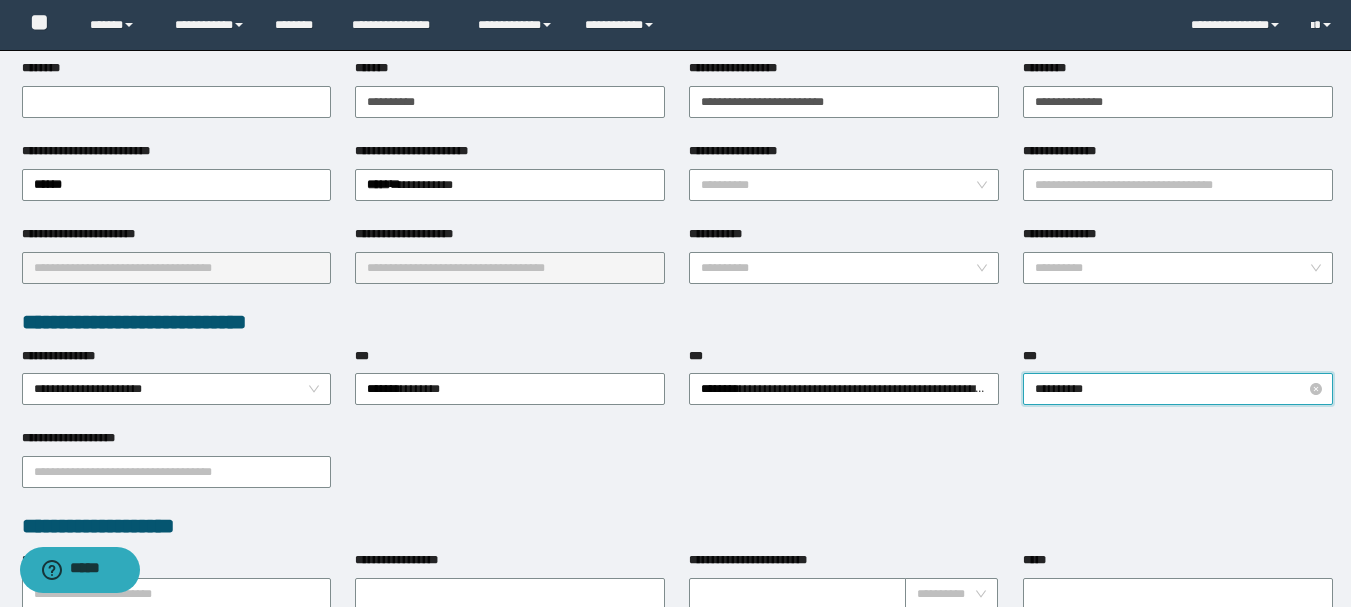 type on "**********" 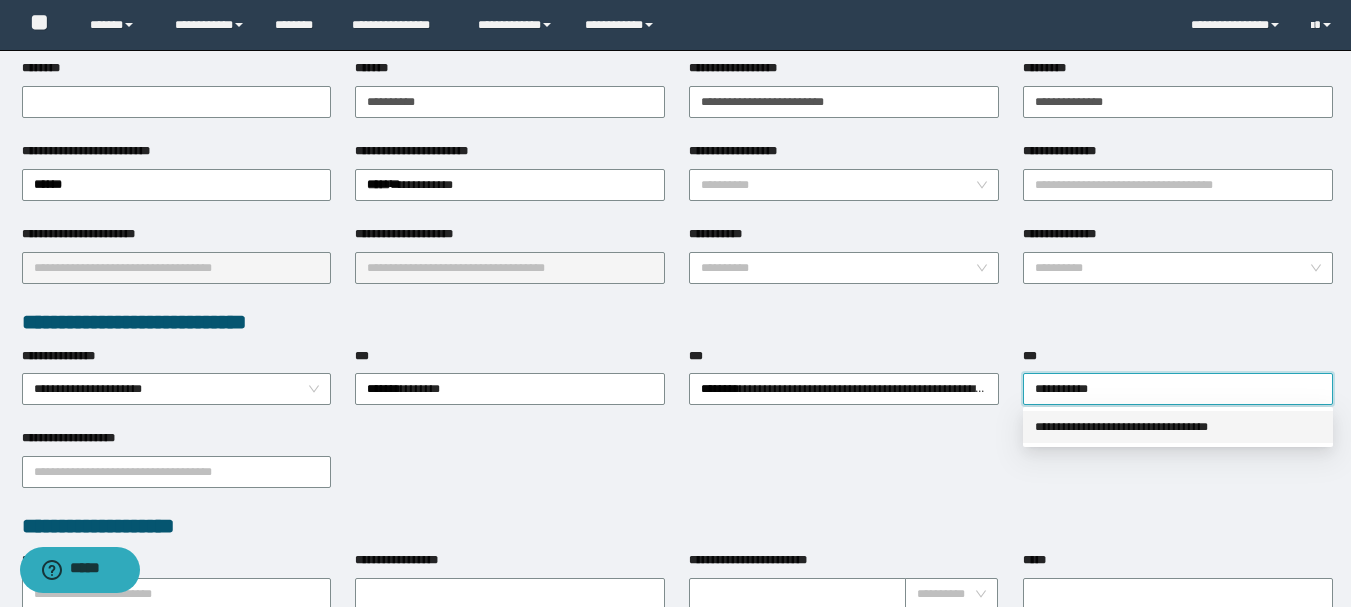 click on "**********" at bounding box center (1178, 427) 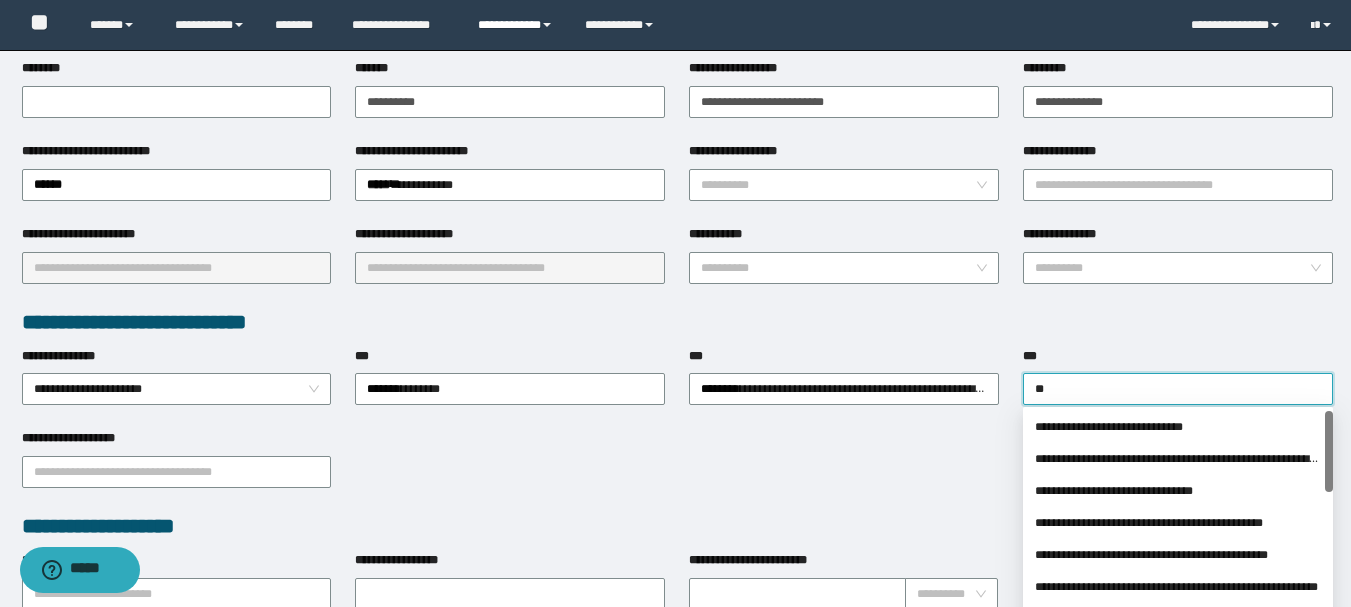 type on "*" 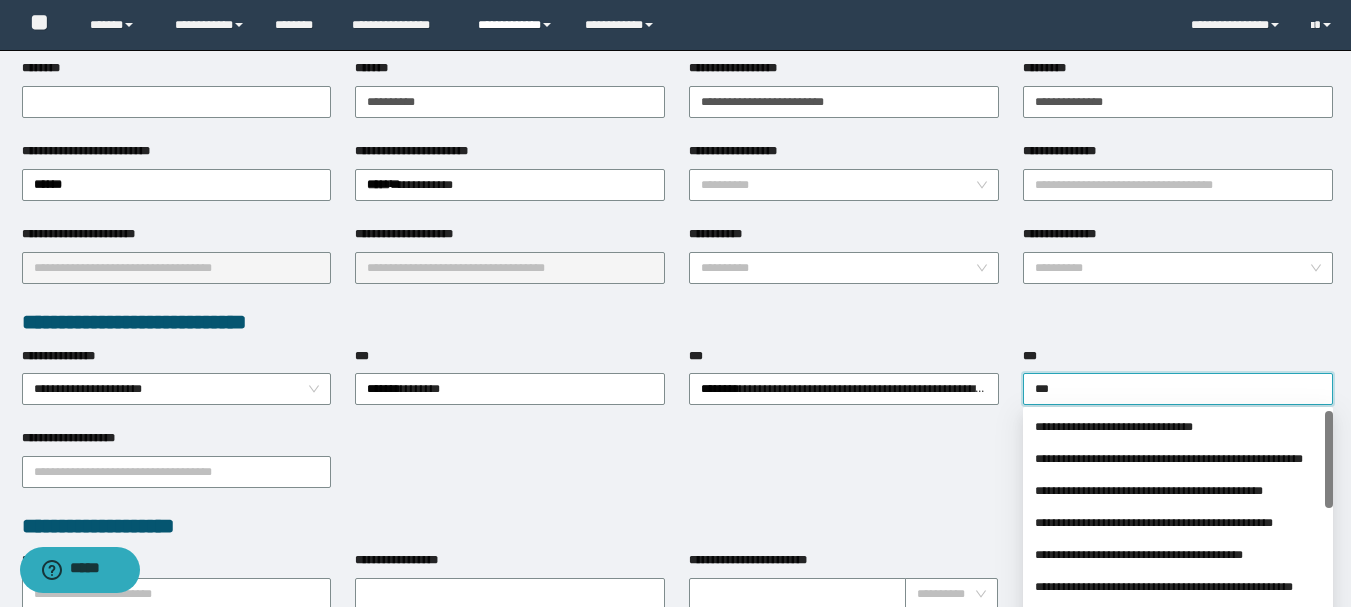 scroll, scrollTop: 192, scrollLeft: 0, axis: vertical 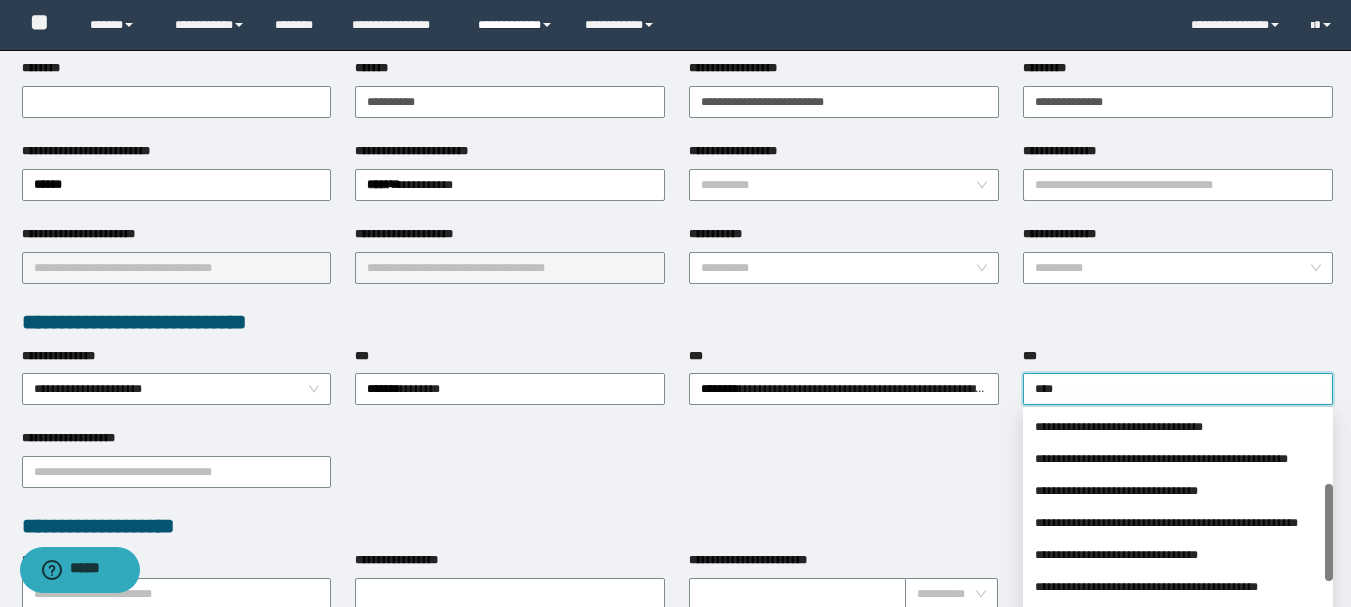 type on "*****" 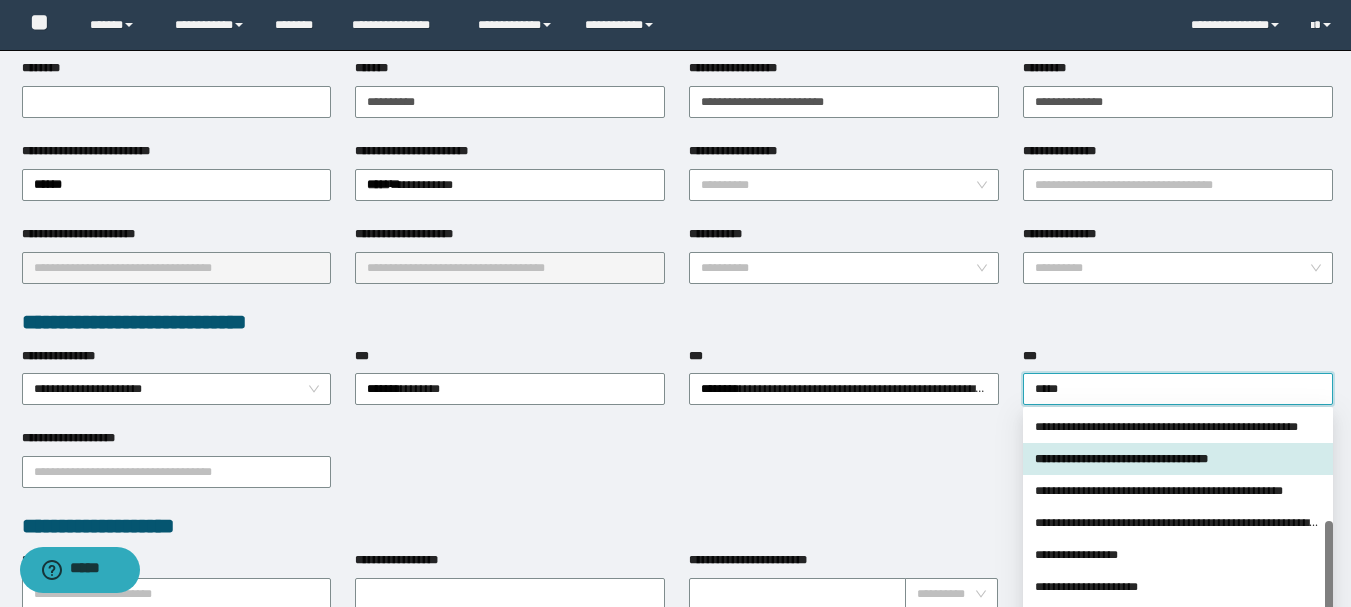 click on "**********" at bounding box center (1178, 459) 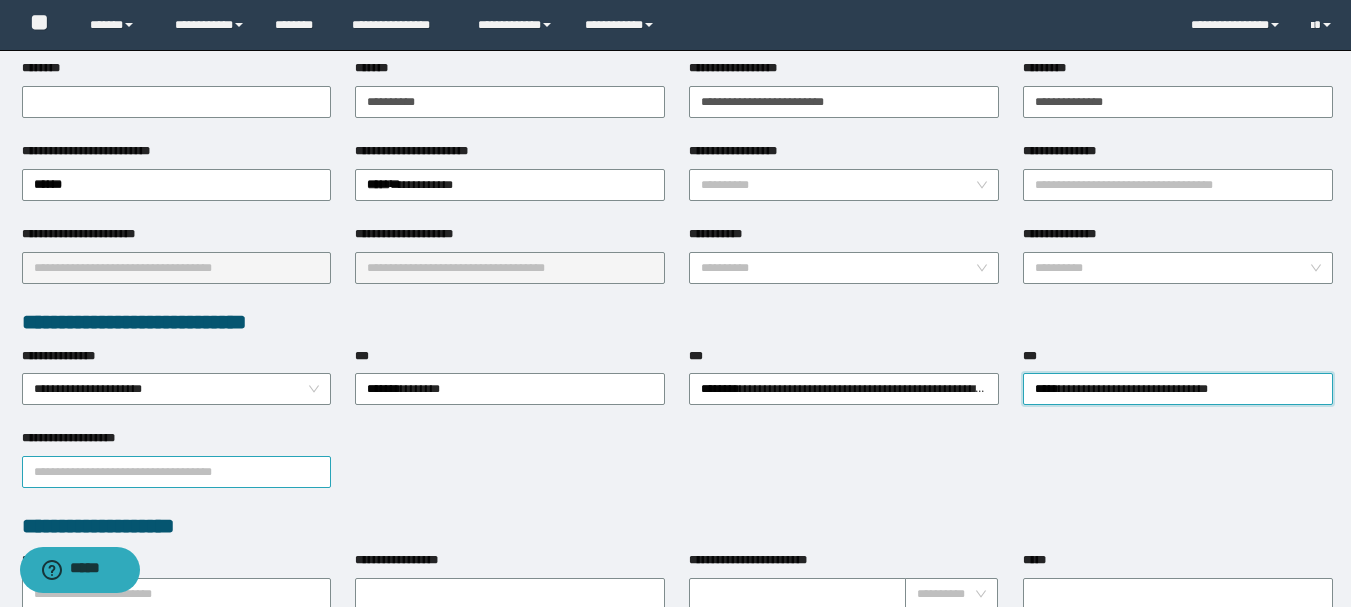 click on "**********" at bounding box center [177, 472] 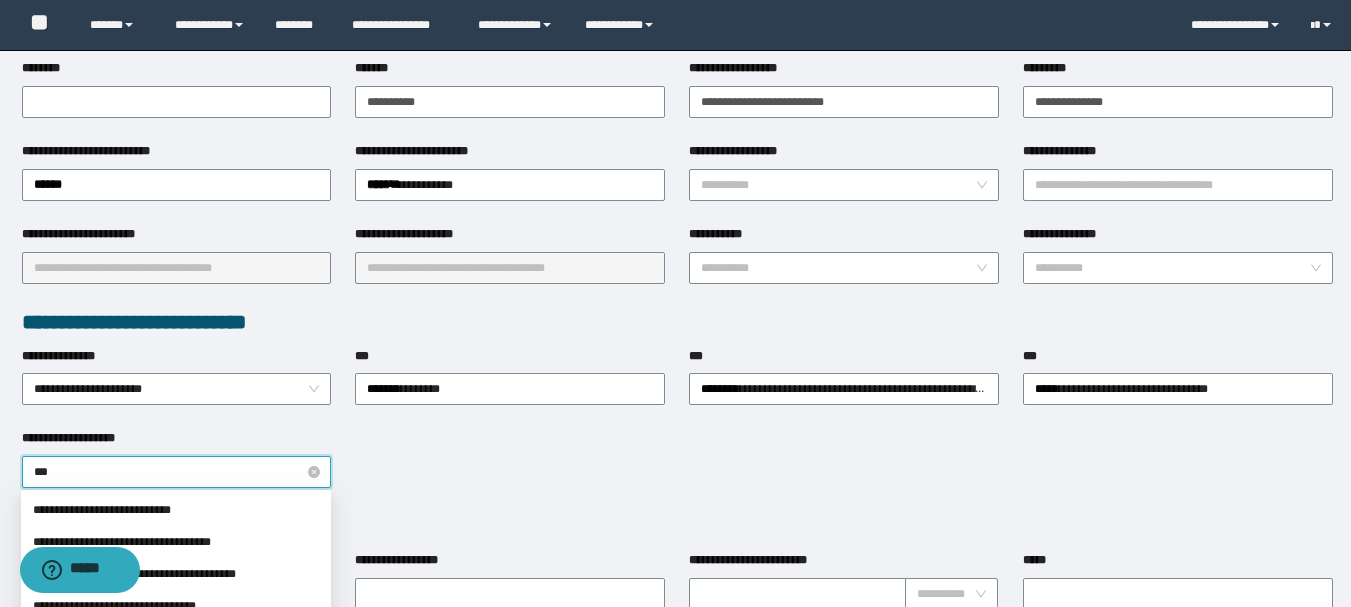 type on "****" 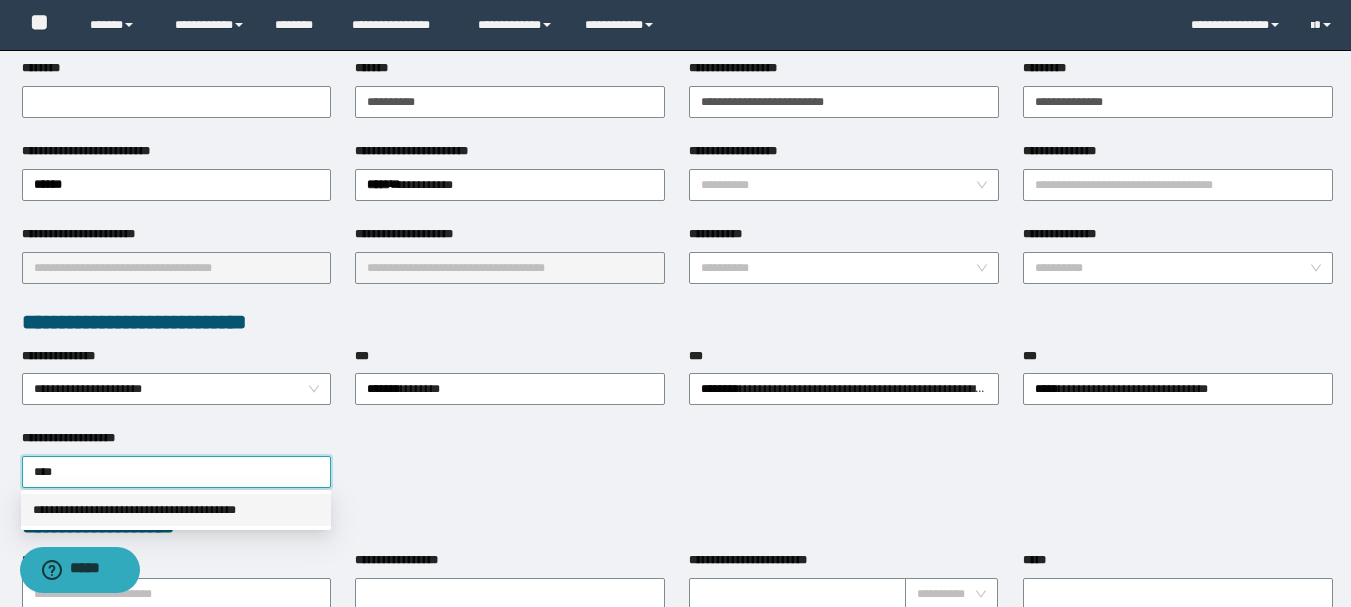 click on "**********" at bounding box center [176, 510] 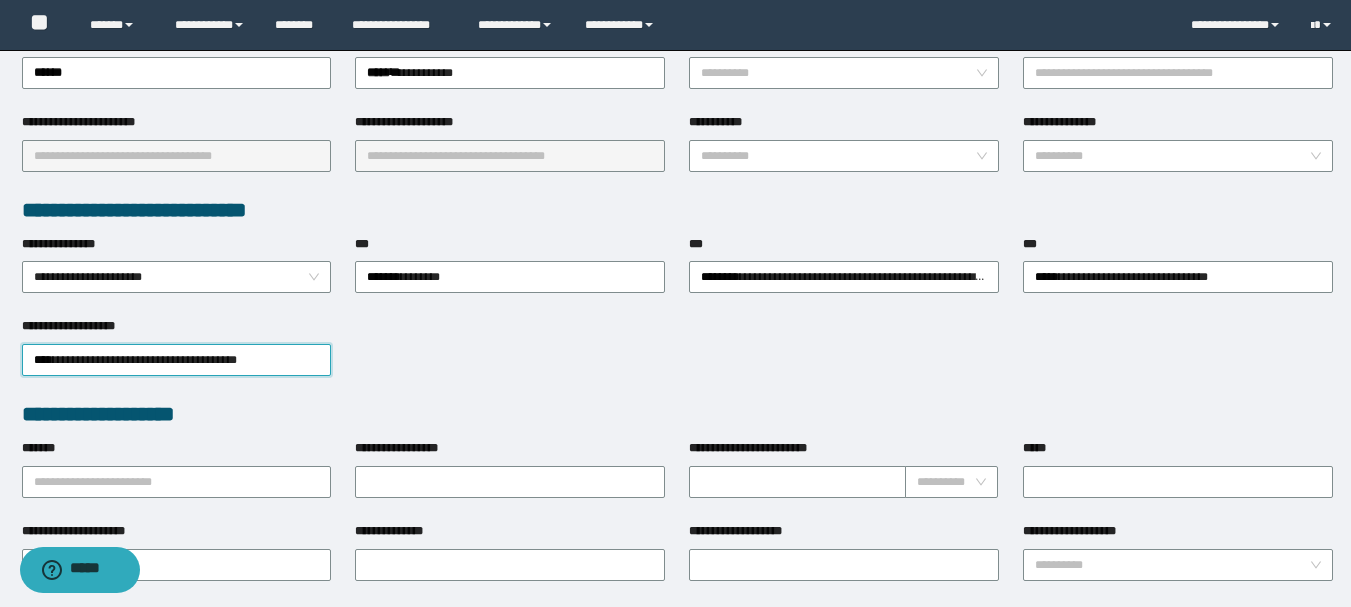scroll, scrollTop: 500, scrollLeft: 0, axis: vertical 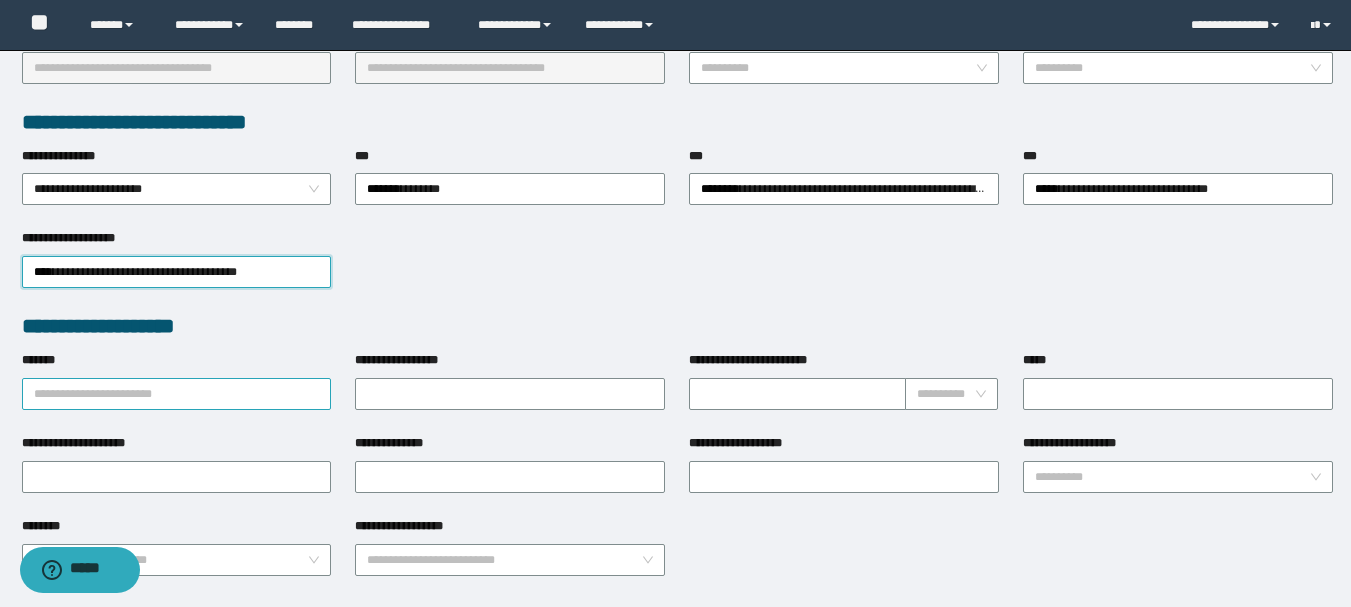 click on "*******" at bounding box center (177, 394) 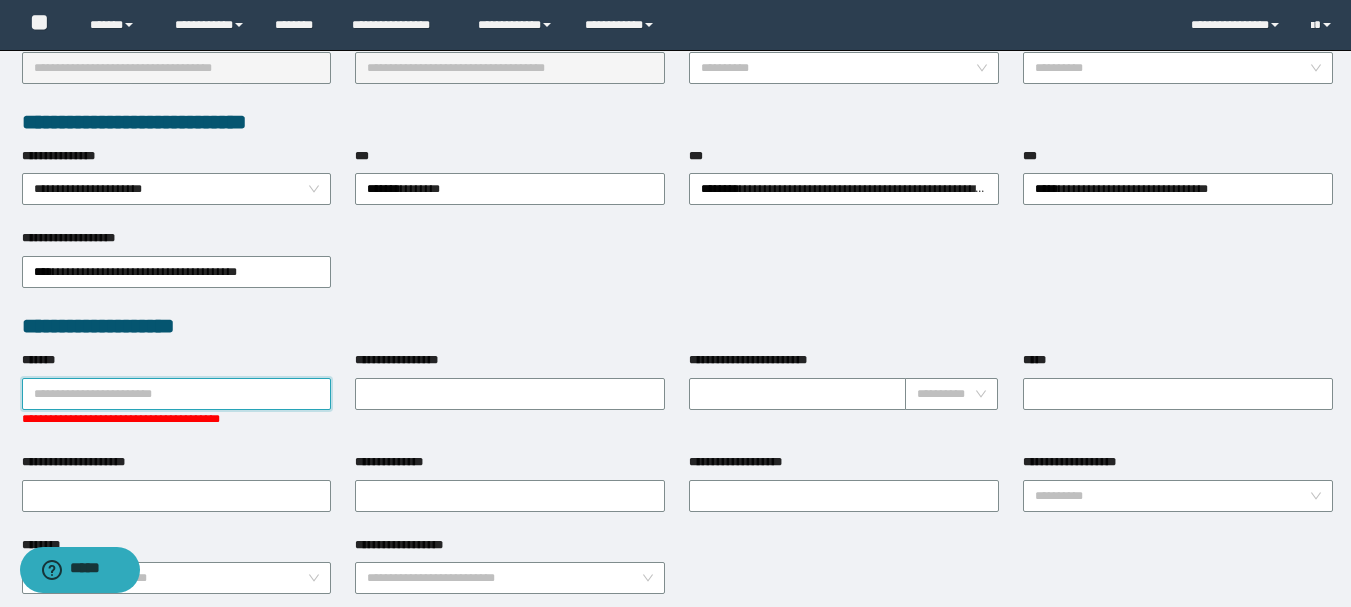 paste on "*********" 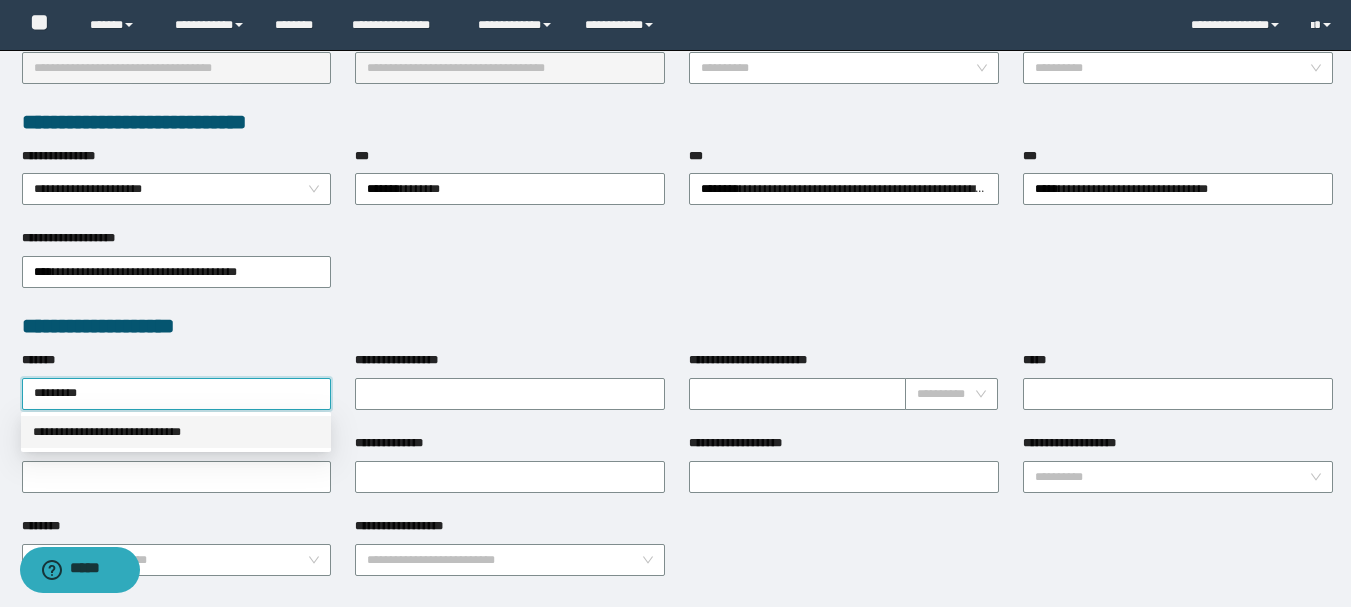 click on "**********" at bounding box center [176, 432] 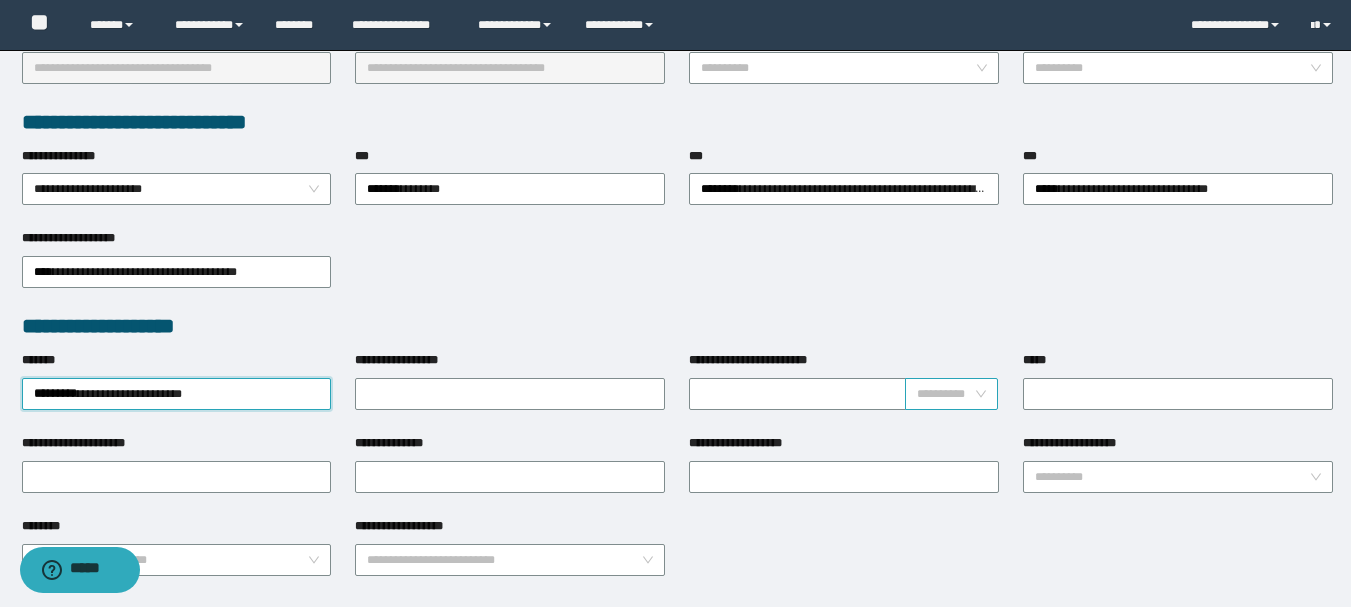 click at bounding box center [945, 394] 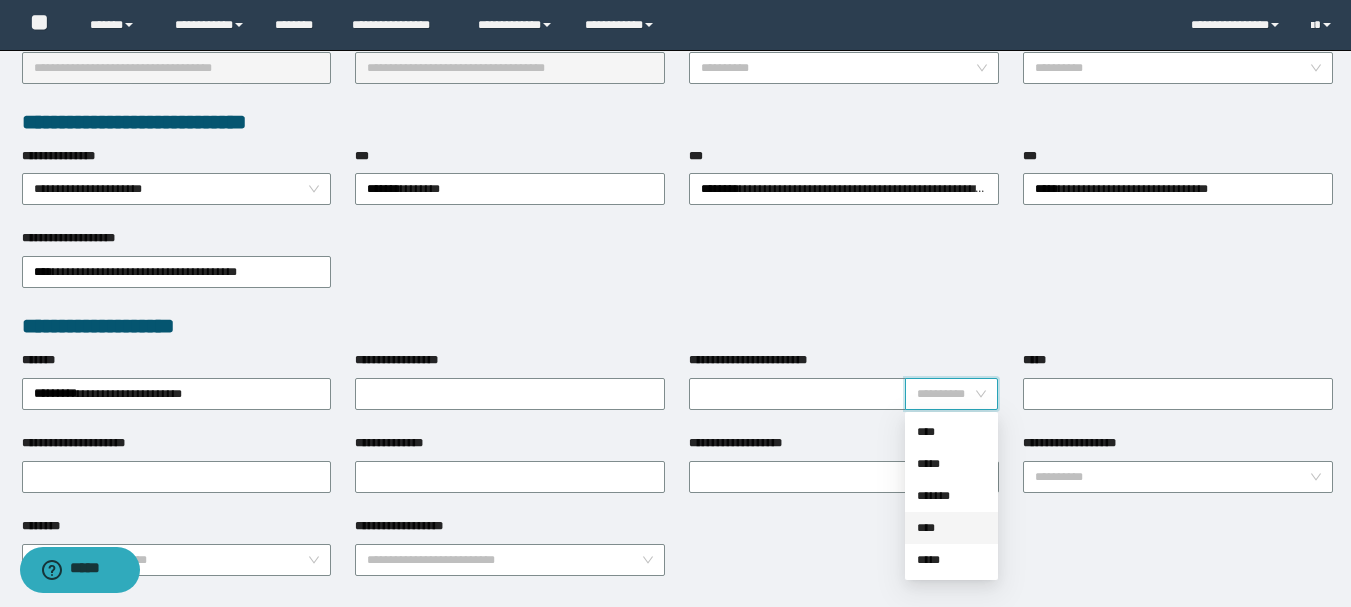 drag, startPoint x: 947, startPoint y: 532, endPoint x: 930, endPoint y: 490, distance: 45.310043 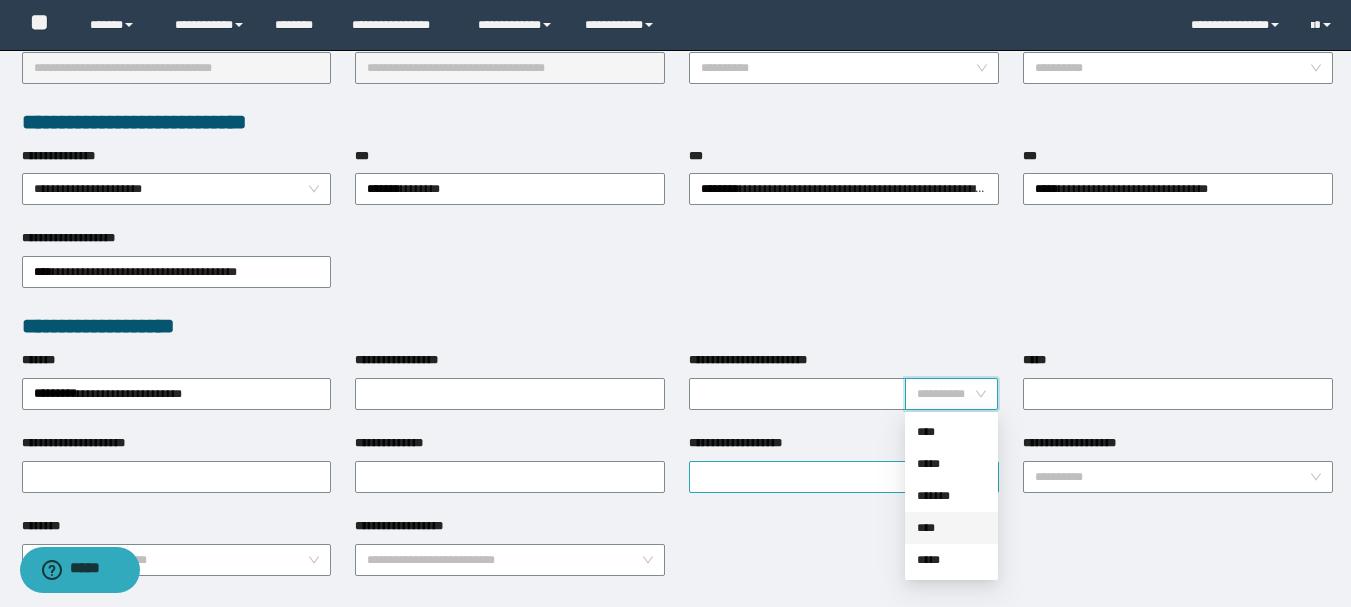 click on "****" at bounding box center [951, 528] 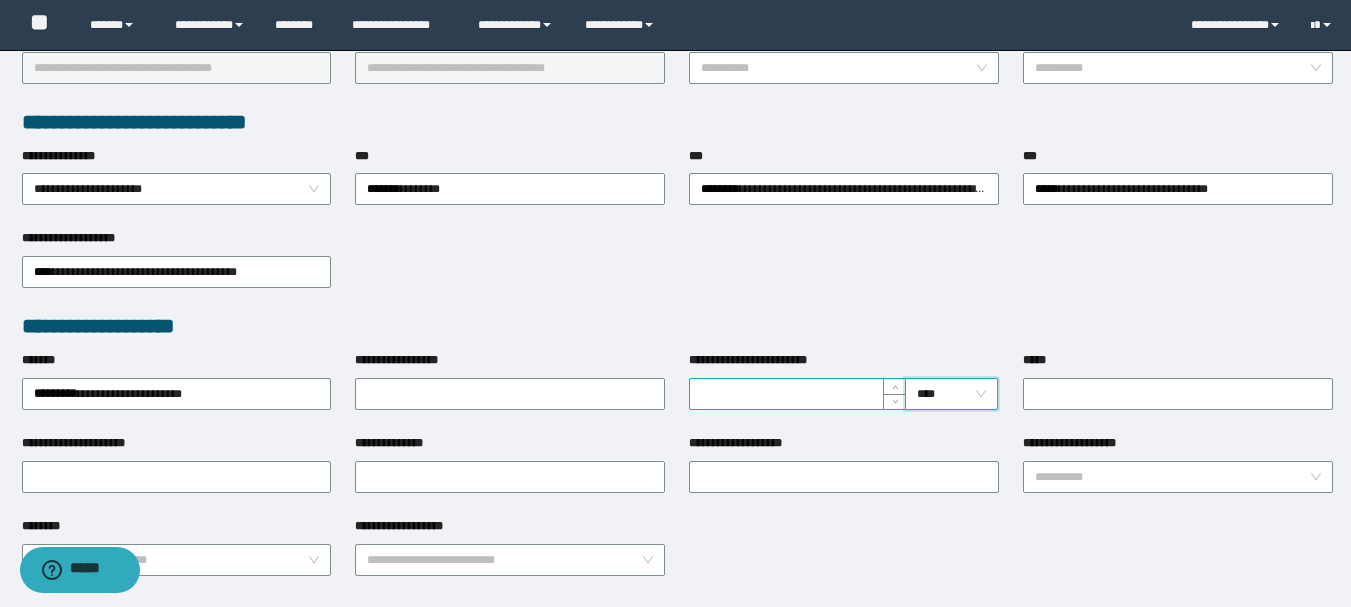 click on "**********" at bounding box center [797, 394] 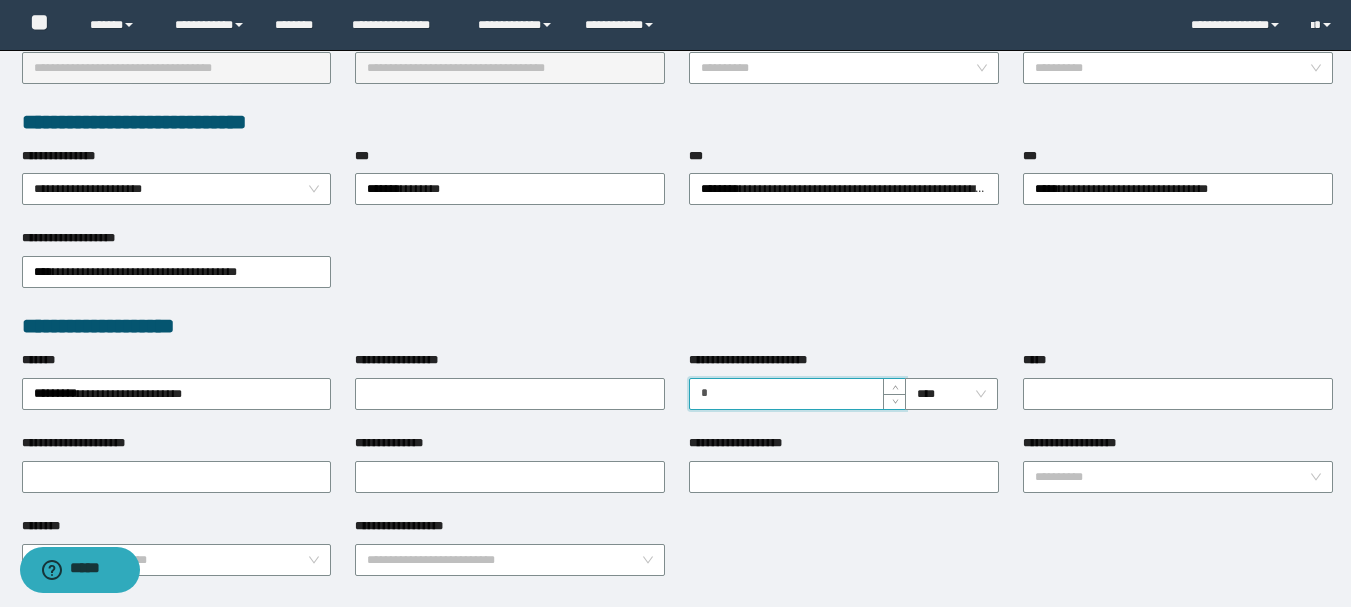 type on "*" 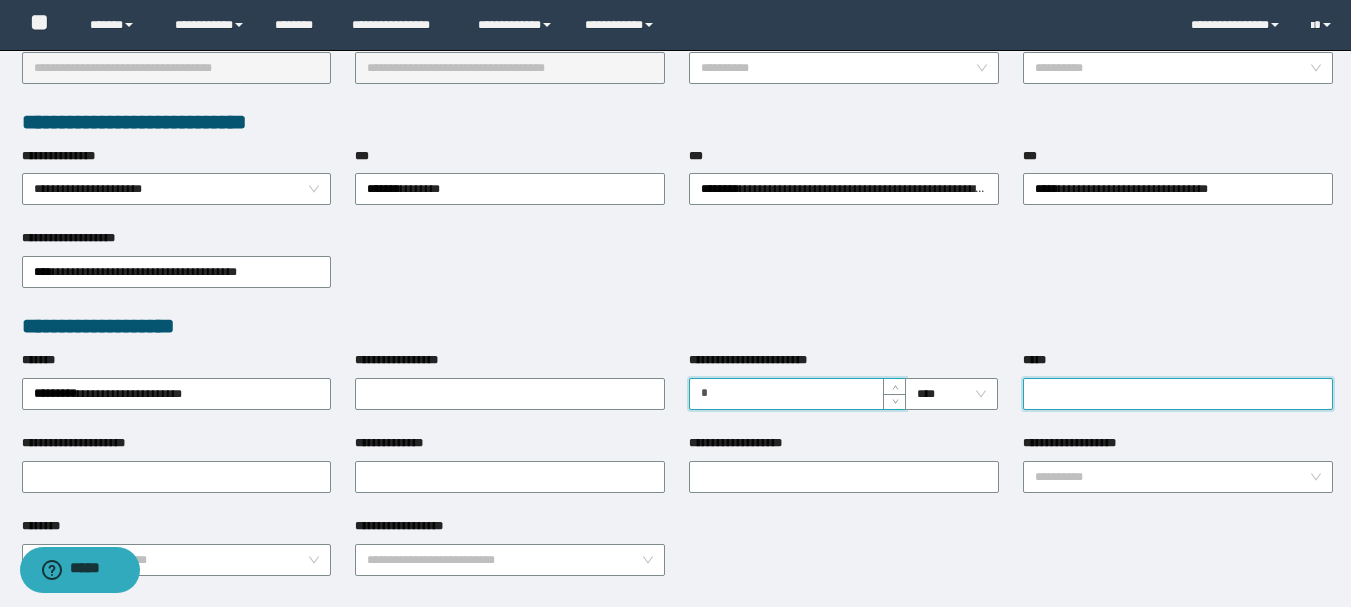 click on "*****" at bounding box center (1178, 394) 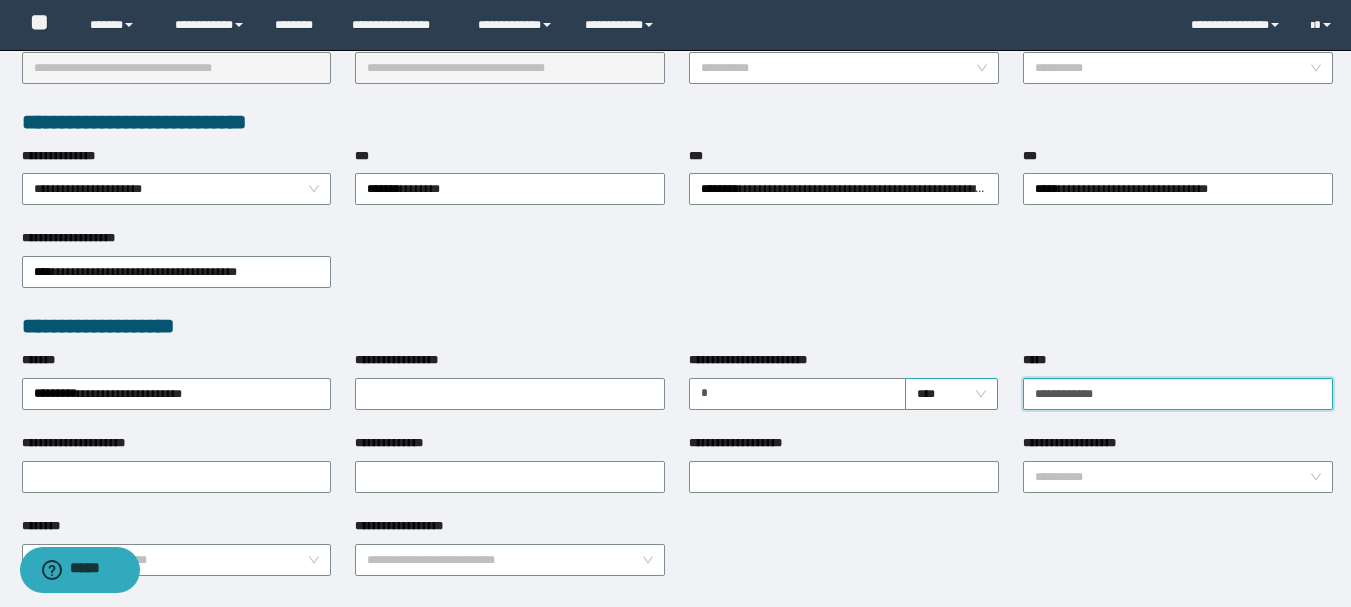 drag, startPoint x: 1137, startPoint y: 396, endPoint x: 949, endPoint y: 395, distance: 188.00266 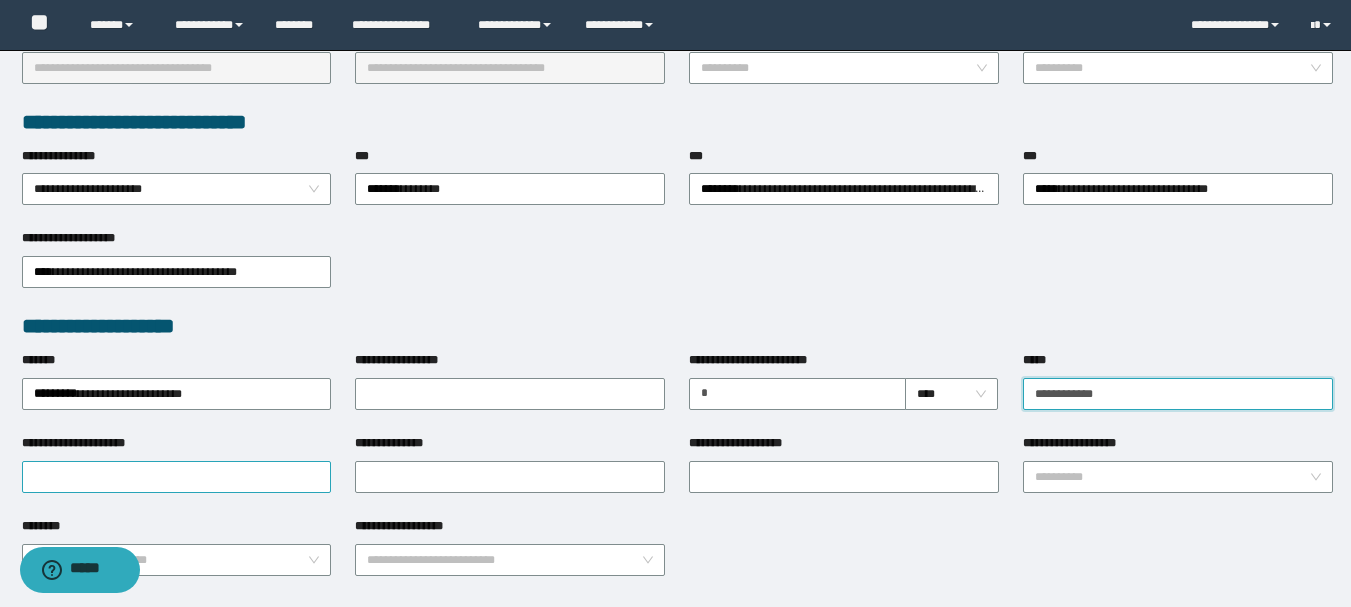 type on "**********" 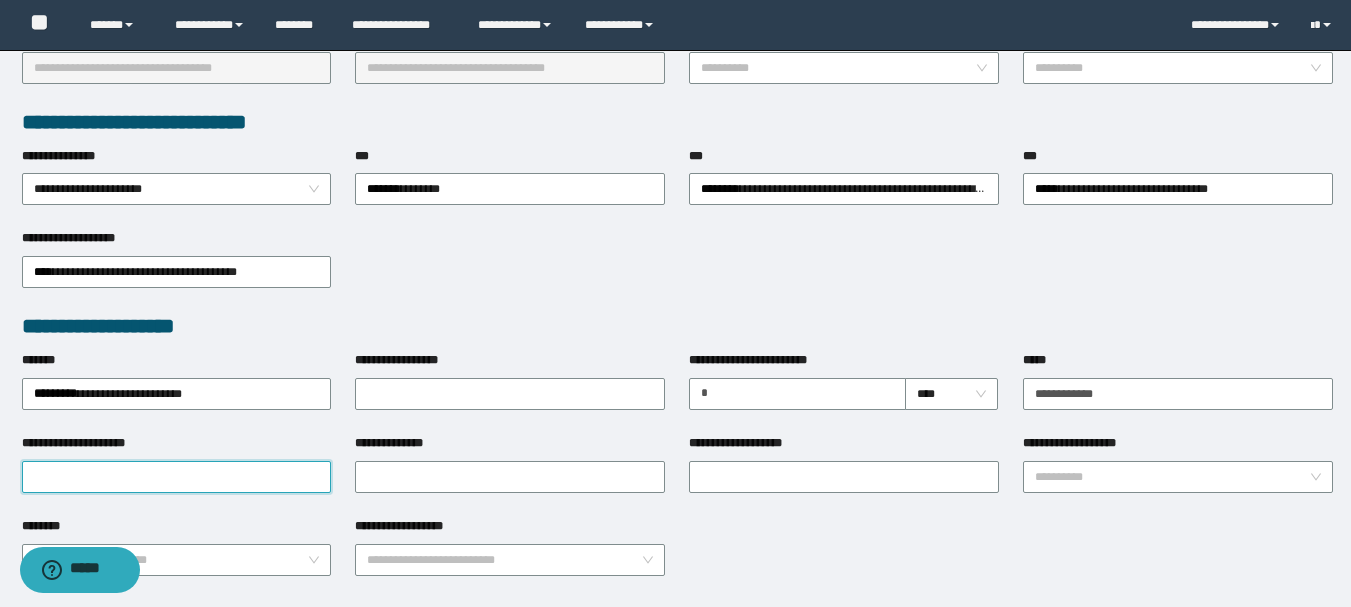 drag, startPoint x: 210, startPoint y: 490, endPoint x: 216, endPoint y: 473, distance: 18.027756 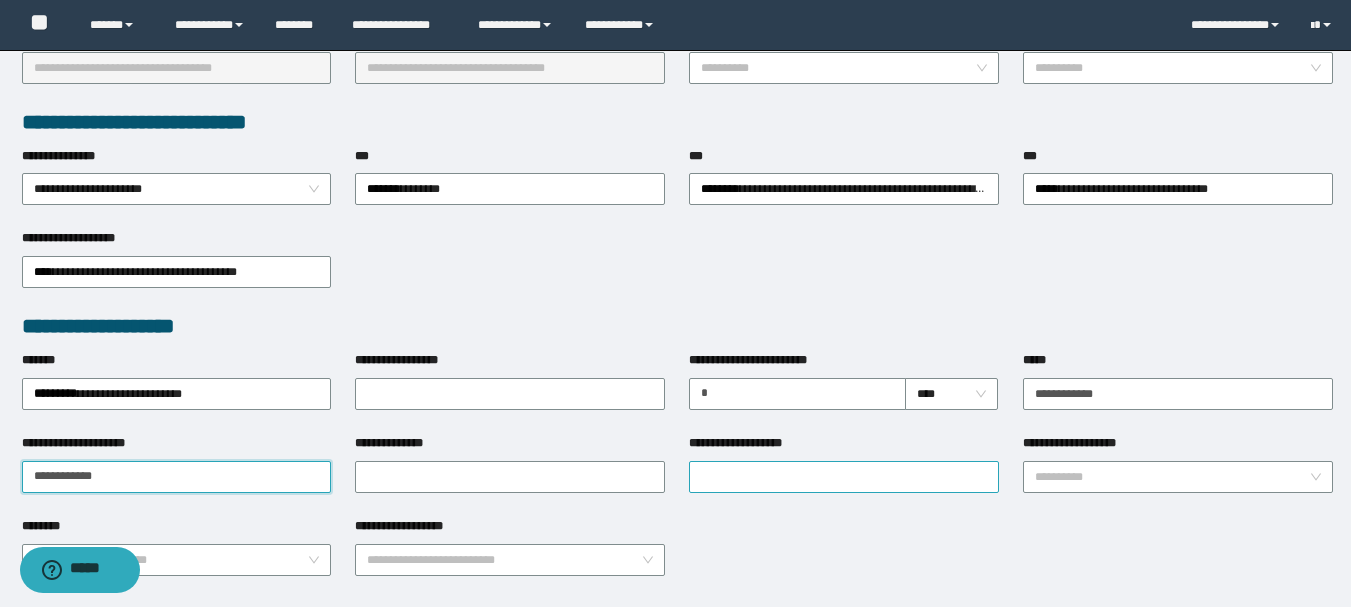 type on "**********" 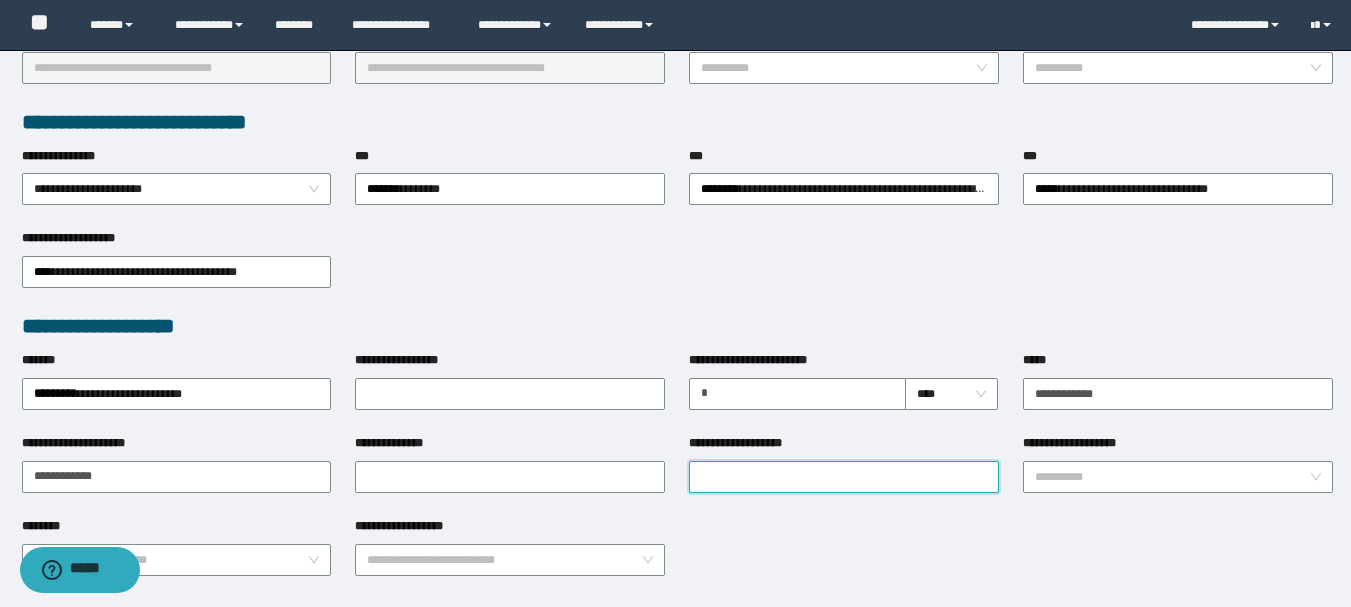 click on "**********" at bounding box center (844, 477) 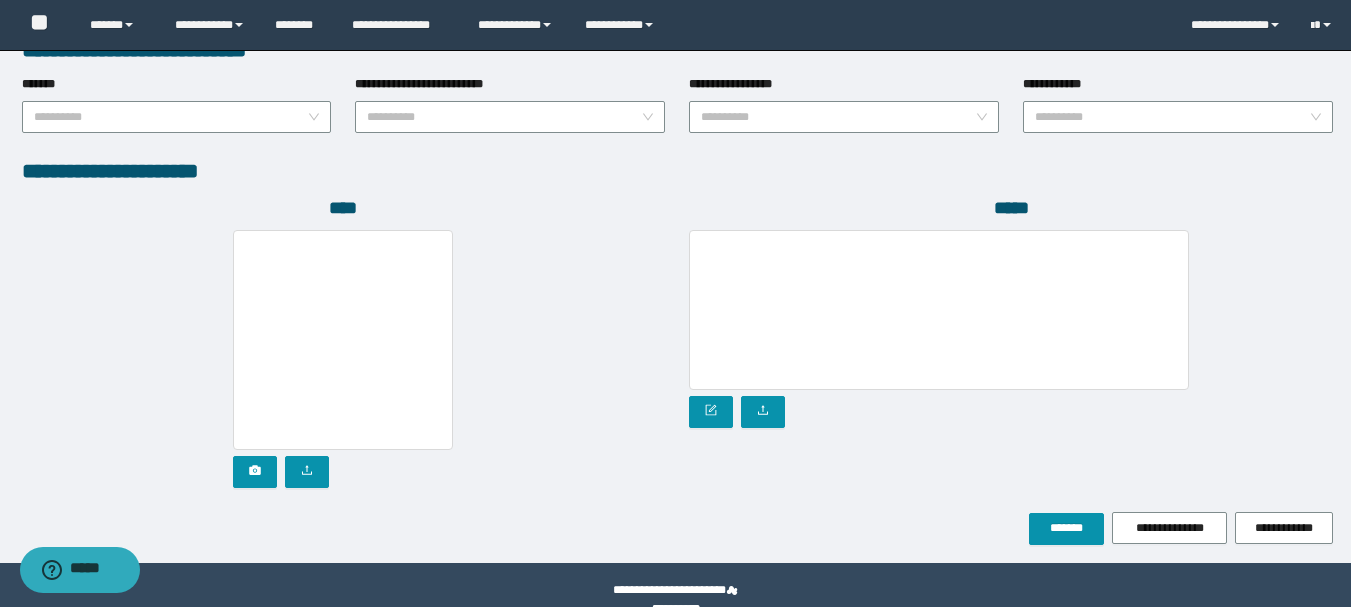 scroll, scrollTop: 1096, scrollLeft: 0, axis: vertical 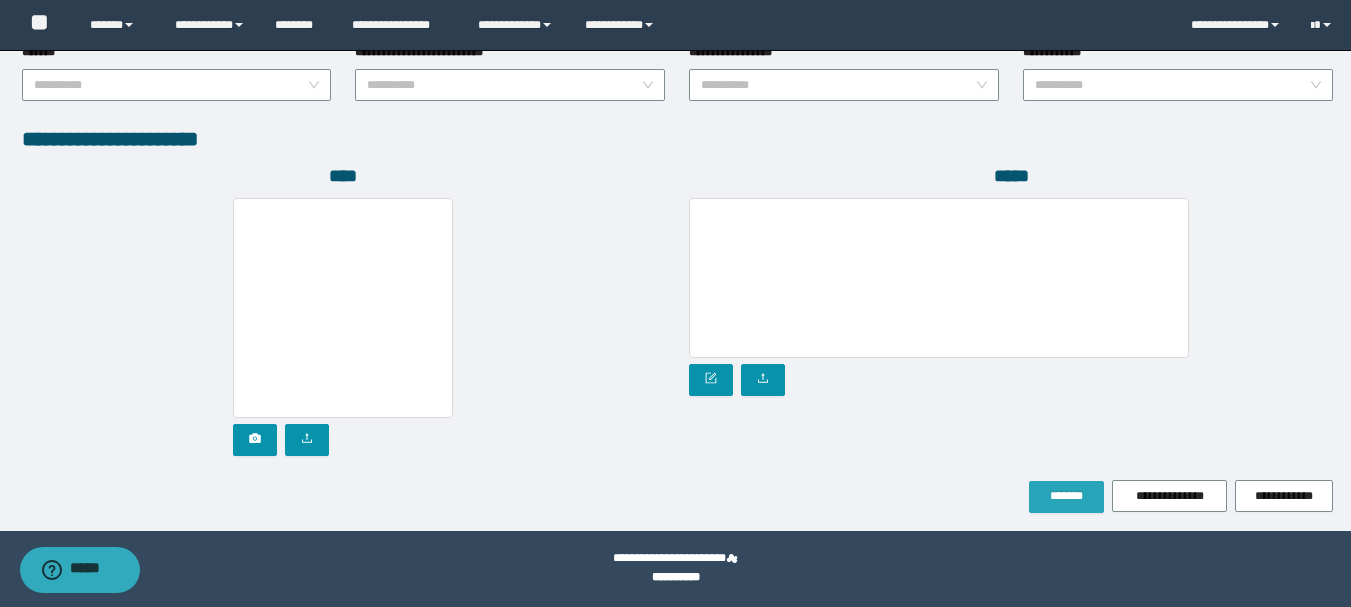type on "**********" 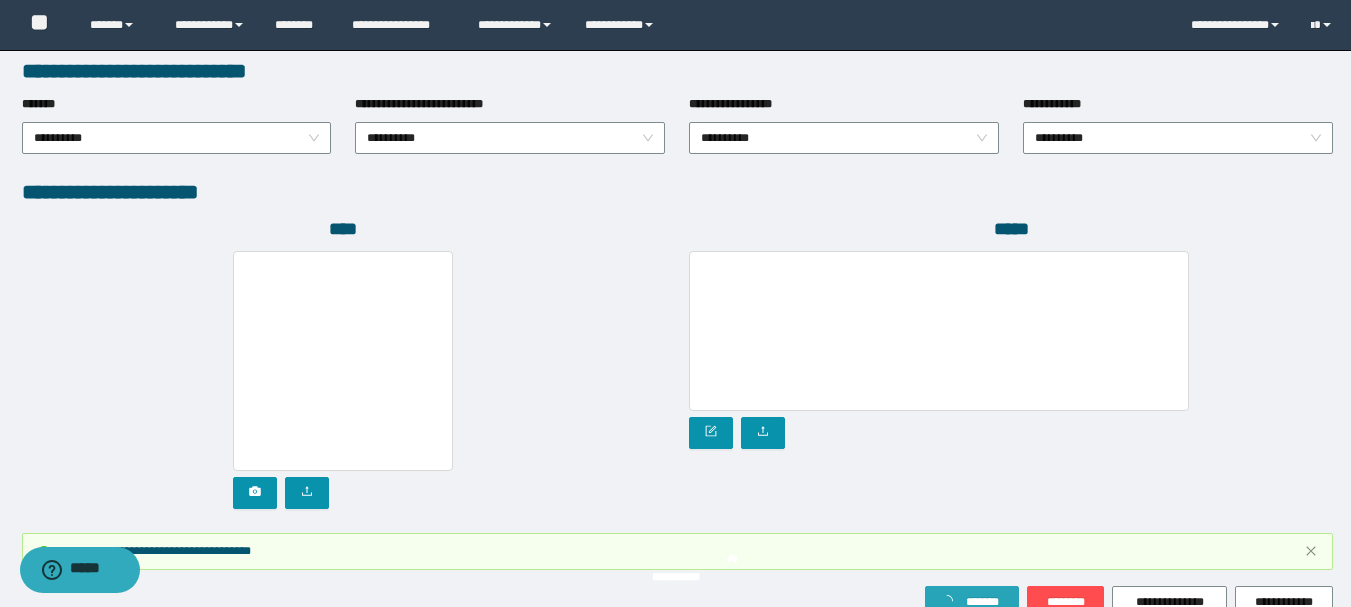 scroll, scrollTop: 1149, scrollLeft: 0, axis: vertical 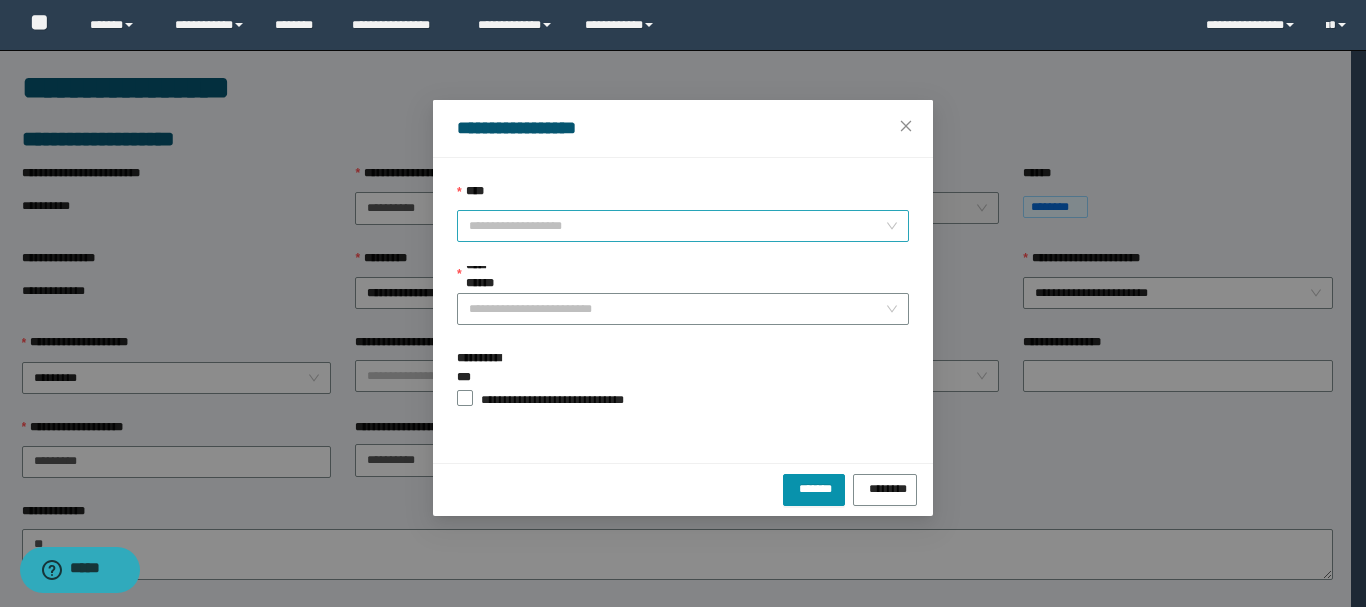 click on "****" at bounding box center (677, 226) 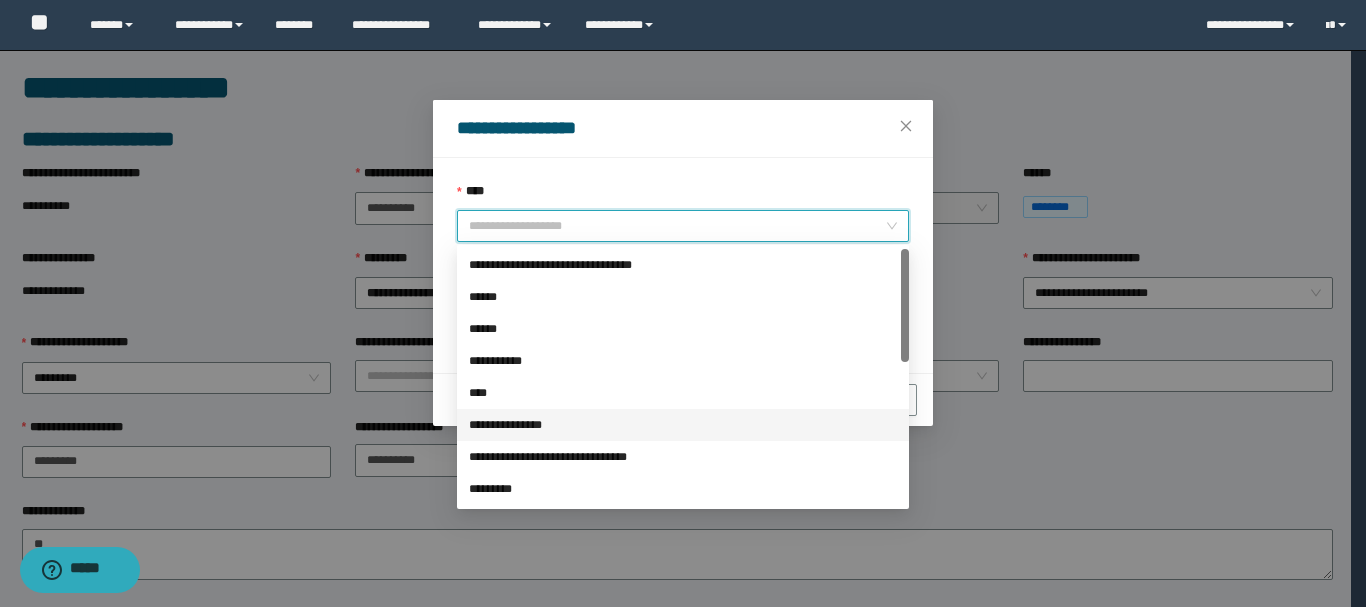 click on "**********" at bounding box center [683, 425] 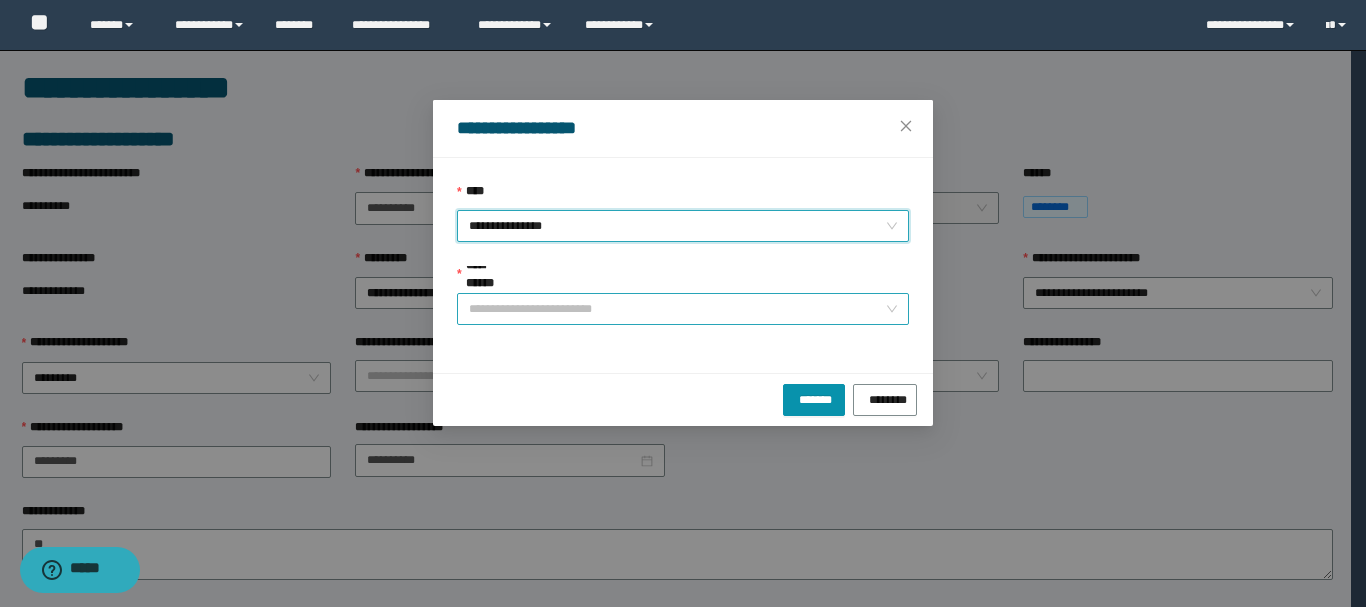 click on "**********" at bounding box center [677, 309] 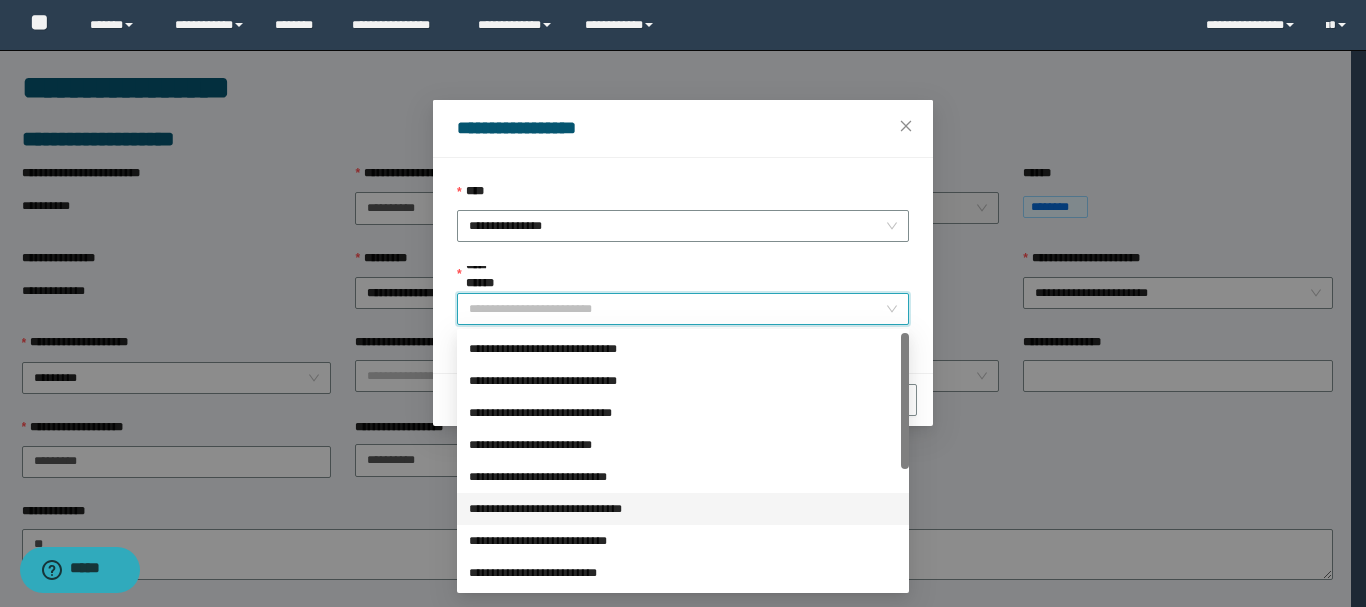 click on "**********" at bounding box center (683, 509) 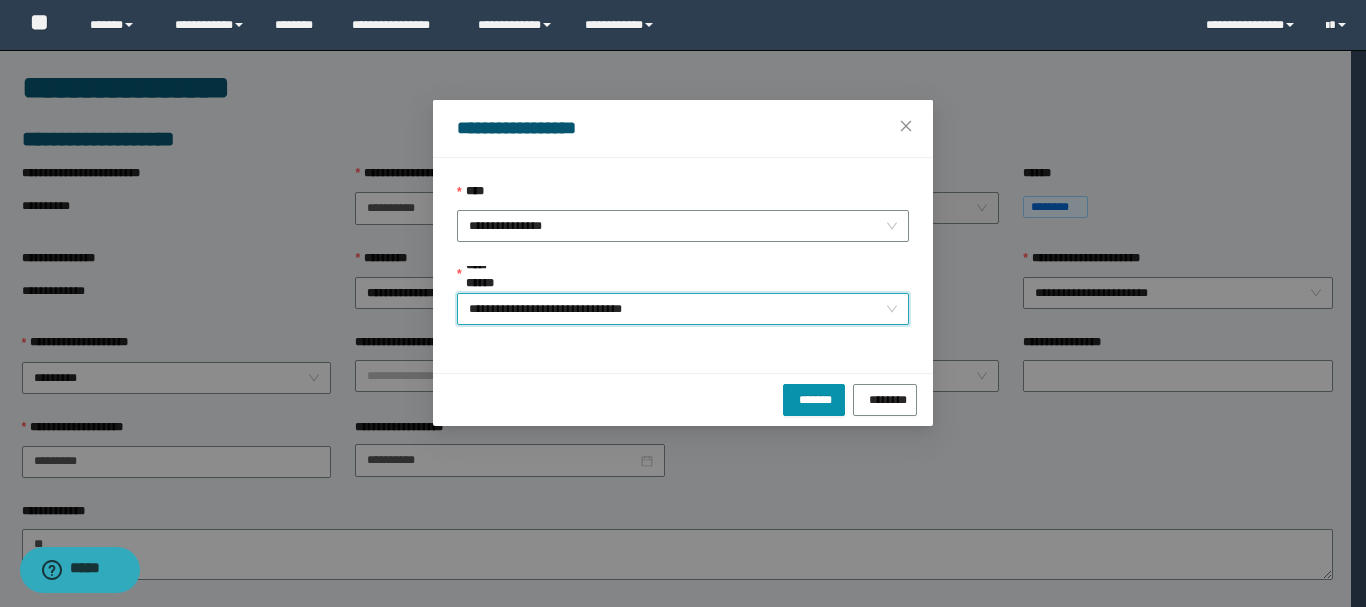 click on "**********" at bounding box center (683, 309) 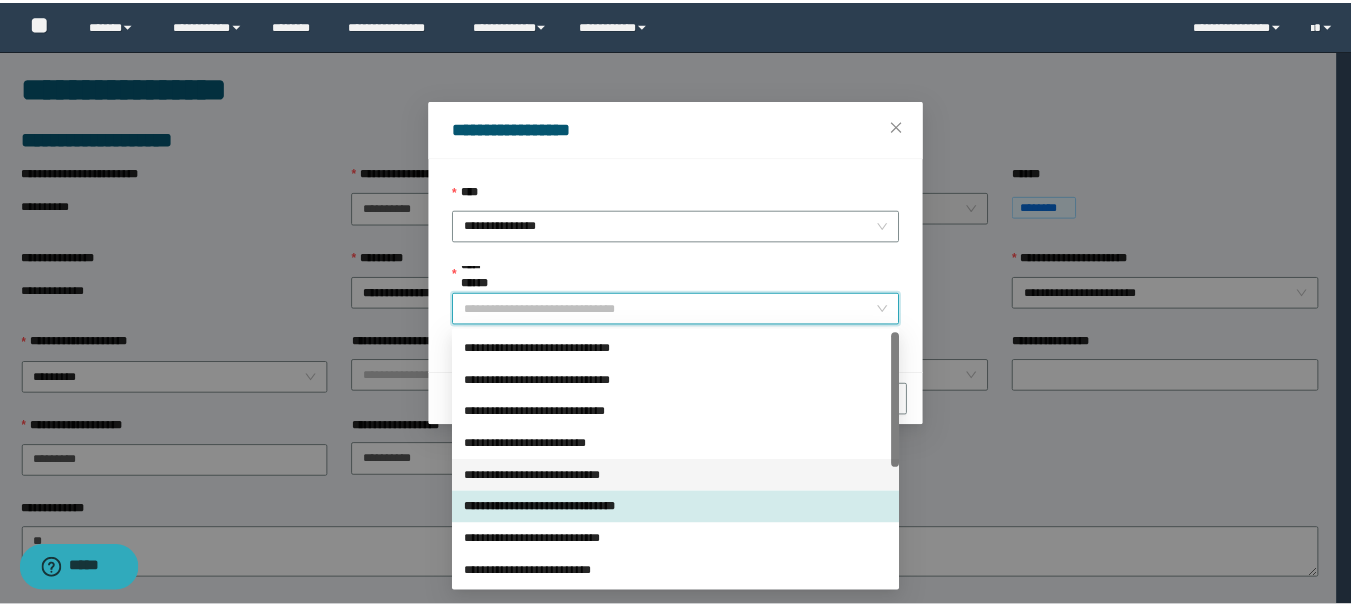 scroll, scrollTop: 100, scrollLeft: 0, axis: vertical 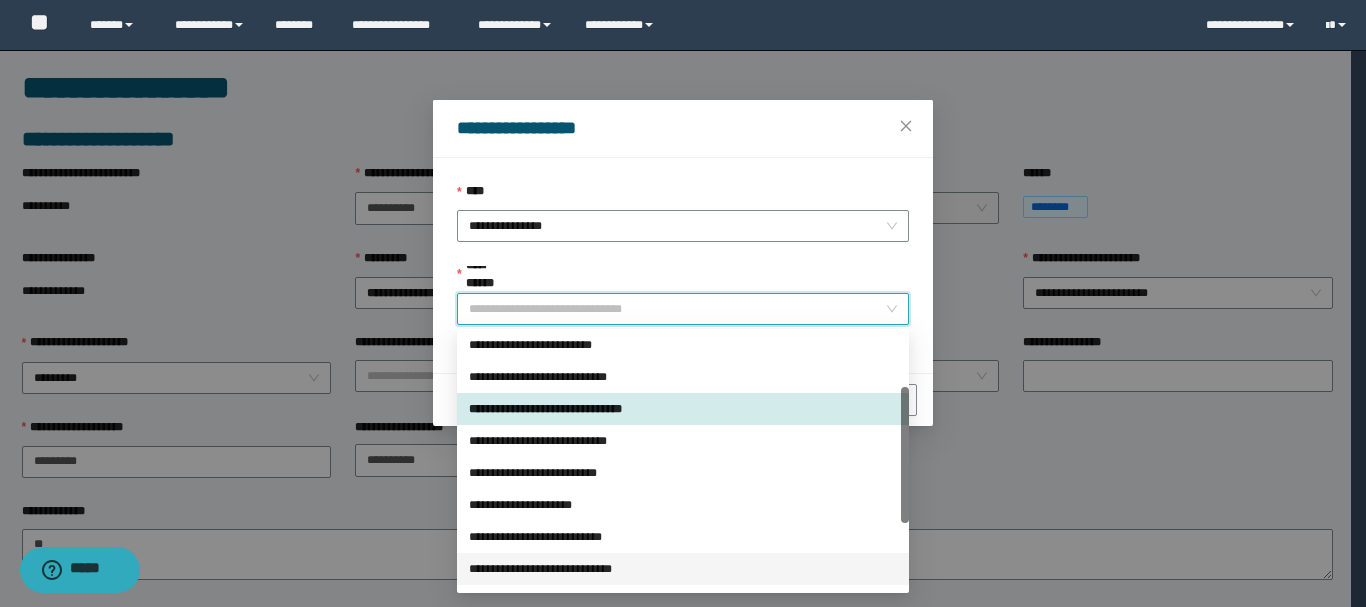 click on "**********" at bounding box center (683, 569) 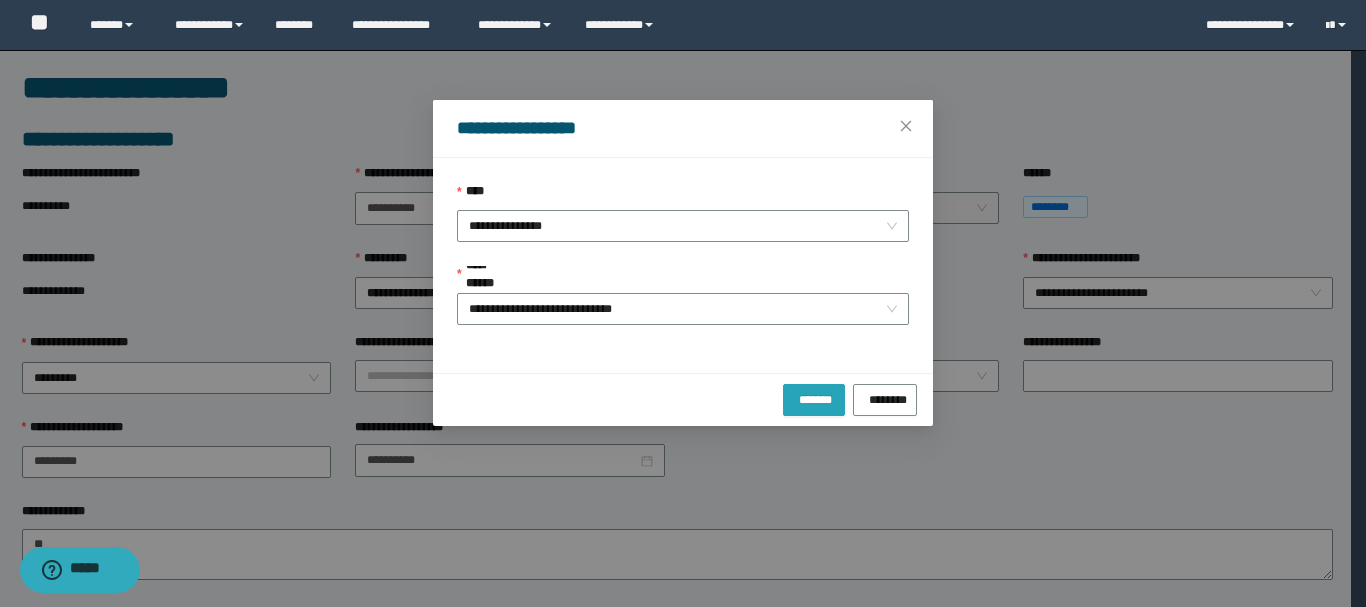 click on "*******" at bounding box center (814, 397) 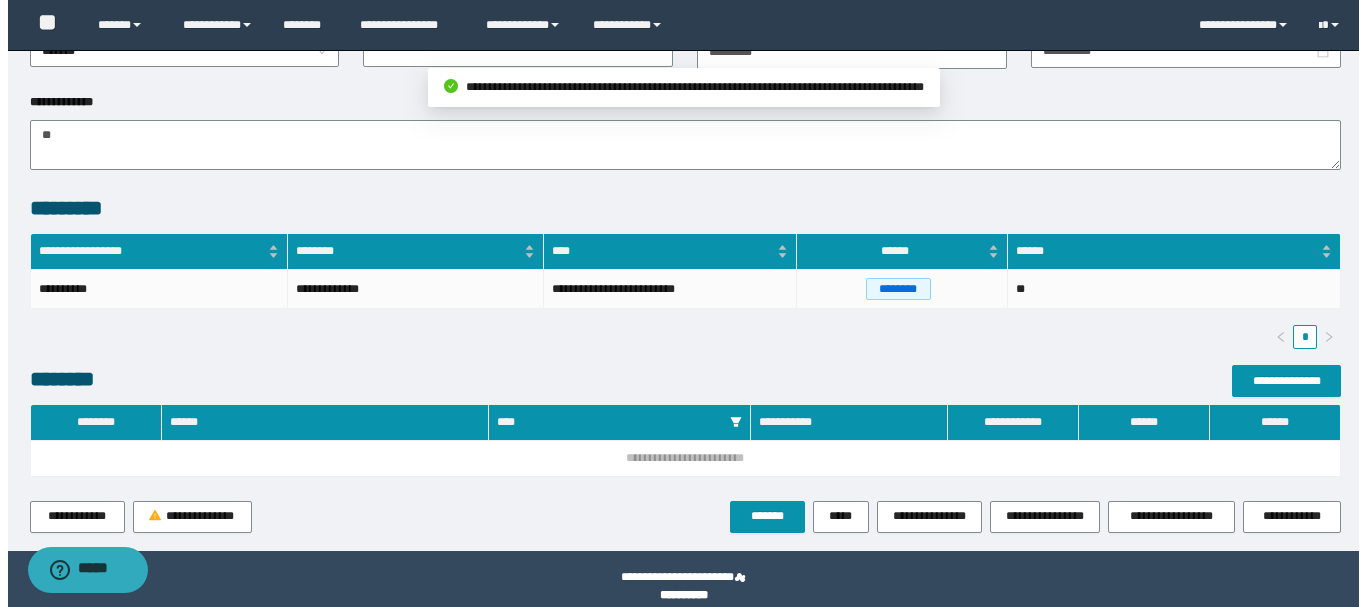 scroll, scrollTop: 480, scrollLeft: 0, axis: vertical 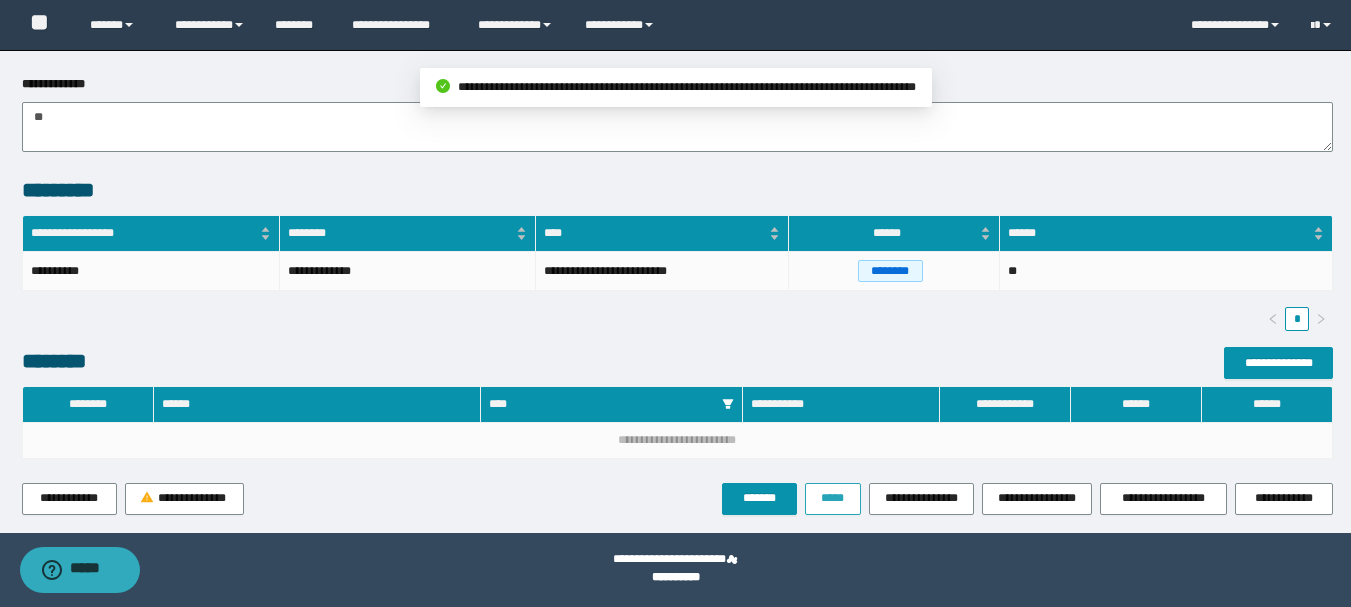 click on "*****" at bounding box center (833, 498) 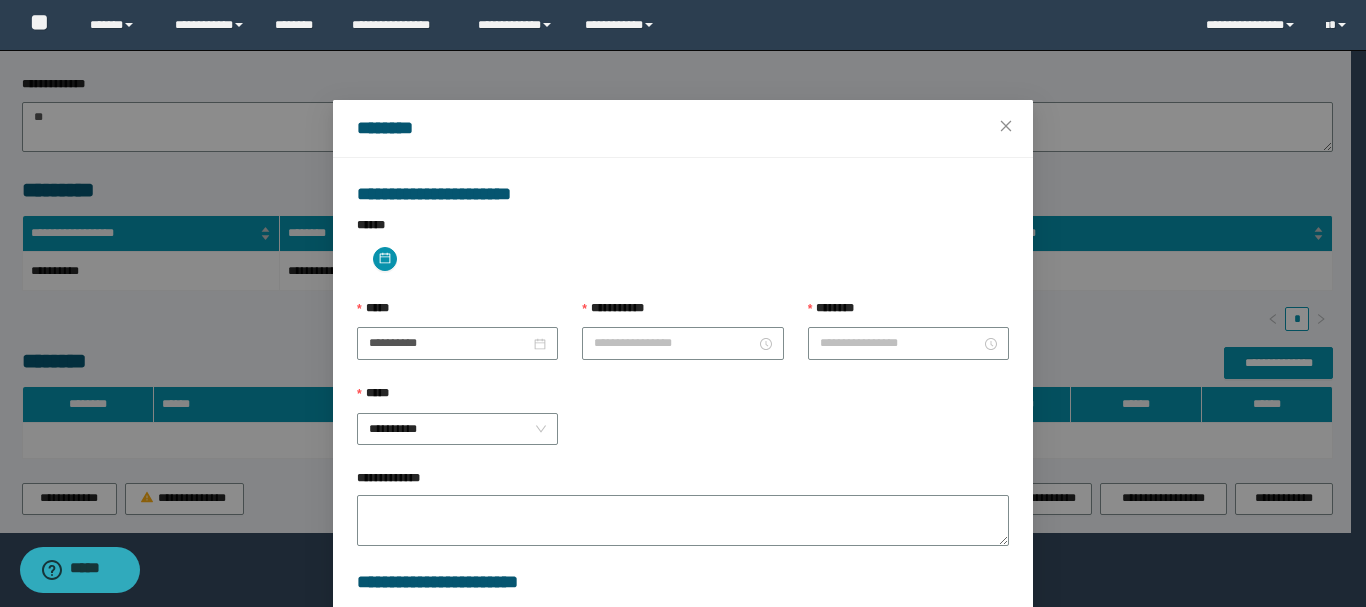 type on "**********" 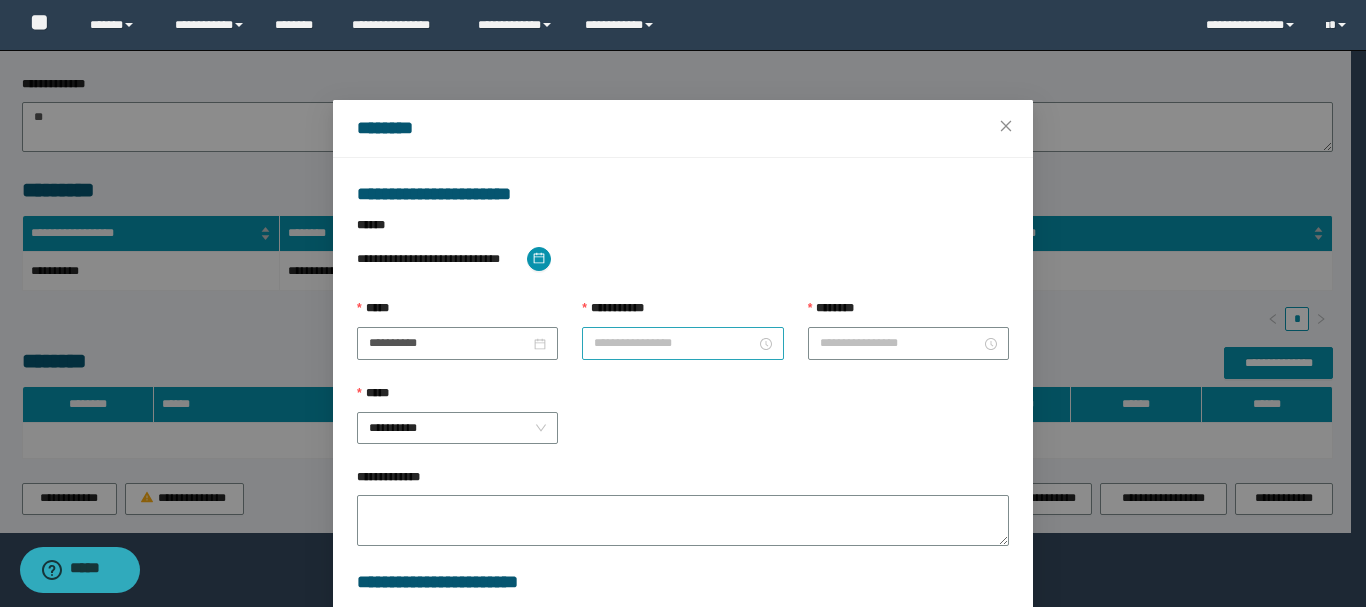 click on "**********" at bounding box center [674, 343] 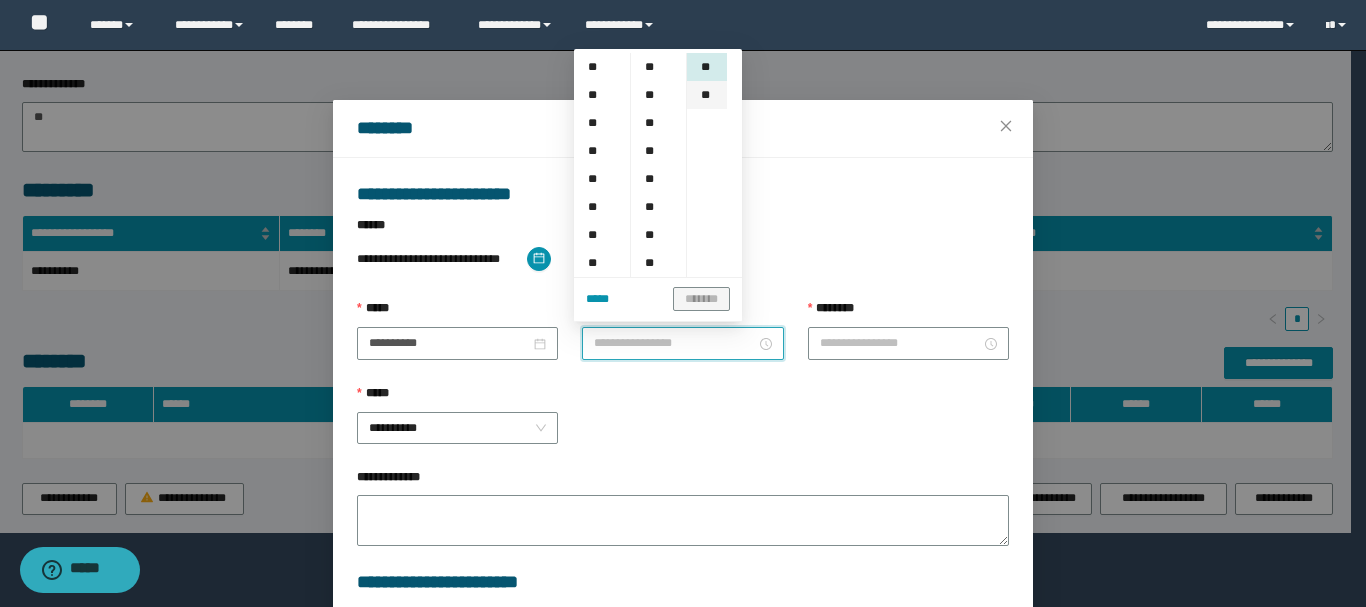 click on "**" at bounding box center (707, 95) 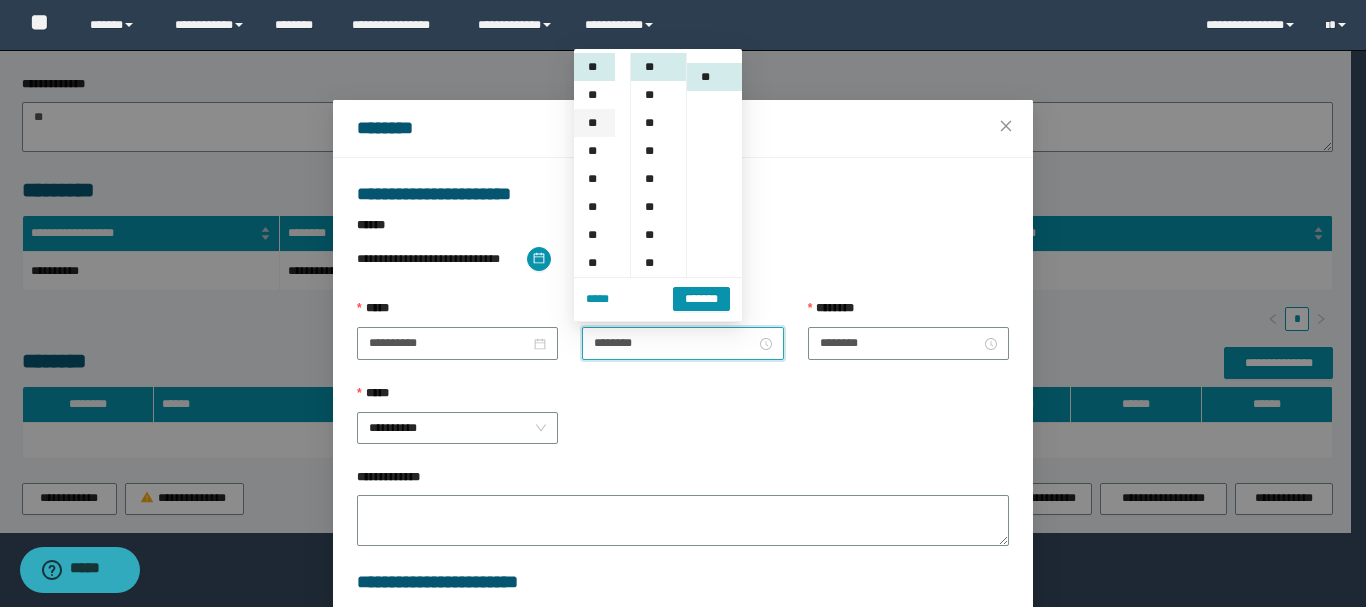scroll, scrollTop: 28, scrollLeft: 0, axis: vertical 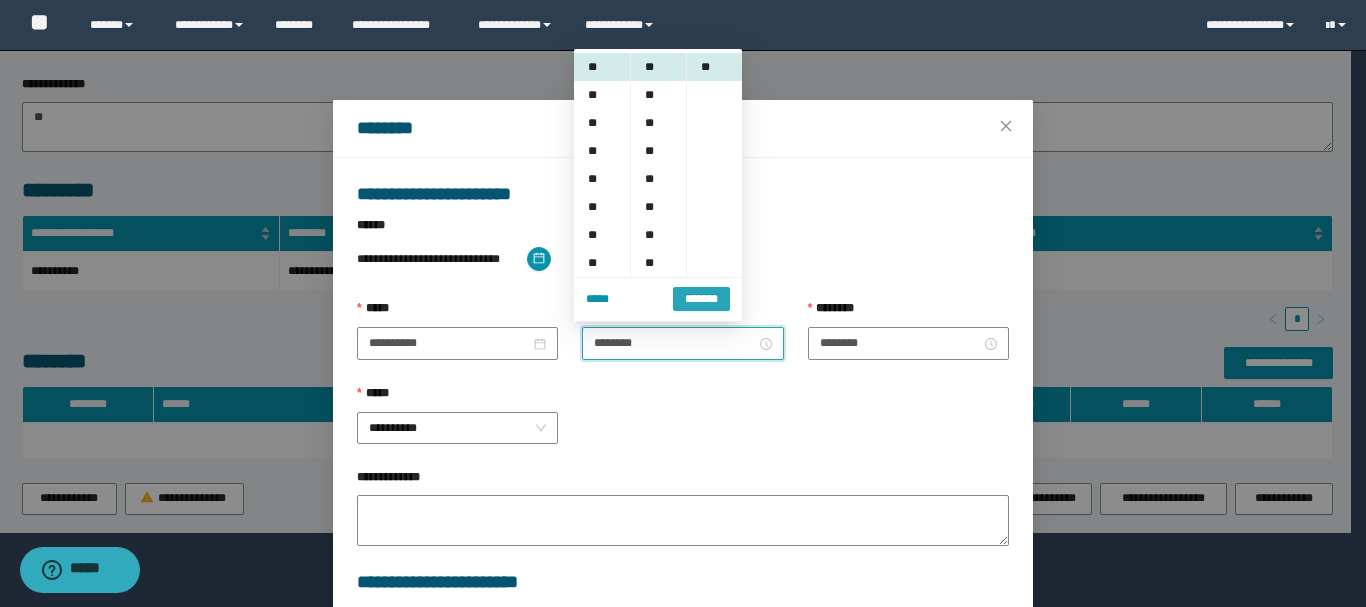 click on "*******" at bounding box center [701, 299] 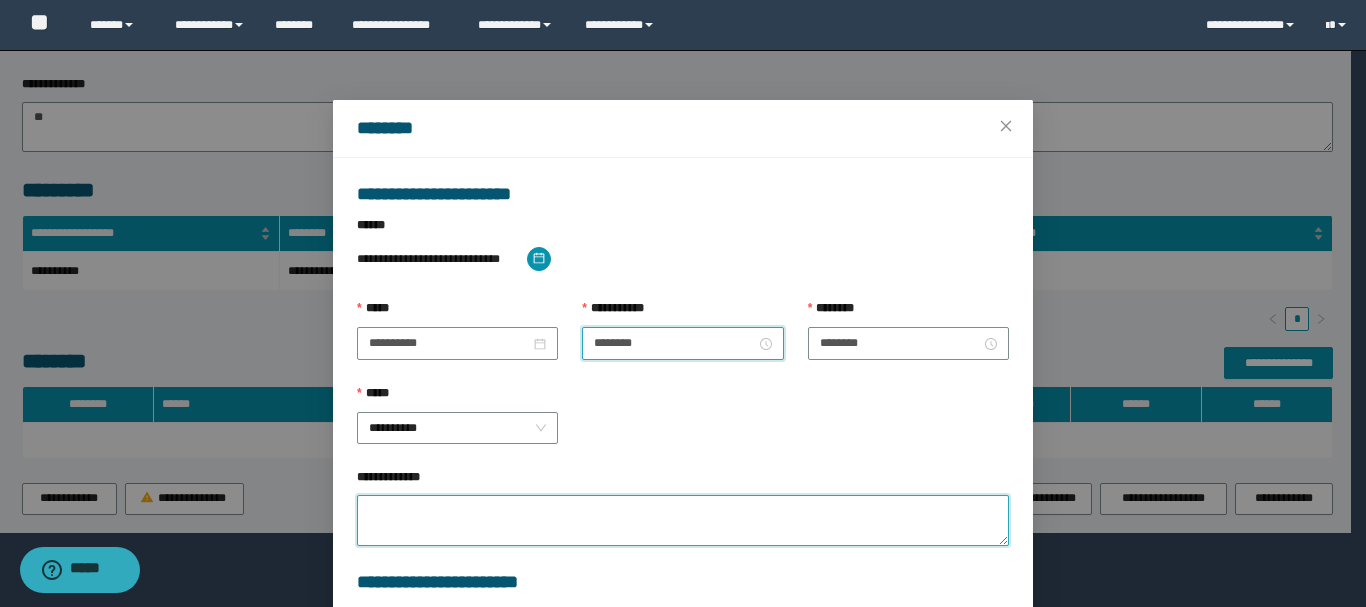 click on "**********" at bounding box center (683, 520) 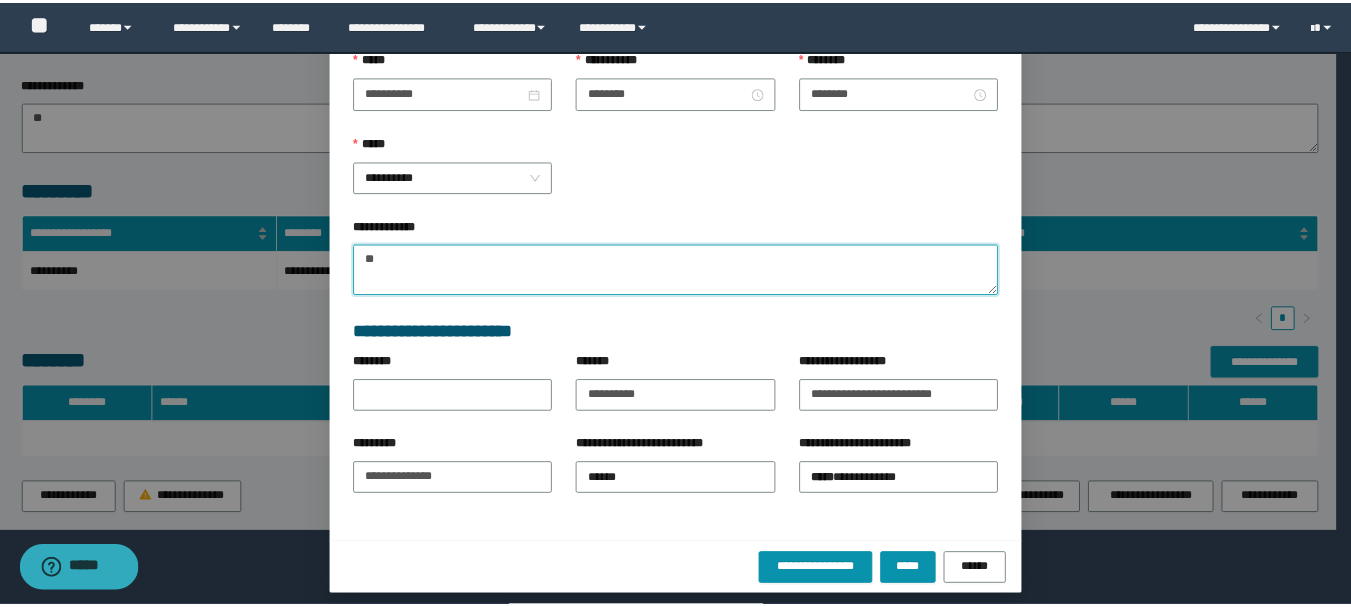 scroll, scrollTop: 263, scrollLeft: 0, axis: vertical 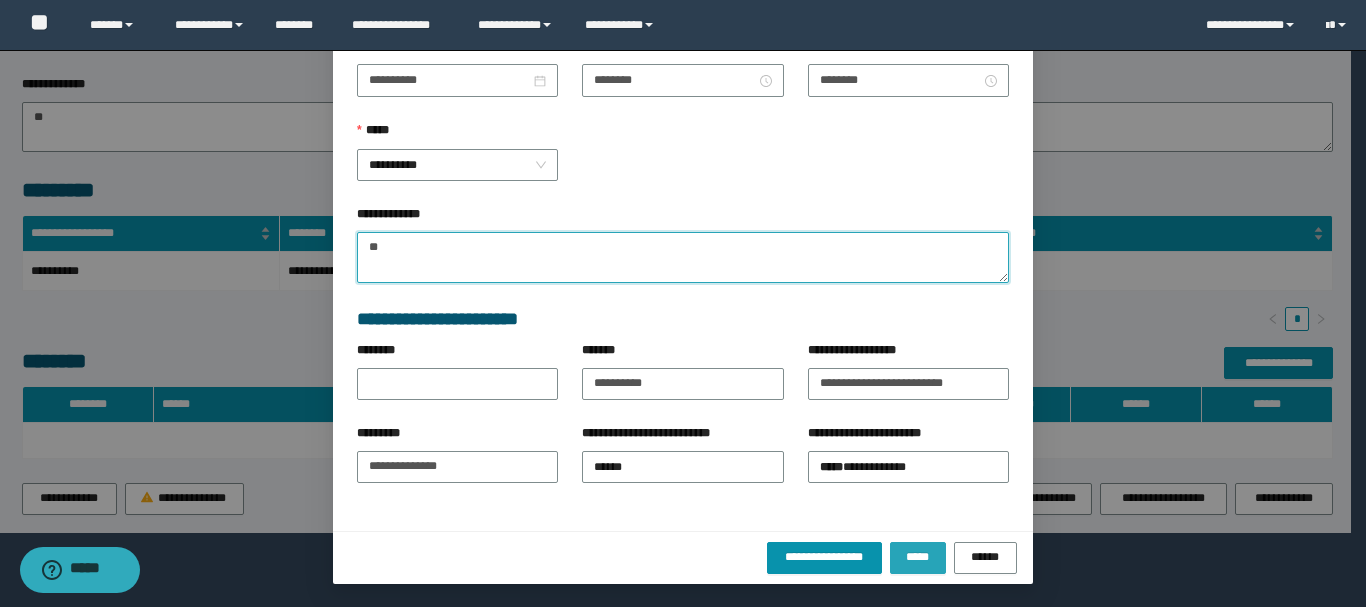 type on "**" 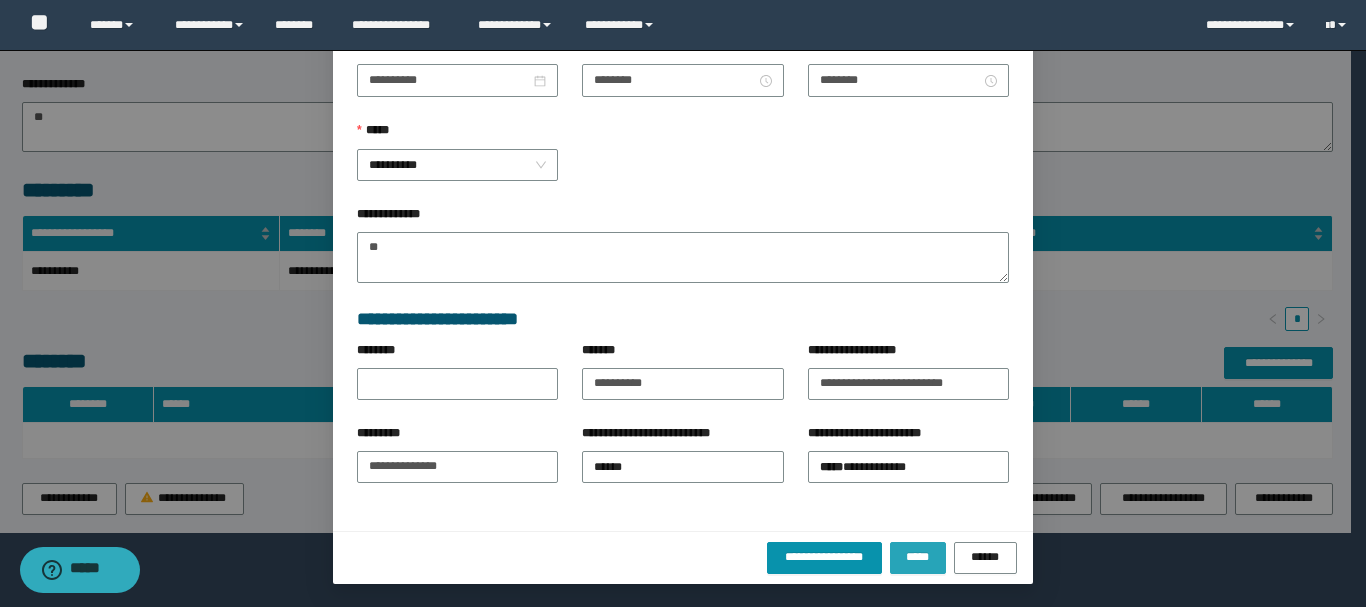 click on "*****" at bounding box center [918, 557] 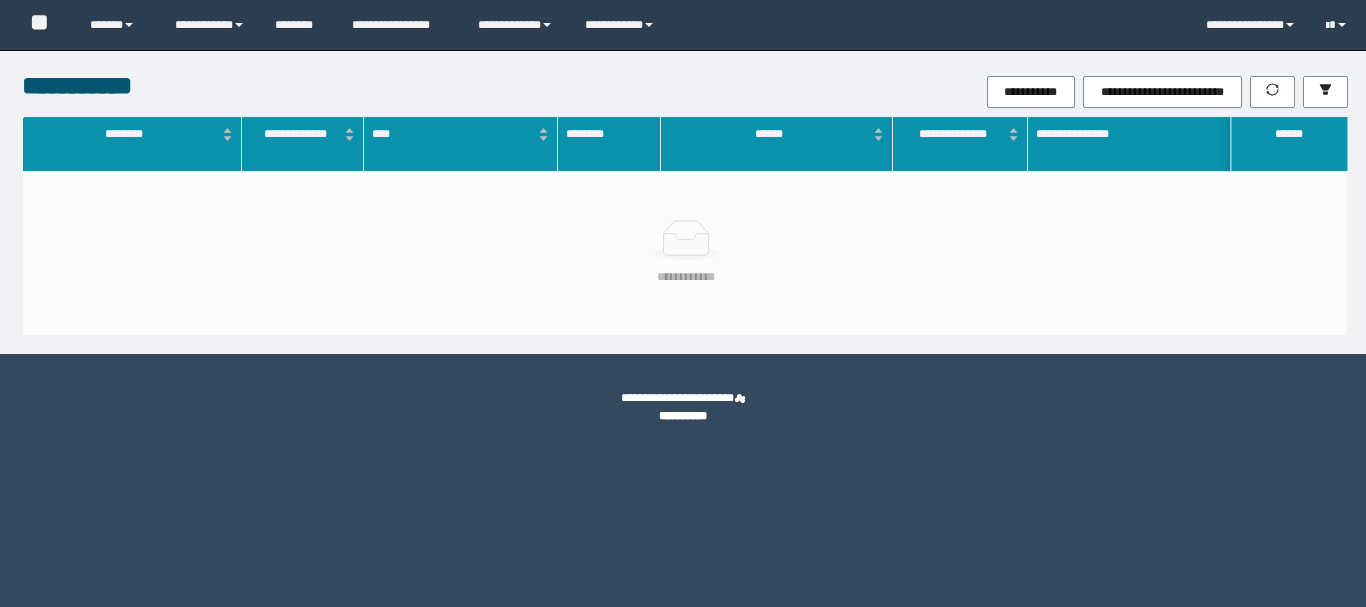 scroll, scrollTop: 0, scrollLeft: 0, axis: both 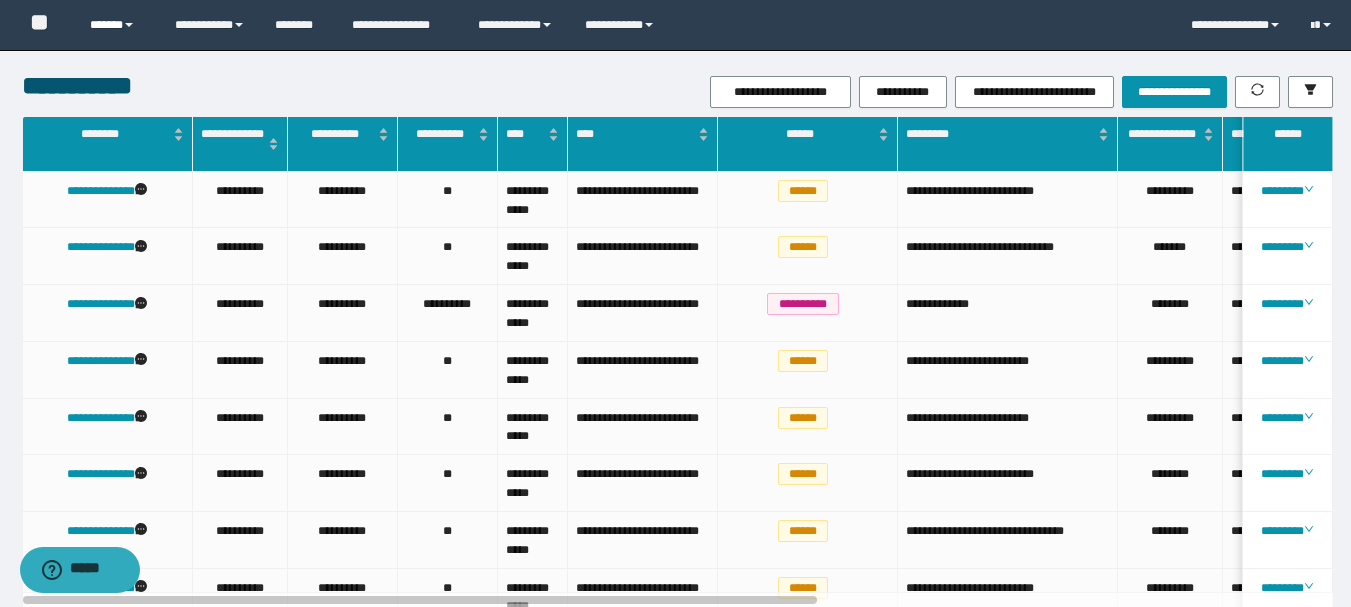 click on "******" at bounding box center [117, 25] 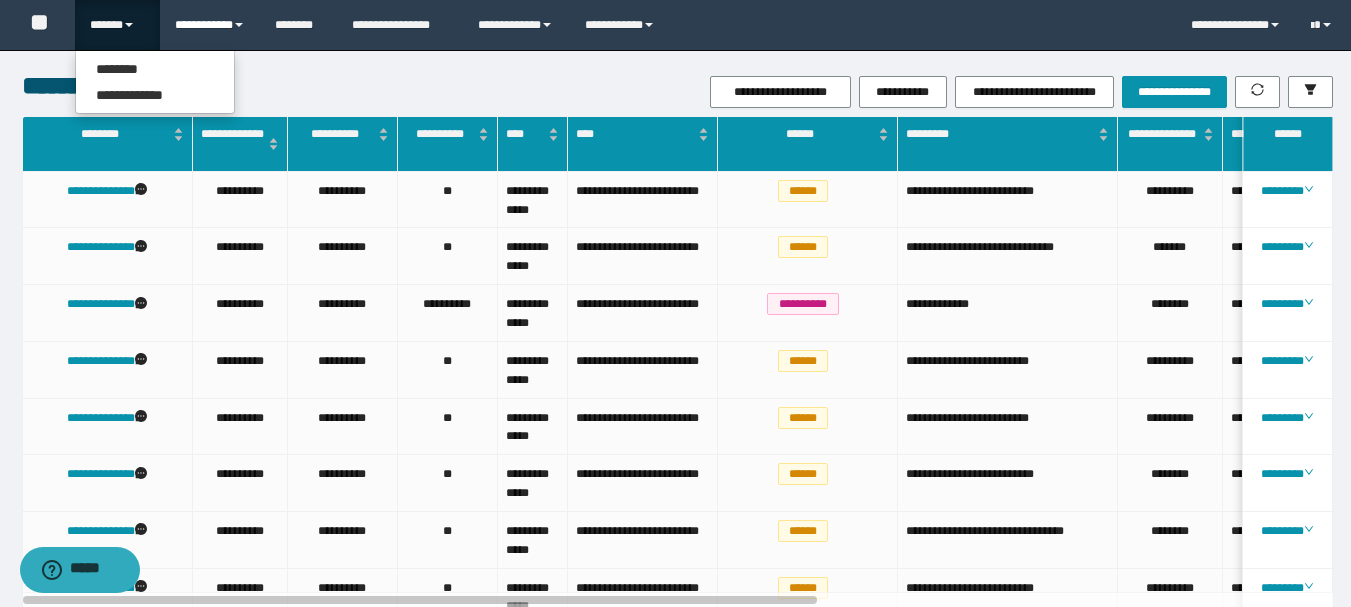 click on "**********" at bounding box center (210, 25) 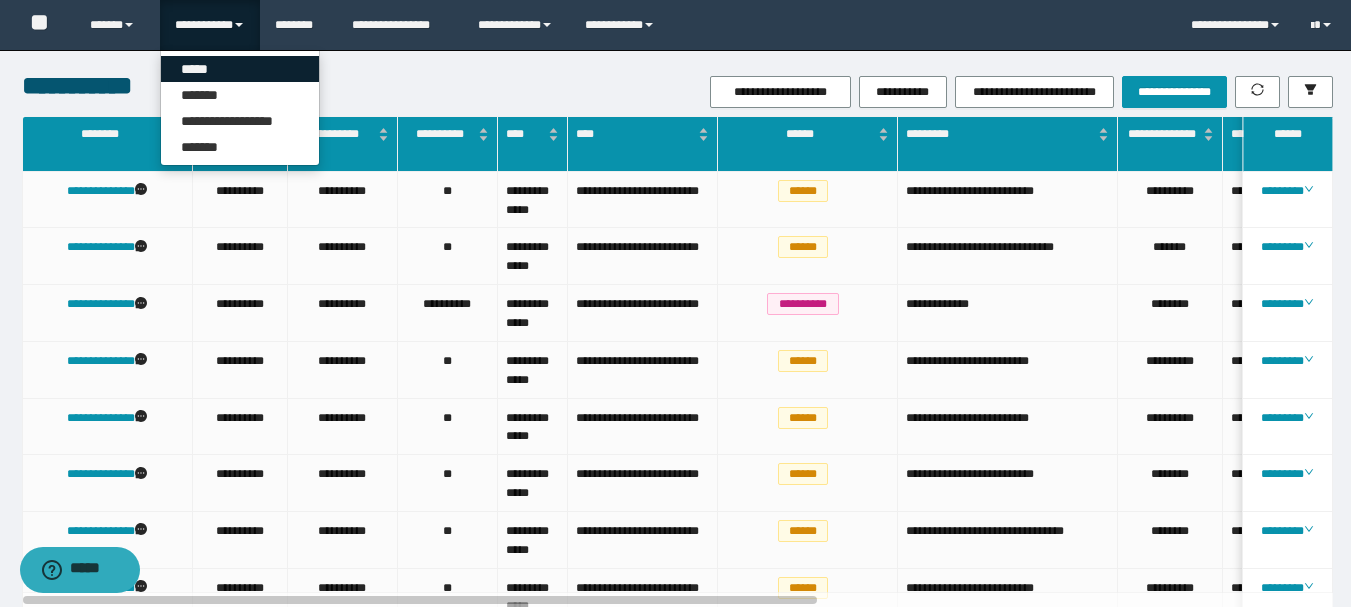 click on "*****" at bounding box center (240, 69) 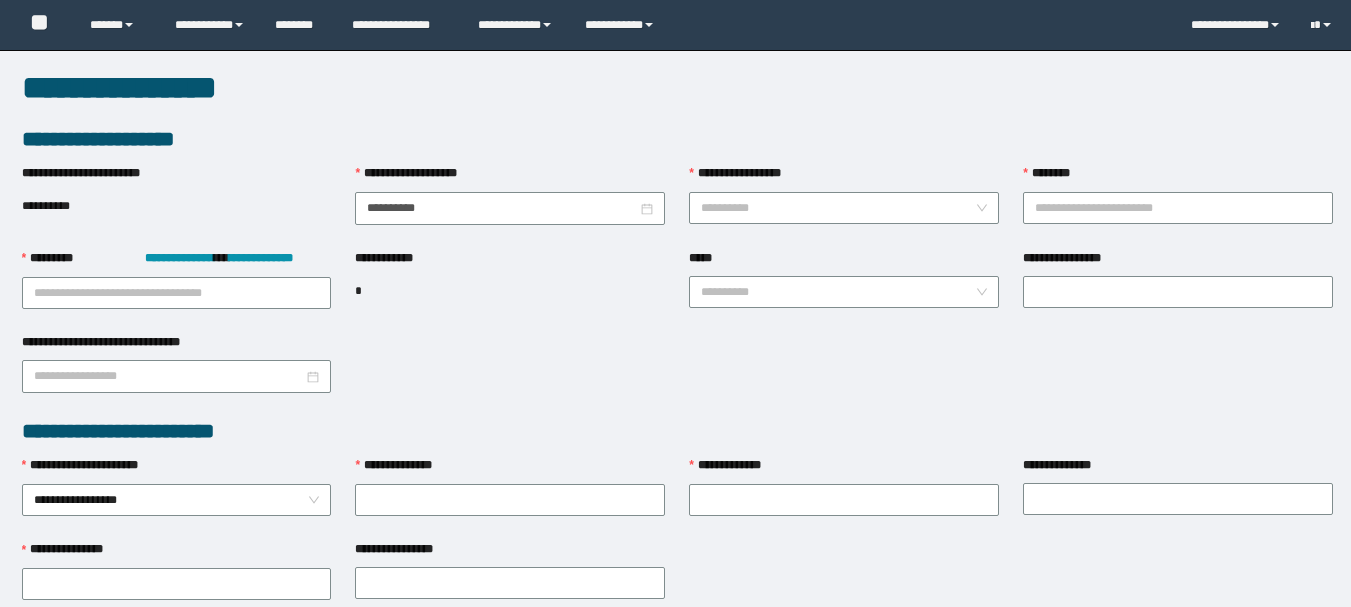scroll, scrollTop: 0, scrollLeft: 0, axis: both 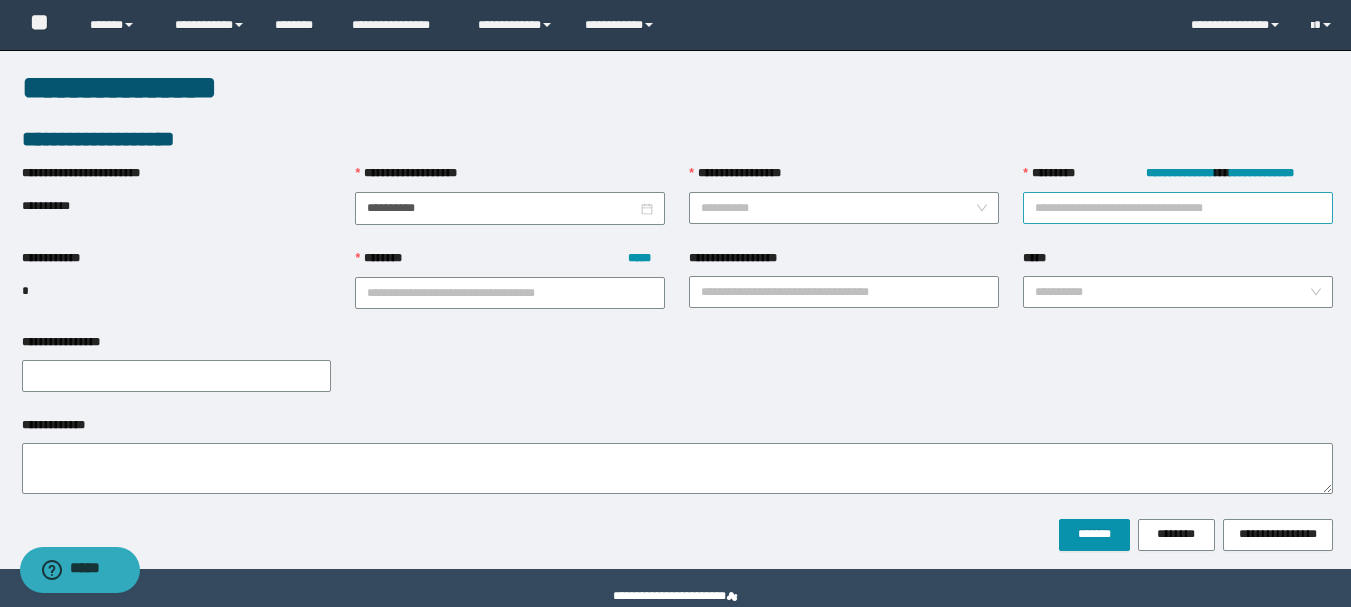 click on "**********" at bounding box center (1178, 208) 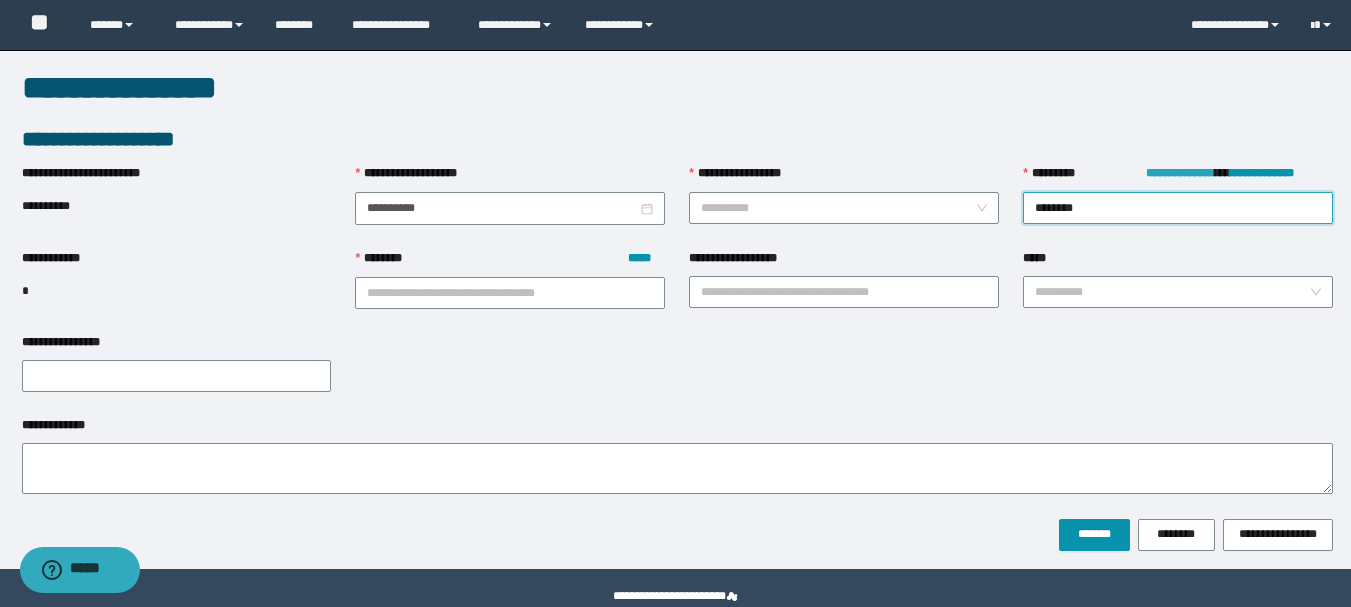type on "********" 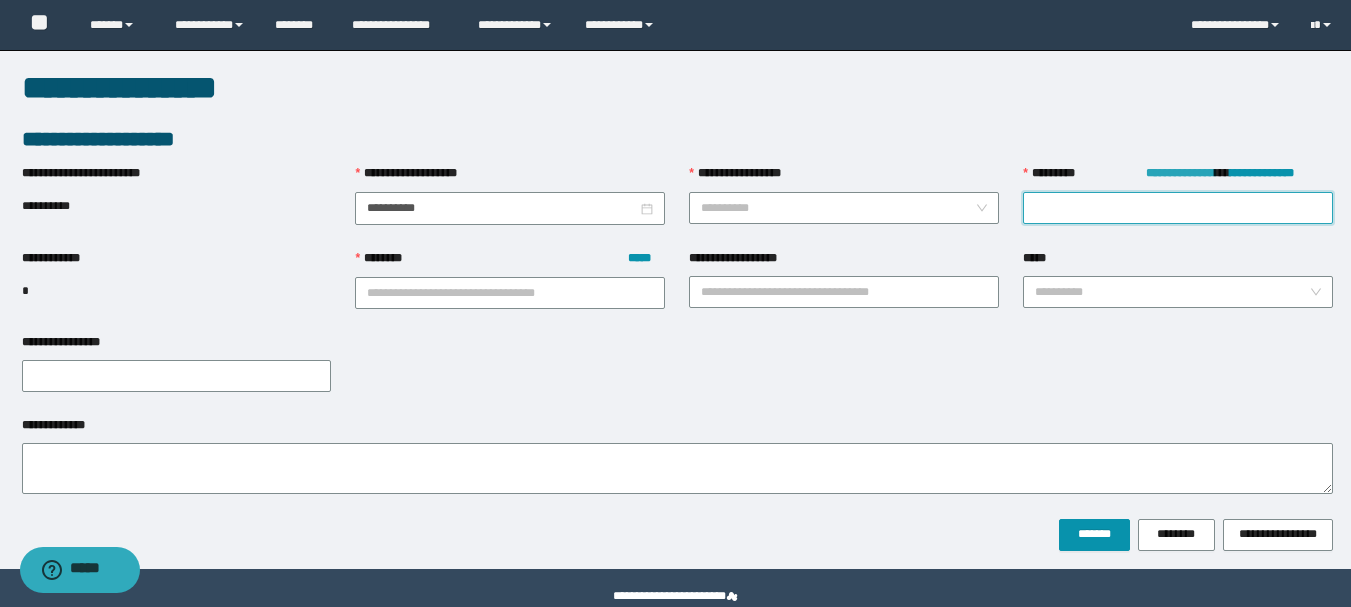 click on "**********" at bounding box center (1180, 173) 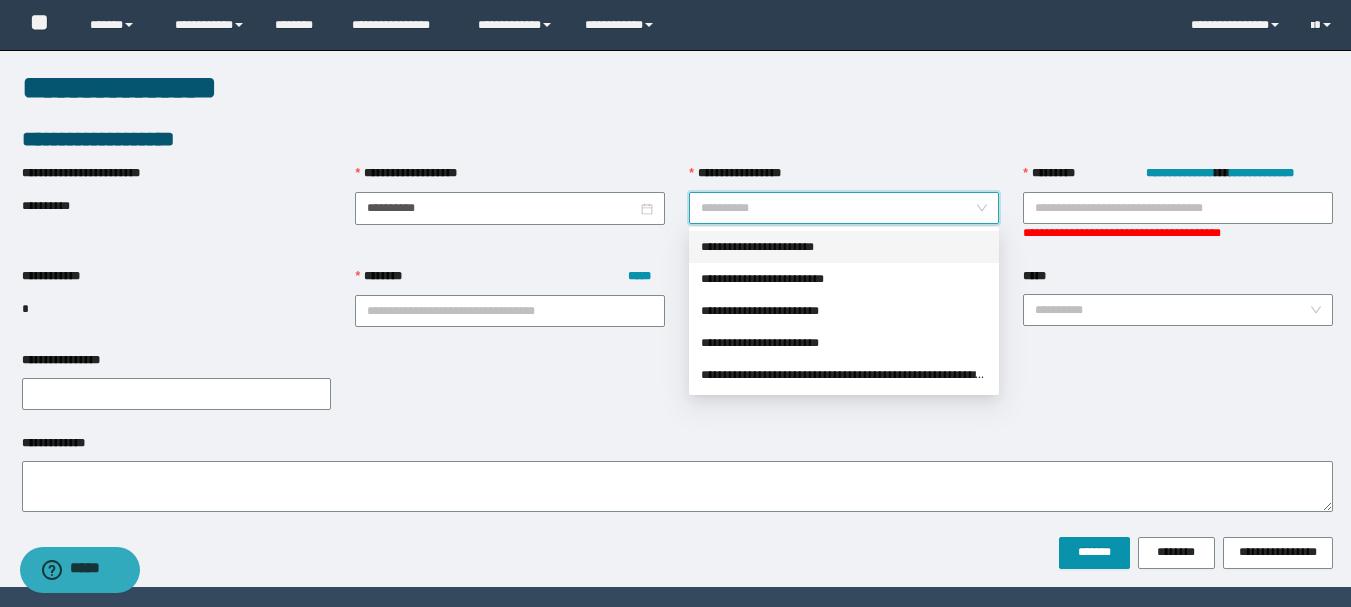 click on "**********" at bounding box center [838, 208] 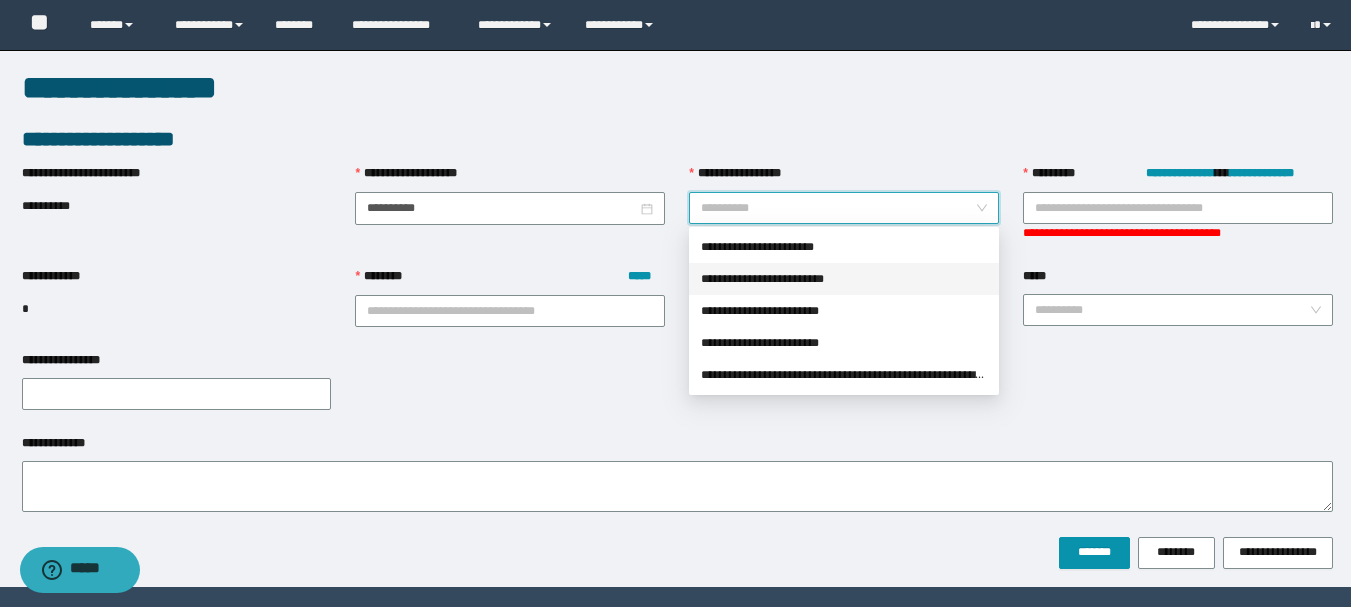 click on "**********" at bounding box center [844, 279] 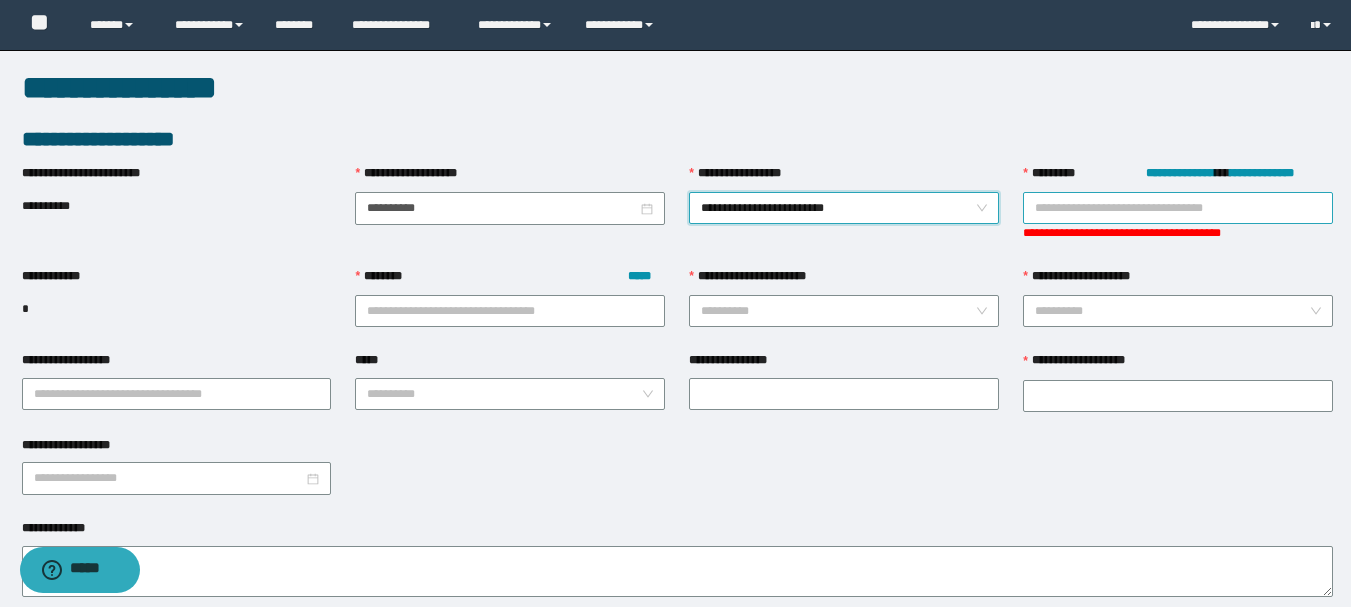 click on "**********" at bounding box center (1178, 208) 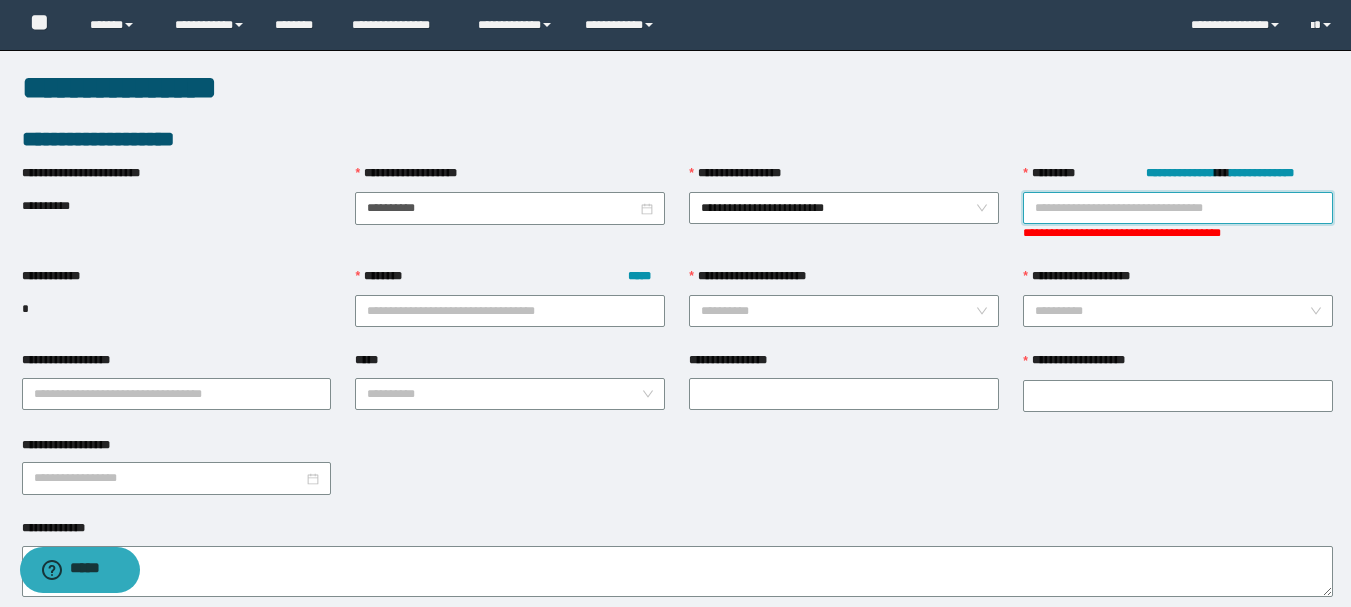 paste on "********" 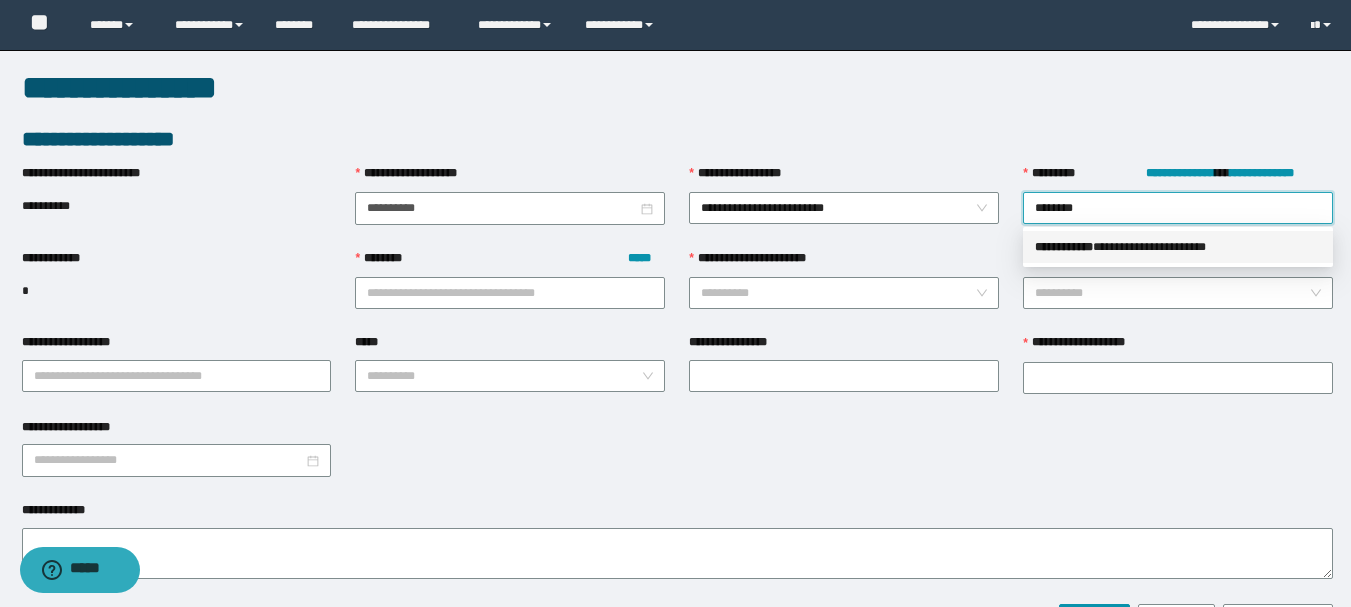 click on "**********" at bounding box center (1178, 247) 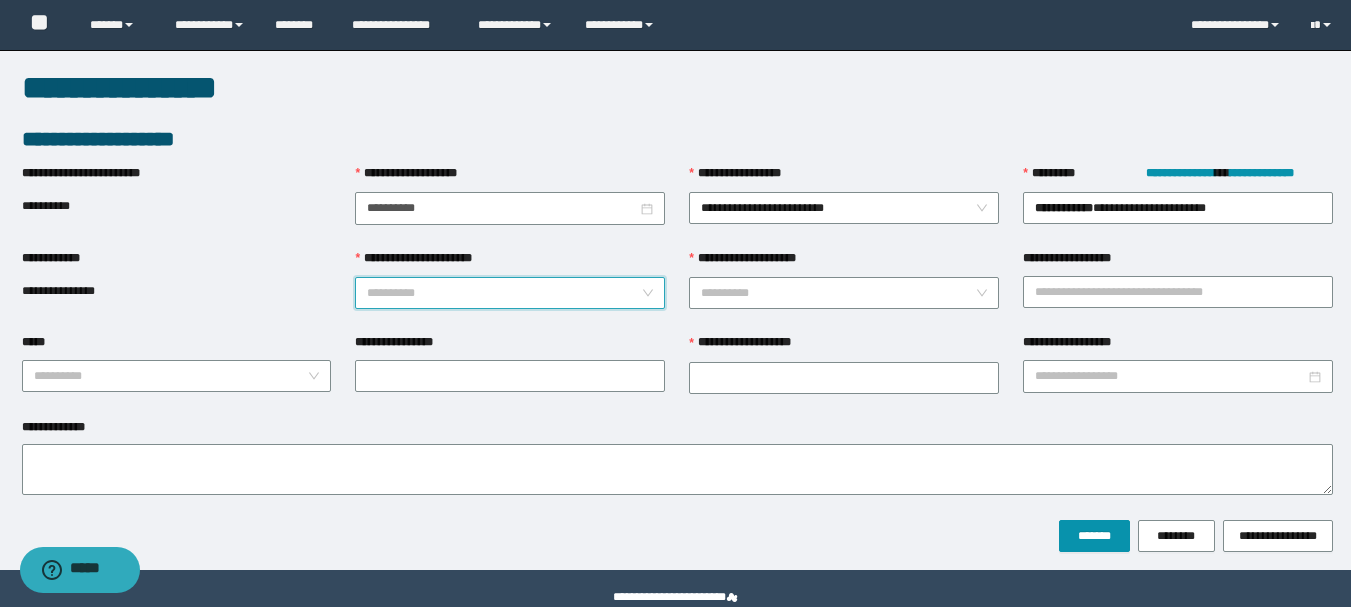 click on "**********" at bounding box center [504, 293] 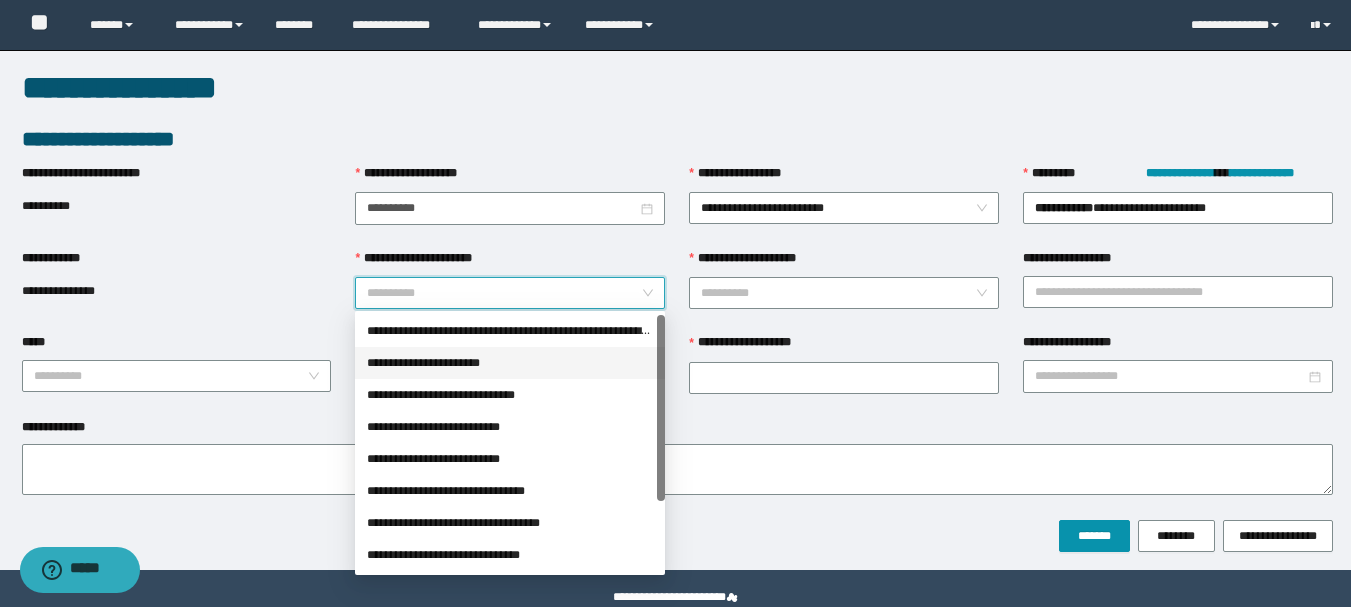 click on "**********" at bounding box center [510, 363] 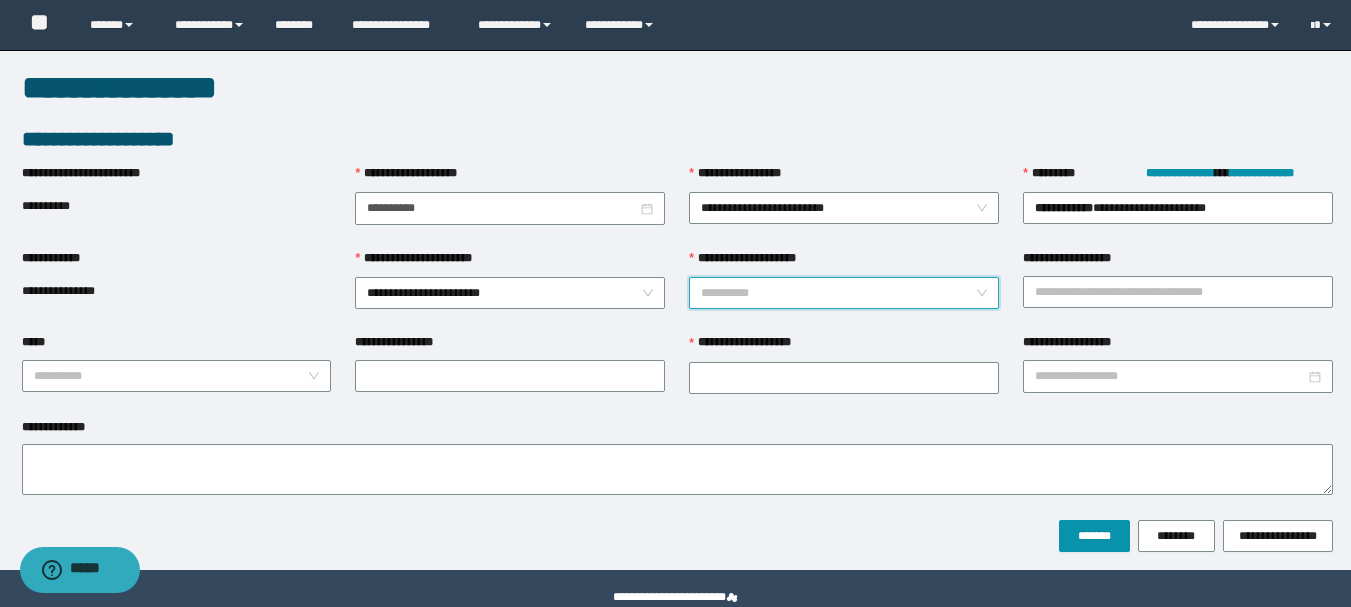 click on "**********" at bounding box center [838, 293] 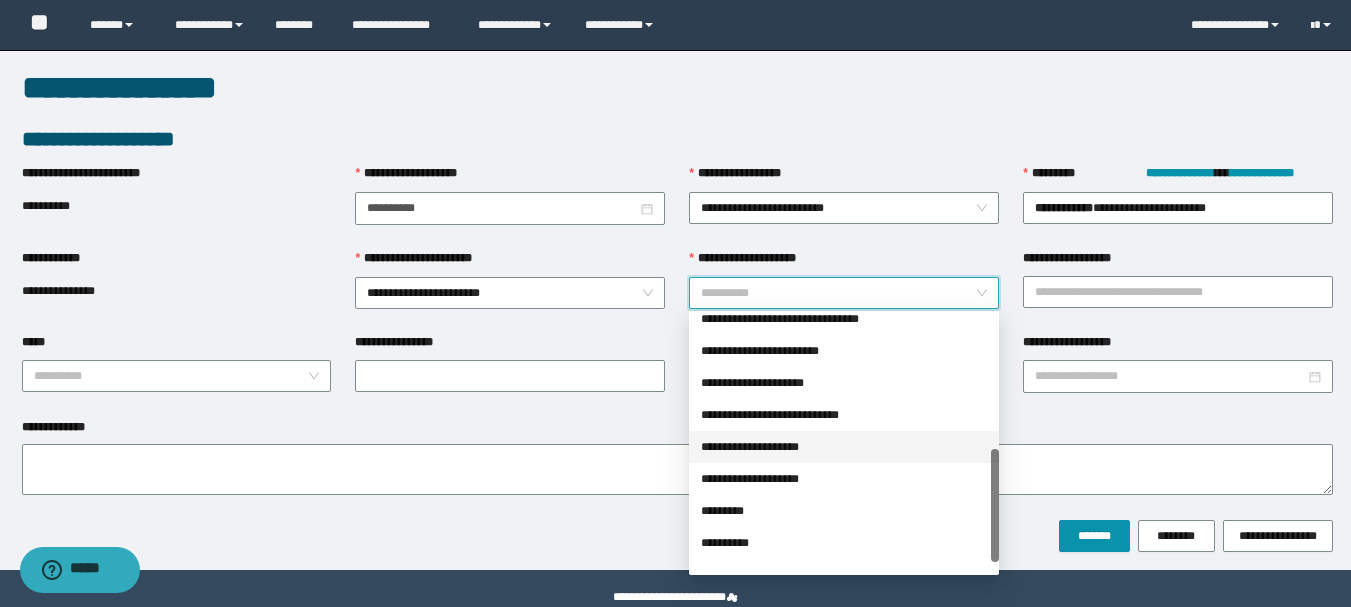 scroll, scrollTop: 320, scrollLeft: 0, axis: vertical 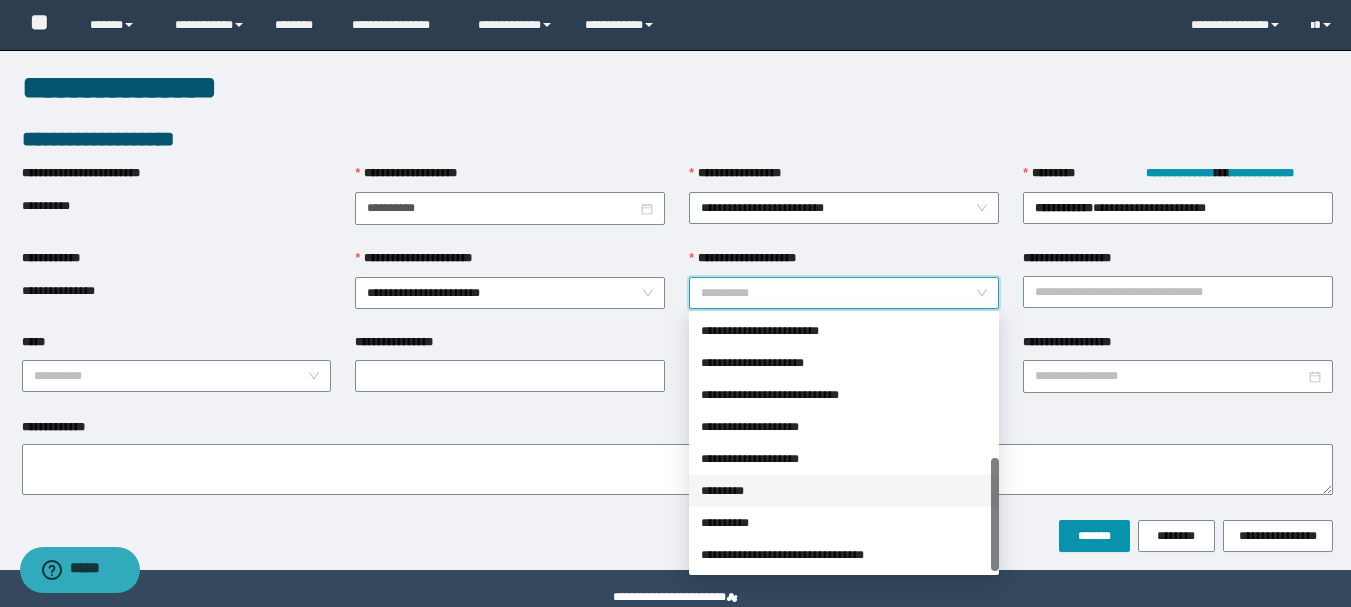 click on "*********" at bounding box center [844, 491] 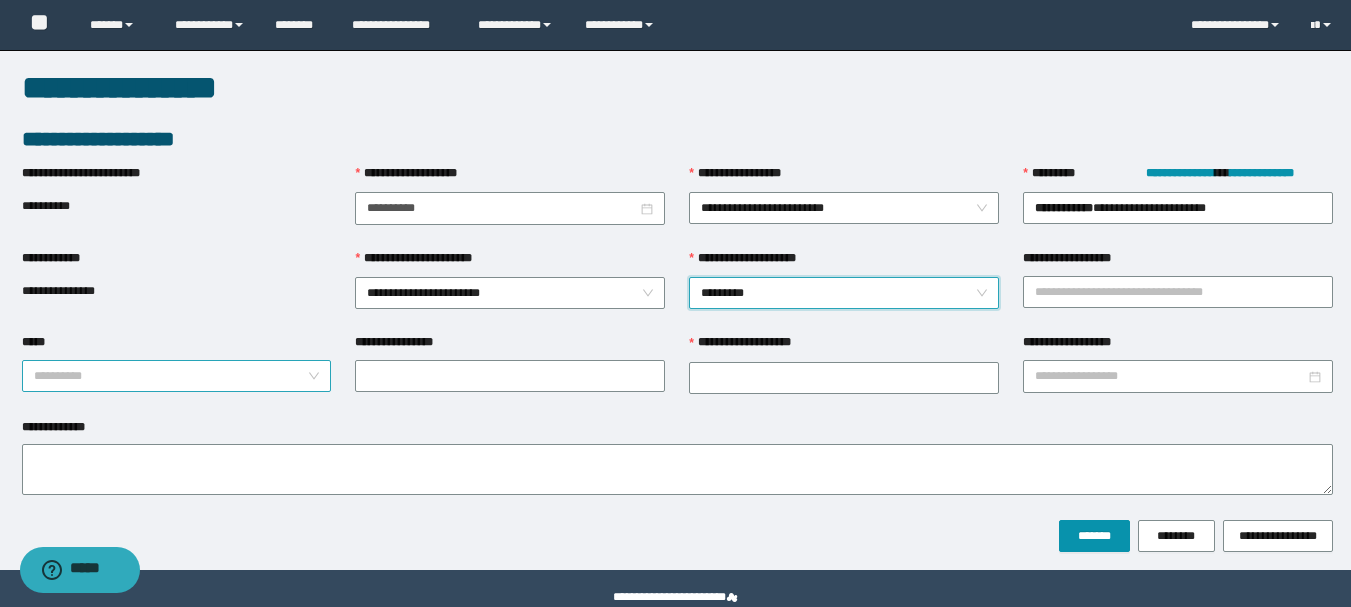 click on "*****" at bounding box center [171, 376] 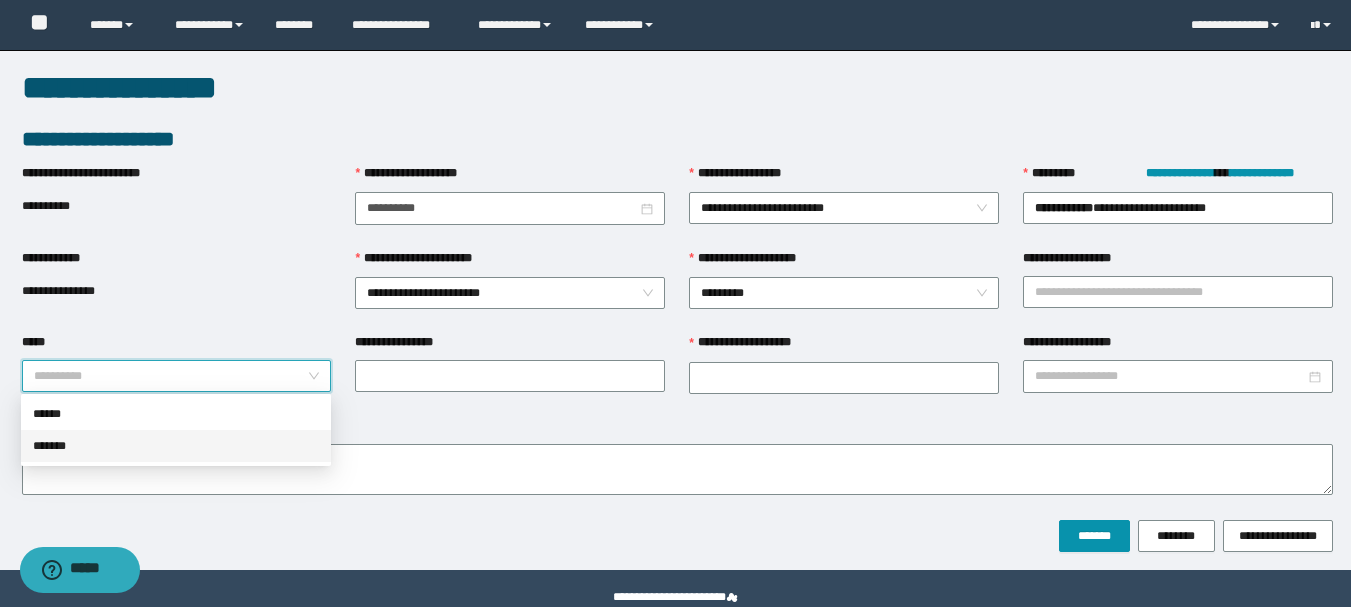 click on "*******" at bounding box center (176, 446) 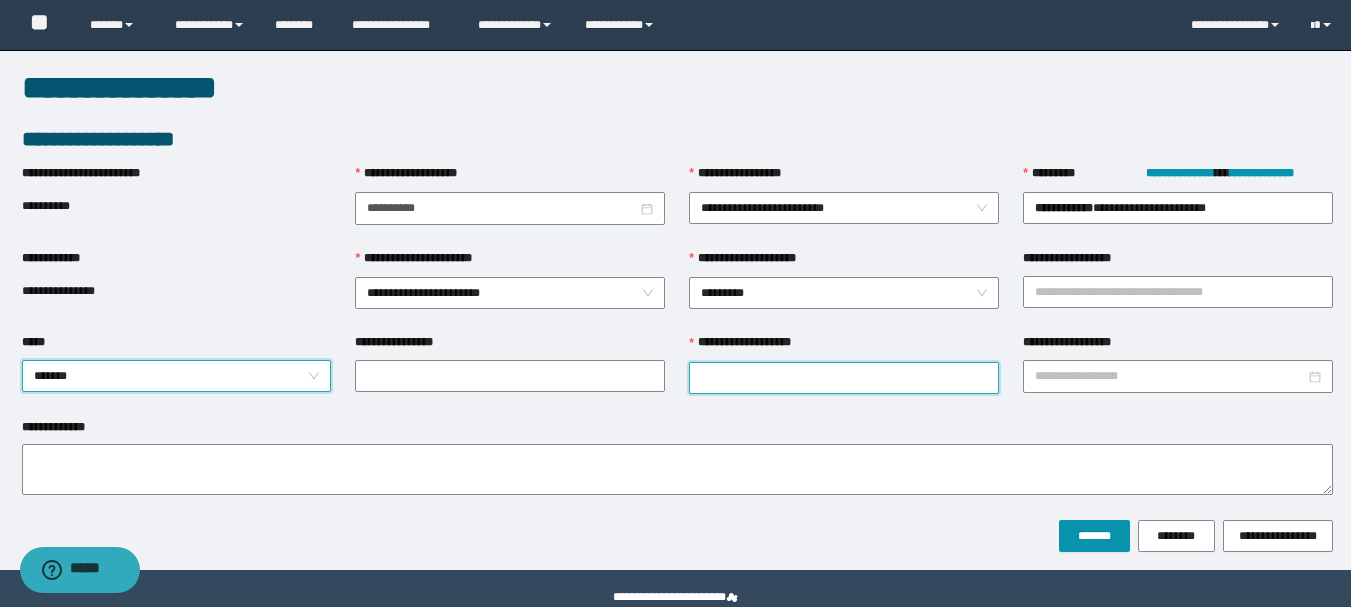 click on "**********" at bounding box center (844, 378) 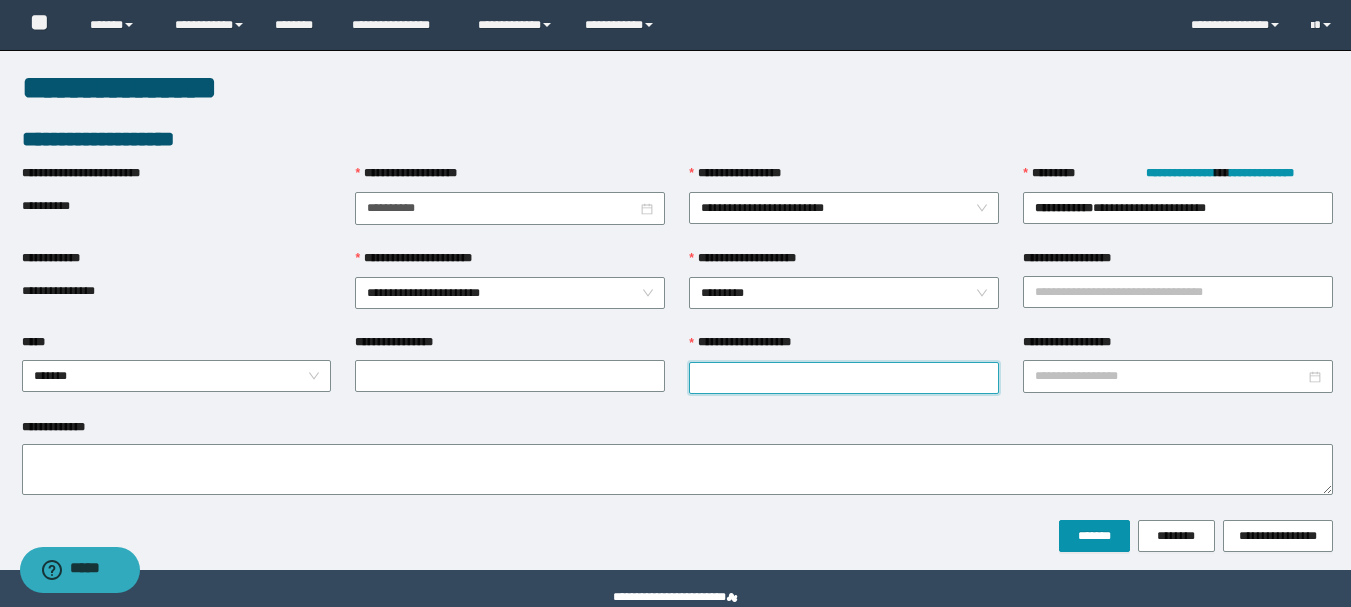 paste on "*********" 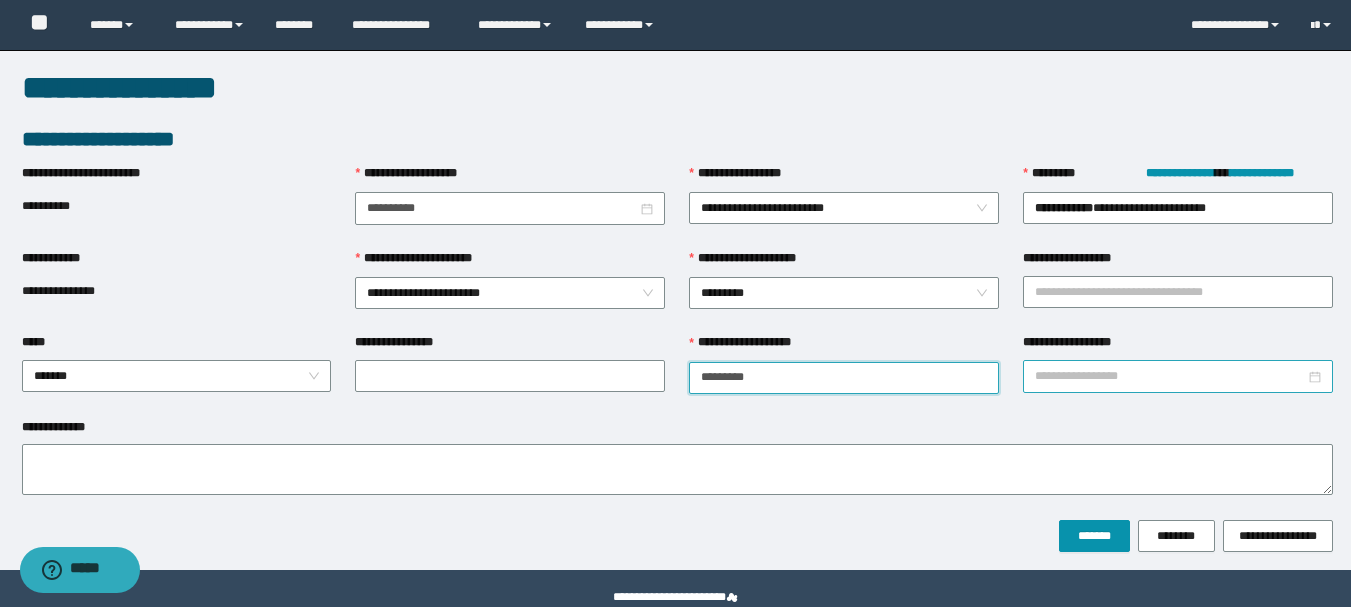 type on "*********" 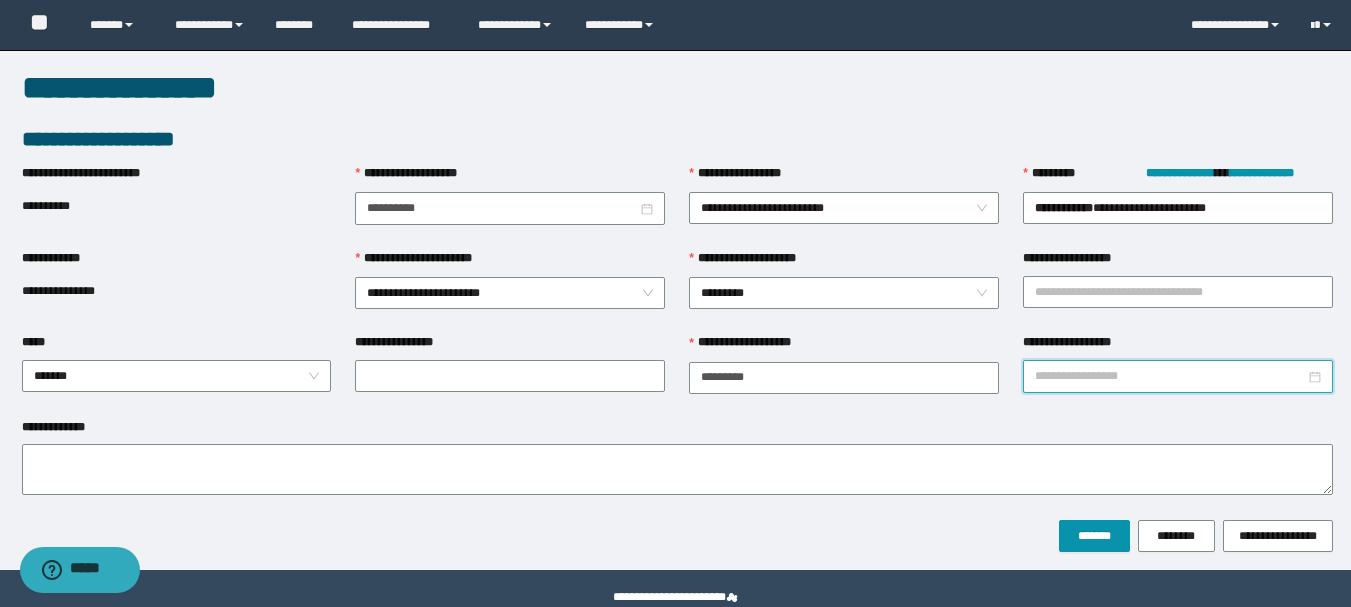 click on "**********" at bounding box center (1170, 376) 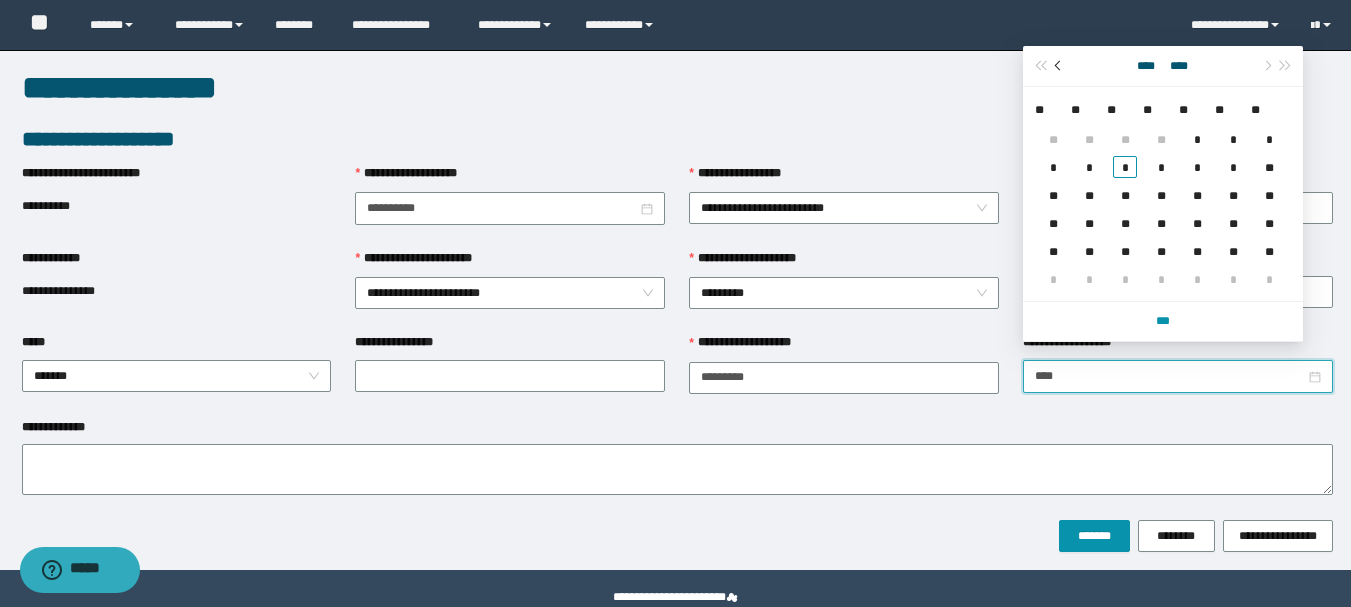 click at bounding box center [1059, 66] 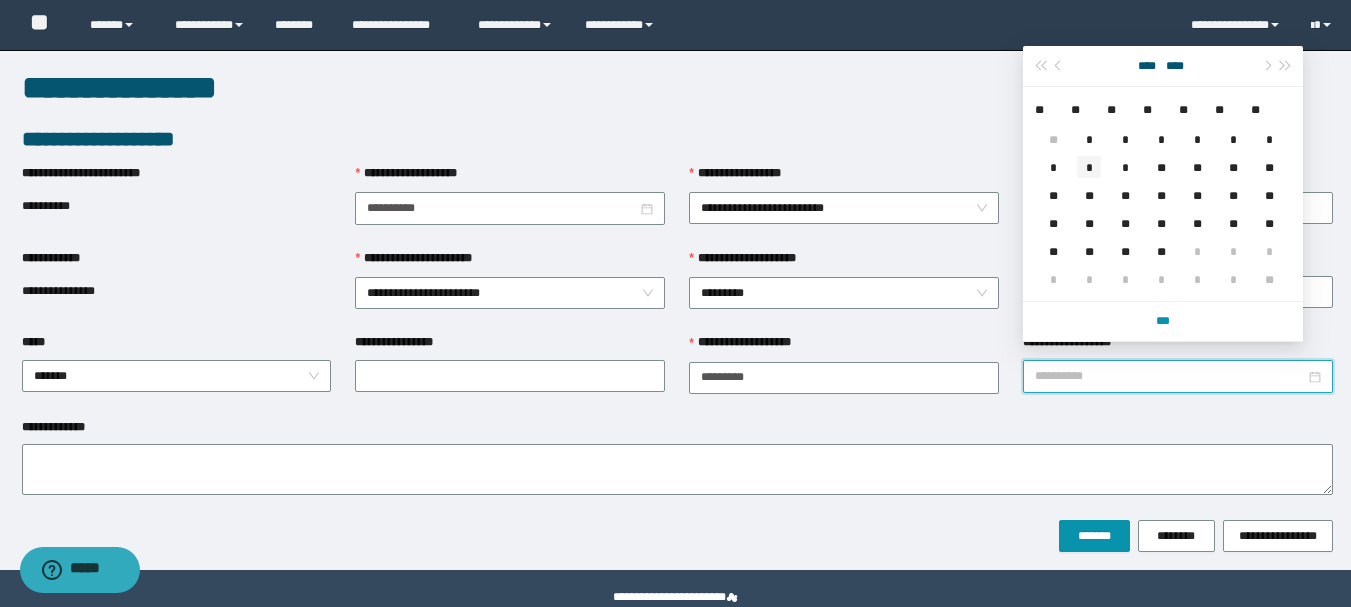click on "*" at bounding box center (1089, 167) 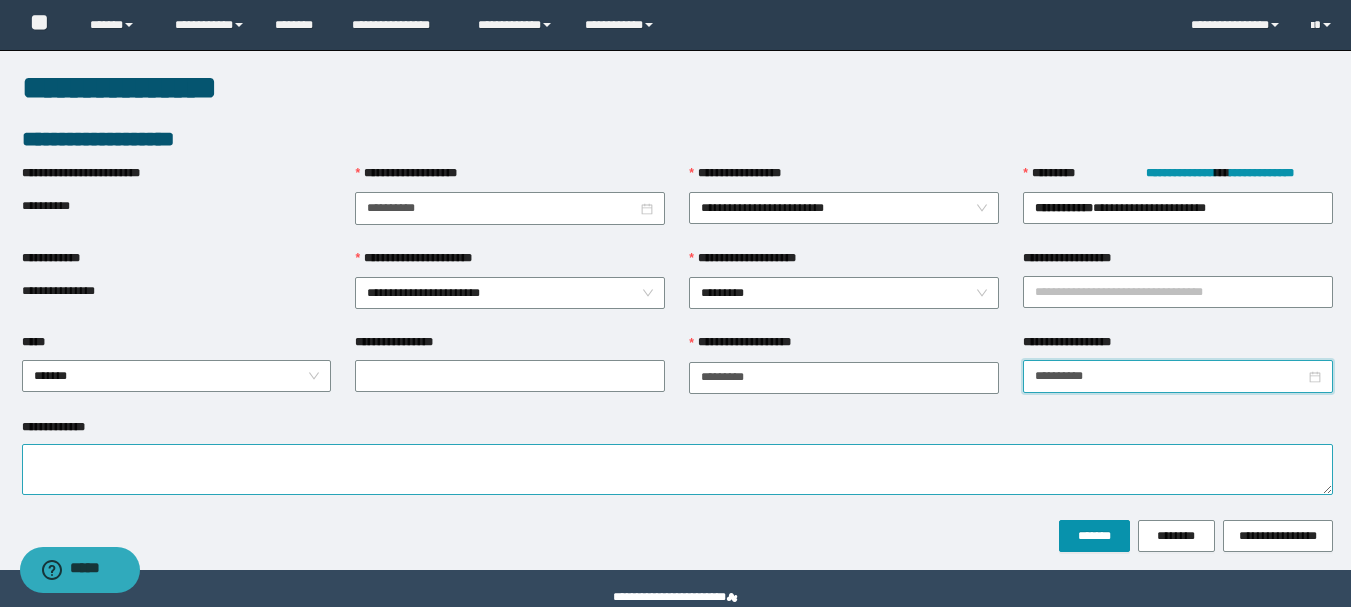 type on "**********" 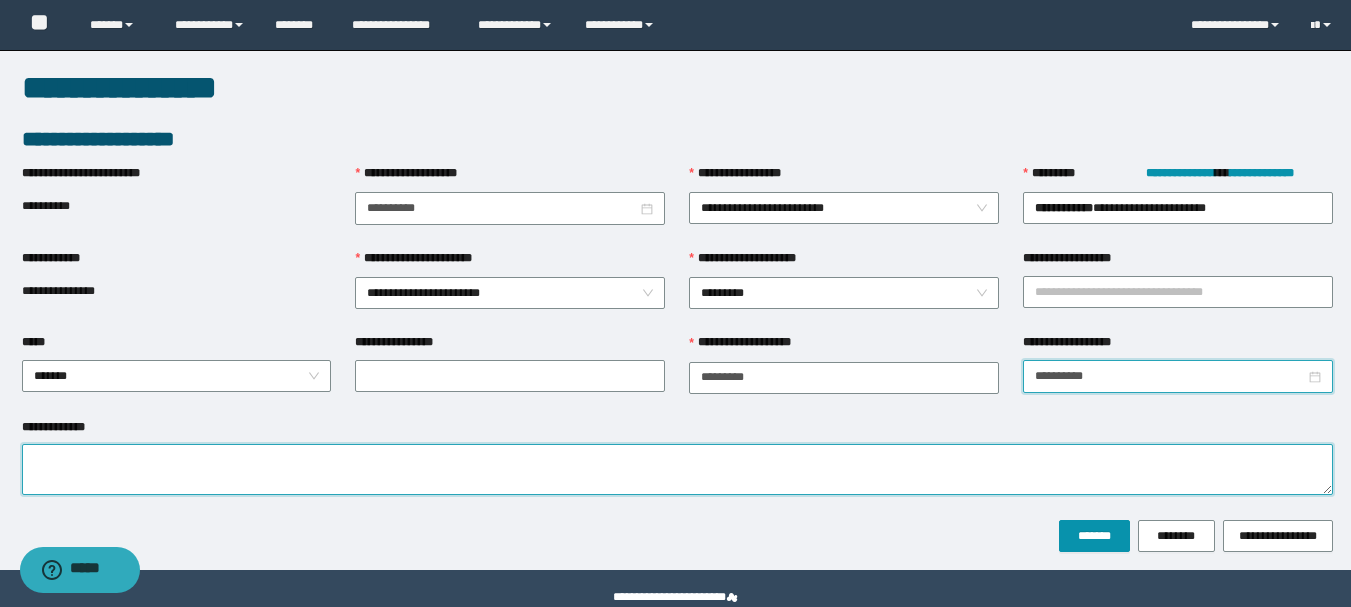 click on "**********" at bounding box center [677, 469] 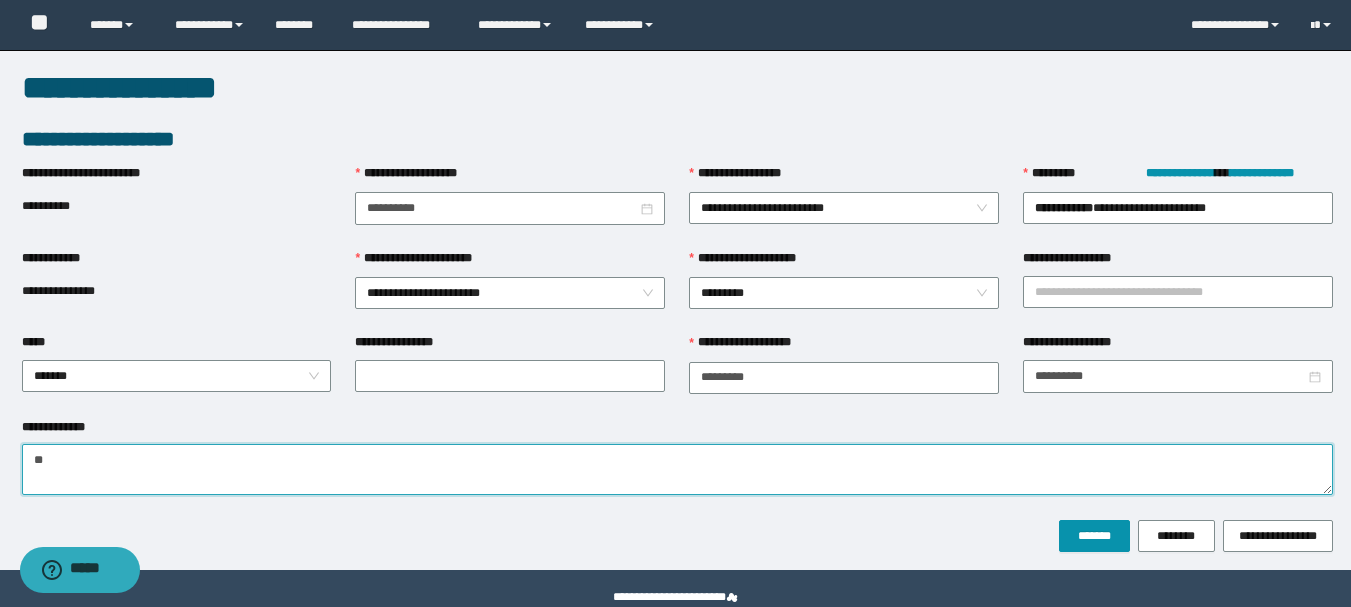 type on "*" 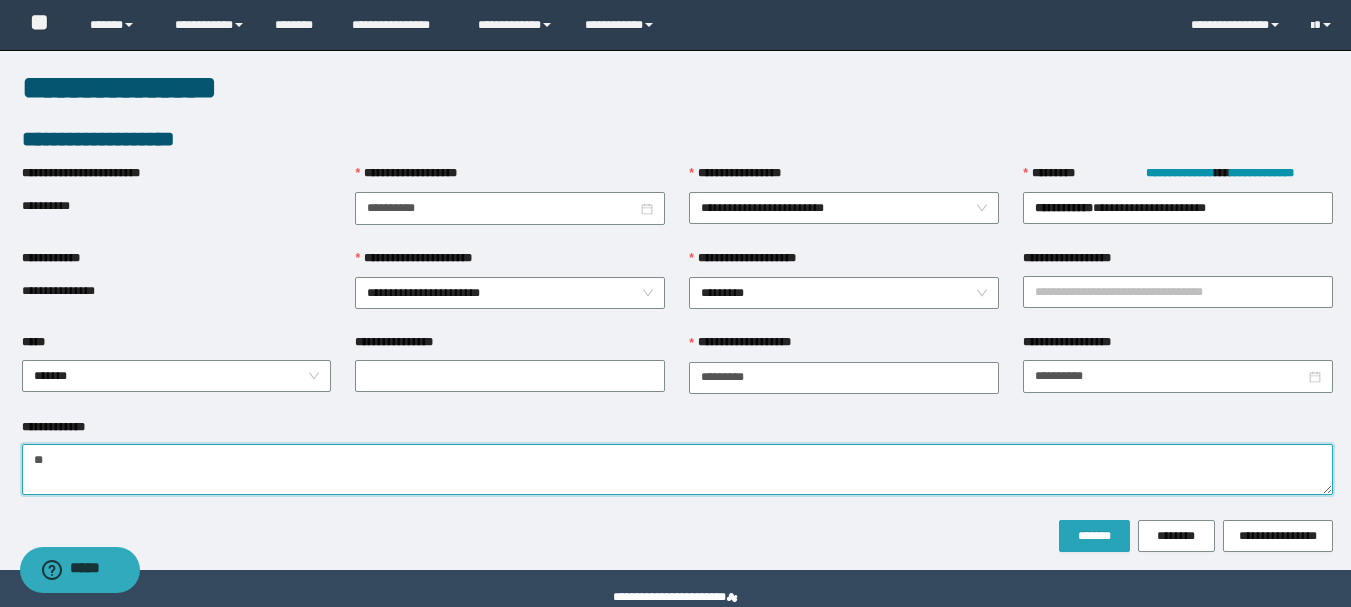 type on "**" 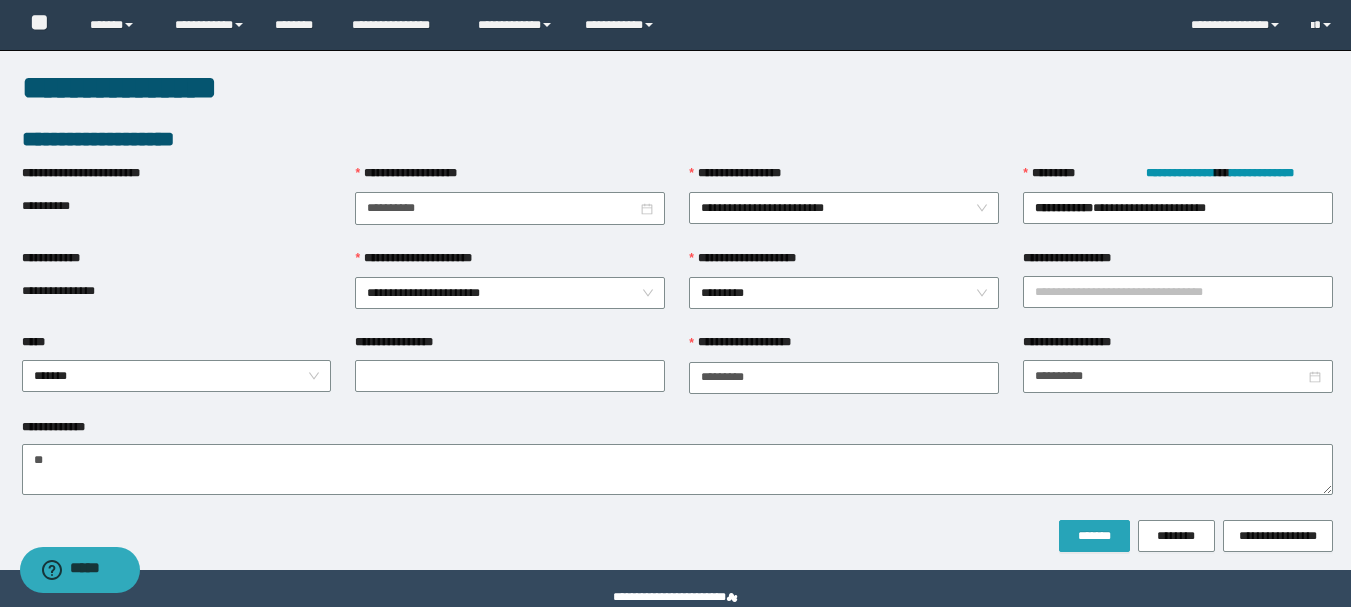 click on "*******" at bounding box center (1094, 536) 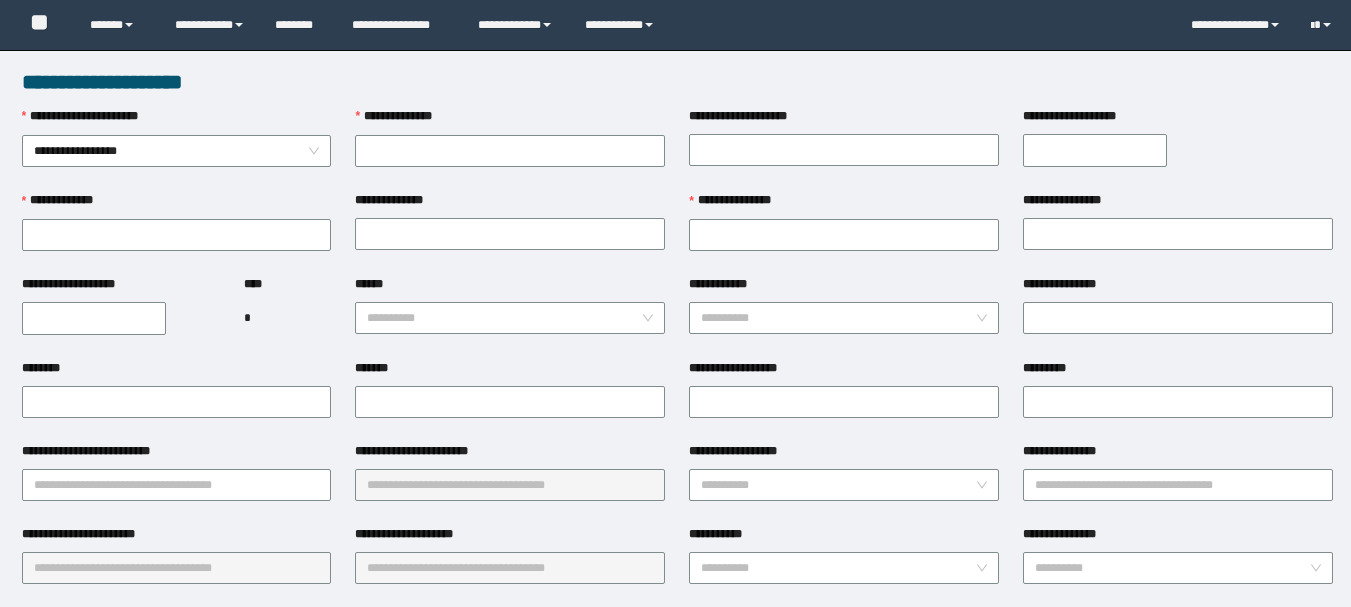 scroll, scrollTop: 0, scrollLeft: 0, axis: both 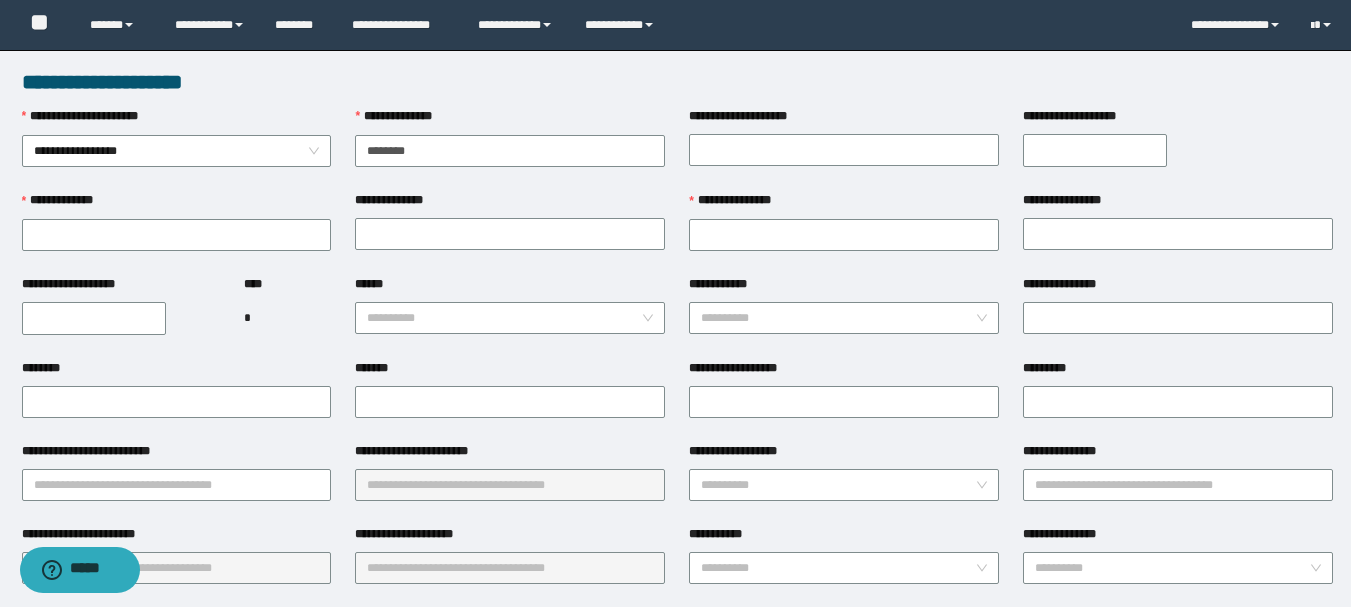 type on "********" 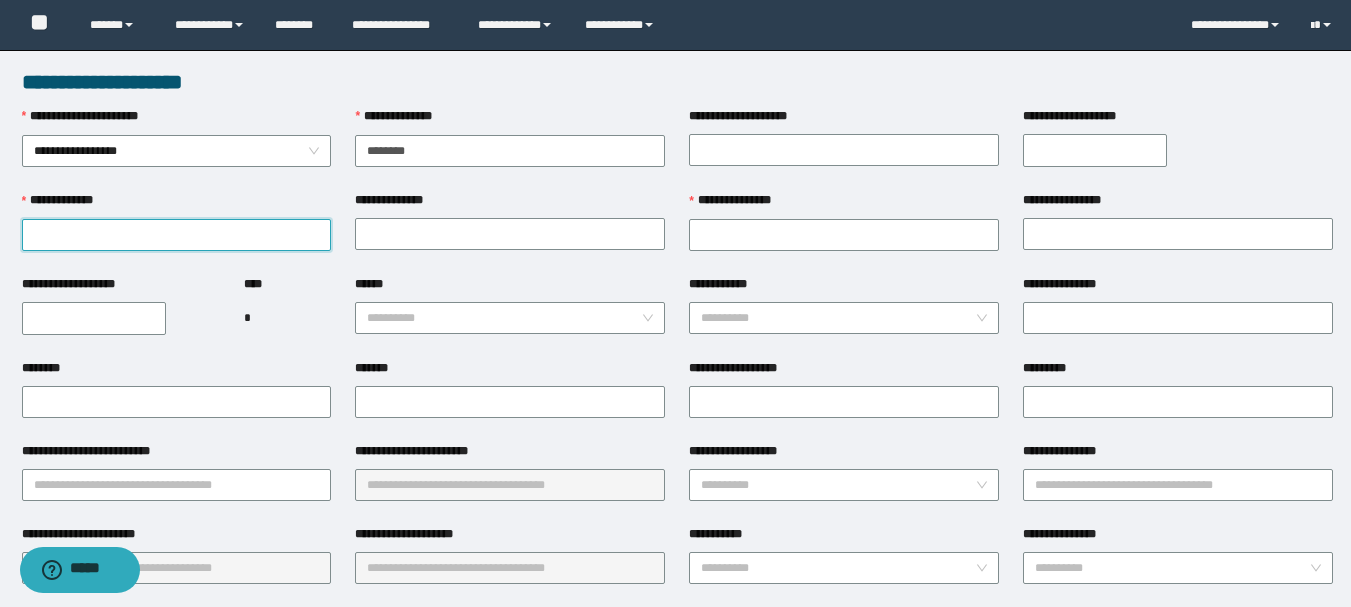 click on "**********" at bounding box center [177, 235] 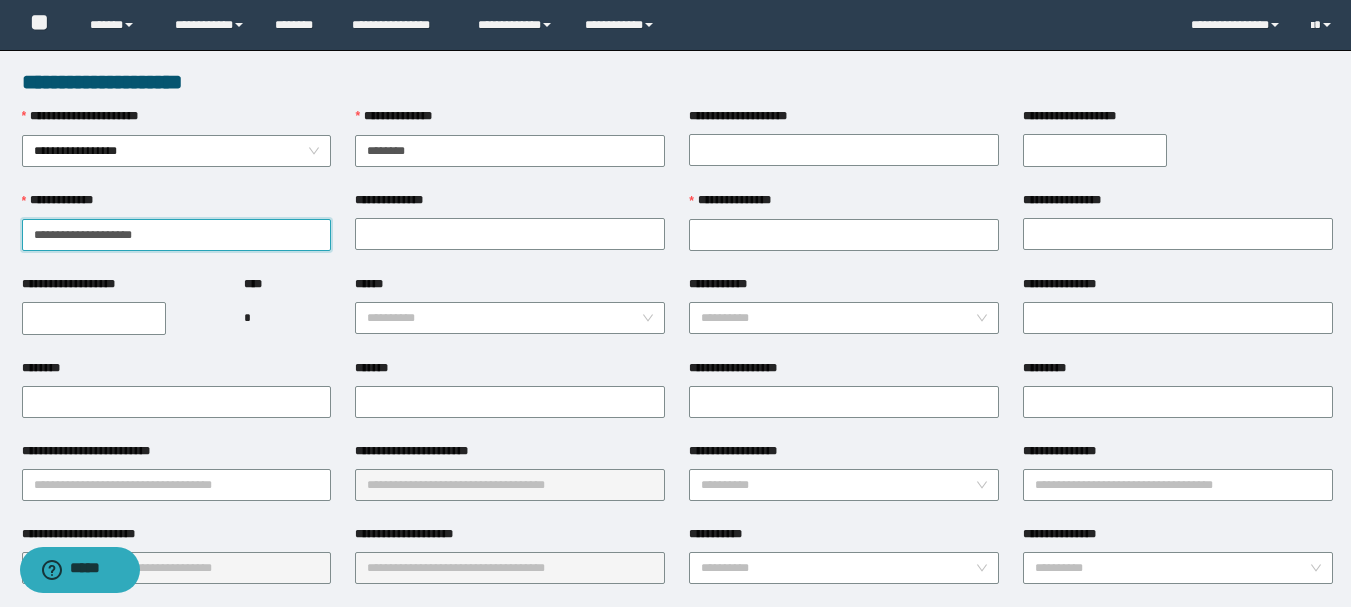 drag, startPoint x: 188, startPoint y: 239, endPoint x: 75, endPoint y: 247, distance: 113.28283 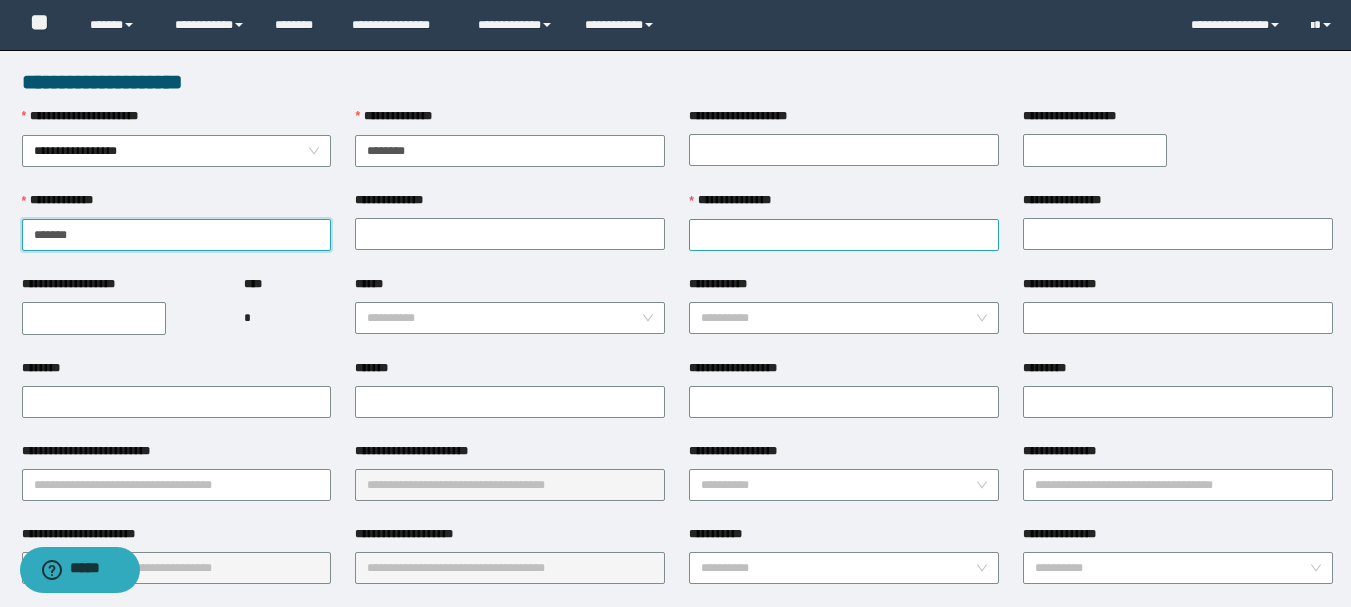 type on "******" 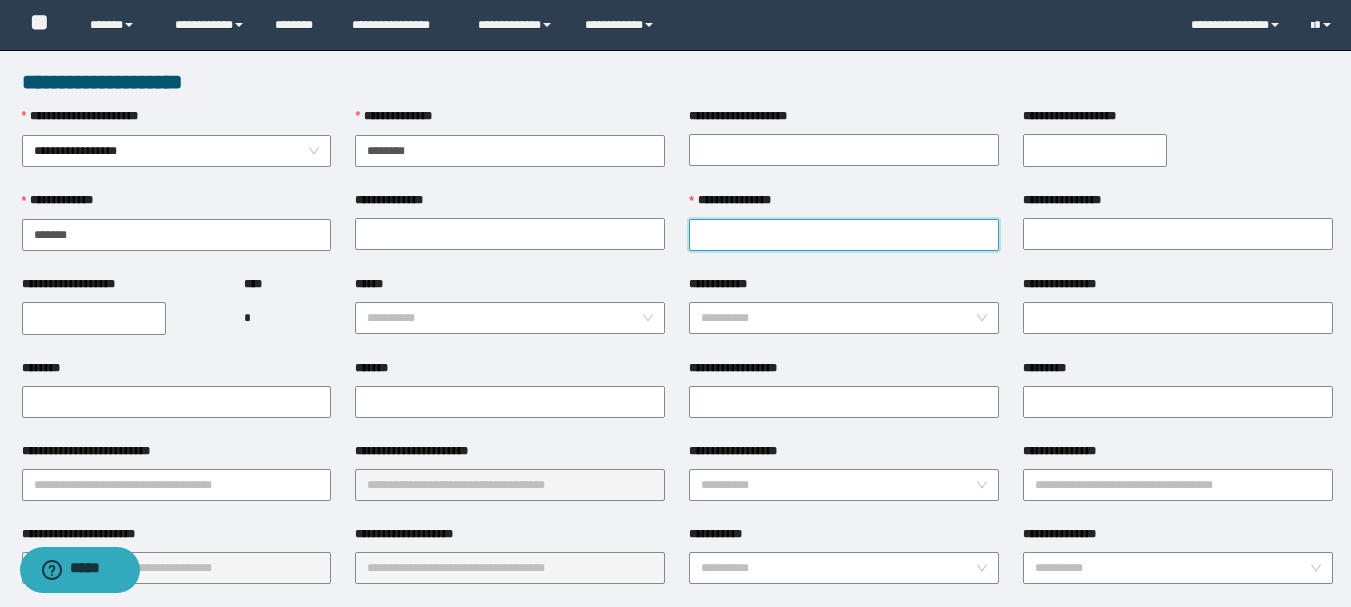 click on "**********" at bounding box center (844, 235) 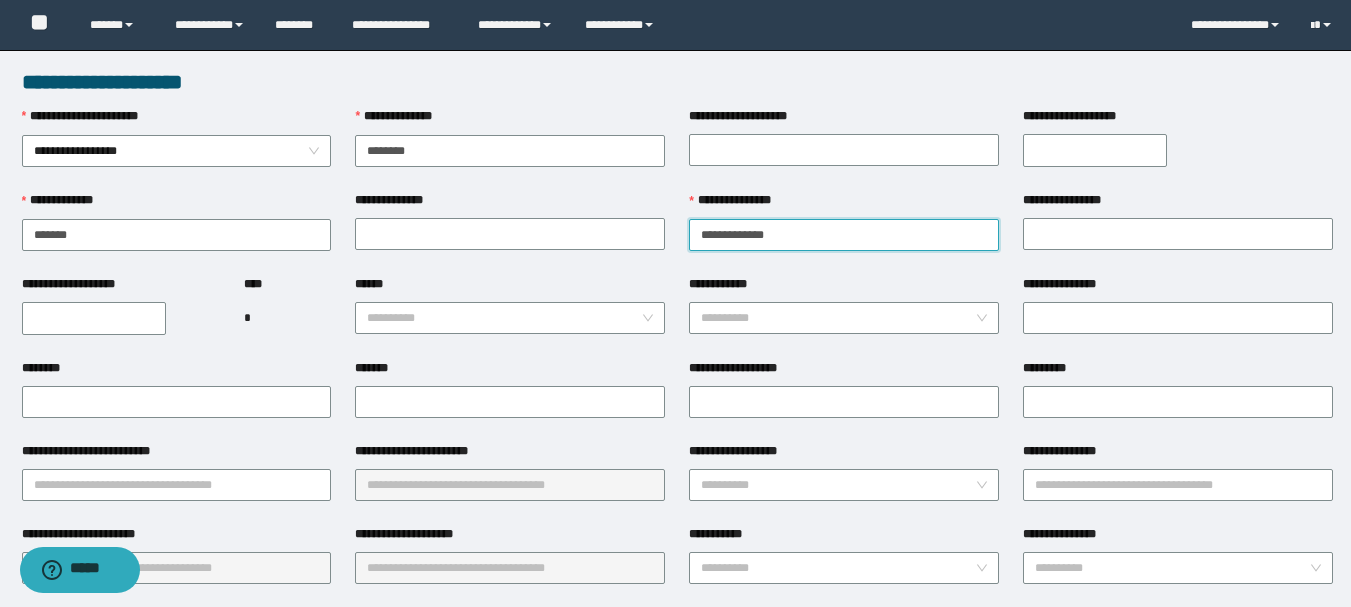 drag, startPoint x: 810, startPoint y: 232, endPoint x: 760, endPoint y: 236, distance: 50.159744 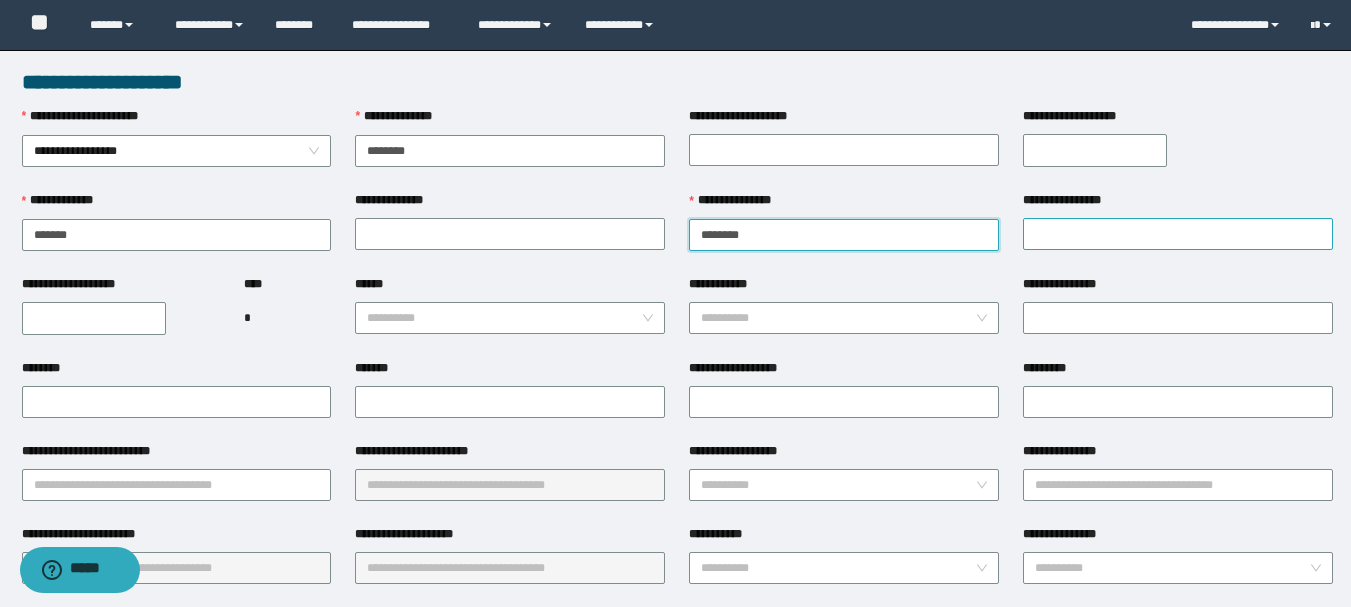 type on "*******" 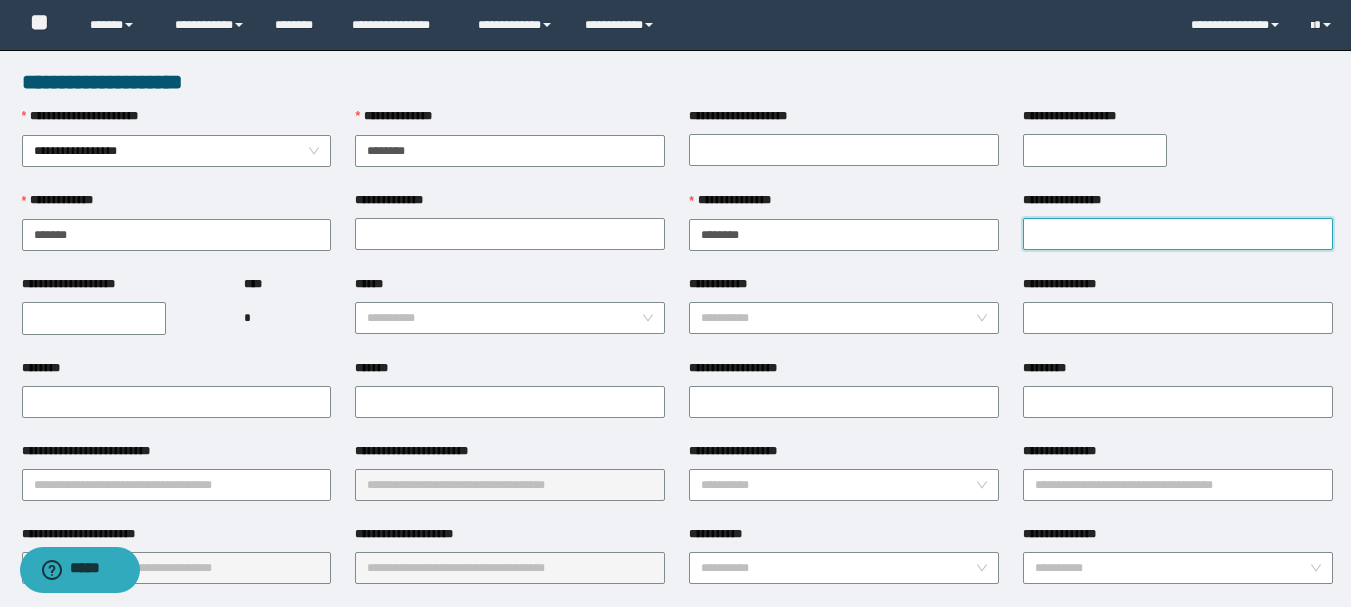 click on "**********" at bounding box center (1178, 234) 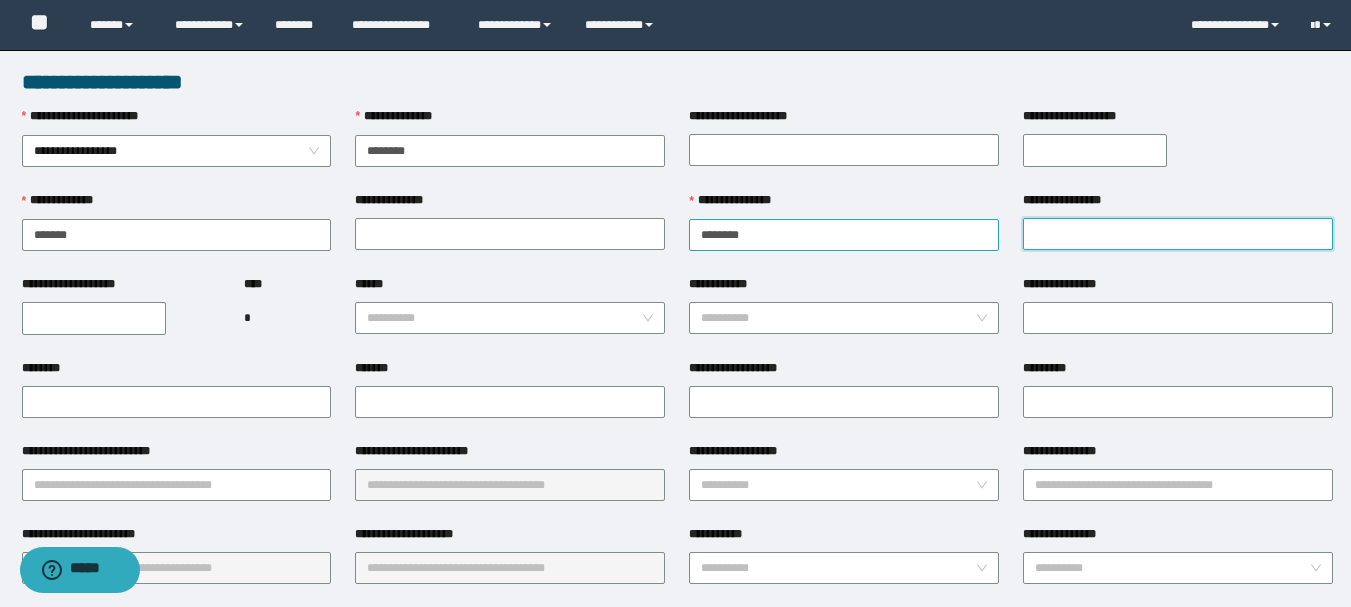 paste on "*****" 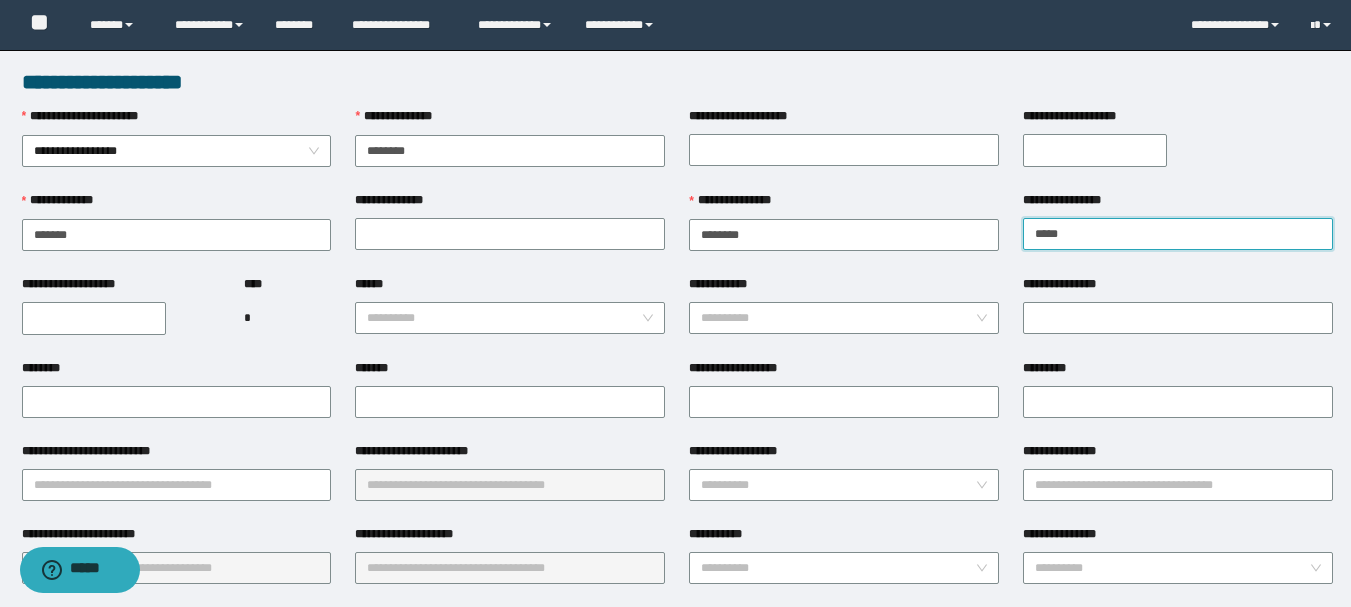 type on "*****" 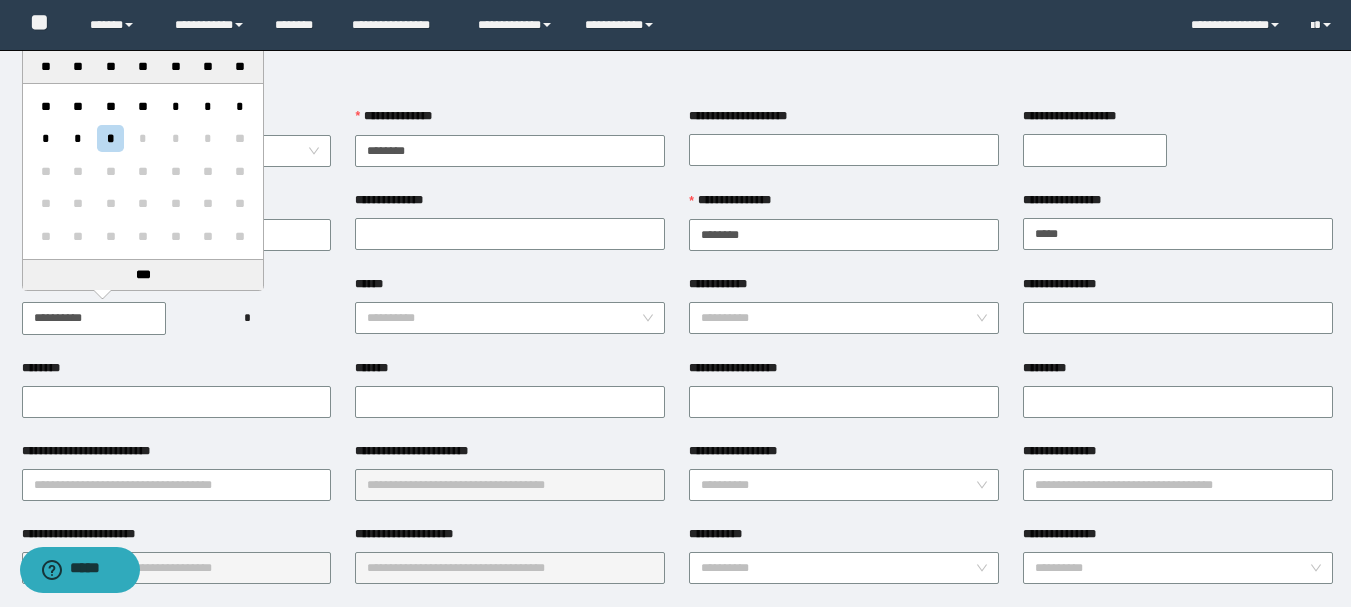 click on "**********" at bounding box center (94, 318) 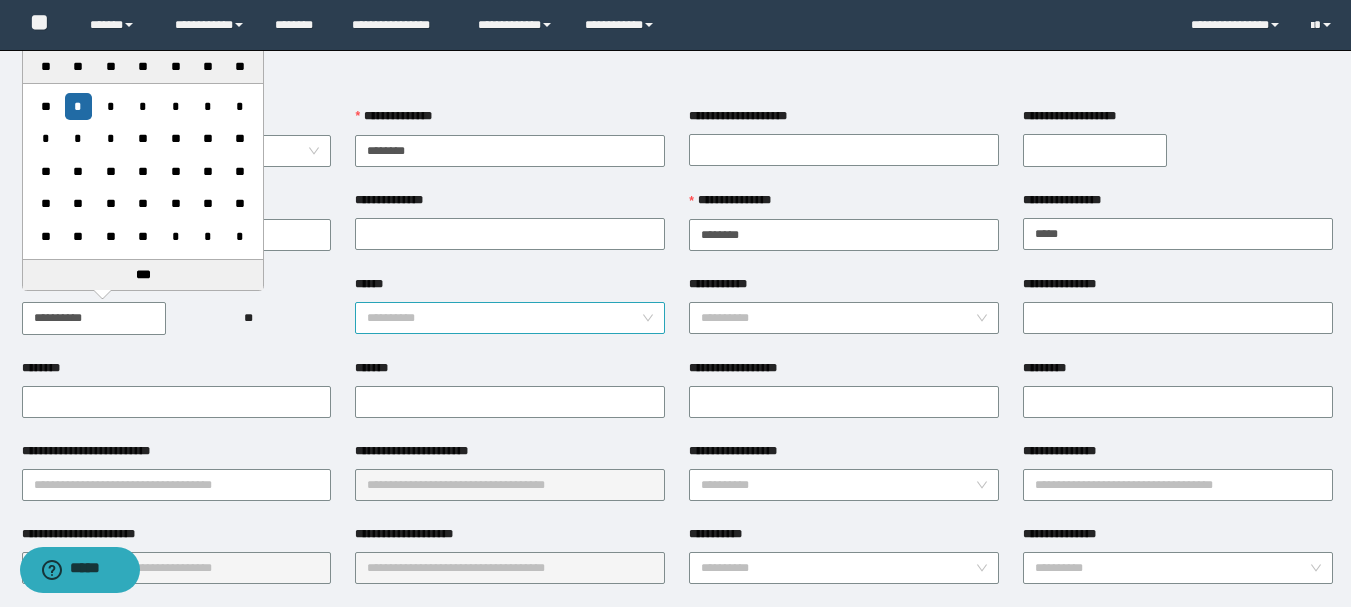 type on "**********" 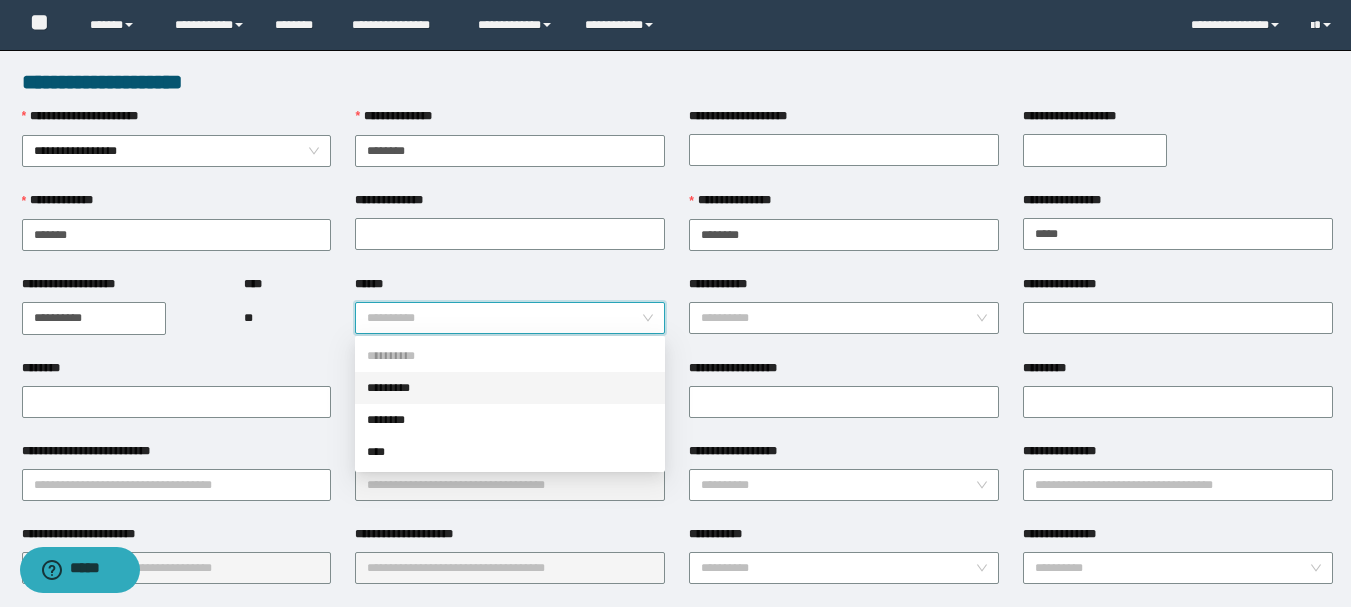 click on "*********" at bounding box center [510, 388] 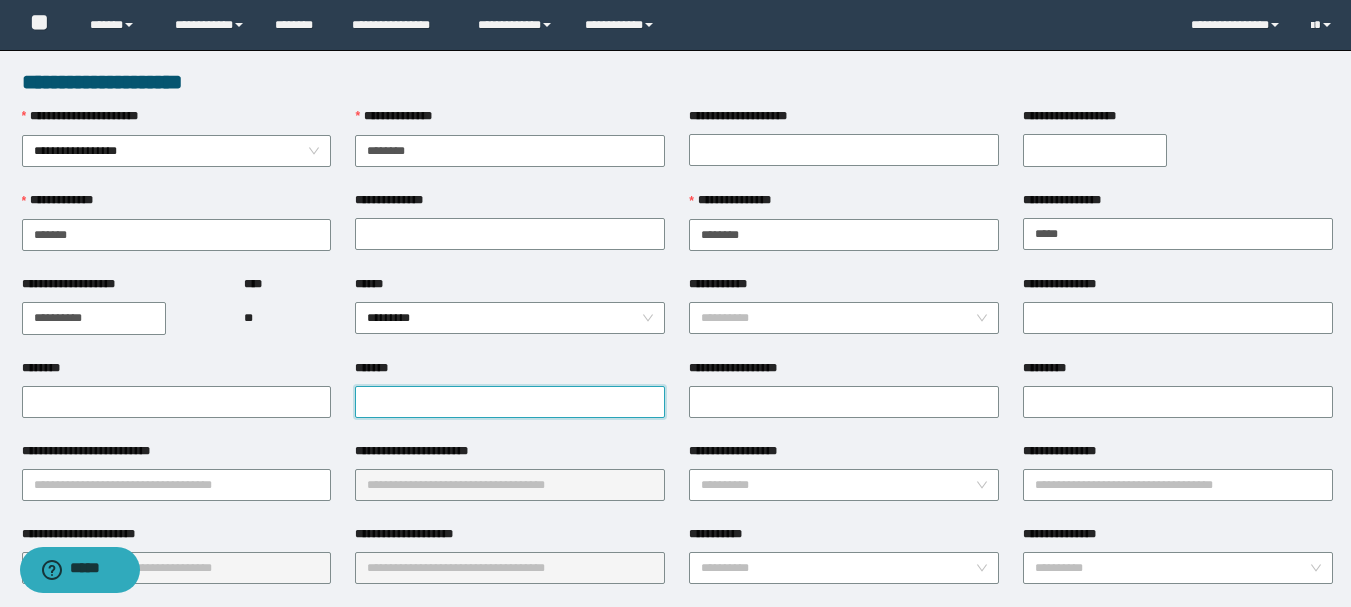 click on "*******" at bounding box center [510, 402] 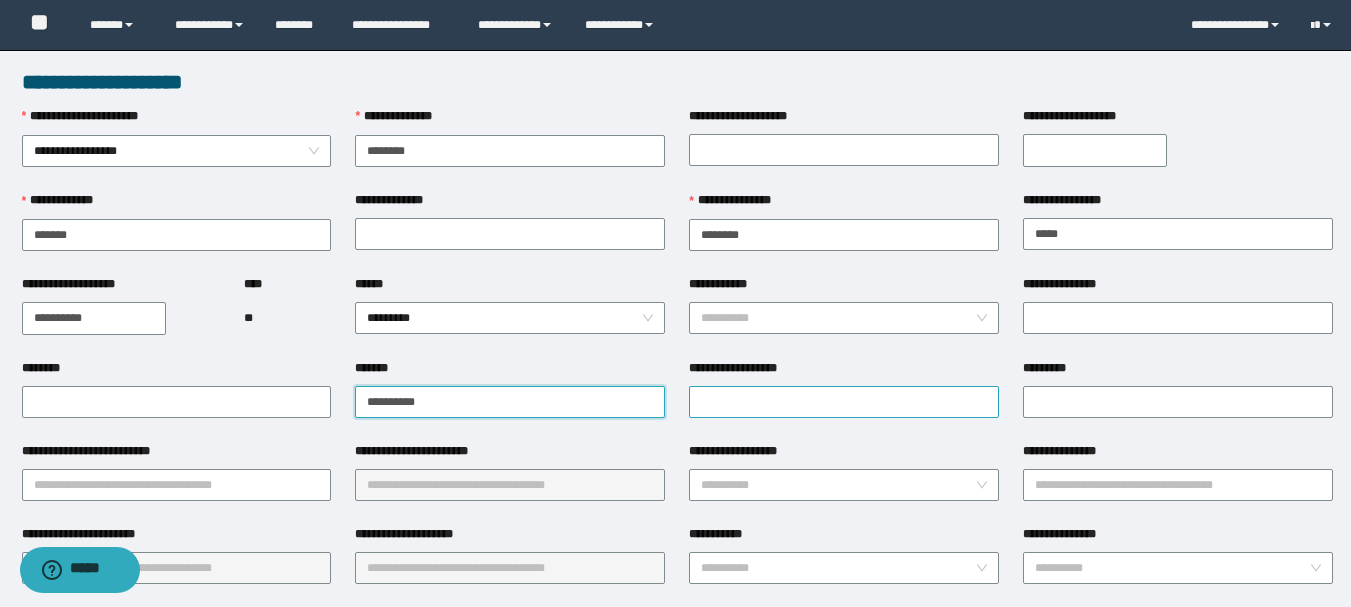 type on "**********" 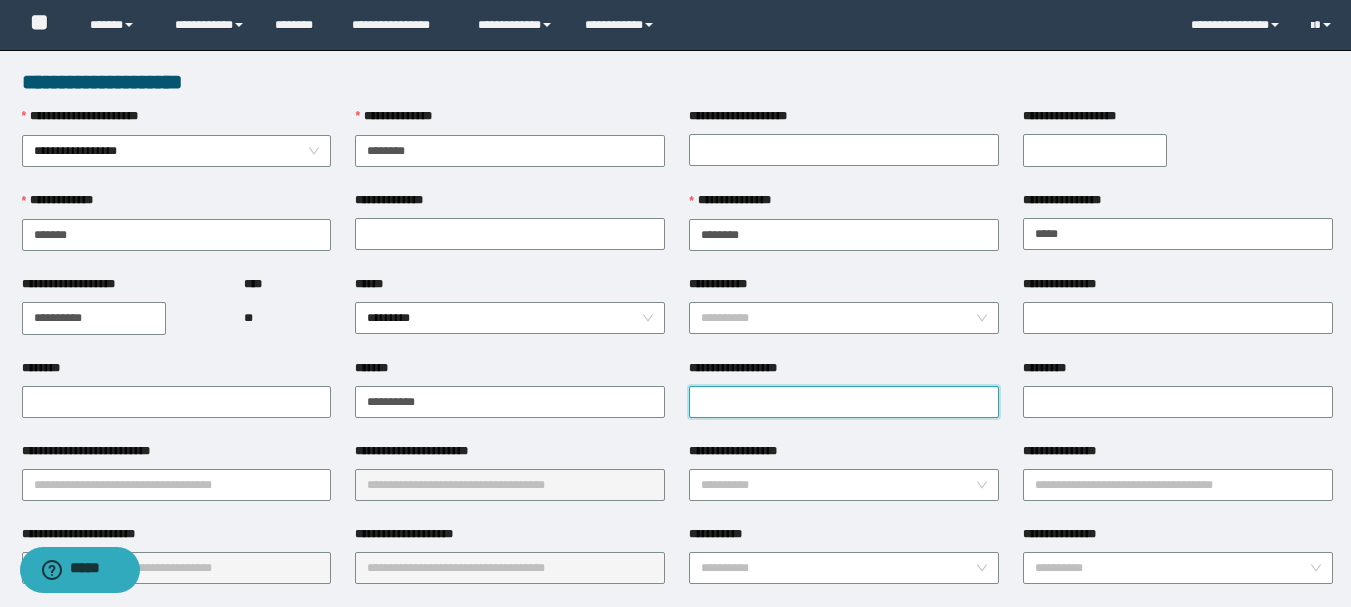 click on "**********" at bounding box center (844, 402) 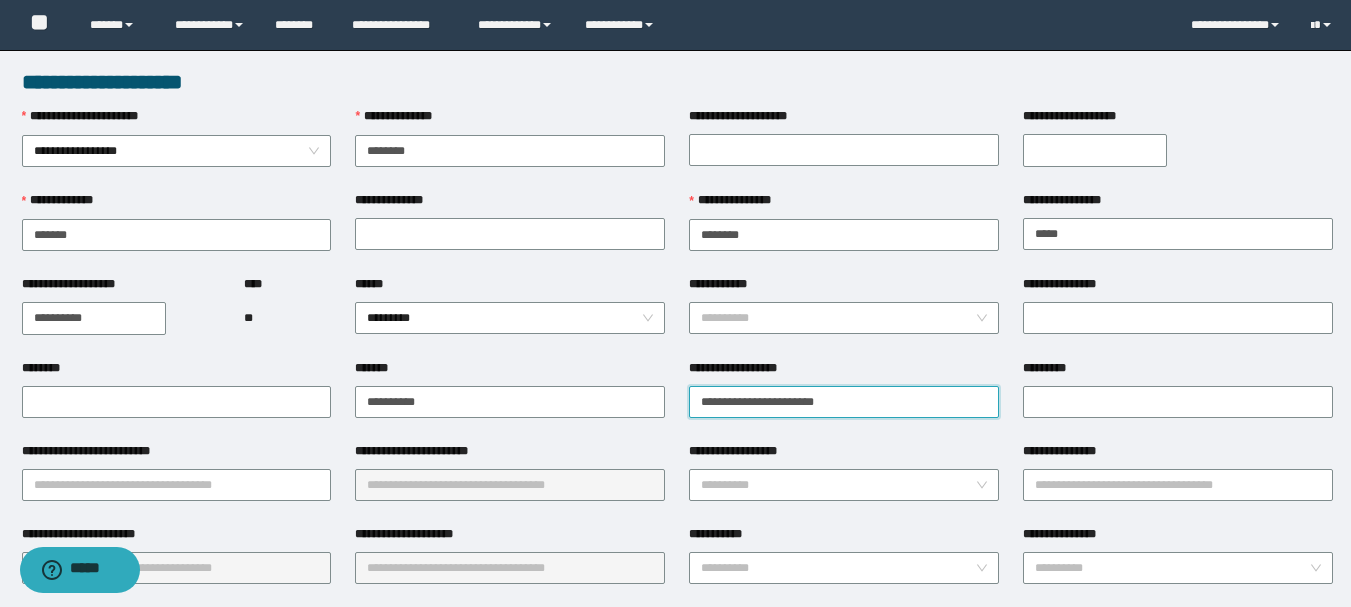 type on "**********" 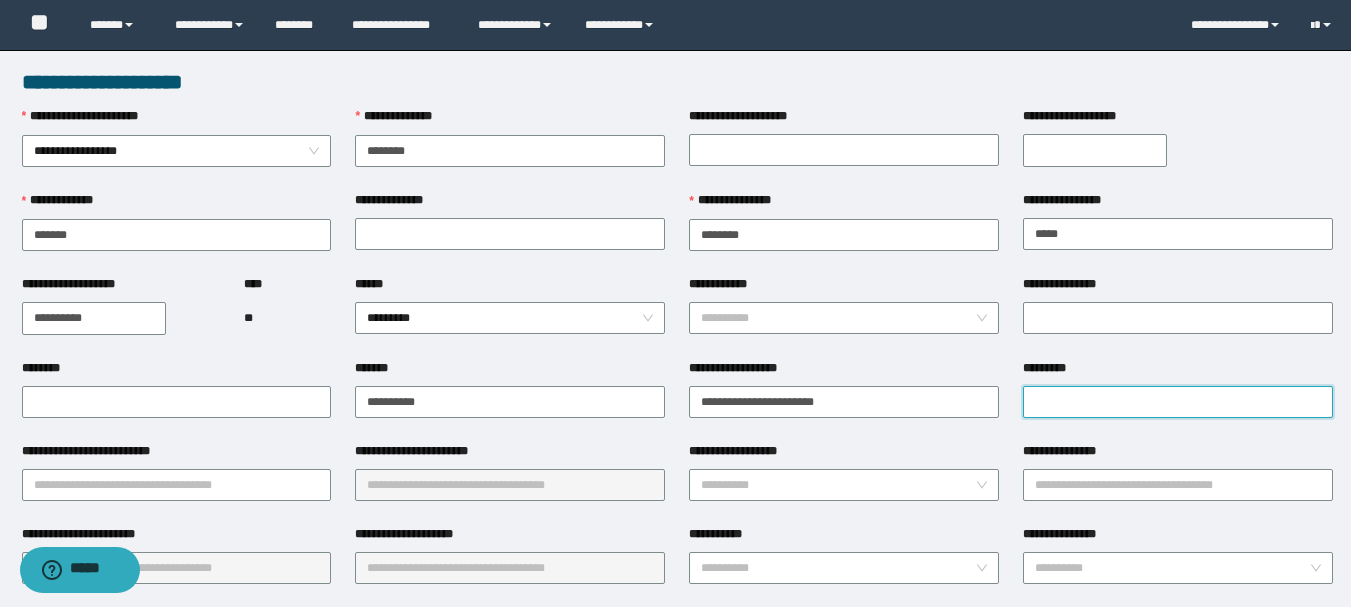 click on "*********" at bounding box center (1178, 402) 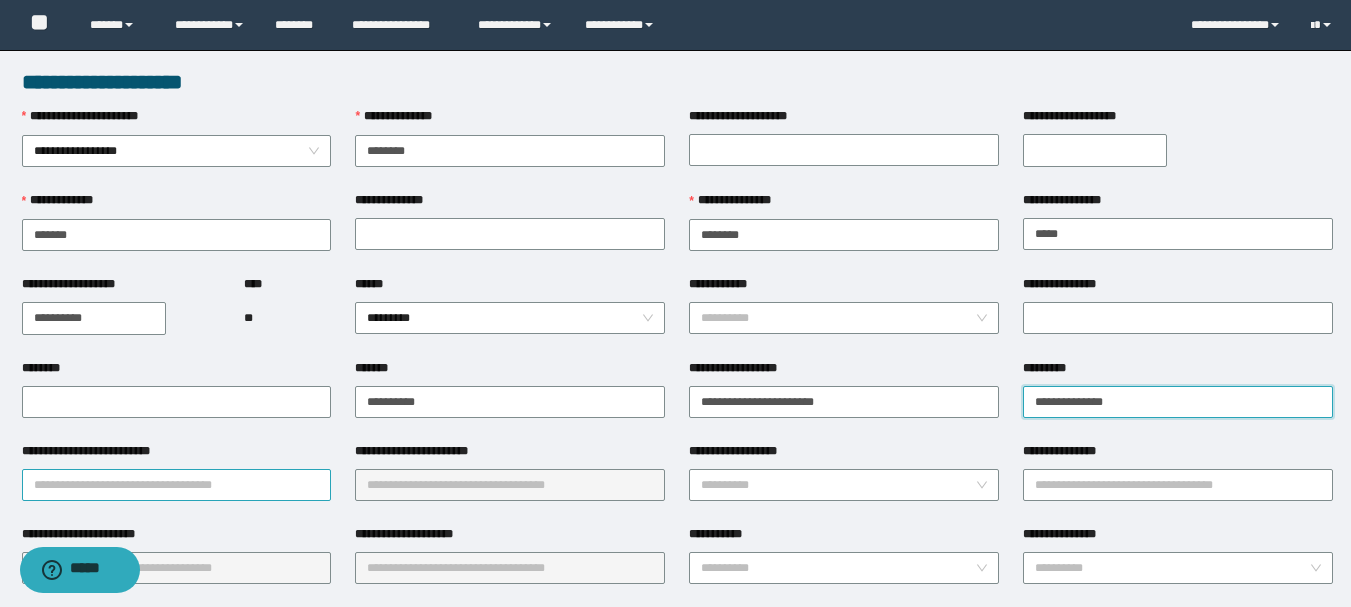type on "**********" 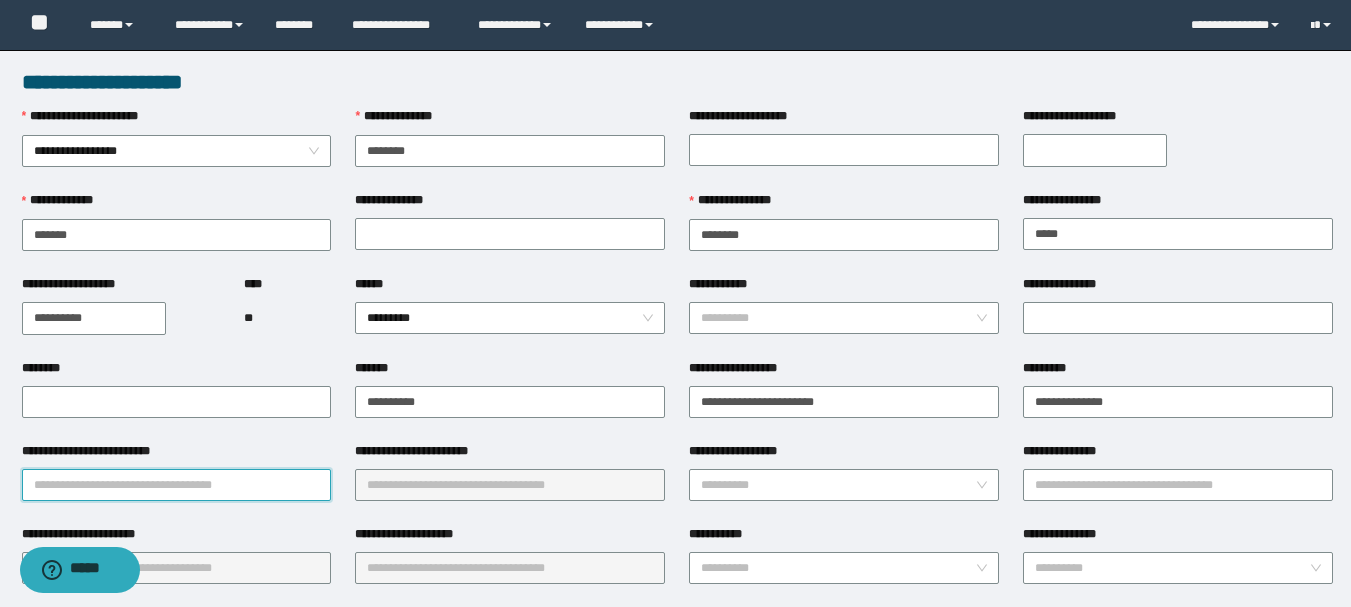 click on "**********" at bounding box center (177, 485) 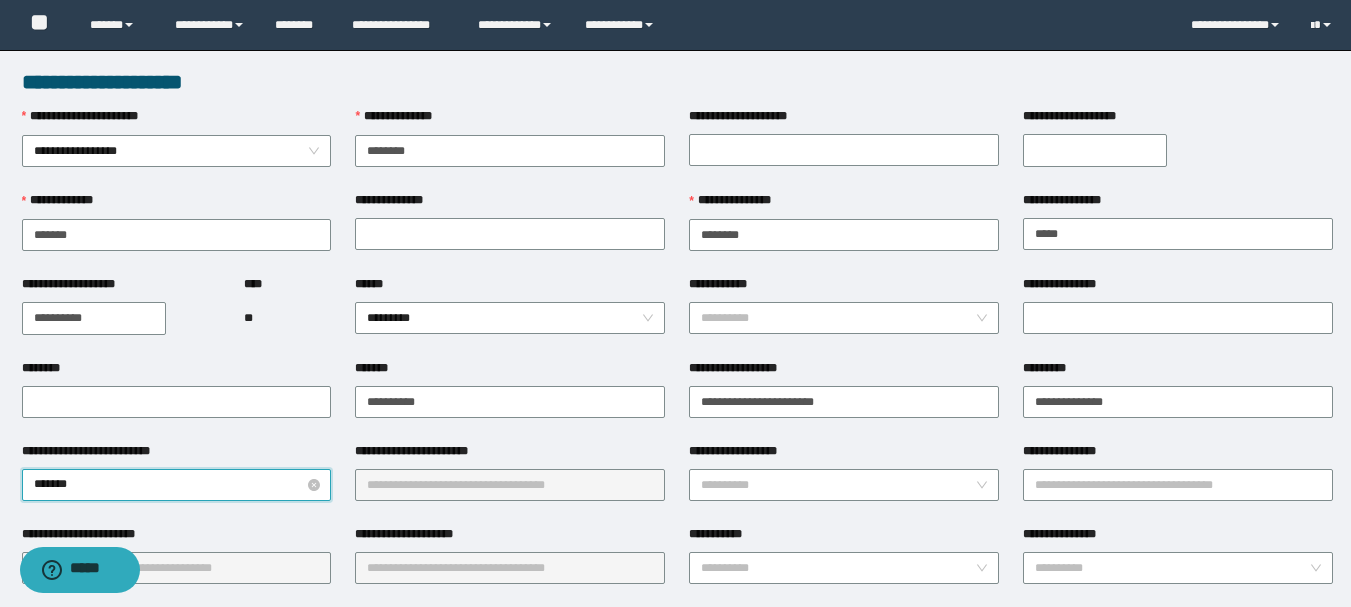 type on "********" 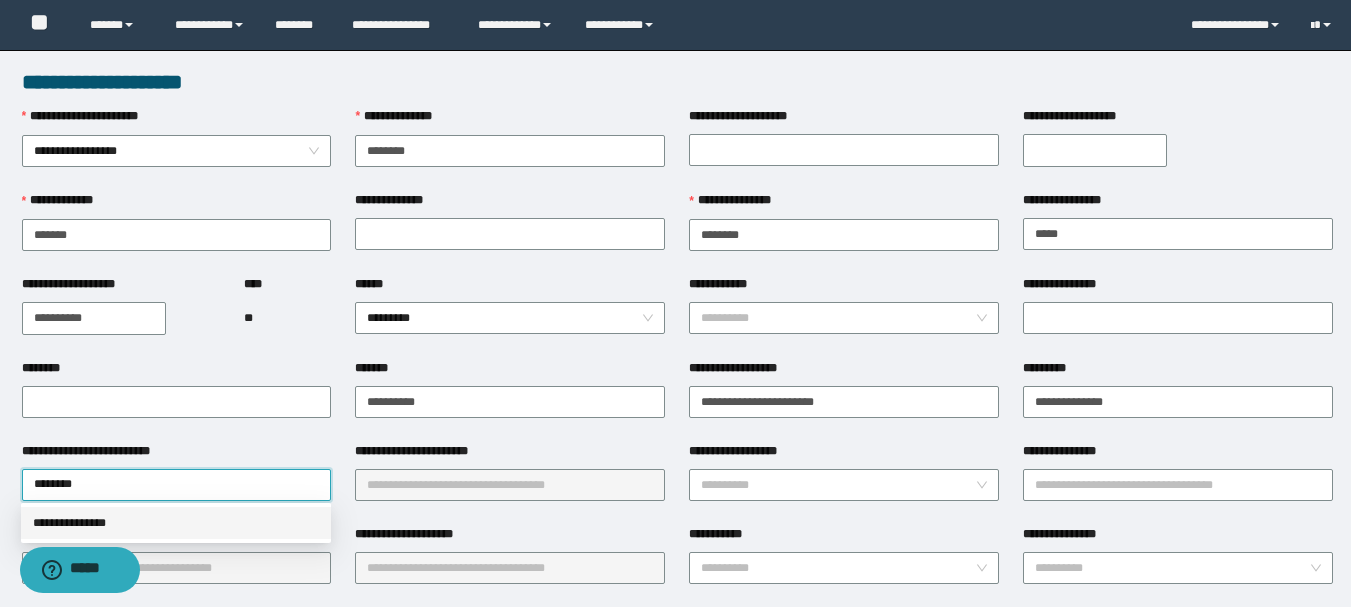 click on "**********" at bounding box center [176, 523] 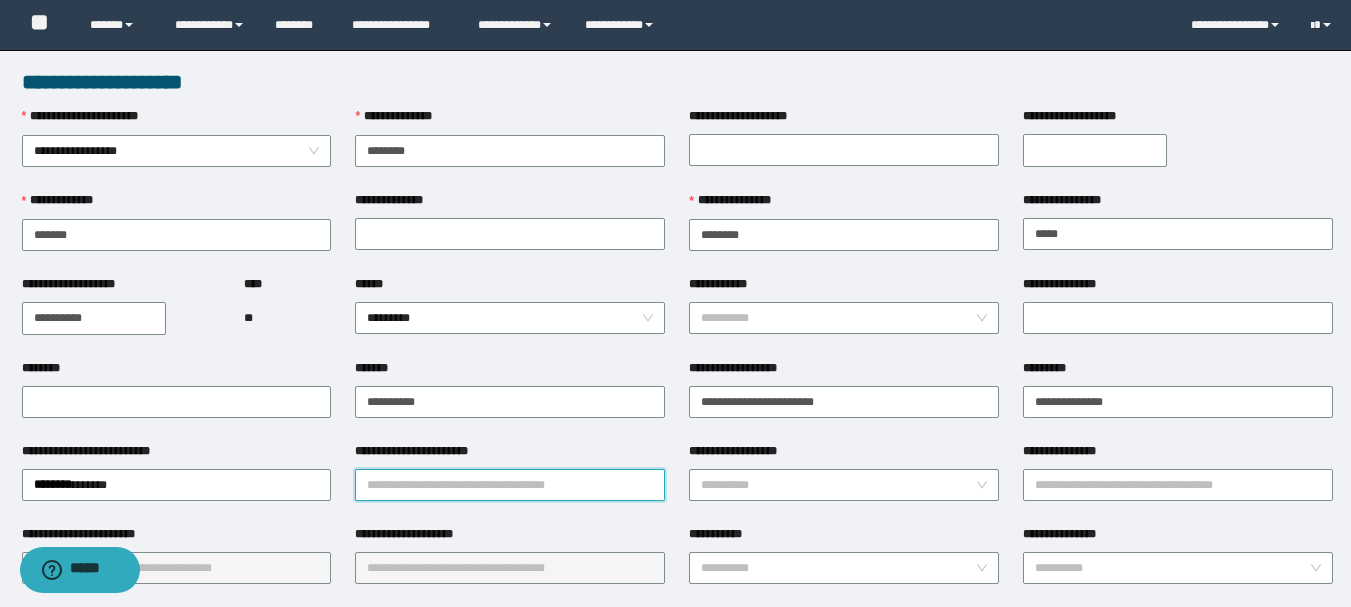 click on "**********" at bounding box center [510, 485] 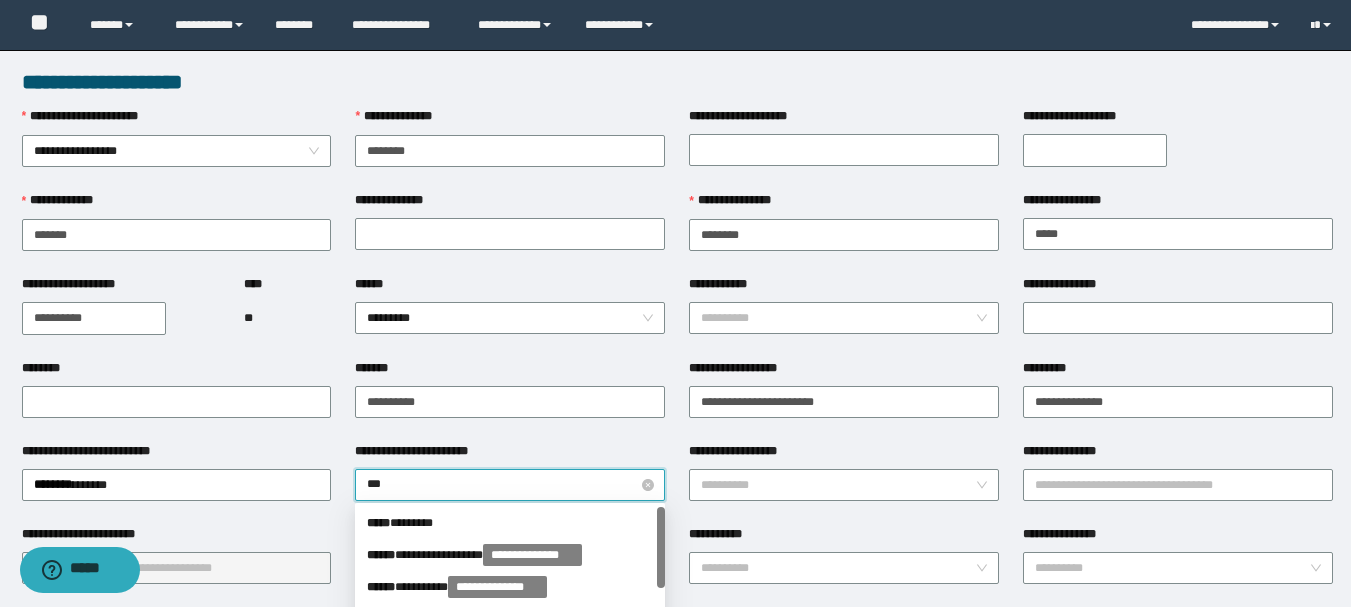 type on "****" 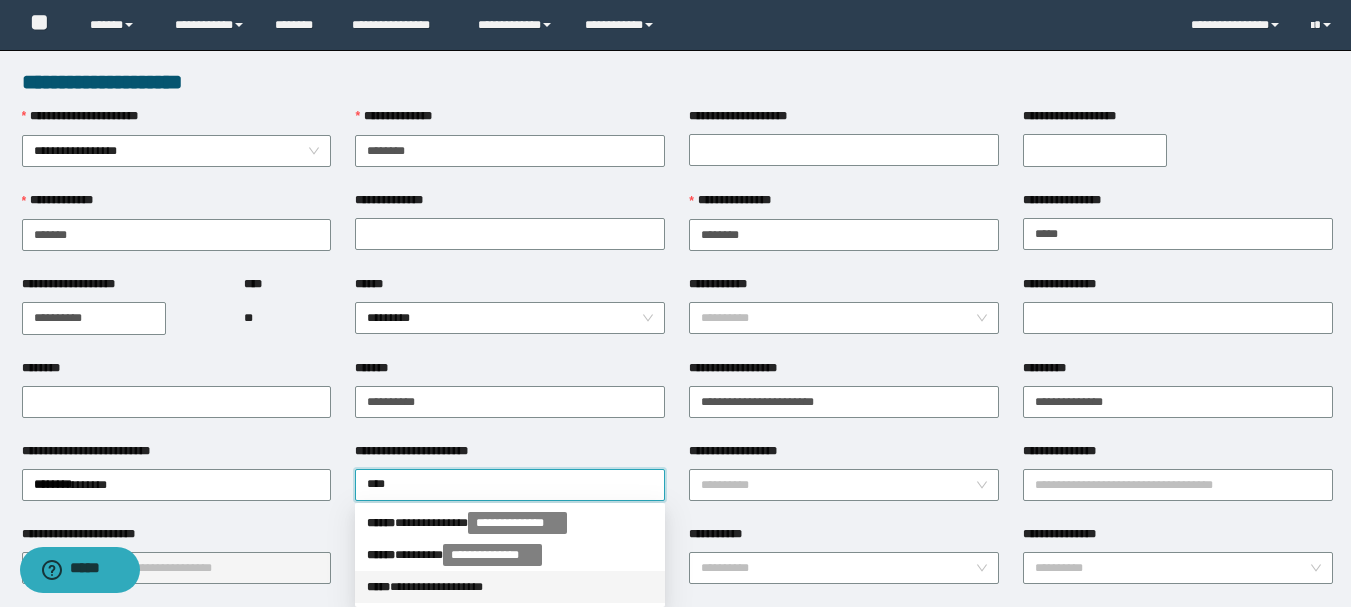 click on "**********" at bounding box center [510, 587] 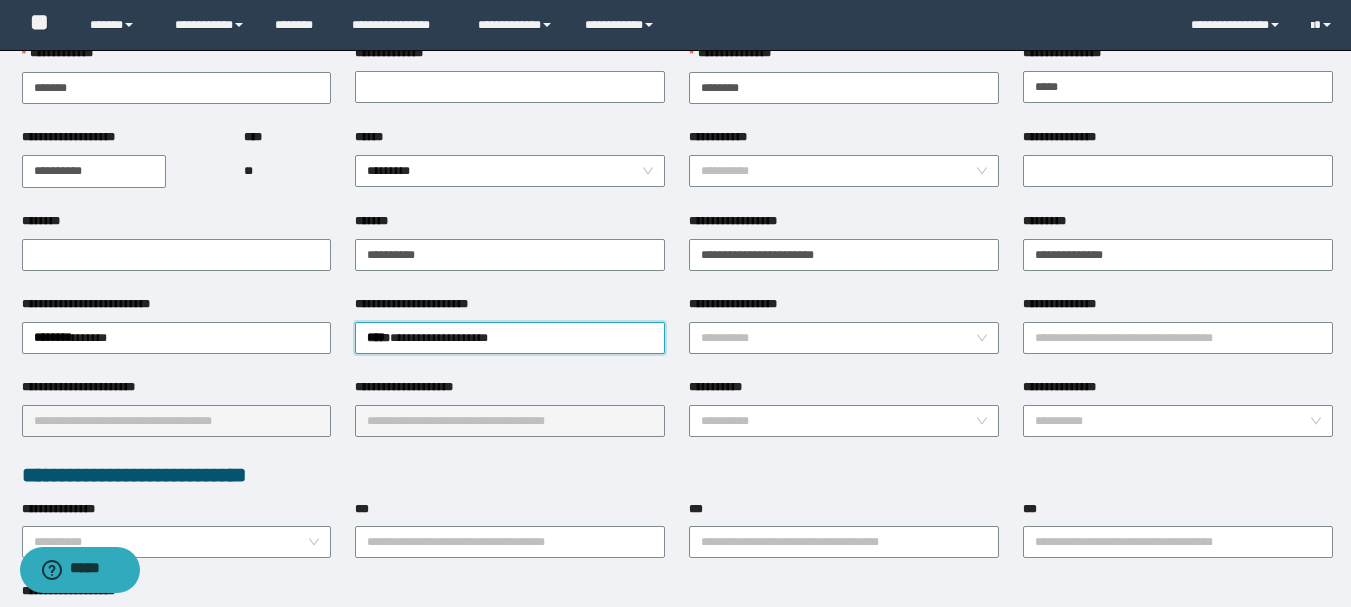 scroll, scrollTop: 200, scrollLeft: 0, axis: vertical 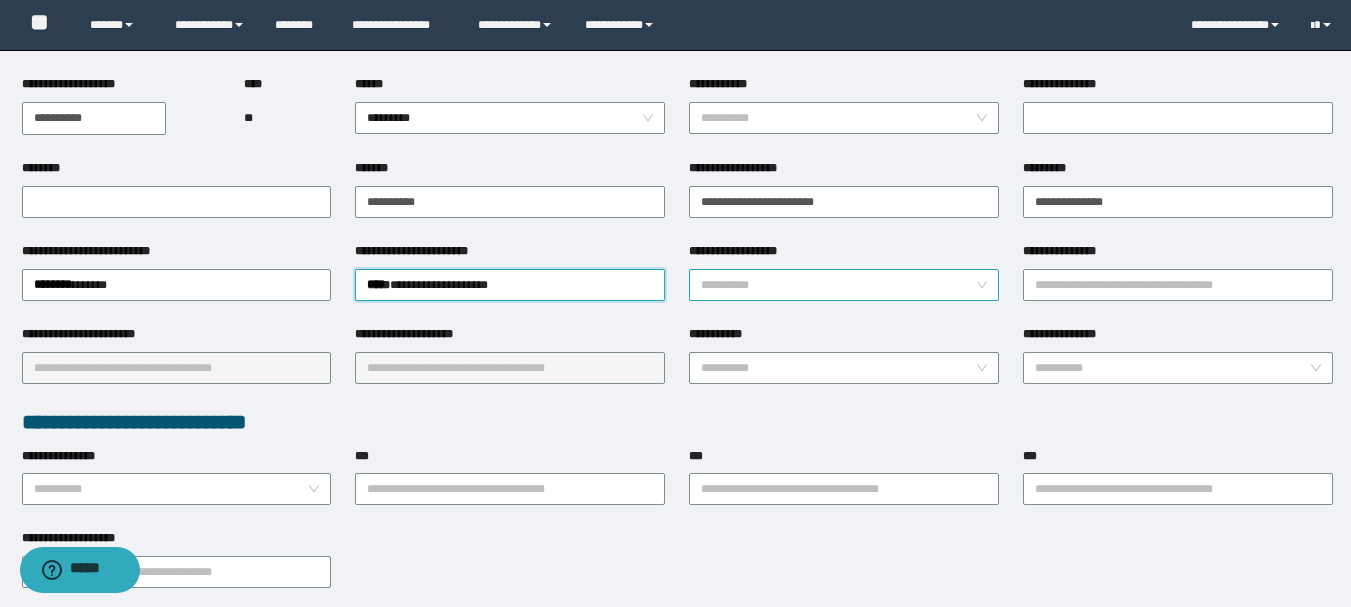 click on "**********" at bounding box center (838, 285) 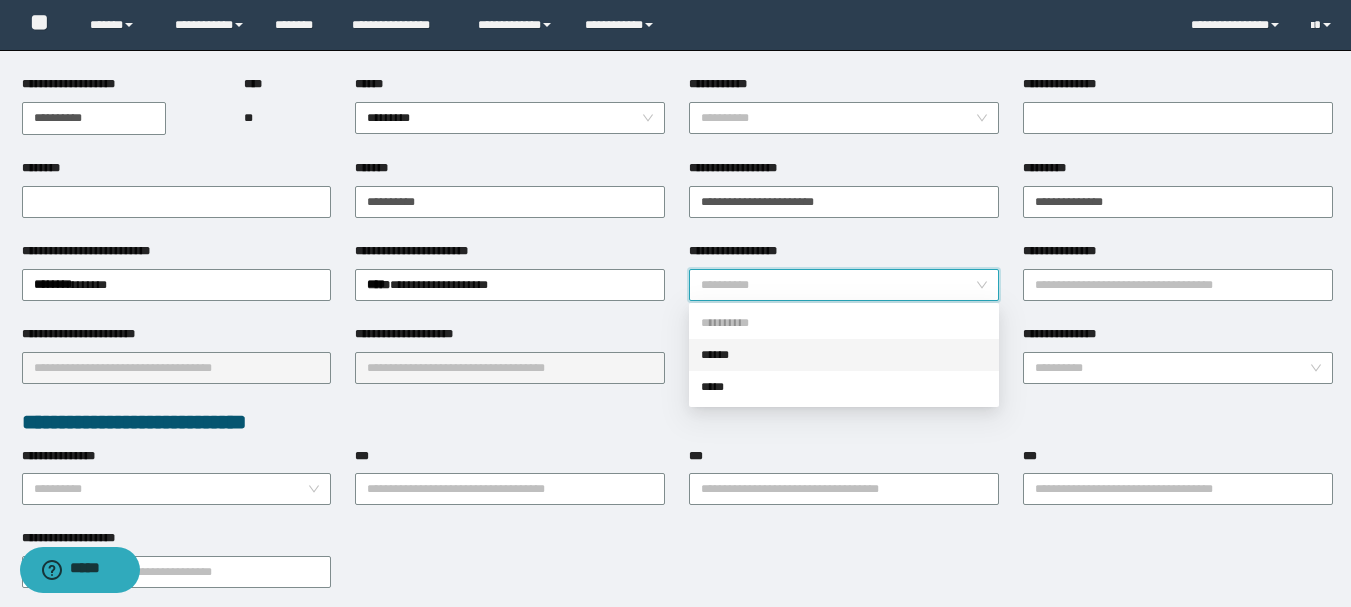 click on "******" at bounding box center (844, 355) 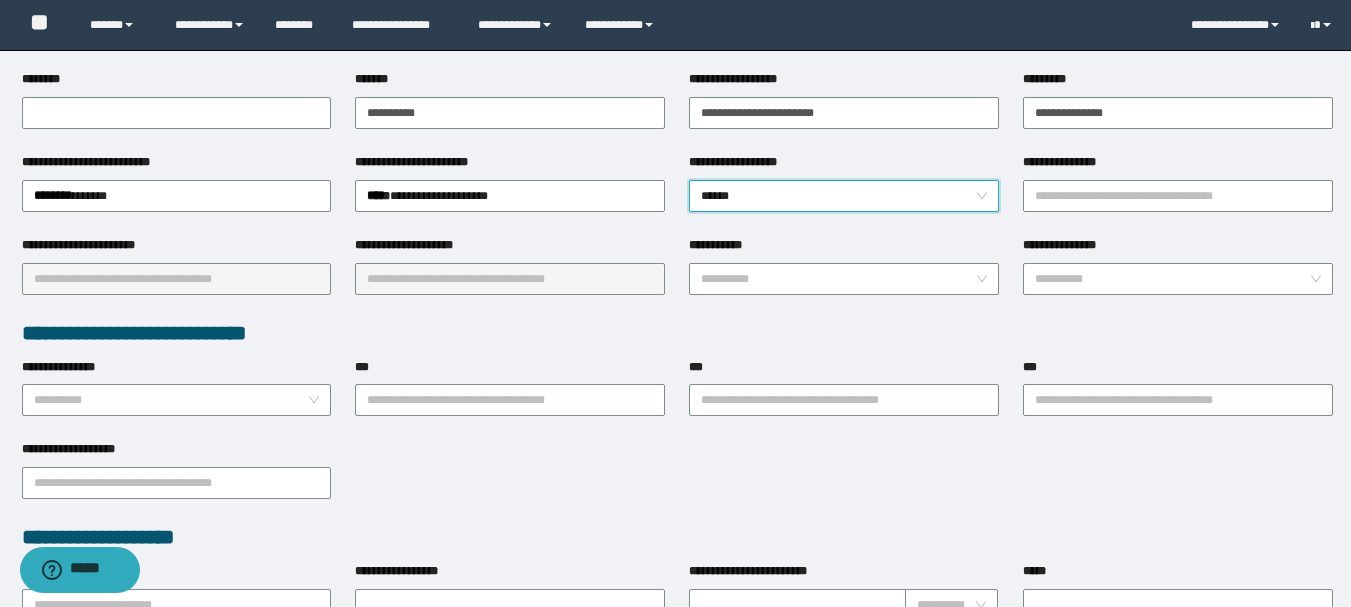 scroll, scrollTop: 400, scrollLeft: 0, axis: vertical 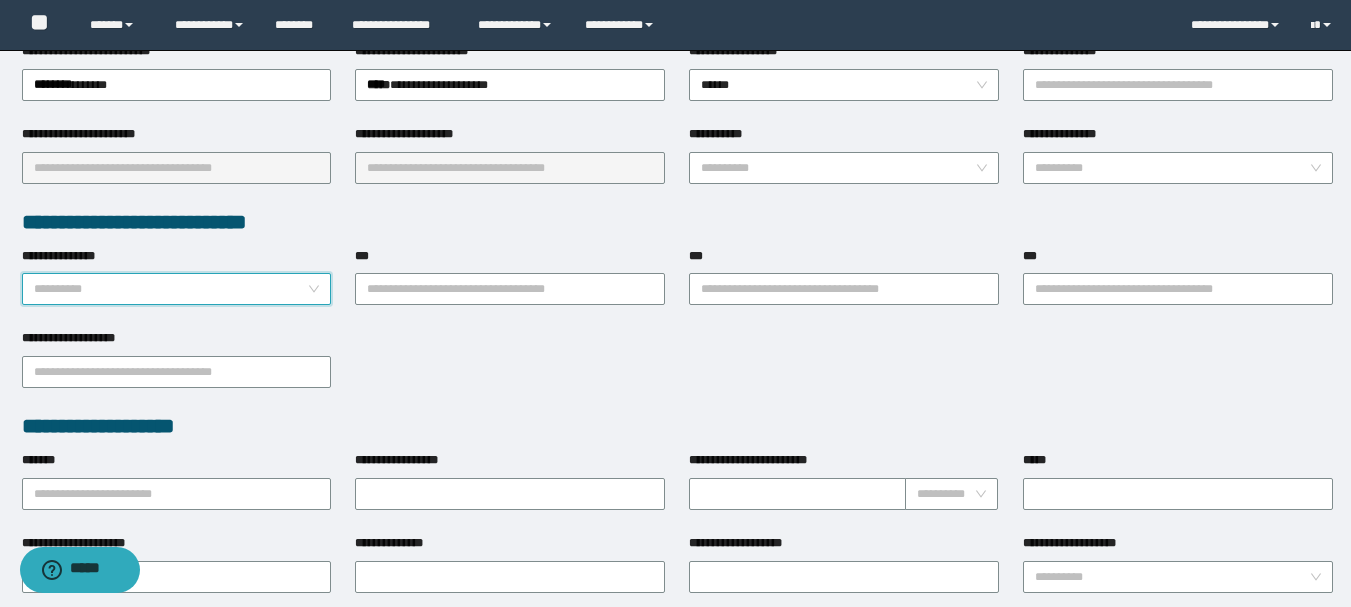 click on "**********" at bounding box center (171, 289) 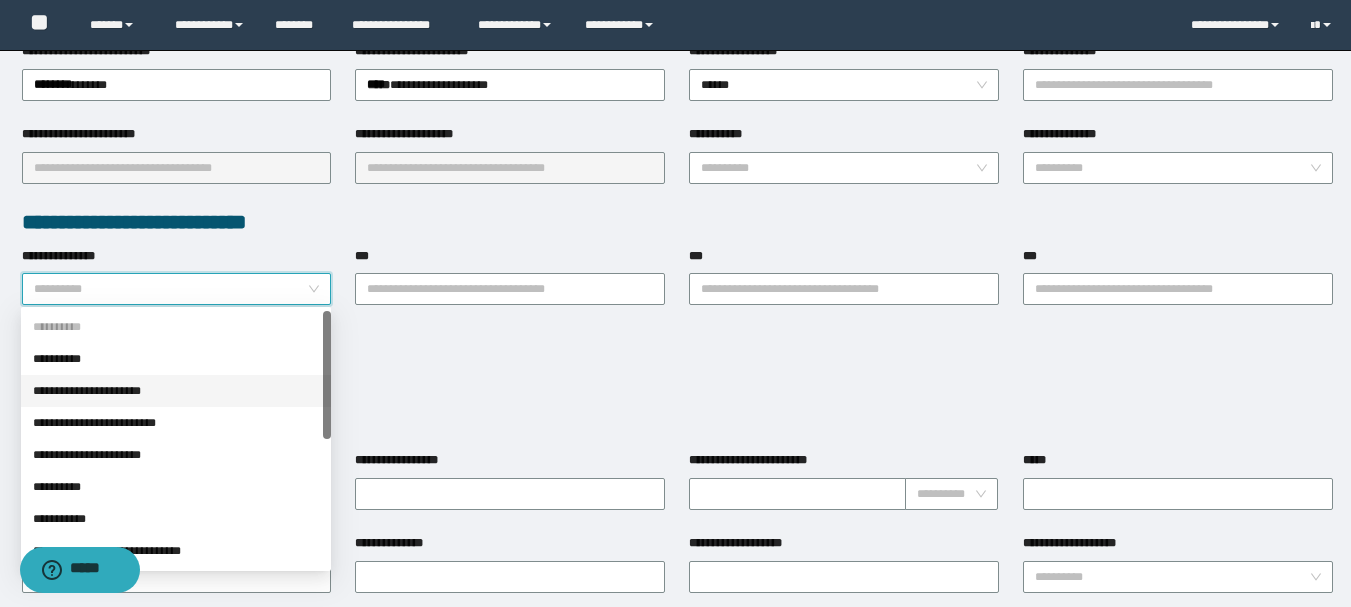 click on "**********" at bounding box center (176, 391) 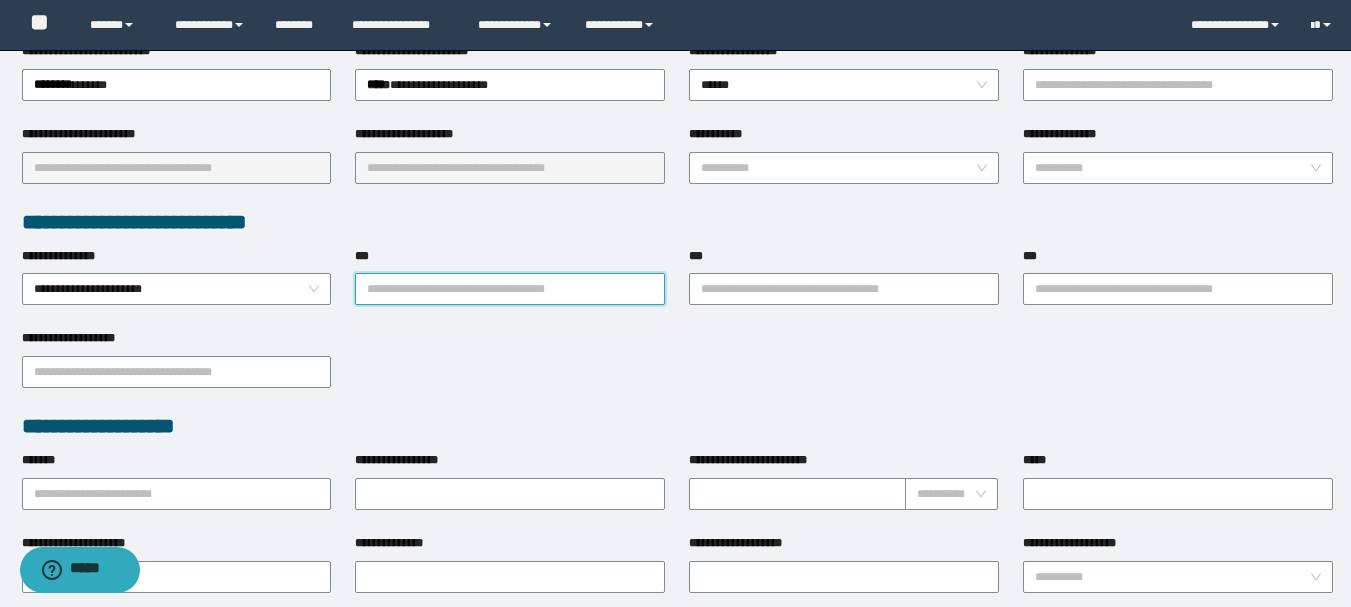 click on "***" at bounding box center (510, 289) 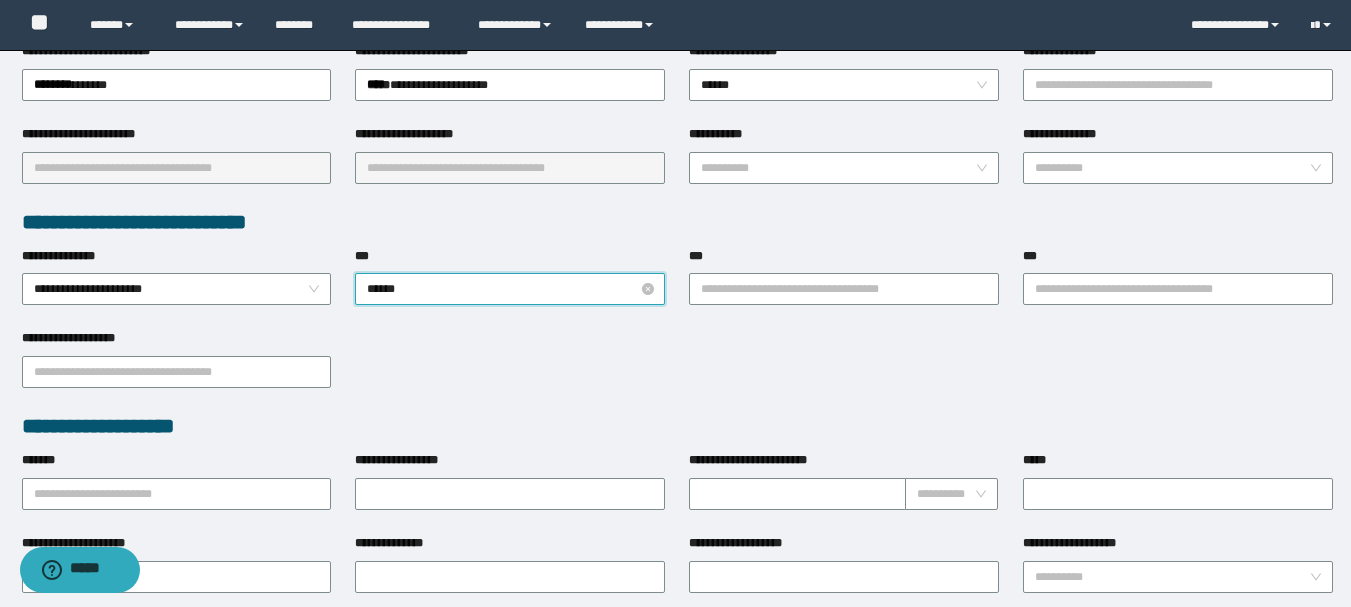 type on "*******" 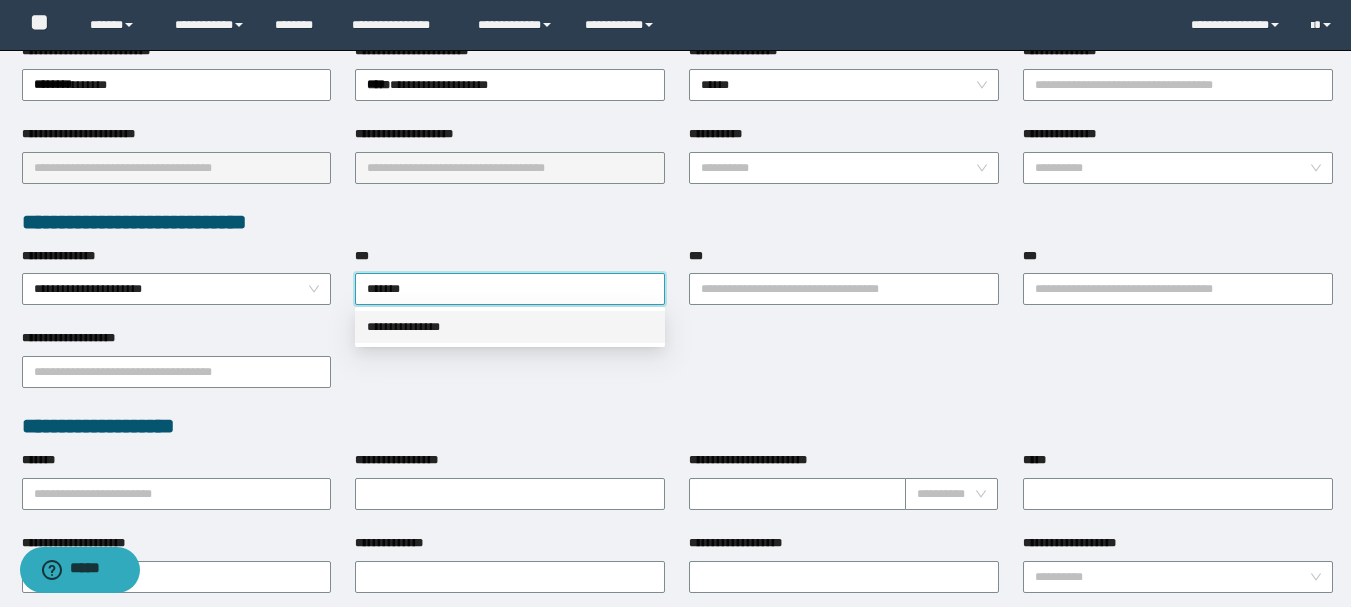 click on "**********" at bounding box center (510, 327) 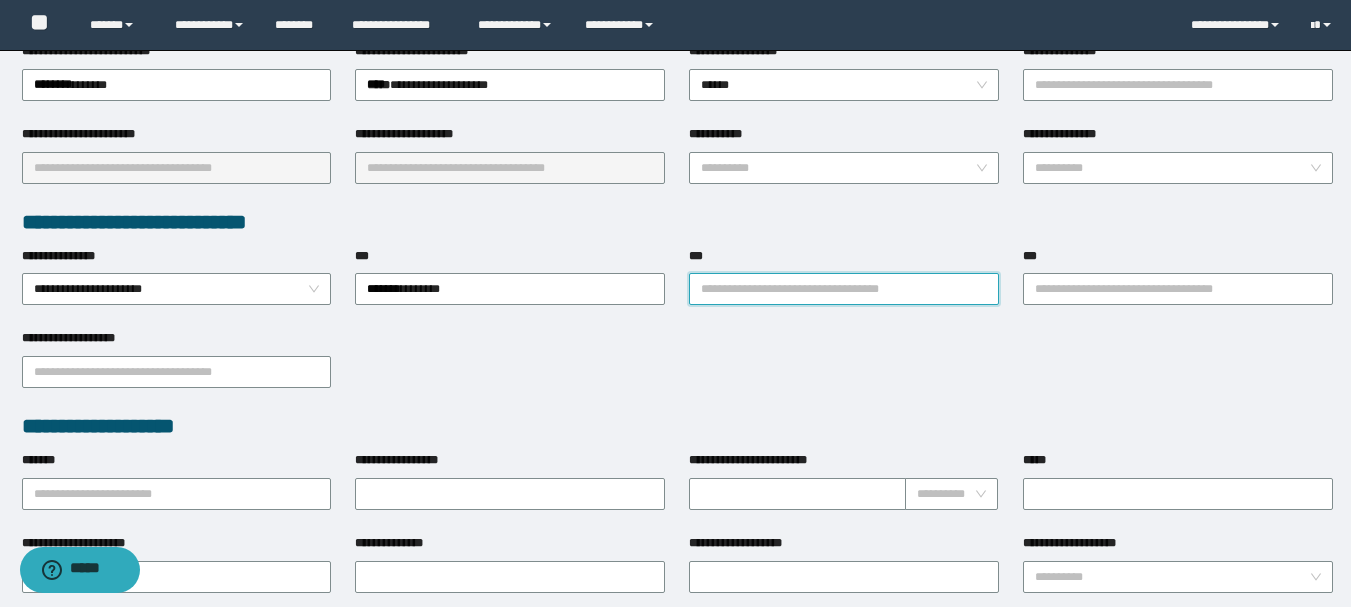 click on "***" at bounding box center (844, 289) 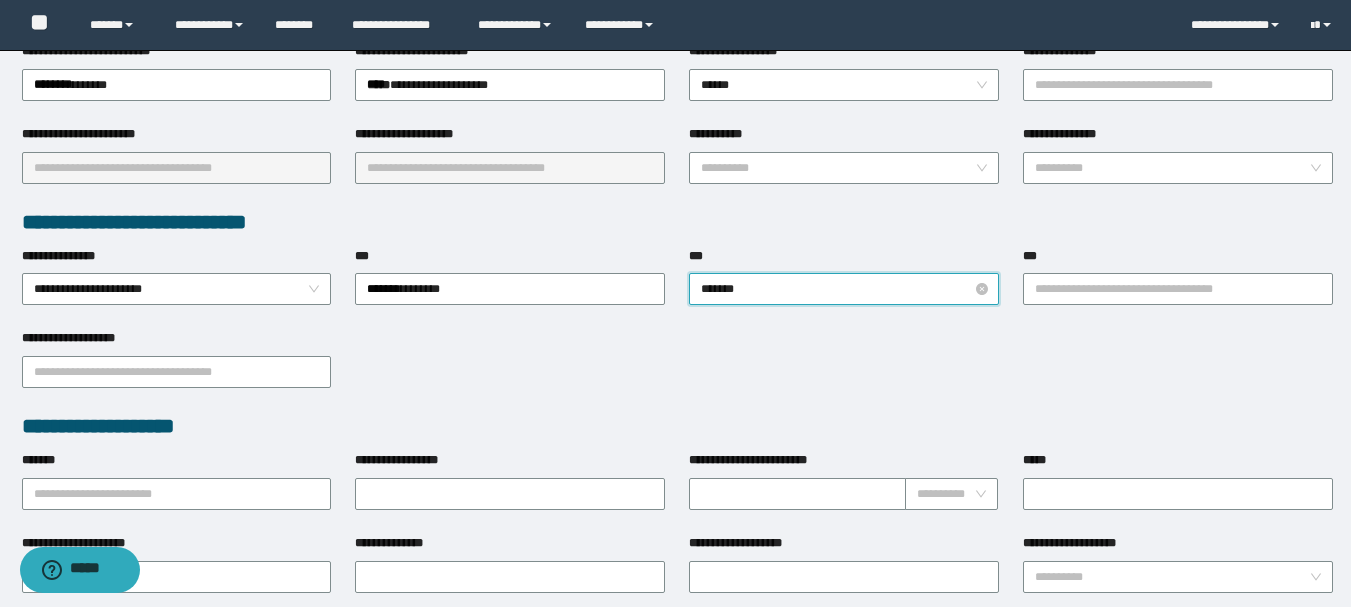 type on "********" 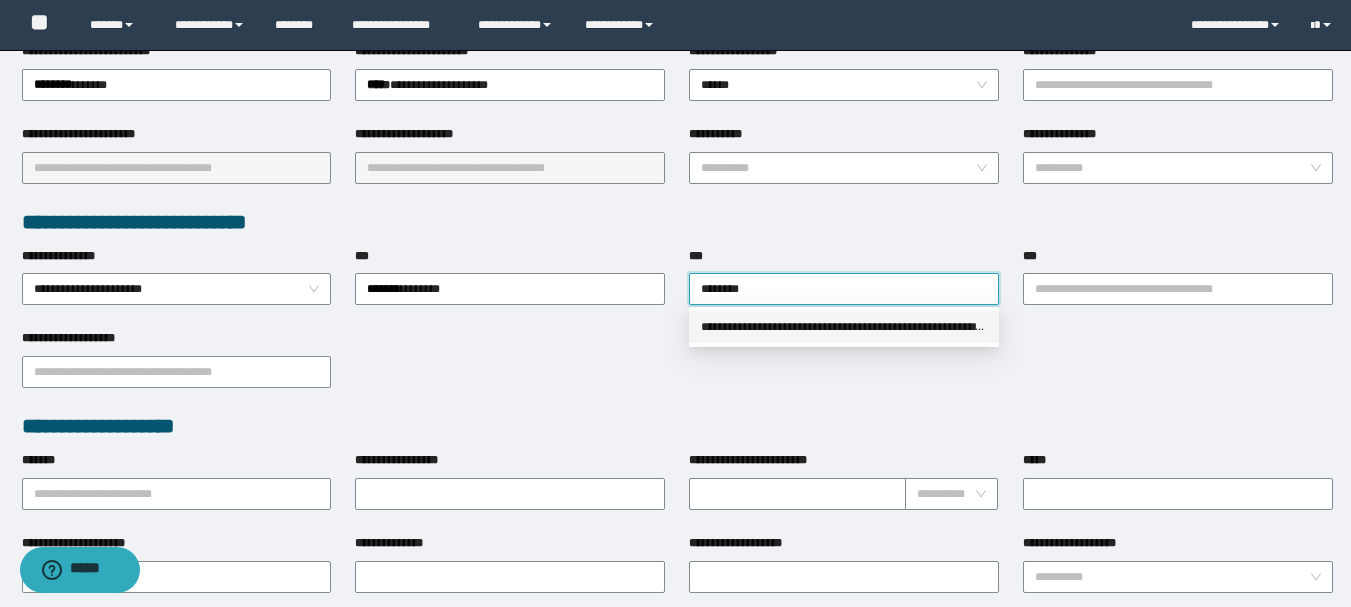 click on "**********" at bounding box center (844, 327) 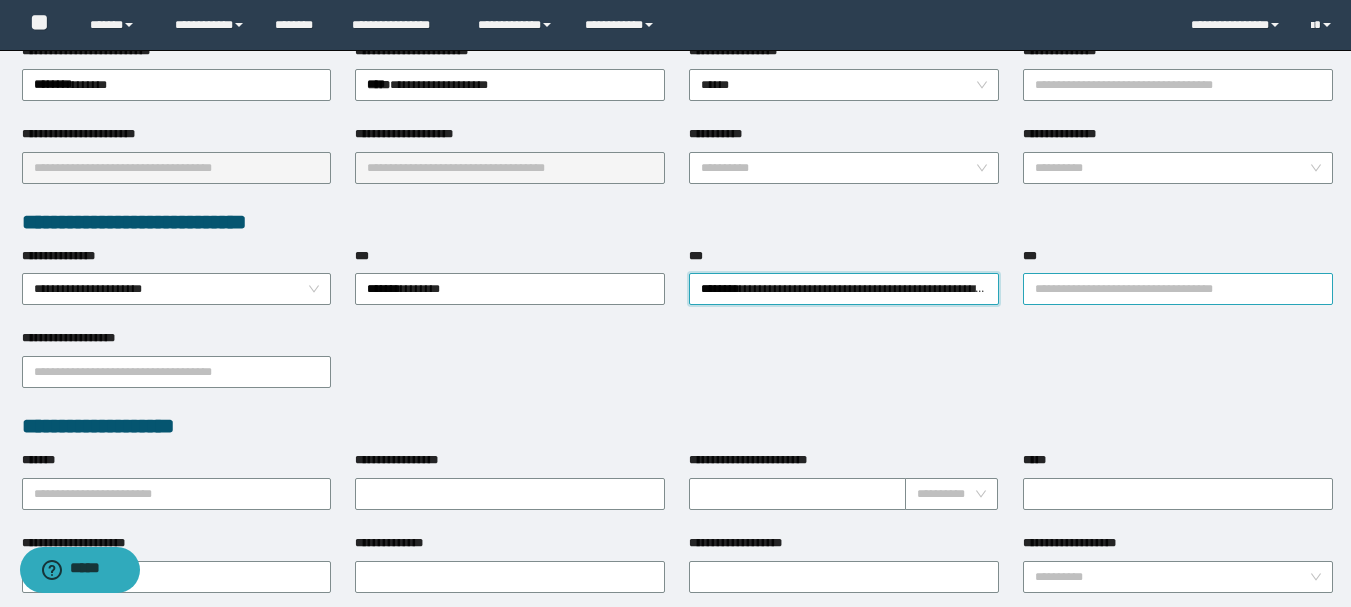 click on "***" at bounding box center (1178, 289) 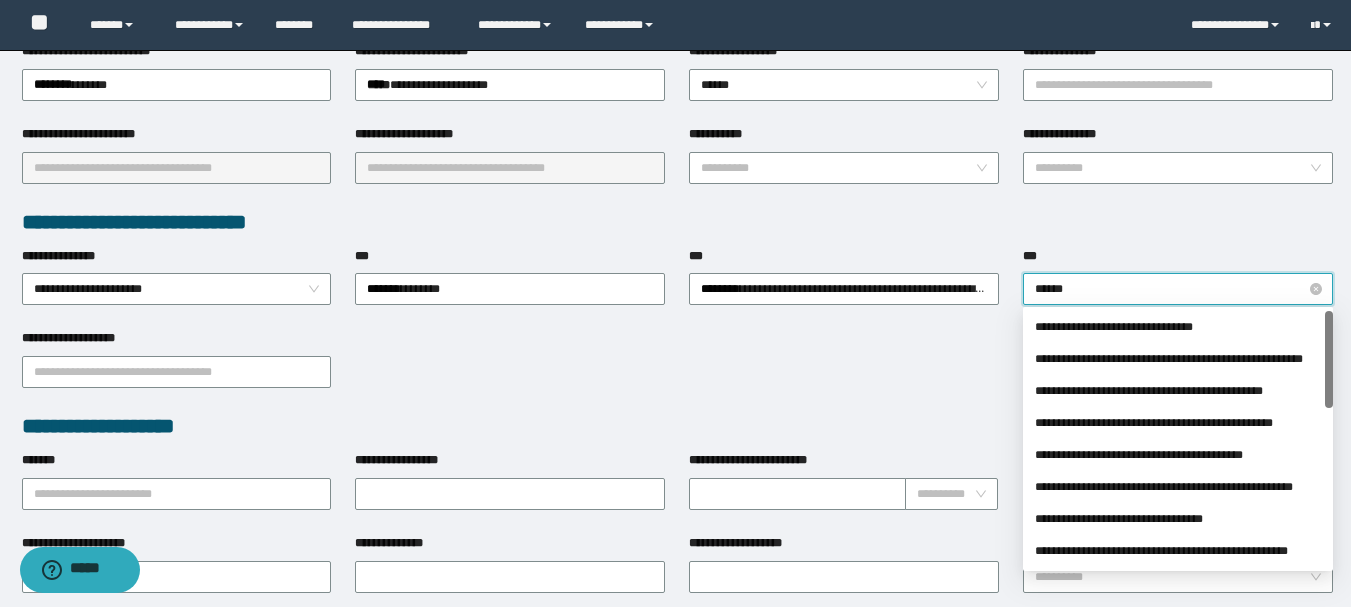 type on "*******" 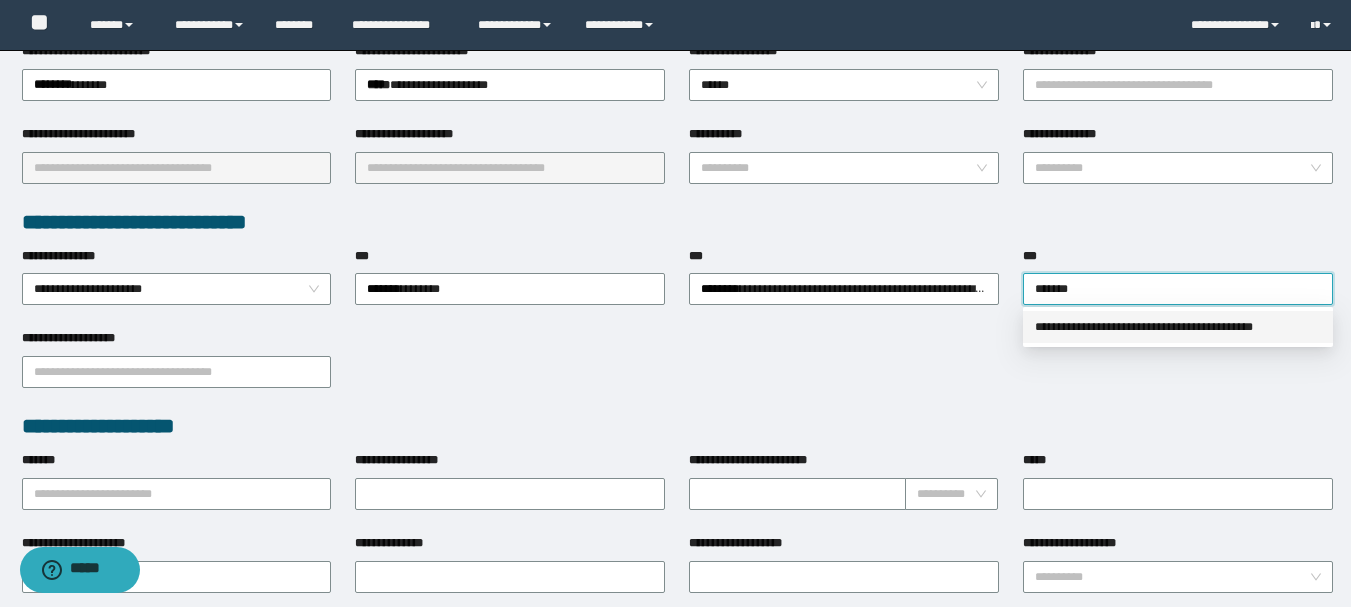 click on "**********" at bounding box center [1178, 327] 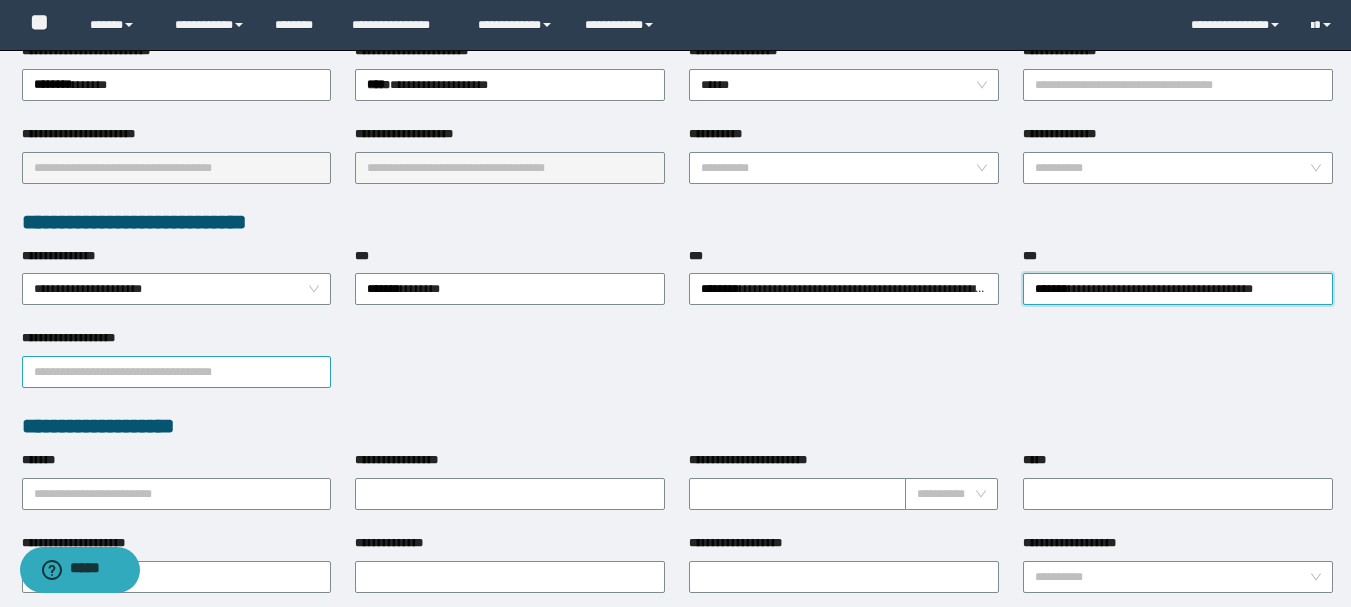 click on "**********" at bounding box center [177, 372] 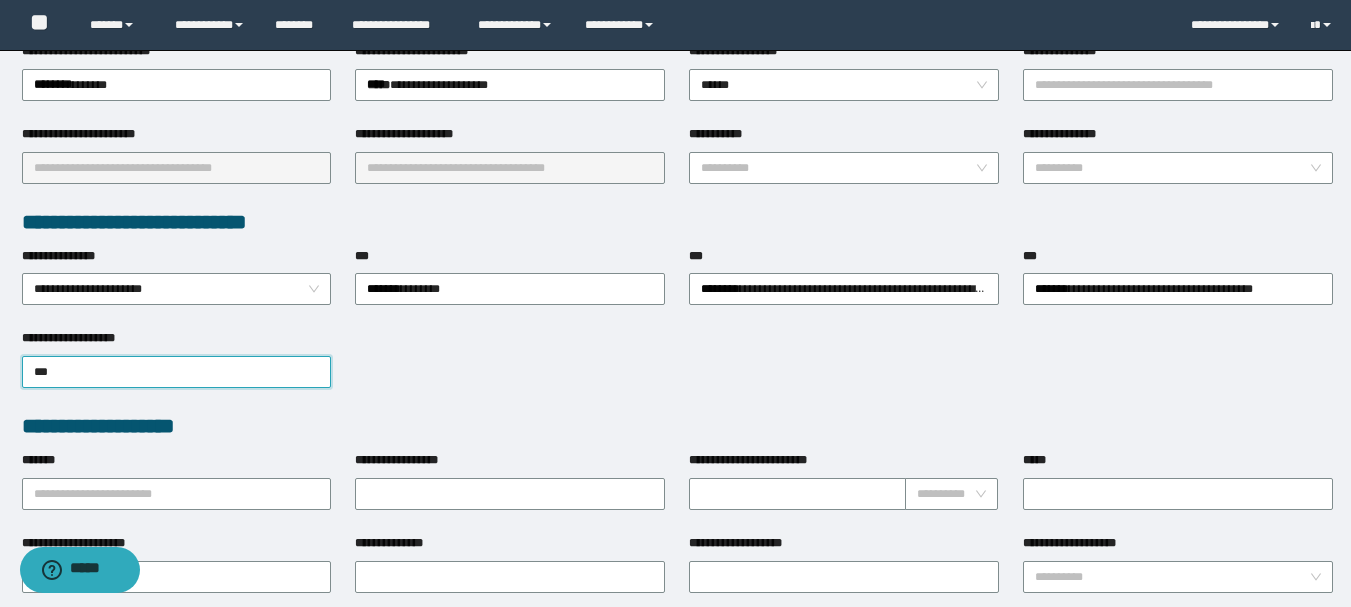 type on "****" 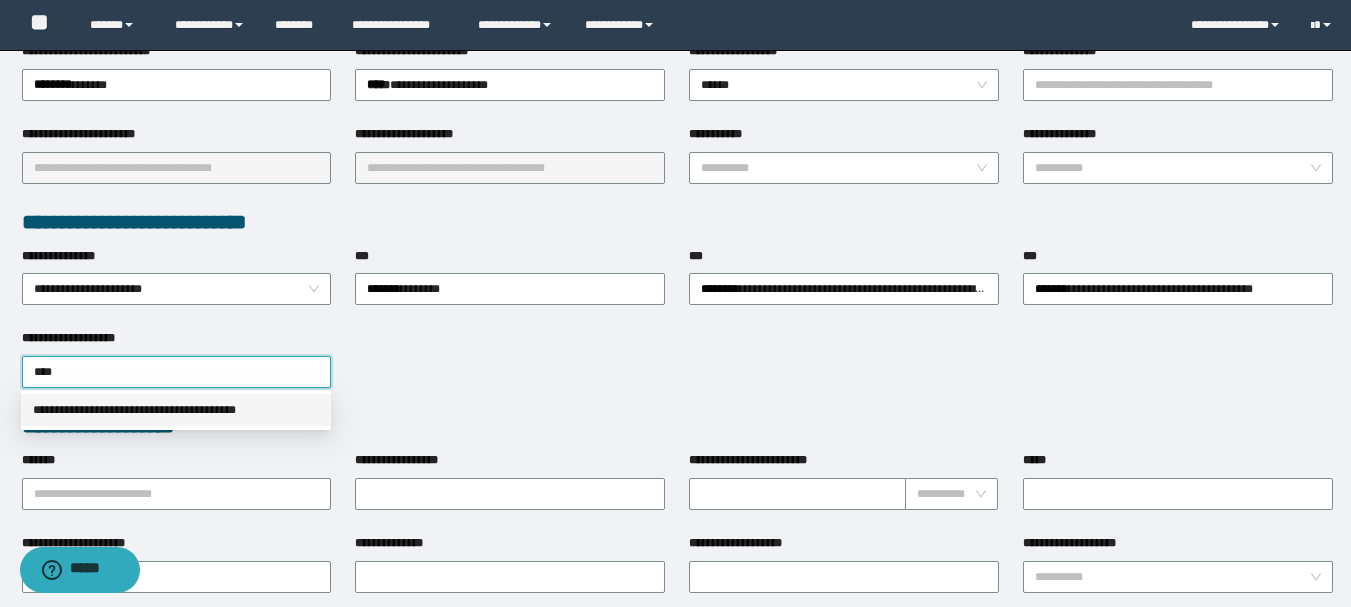 click on "**********" at bounding box center [176, 410] 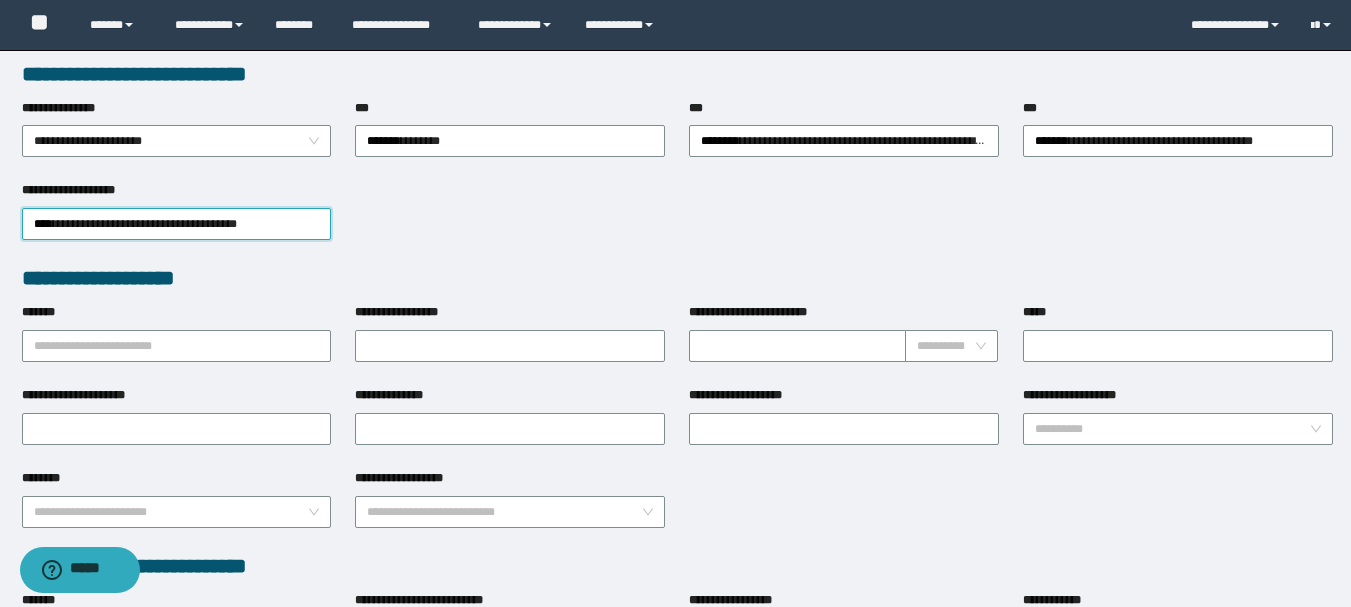 scroll, scrollTop: 600, scrollLeft: 0, axis: vertical 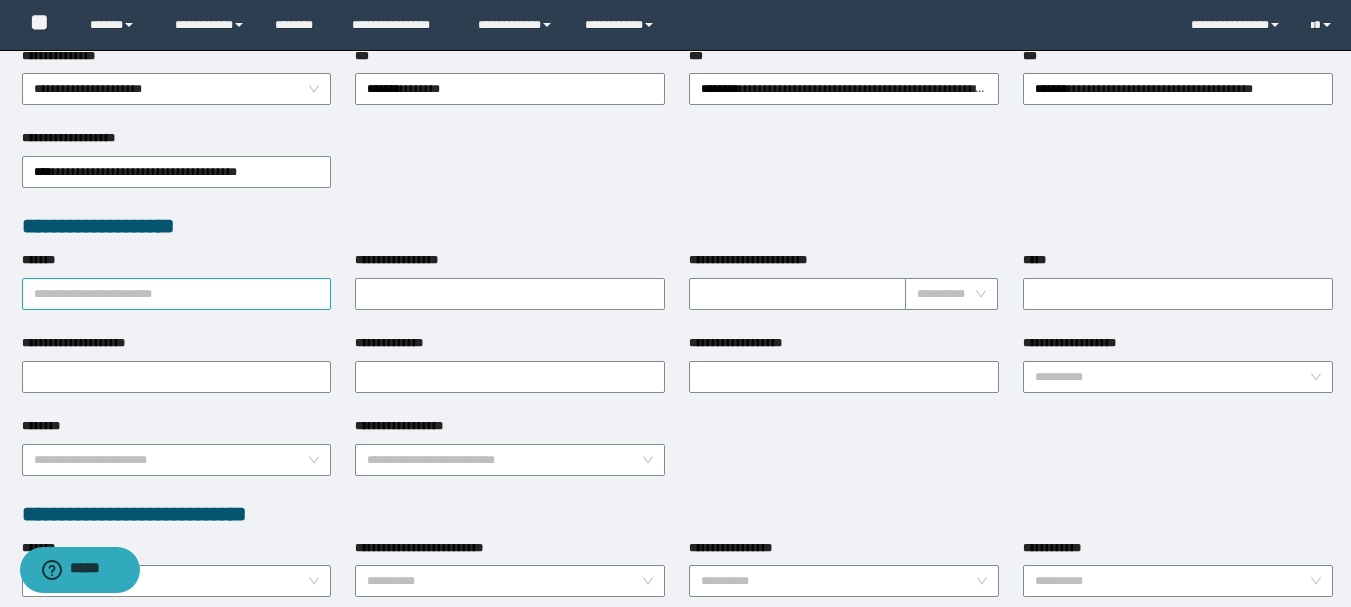 type 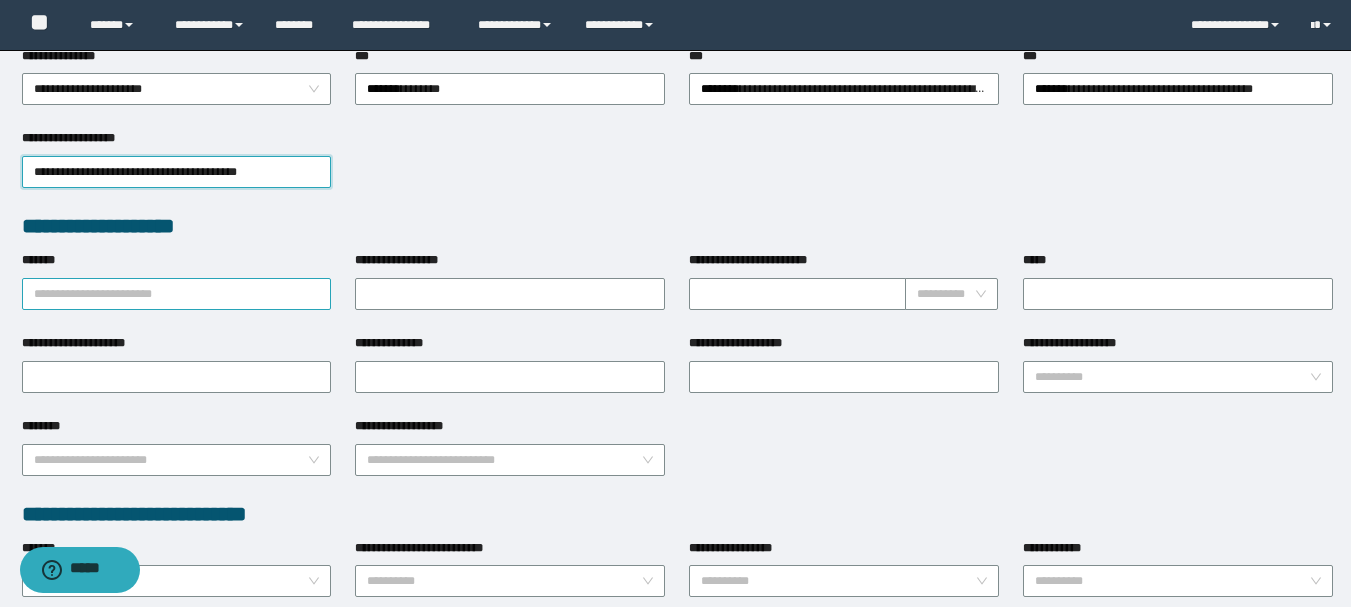 click on "*******" at bounding box center (177, 294) 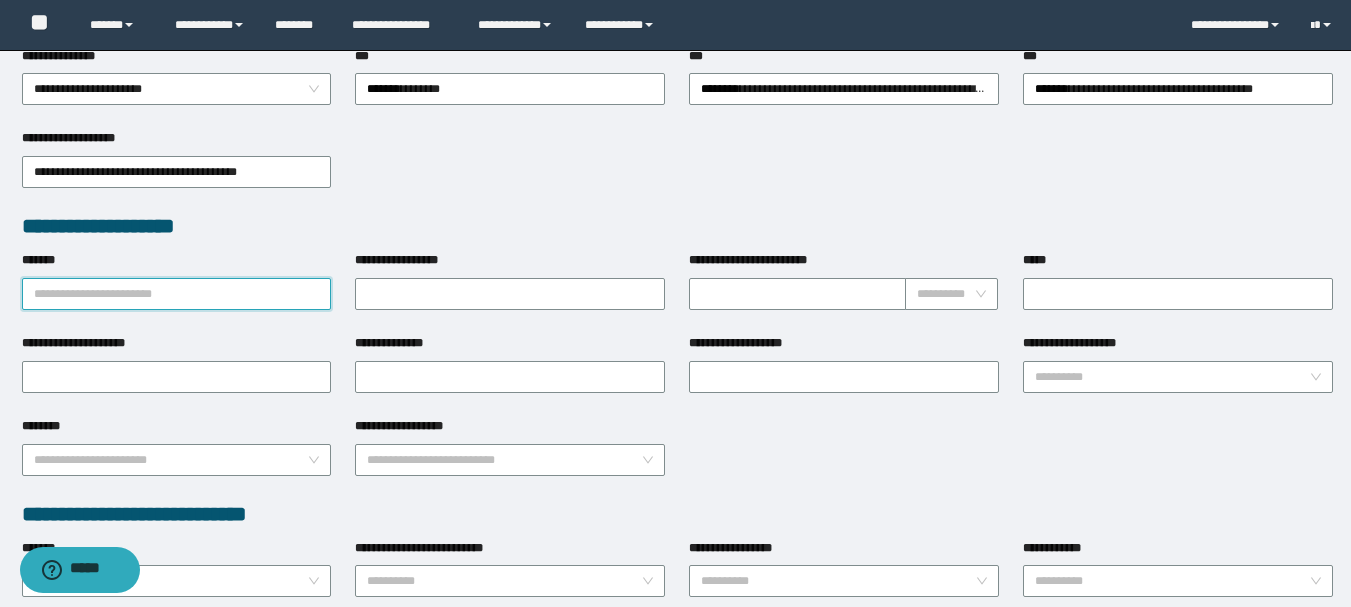 paste on "*********" 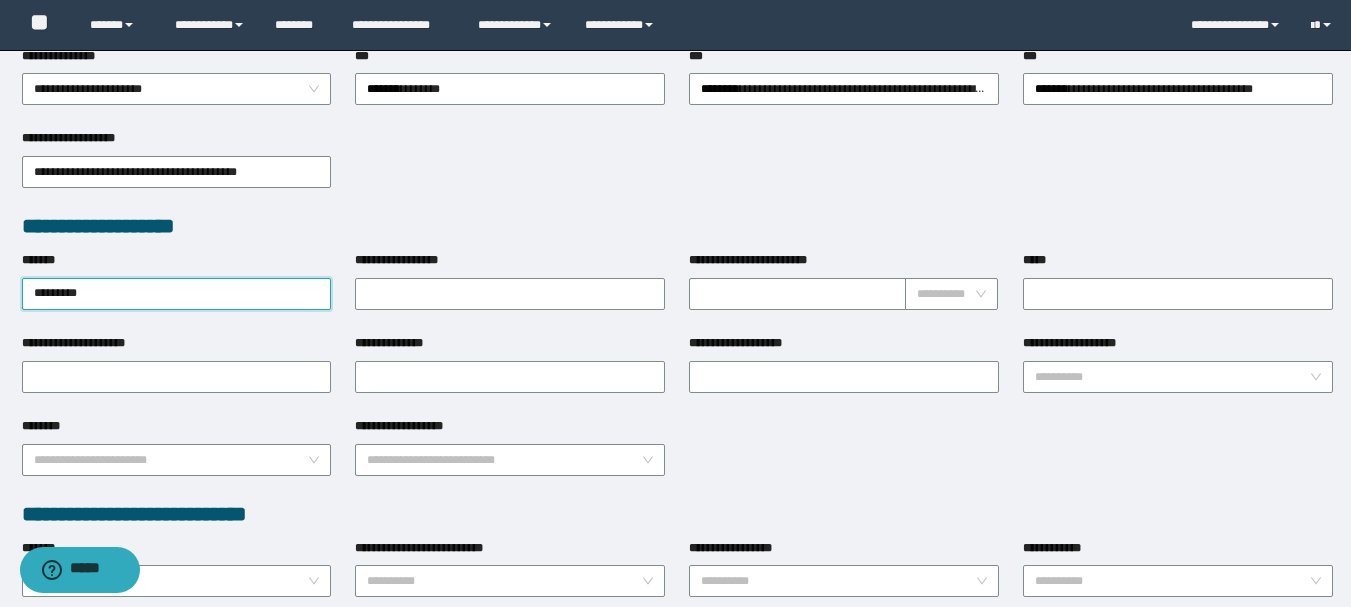 type on "*********" 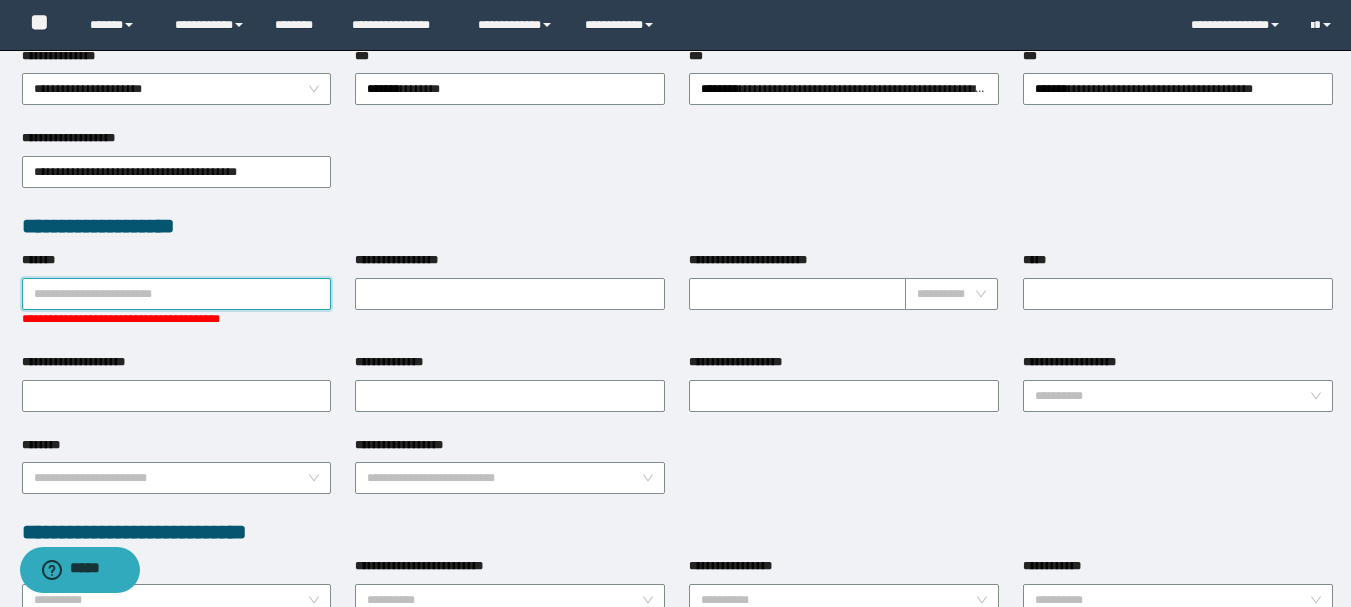 paste on "*********" 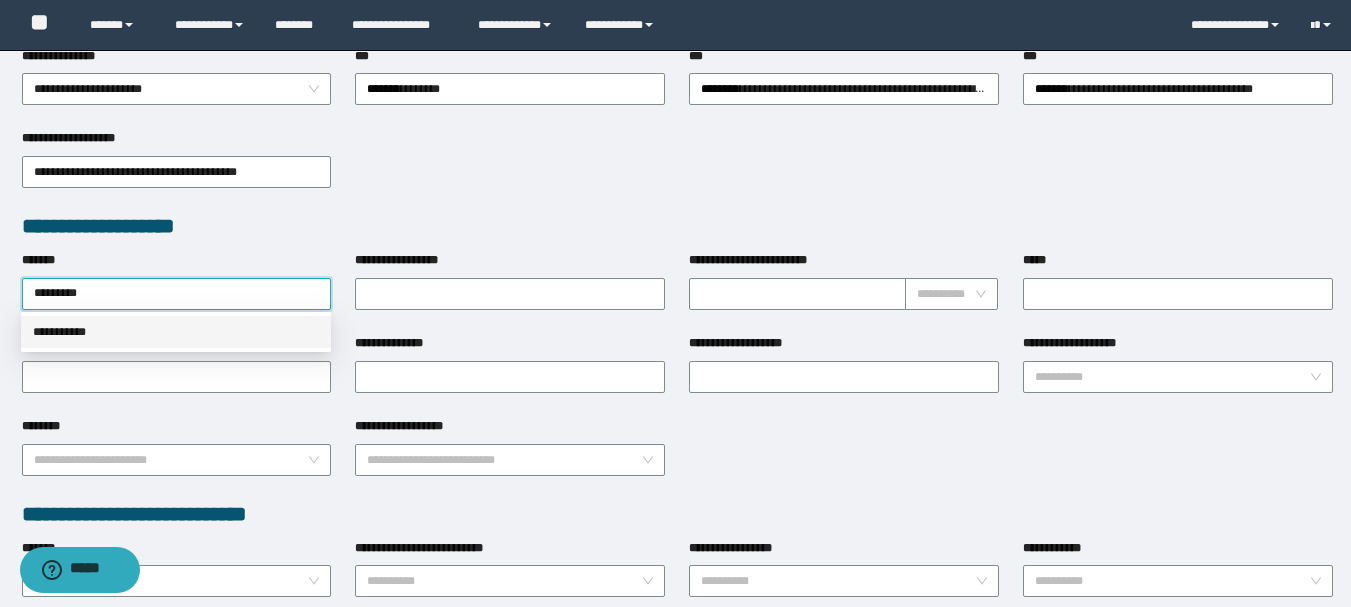 click on "**********" at bounding box center [176, 332] 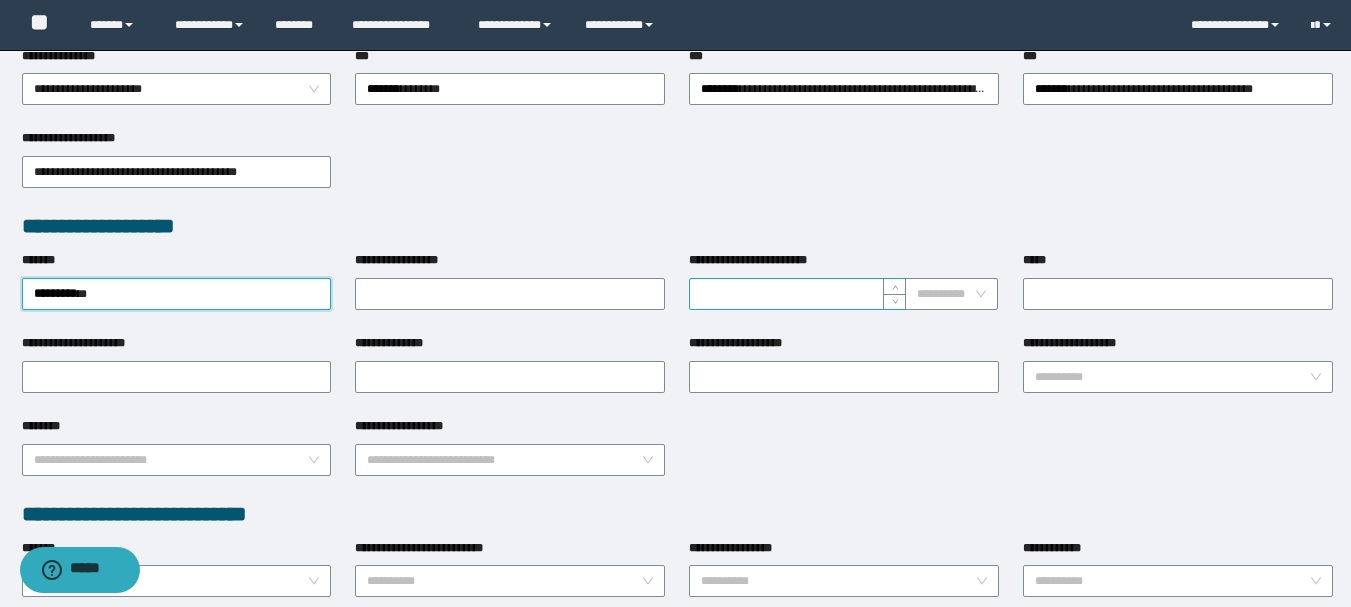 click on "**********" at bounding box center (797, 294) 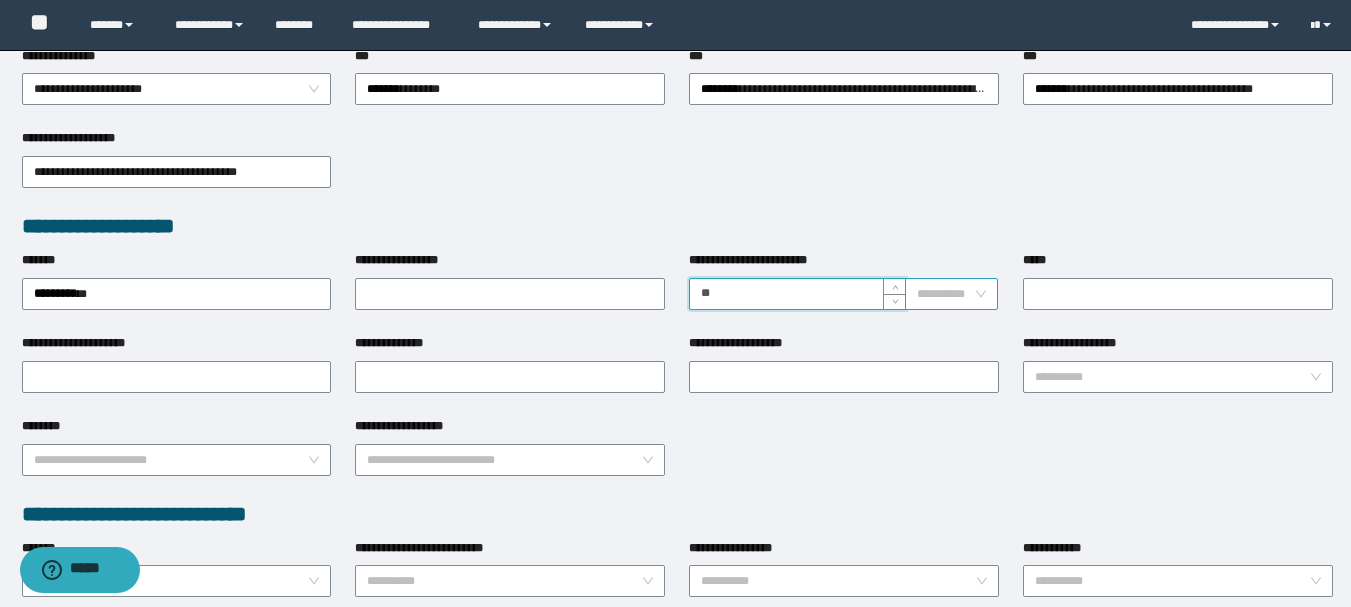 type on "**" 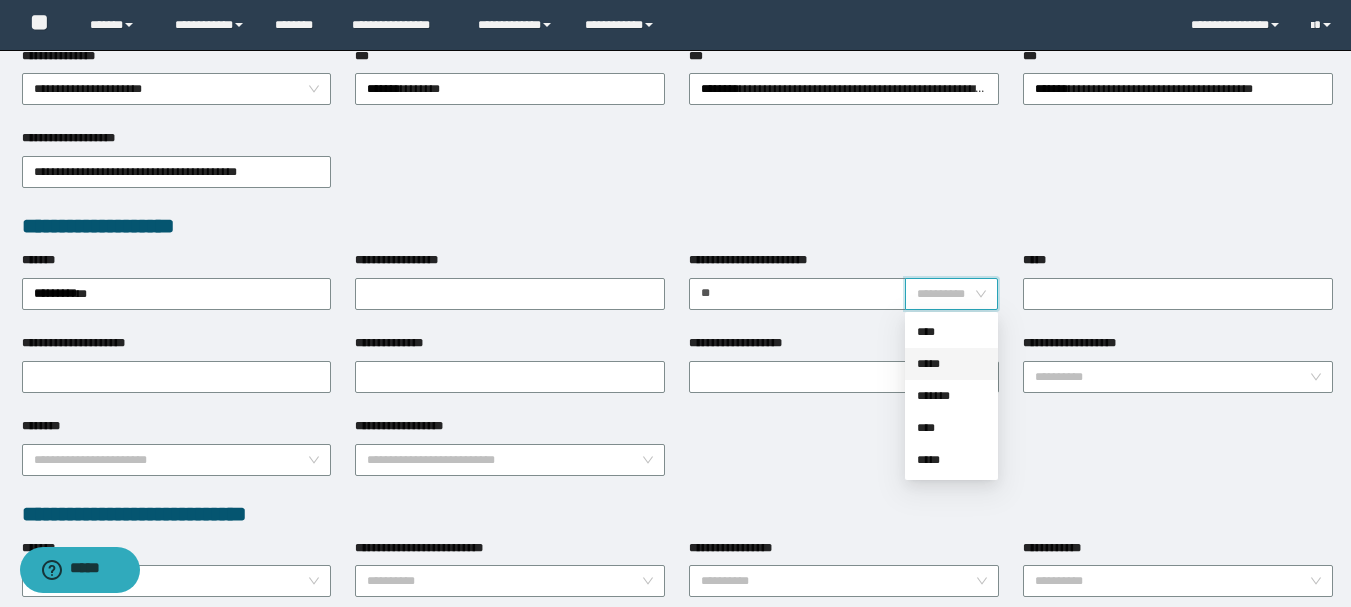click on "*****" at bounding box center (951, 364) 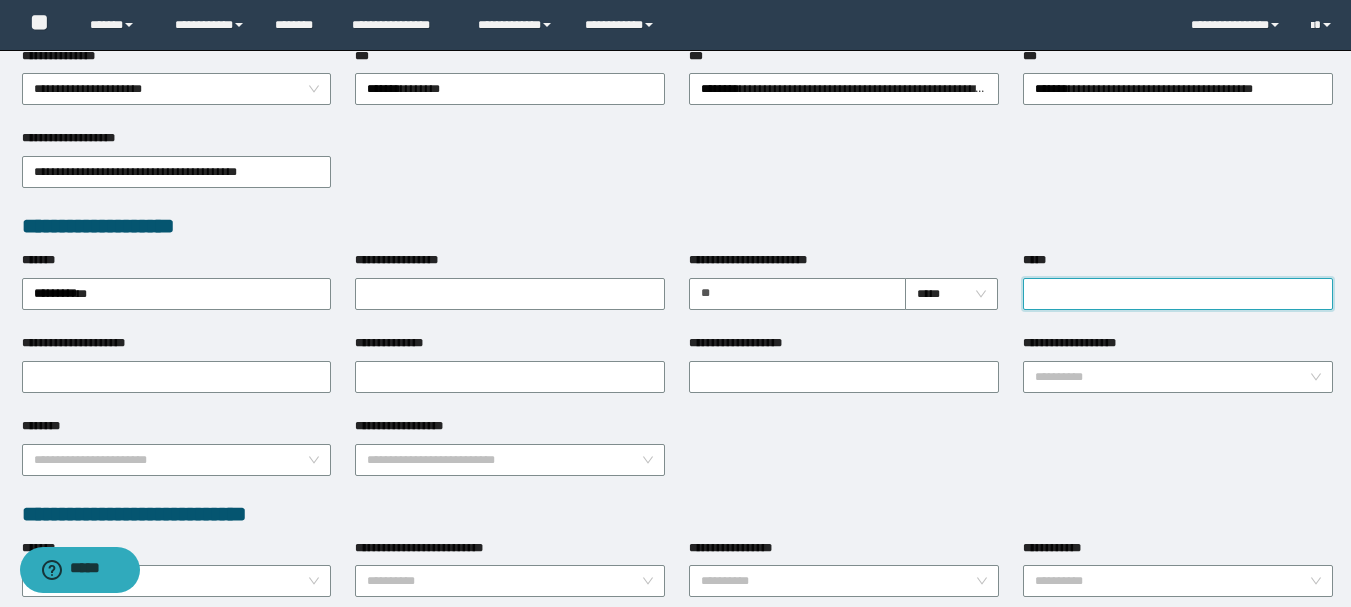 click on "*****" at bounding box center [1178, 294] 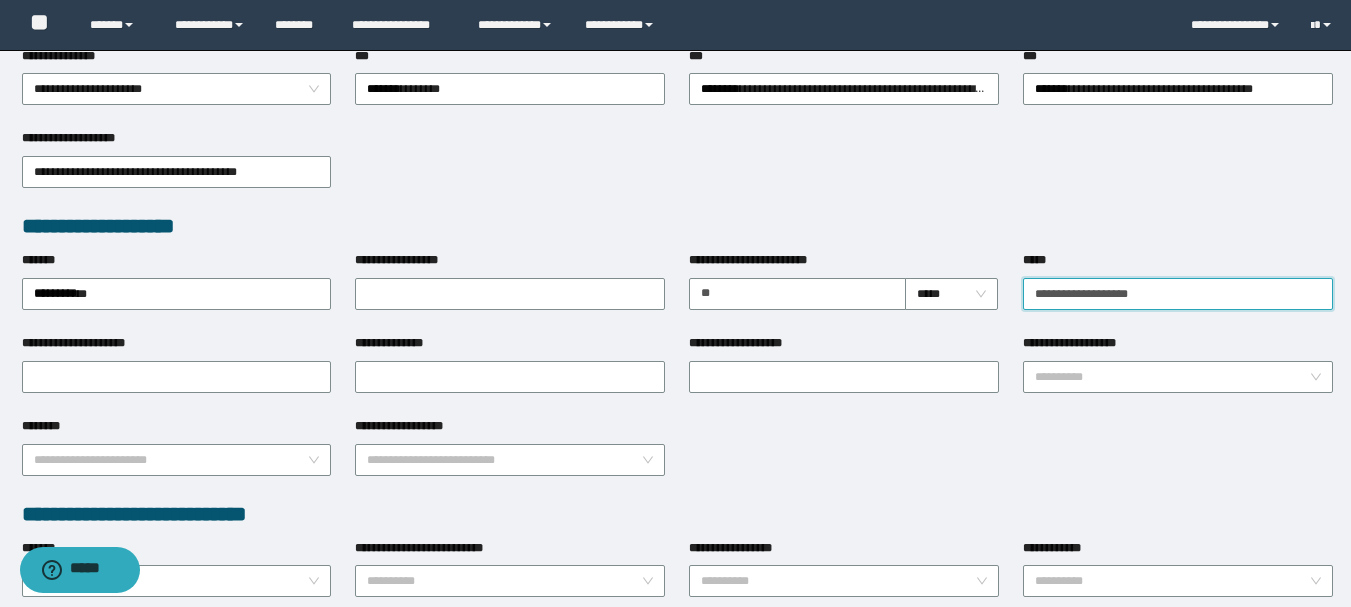 drag, startPoint x: 1164, startPoint y: 293, endPoint x: 979, endPoint y: 311, distance: 185.87361 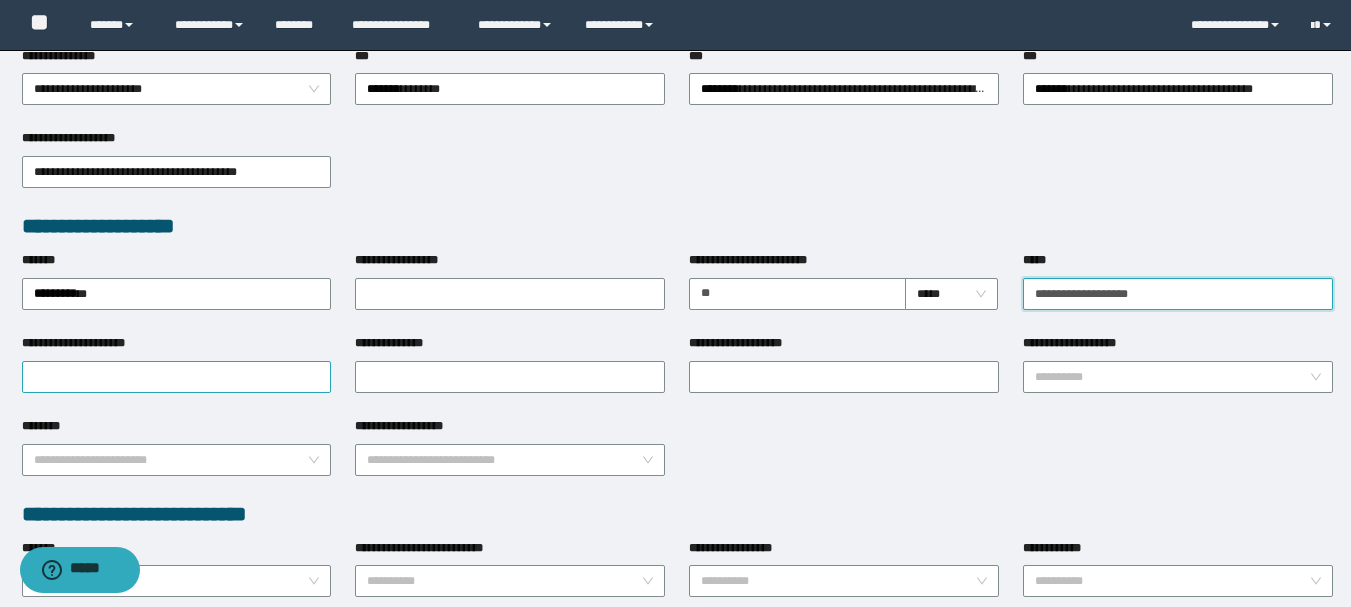 type on "**********" 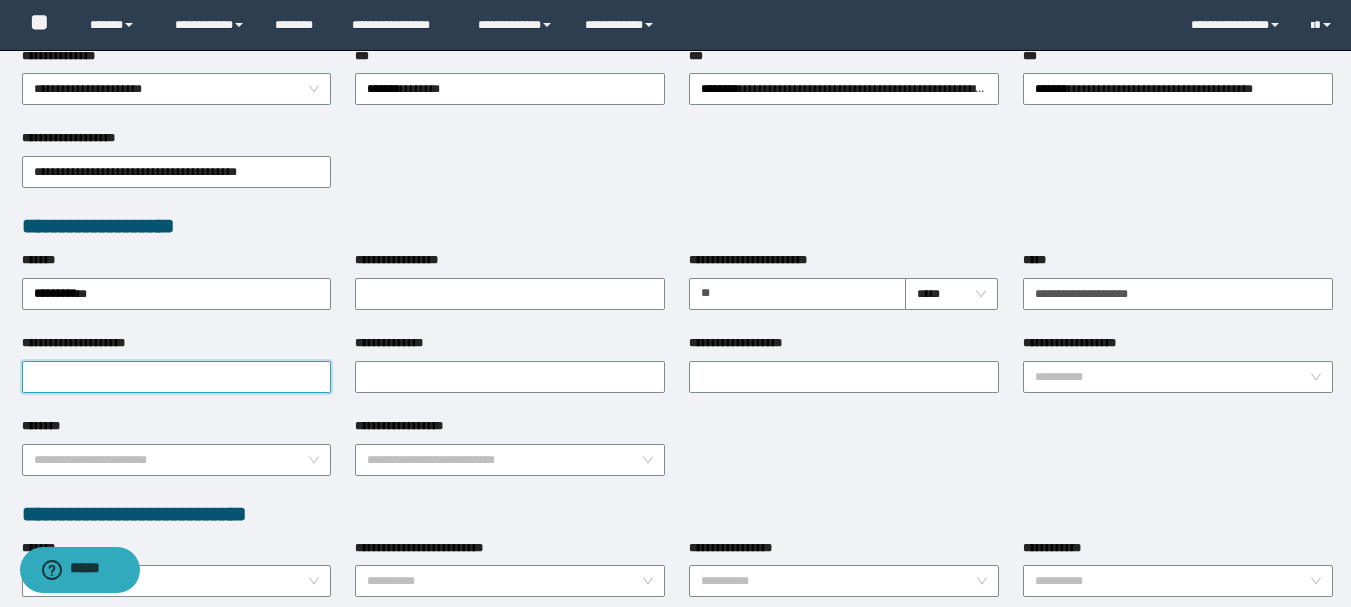 click on "**********" at bounding box center (177, 377) 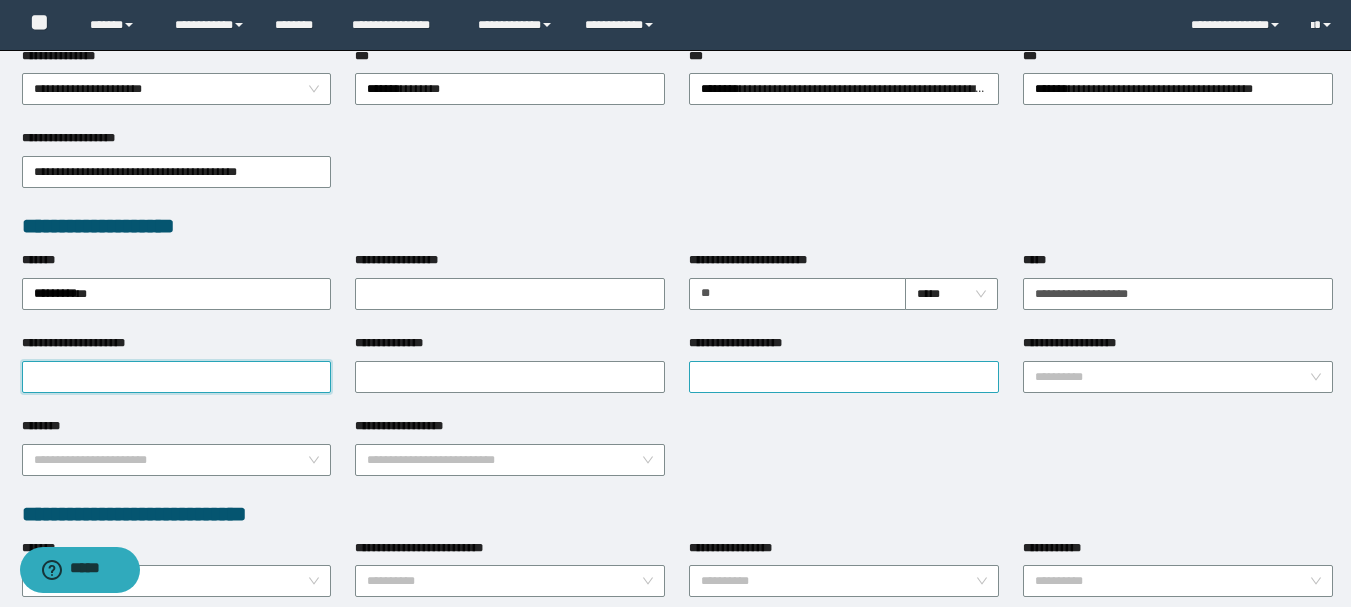 paste on "**********" 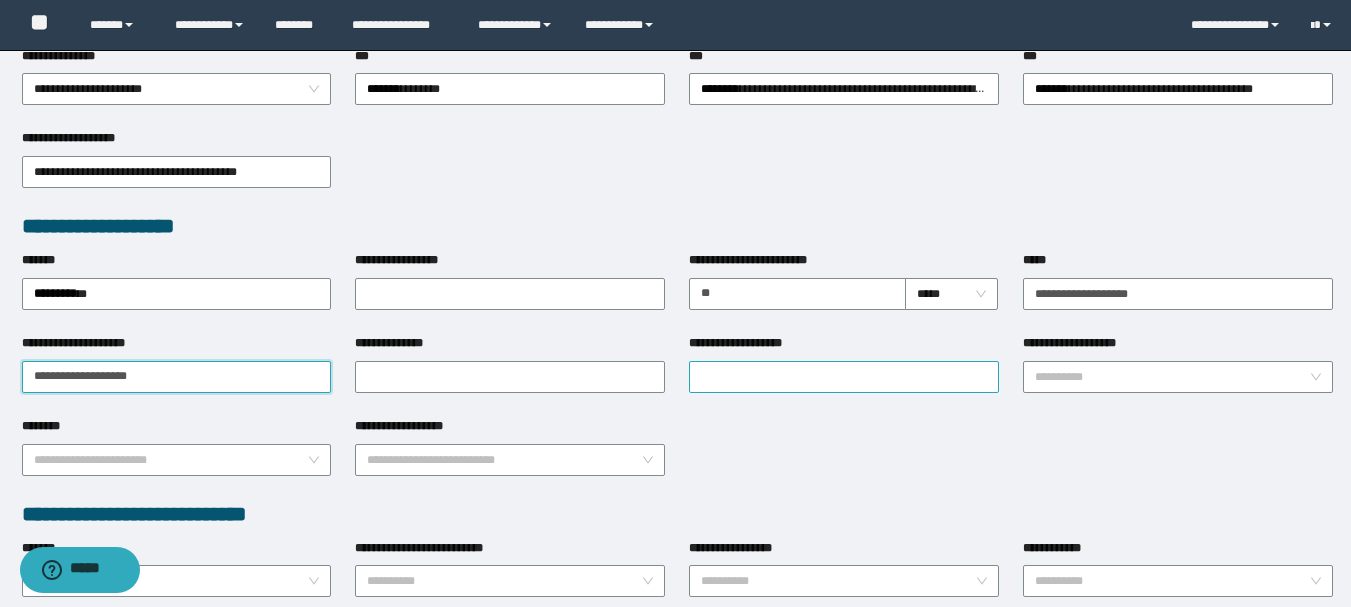 type on "**********" 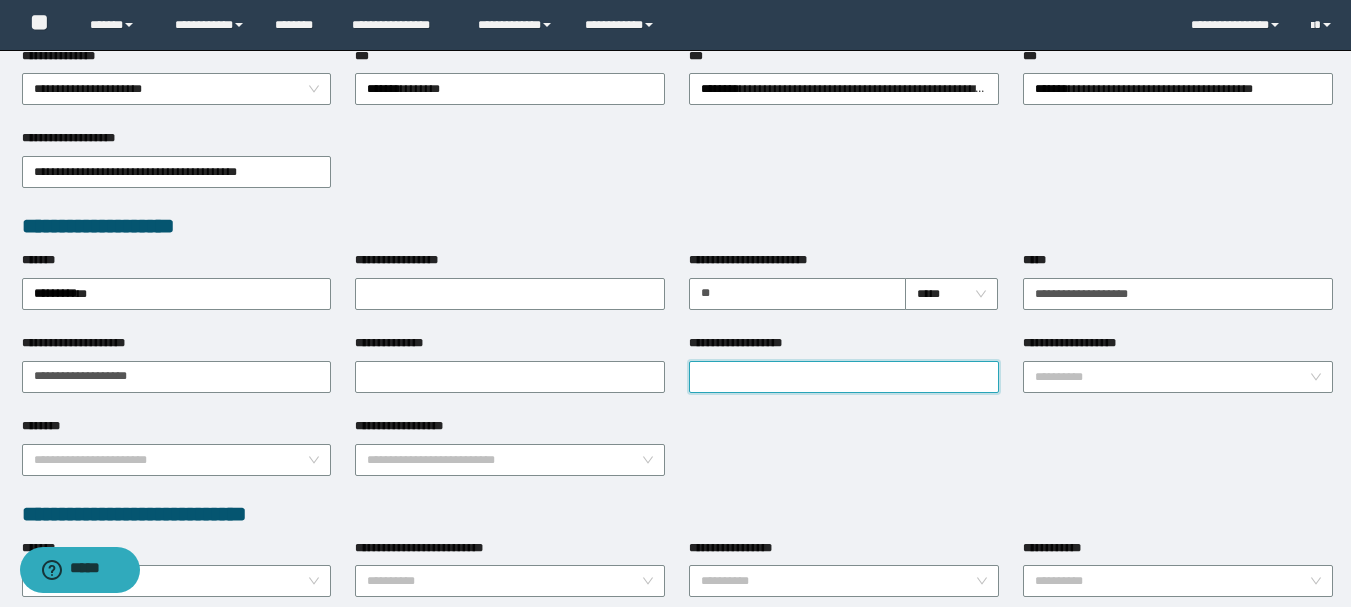 click on "**********" at bounding box center (844, 377) 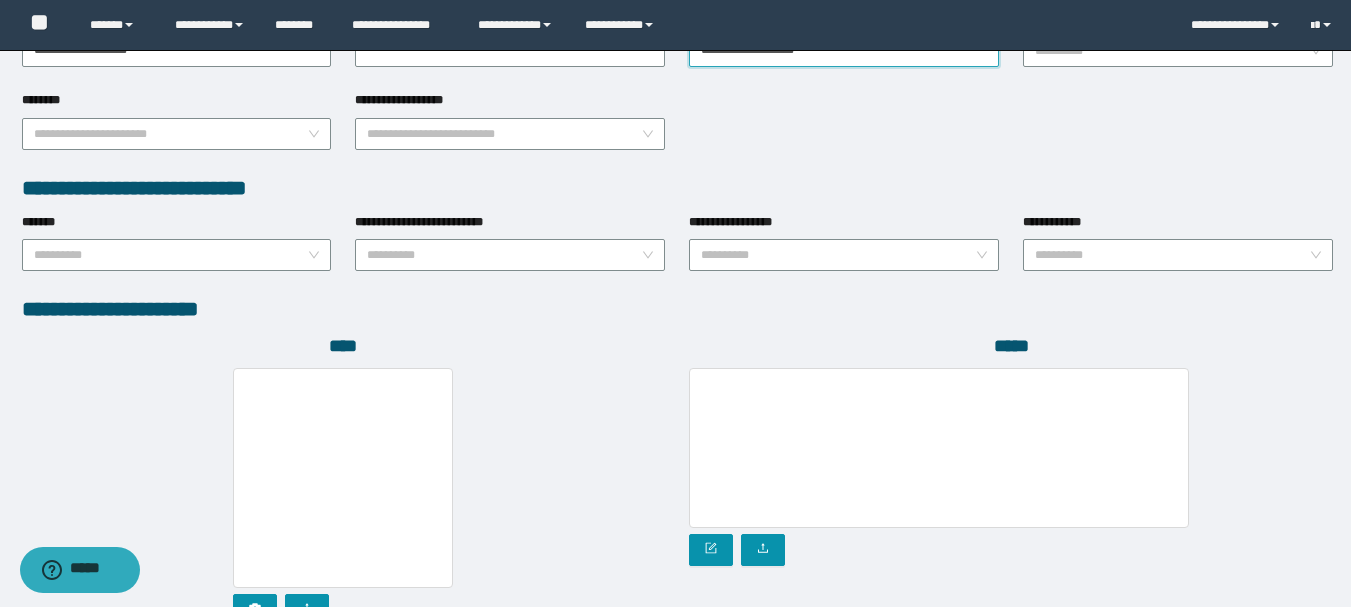 scroll, scrollTop: 1096, scrollLeft: 0, axis: vertical 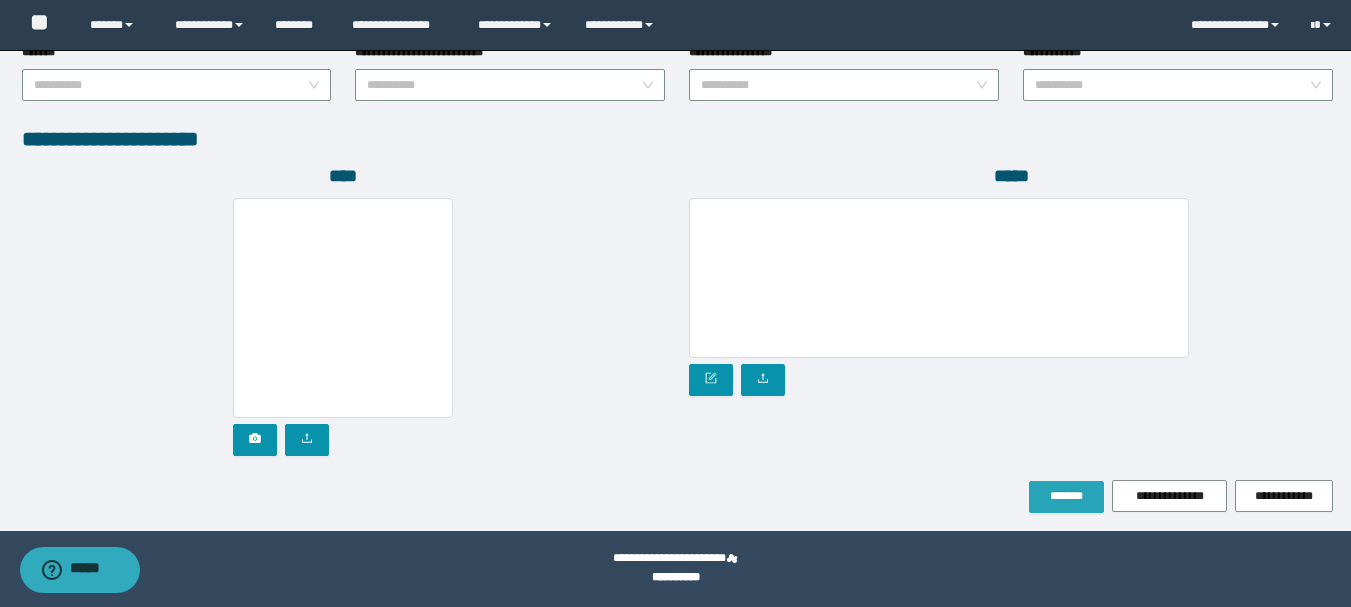 type on "**********" 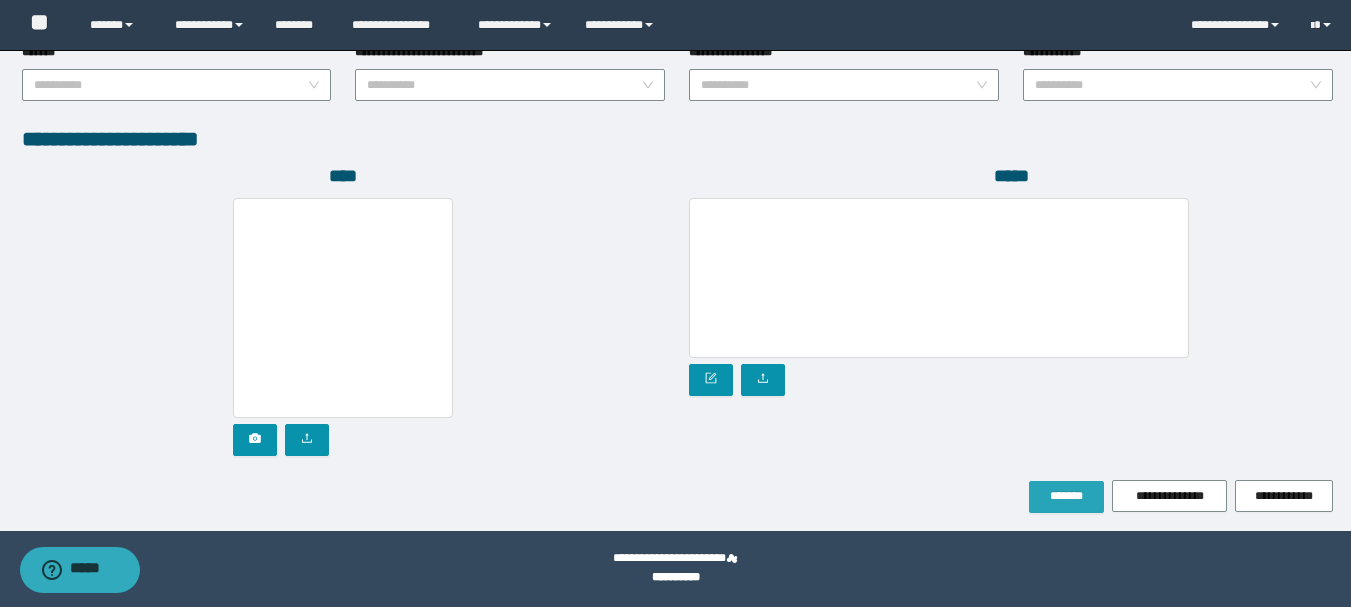 click on "*******" at bounding box center [1066, 496] 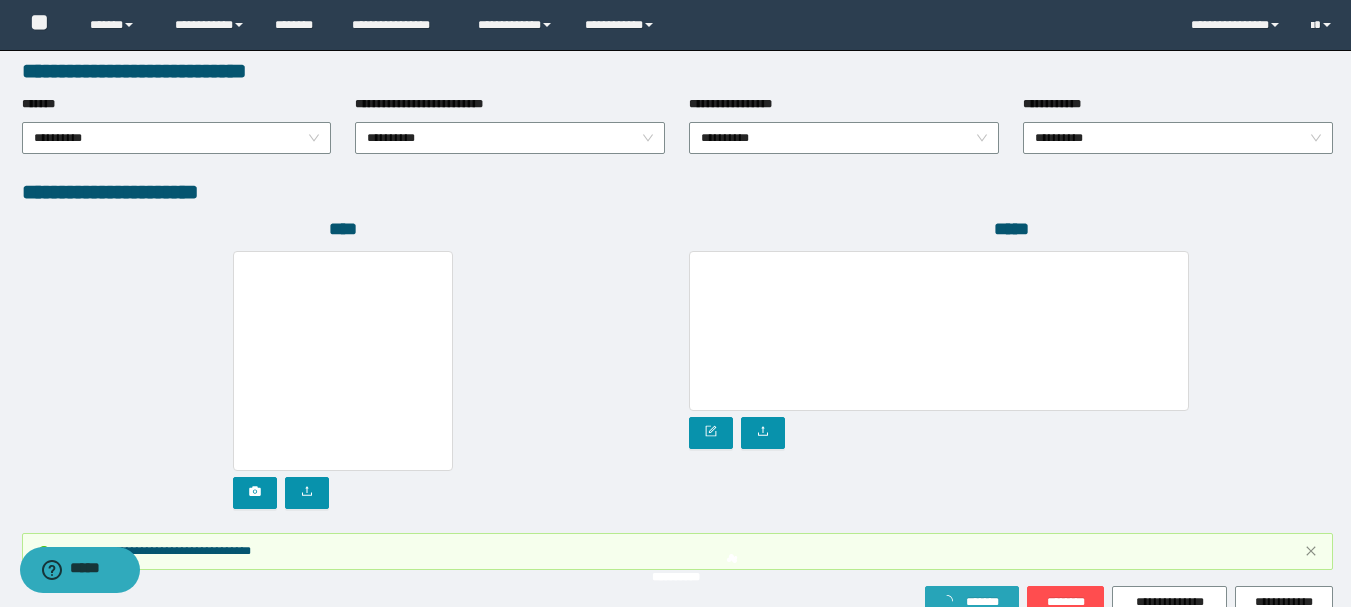 scroll, scrollTop: 1149, scrollLeft: 0, axis: vertical 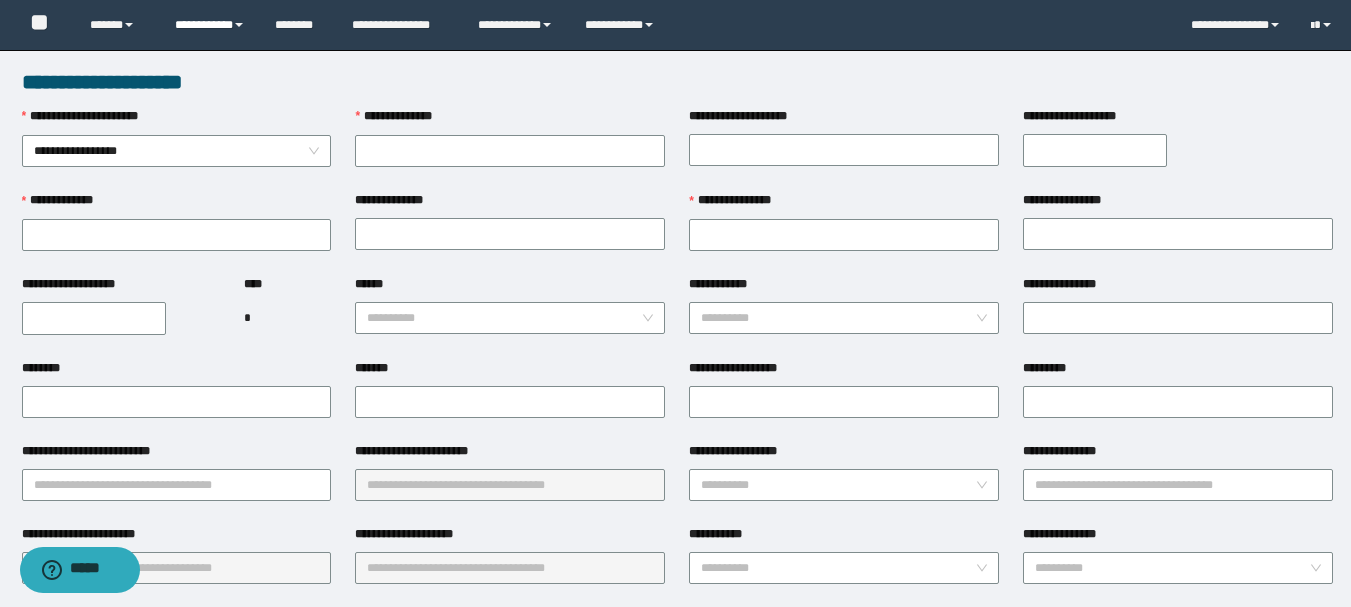 click on "**********" at bounding box center (210, 25) 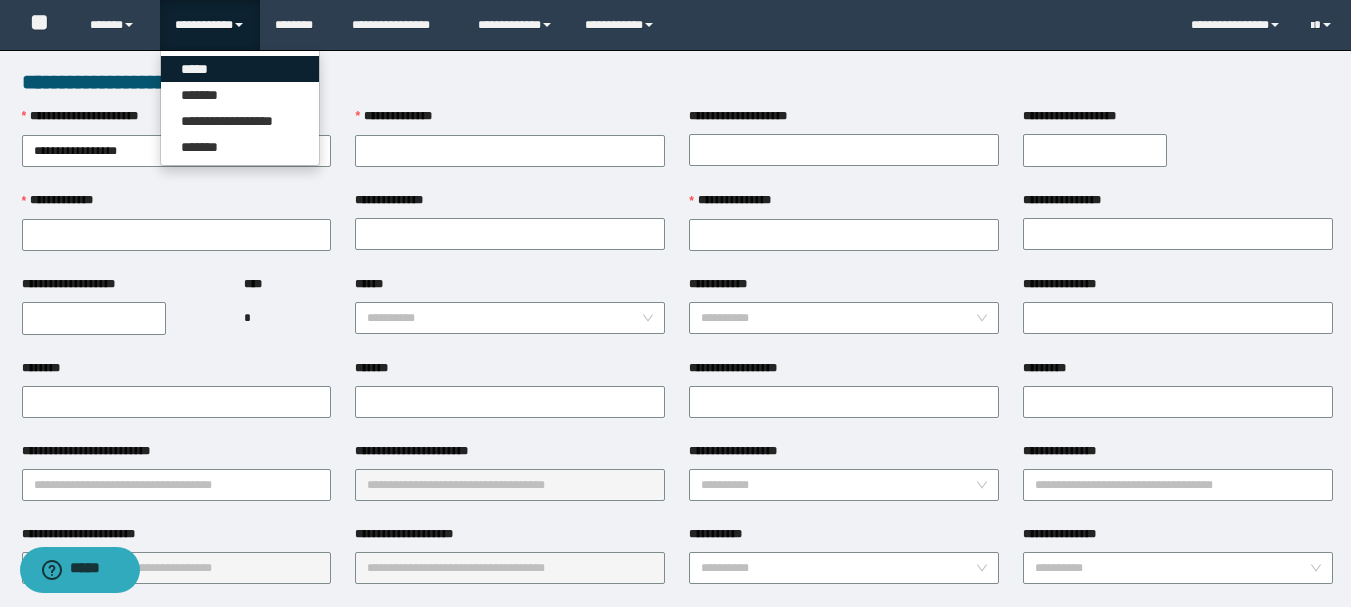 click on "*****" at bounding box center [240, 69] 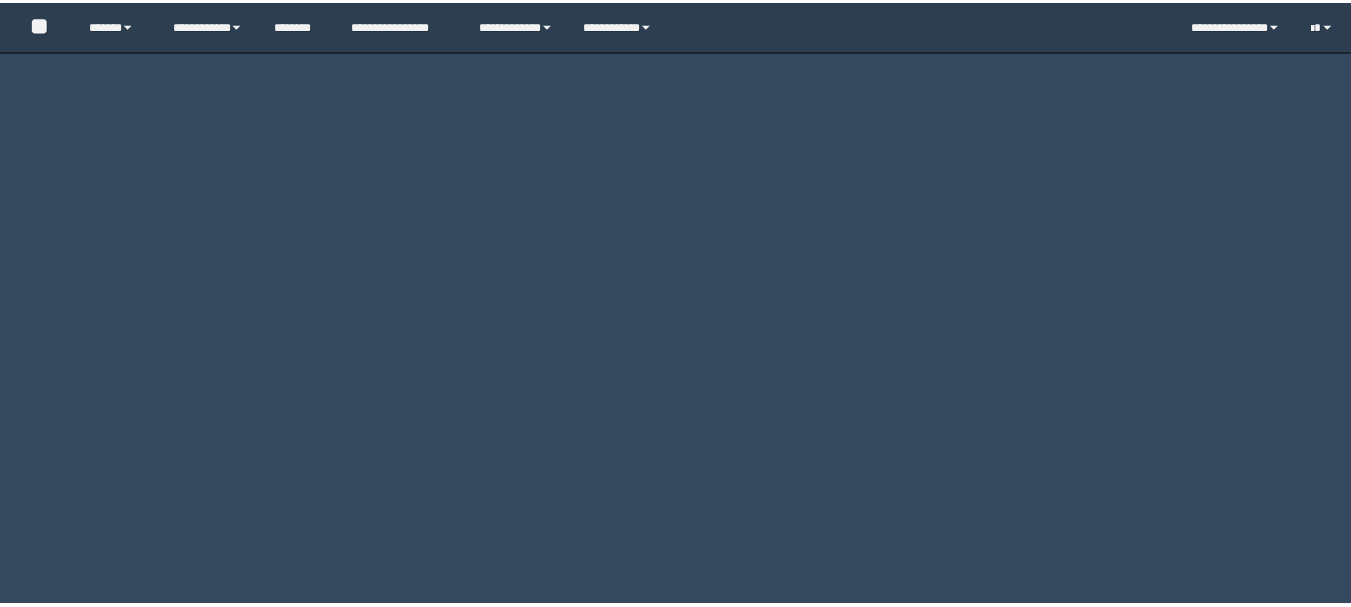 scroll, scrollTop: 0, scrollLeft: 0, axis: both 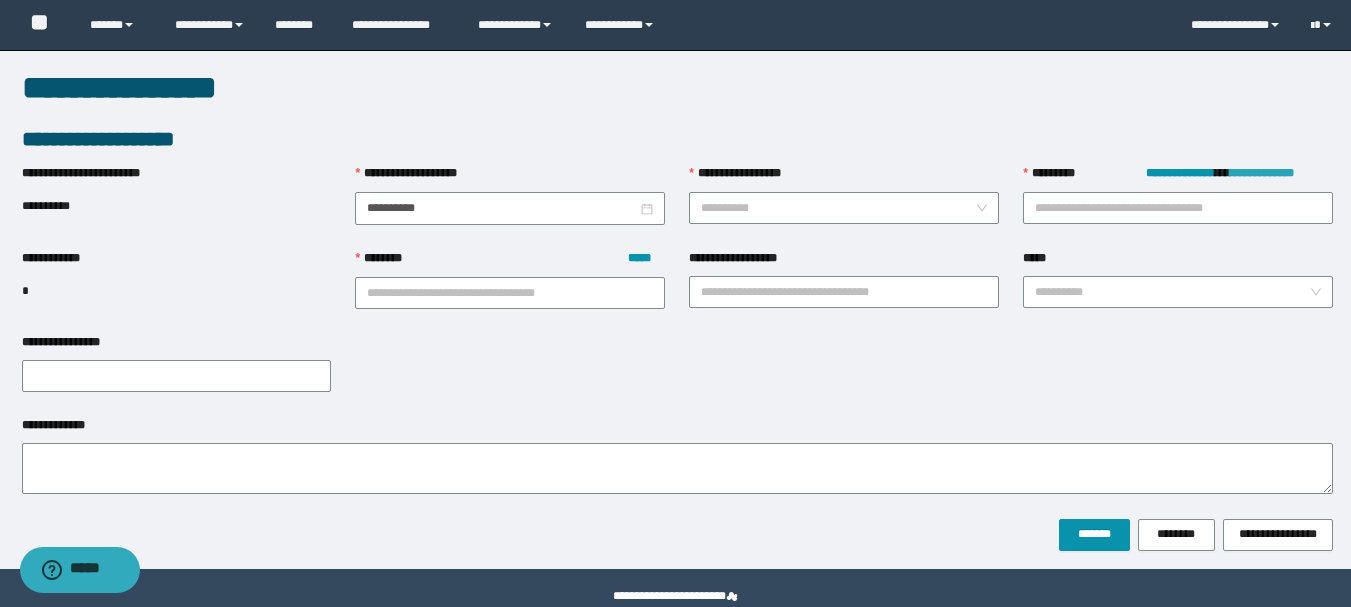 click on "**********" at bounding box center [1262, 173] 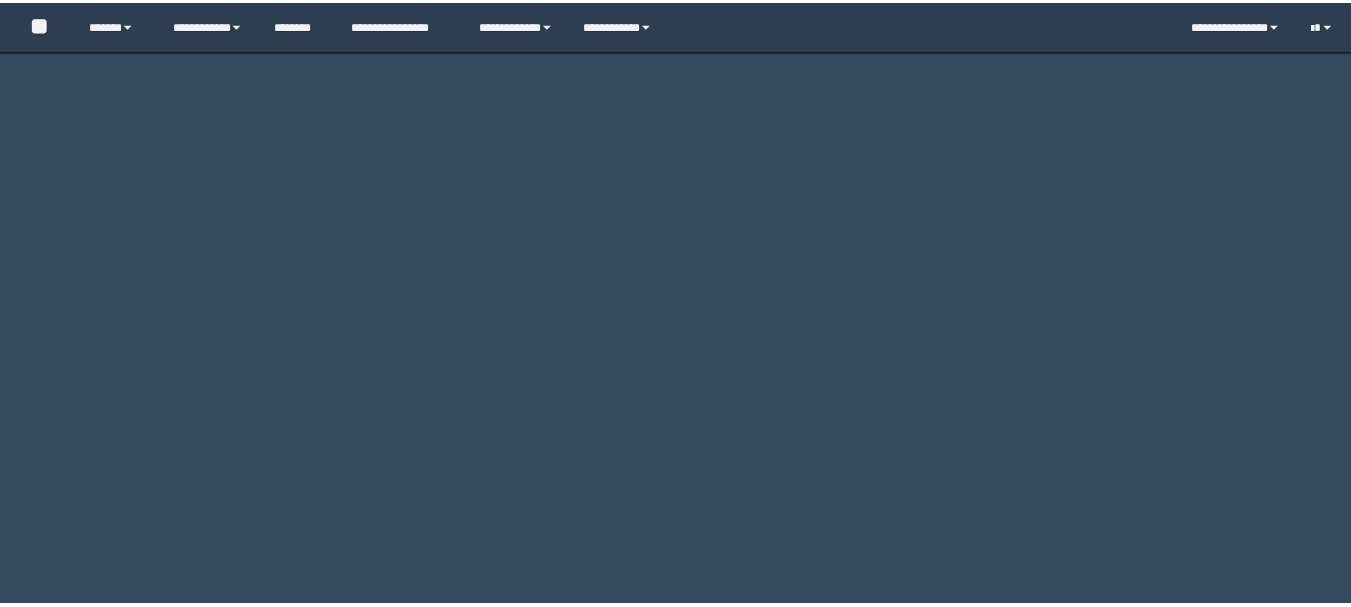 scroll, scrollTop: 0, scrollLeft: 0, axis: both 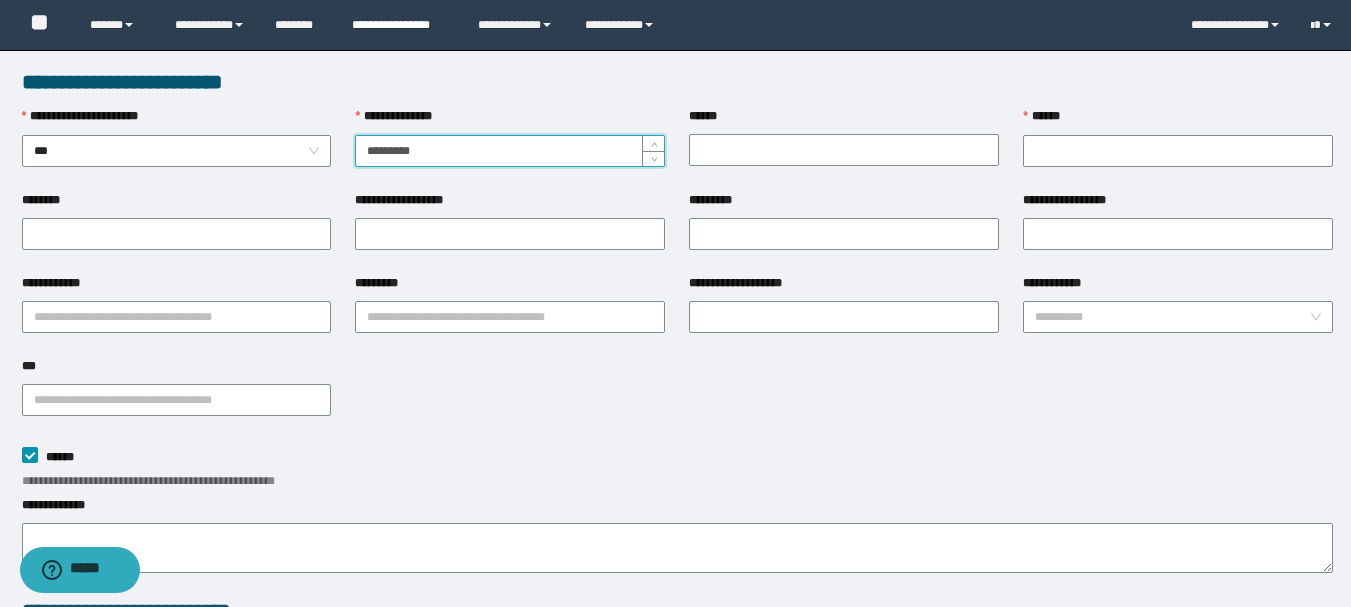 type on "*********" 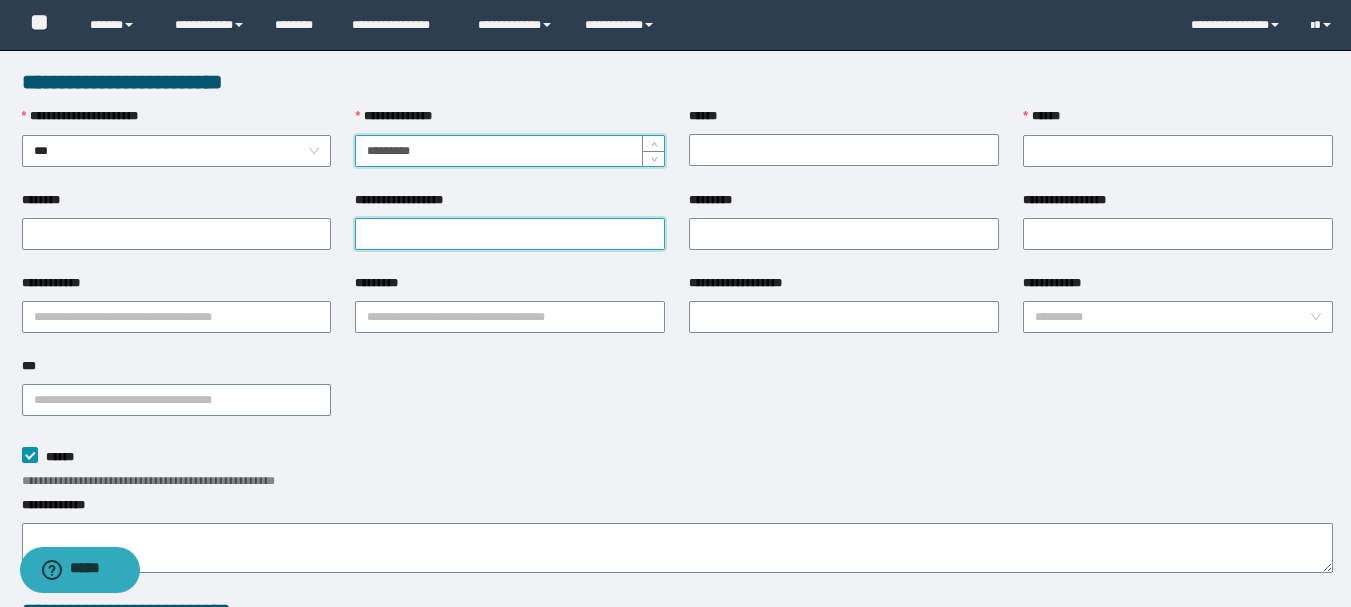 click on "**********" at bounding box center (510, 234) 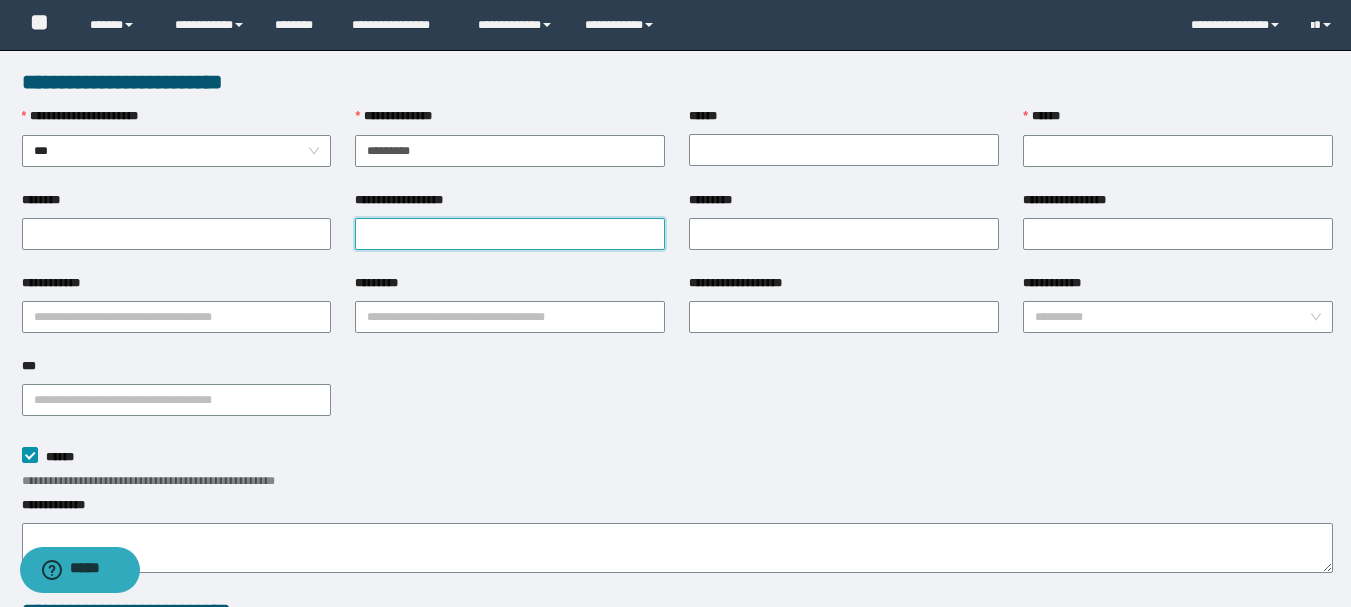 paste on "**********" 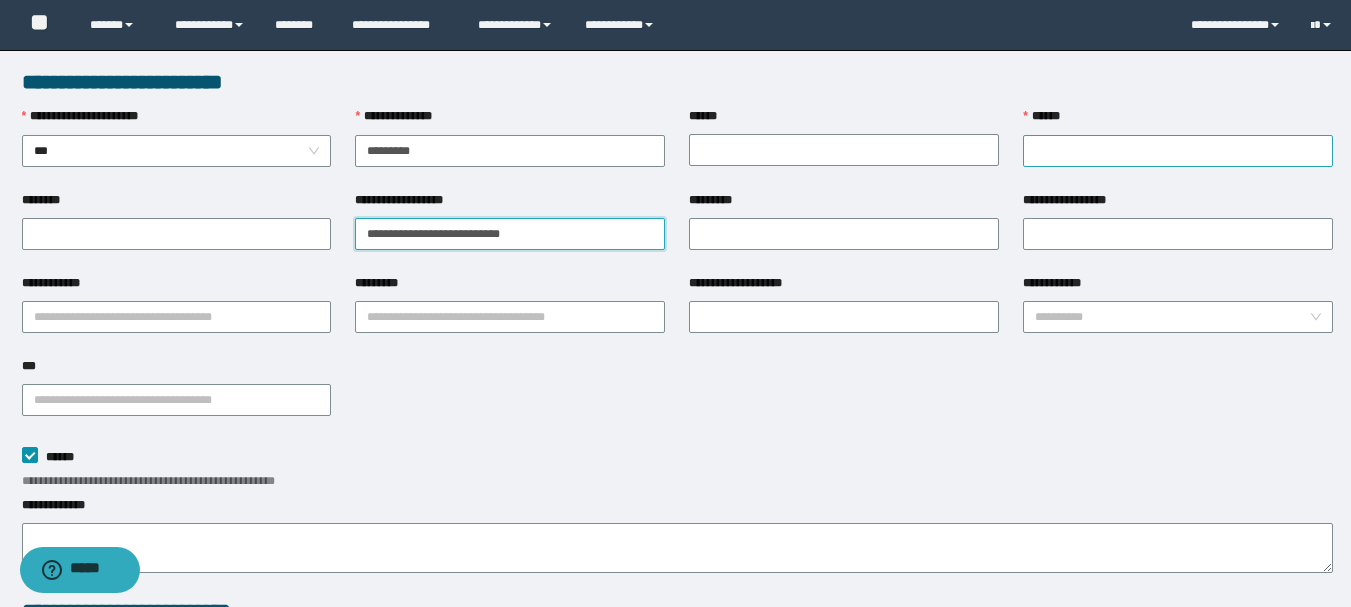 type on "**********" 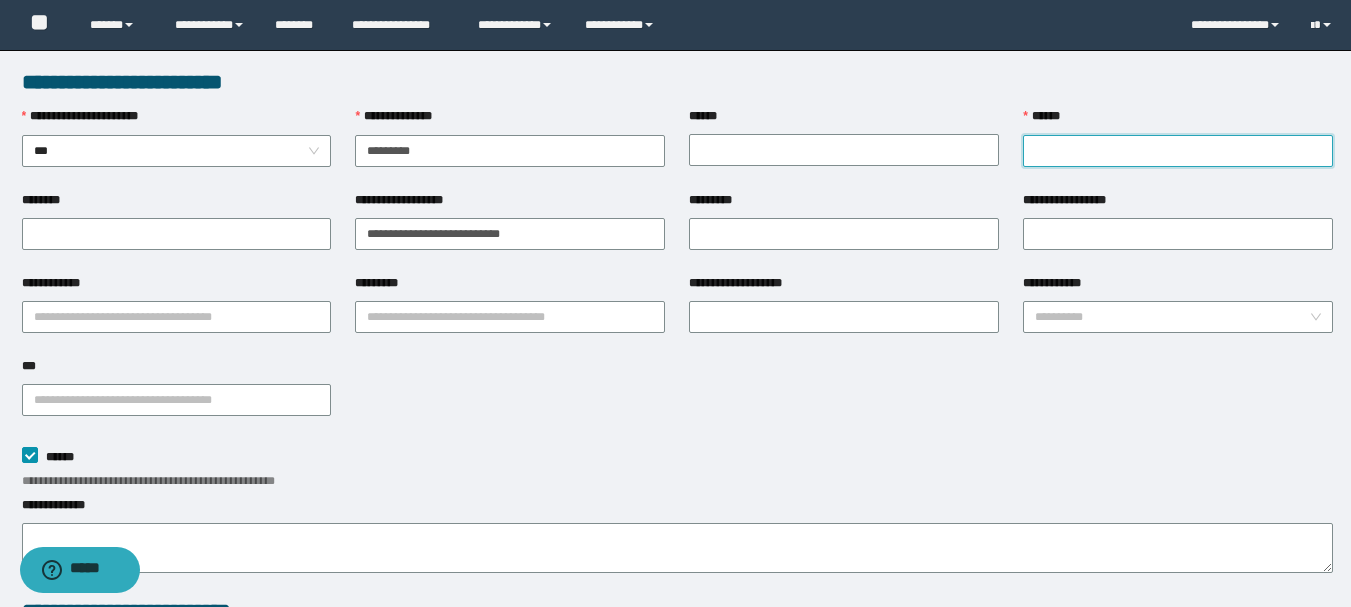 click on "******" at bounding box center [1178, 151] 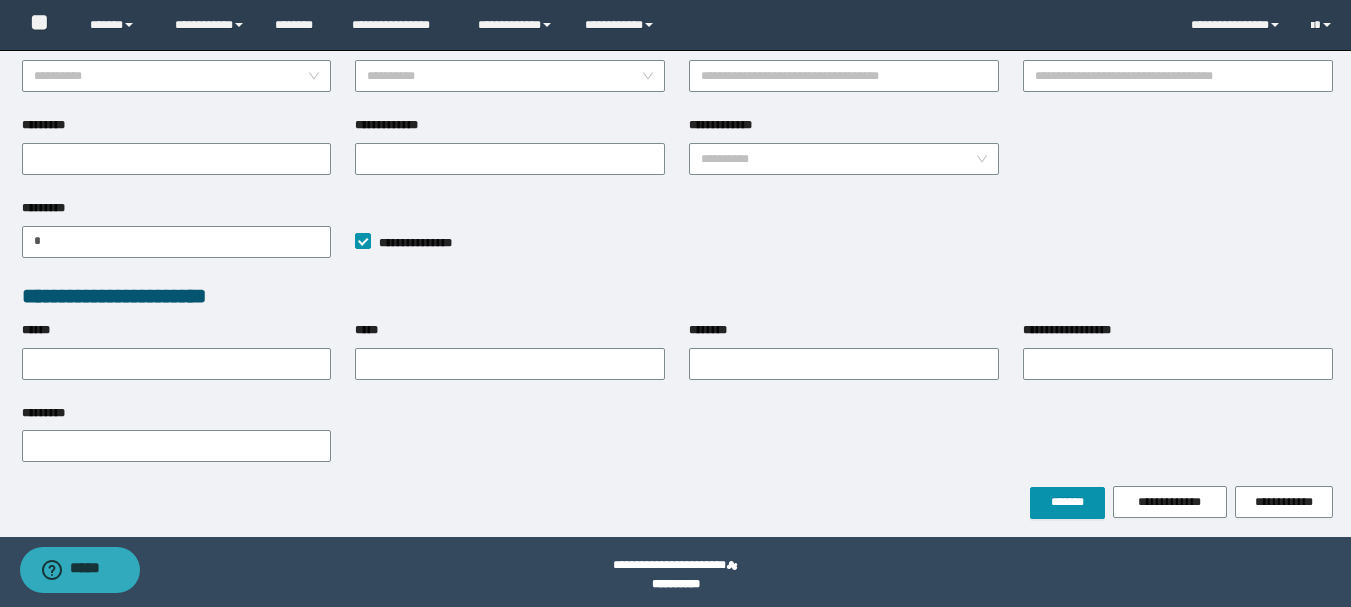 scroll, scrollTop: 610, scrollLeft: 0, axis: vertical 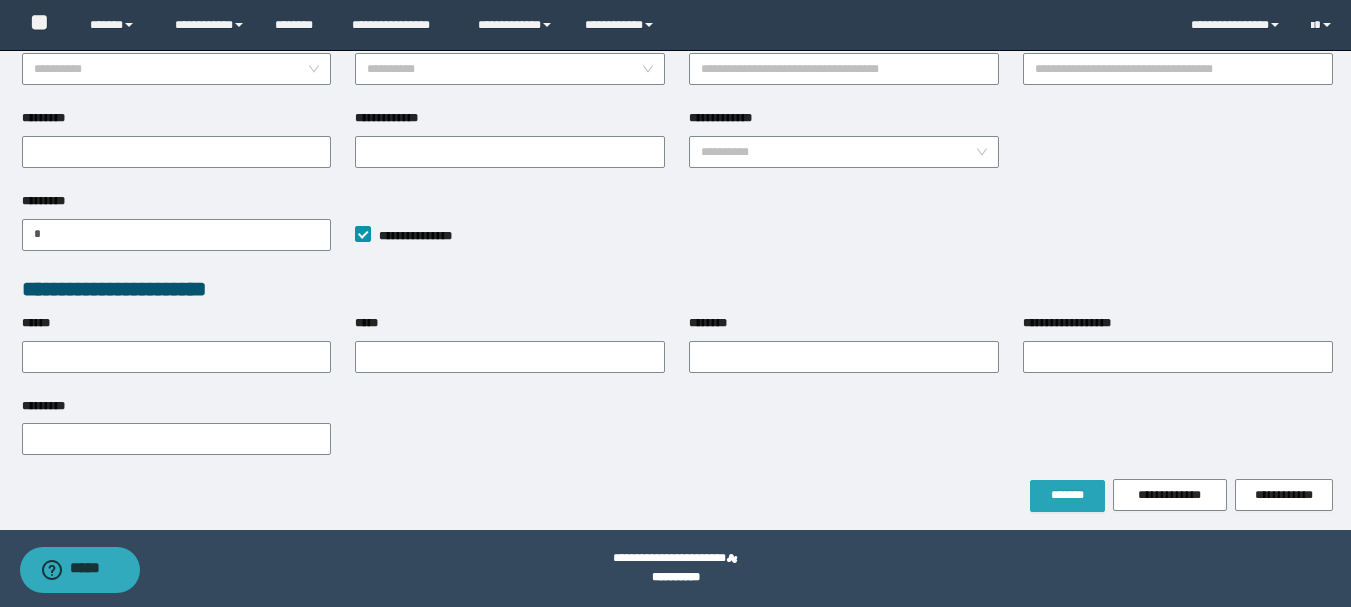 type on "**********" 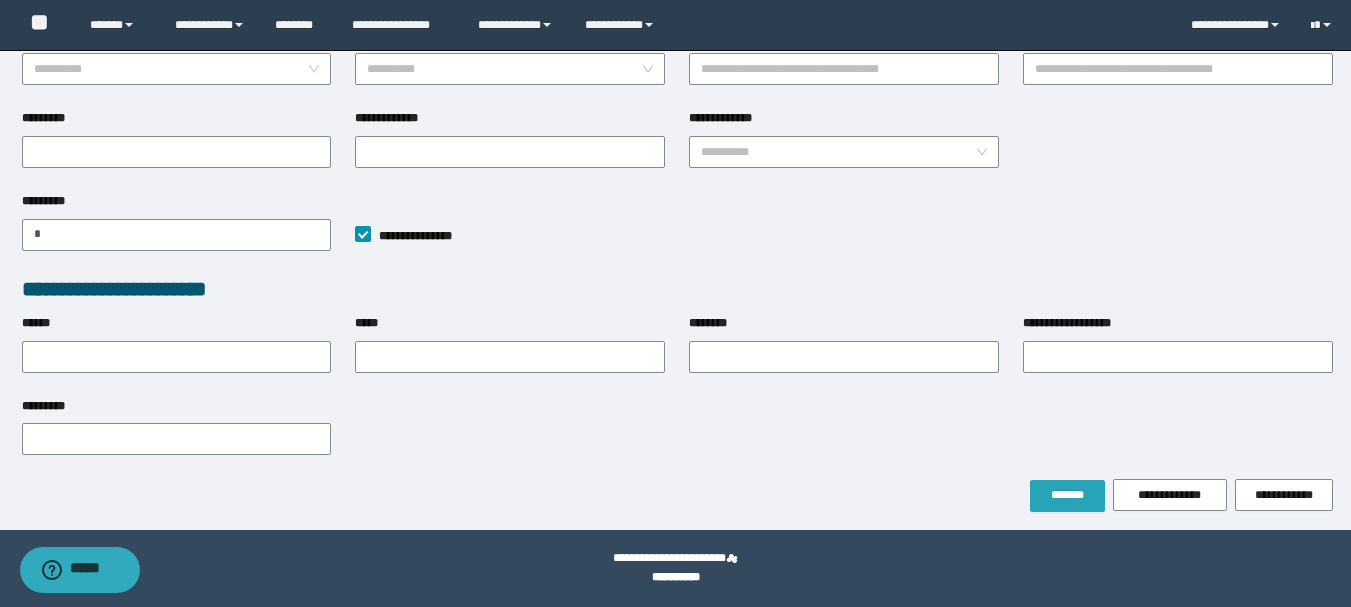 click on "*******" at bounding box center [1067, 495] 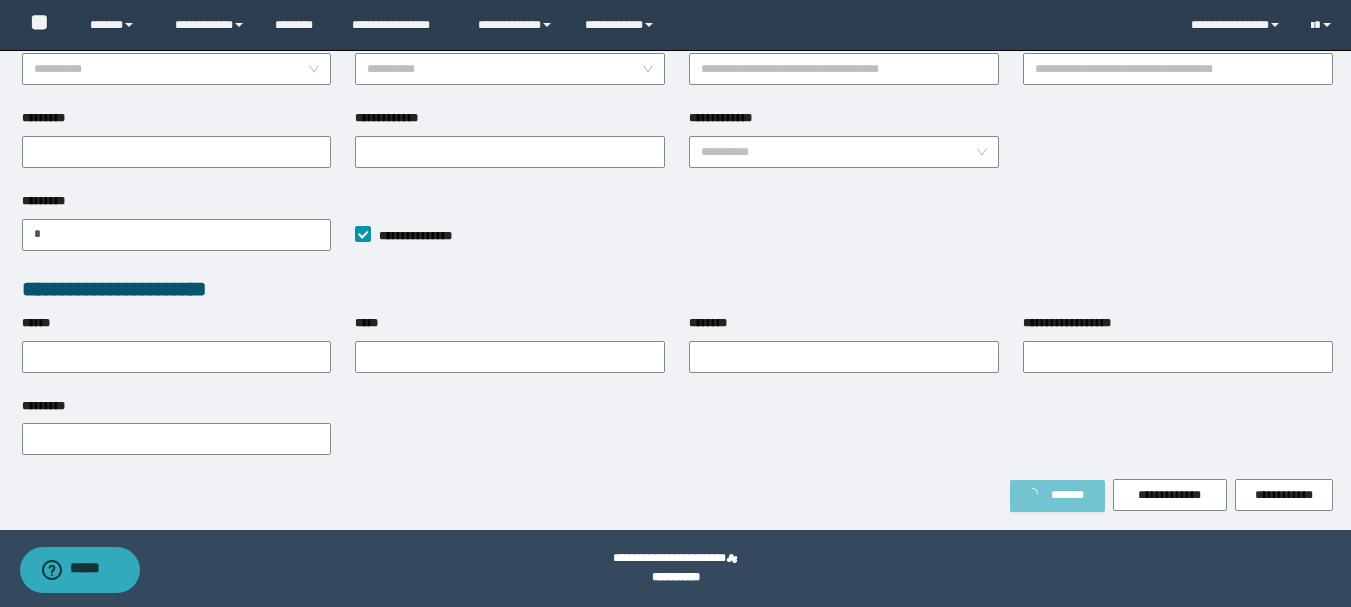 scroll, scrollTop: 662, scrollLeft: 0, axis: vertical 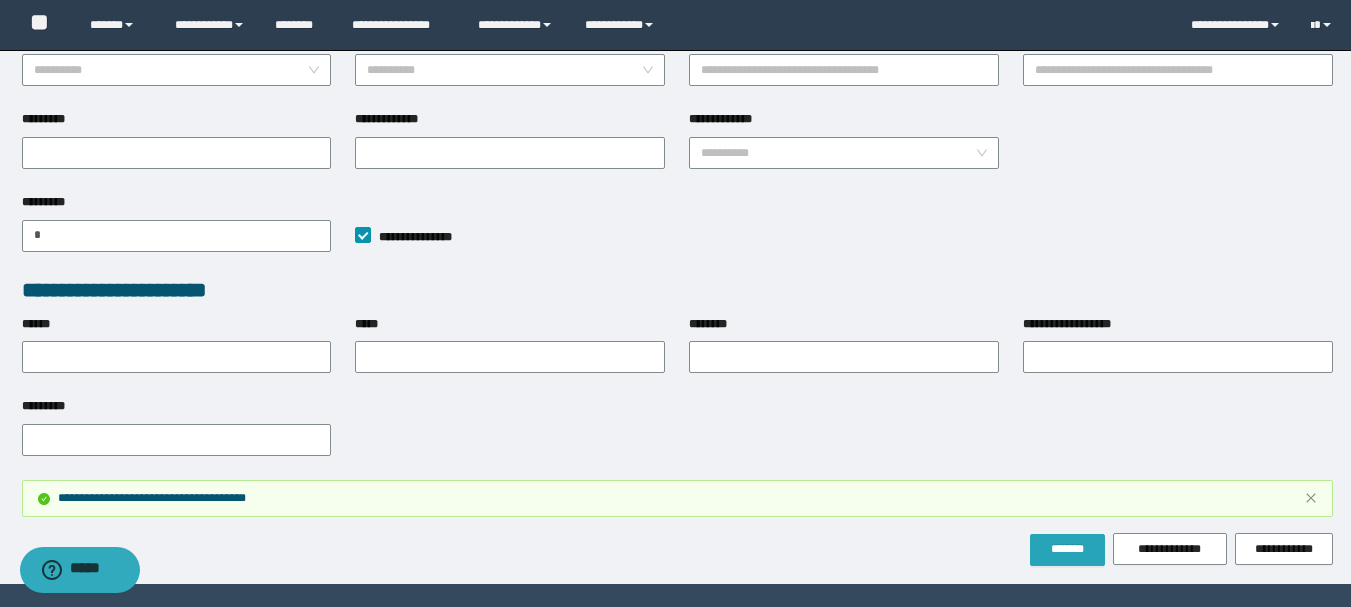type on "**" 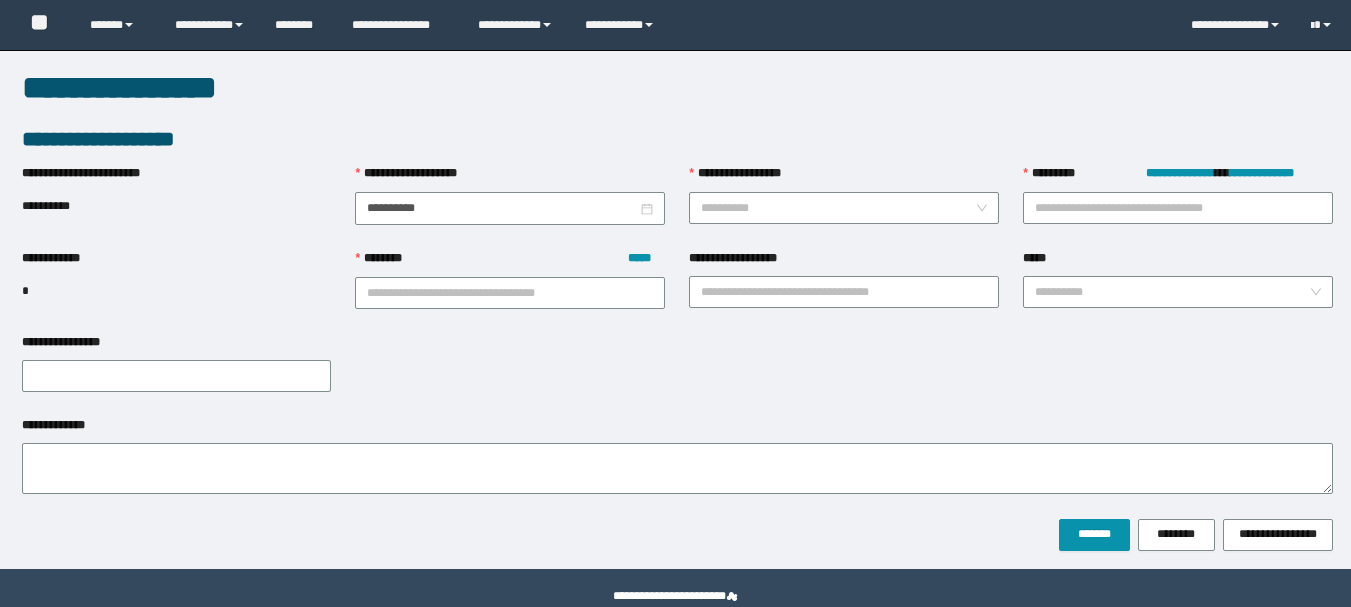 scroll, scrollTop: 0, scrollLeft: 0, axis: both 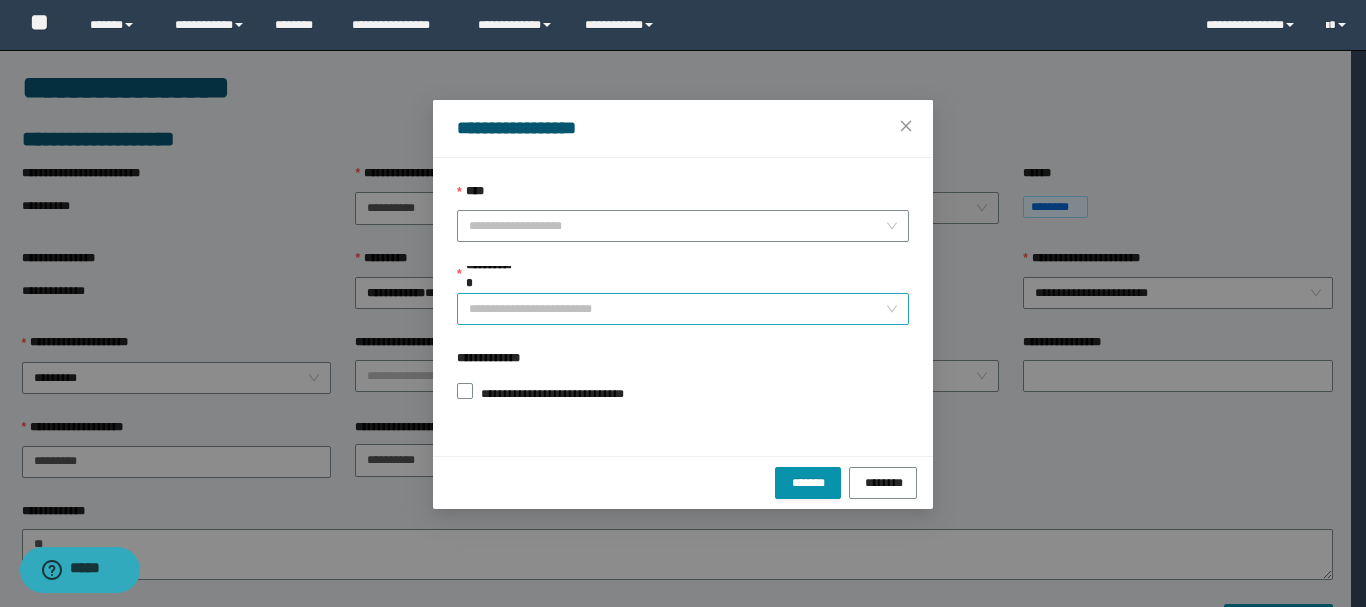 click on "****" at bounding box center (677, 226) 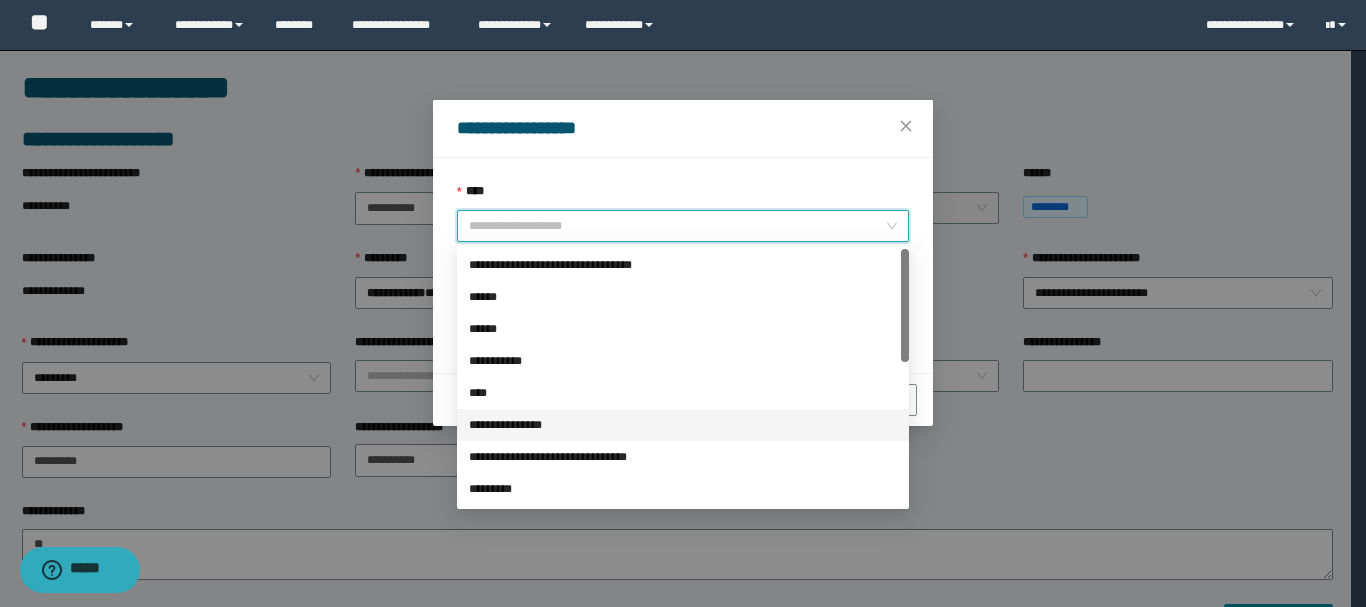 click on "**********" at bounding box center [683, 425] 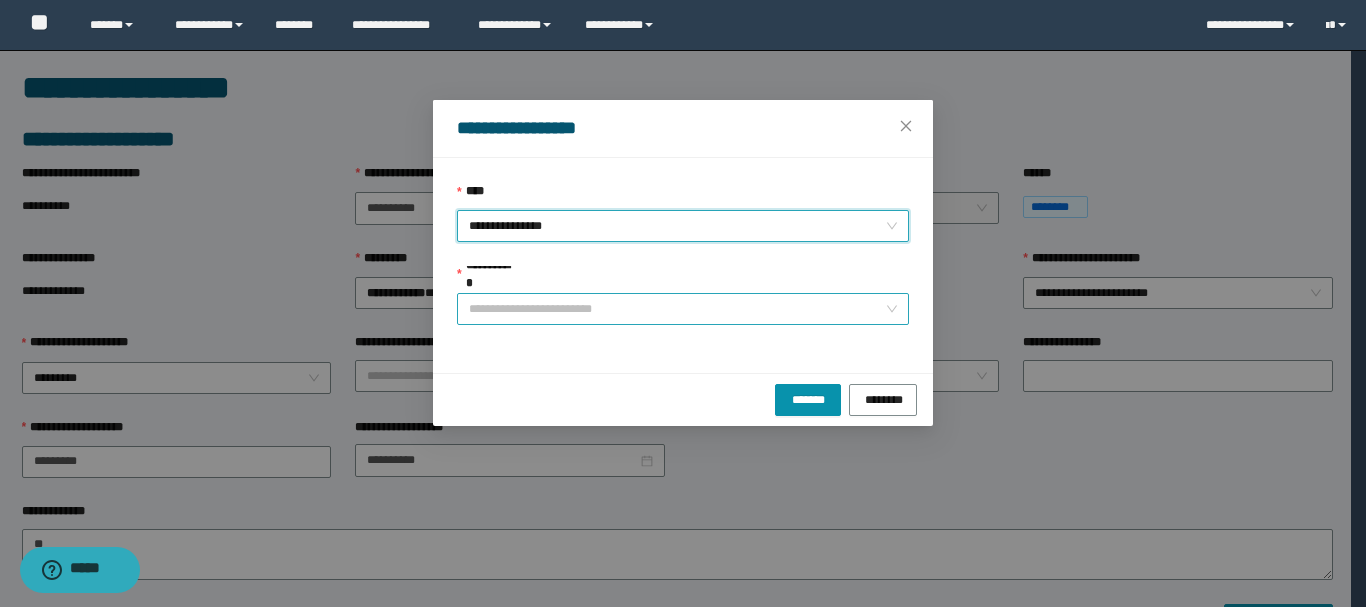 click on "**********" at bounding box center [677, 309] 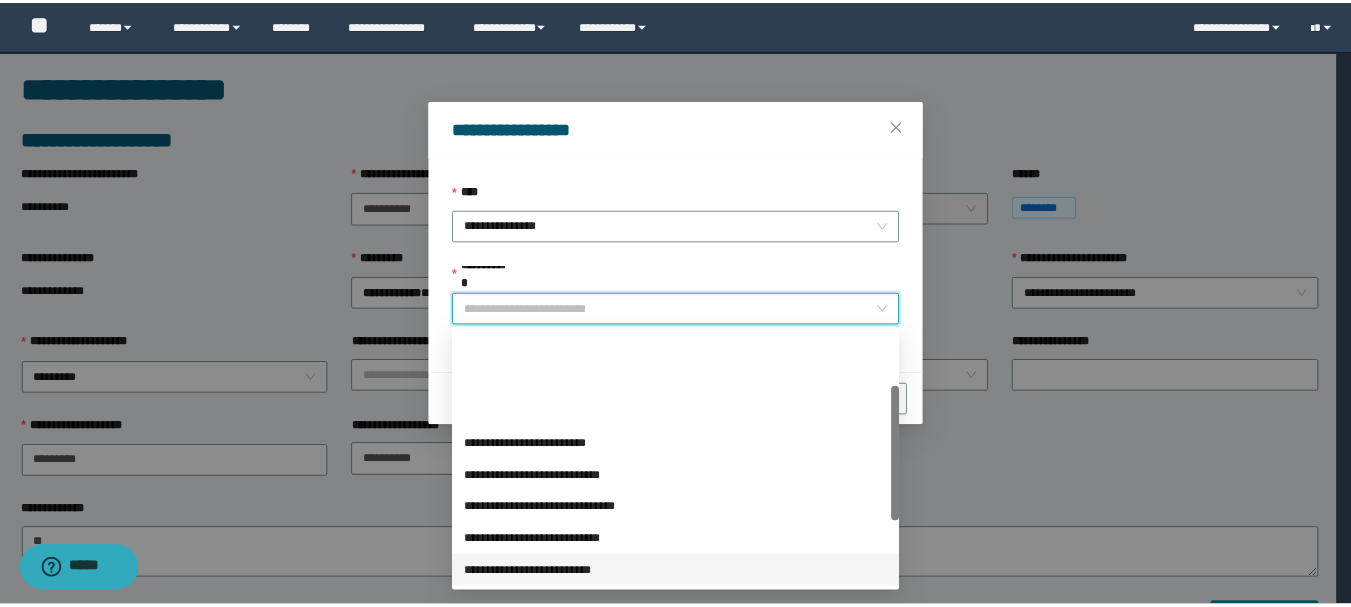 scroll, scrollTop: 100, scrollLeft: 0, axis: vertical 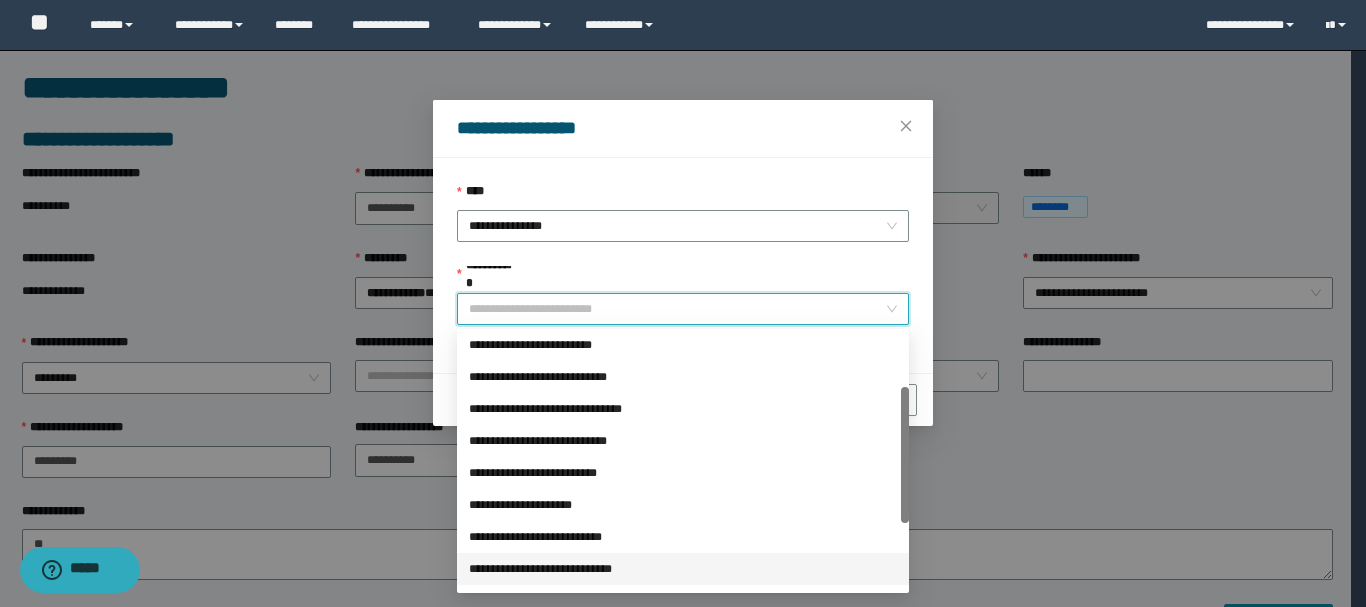 click on "**********" at bounding box center (683, 569) 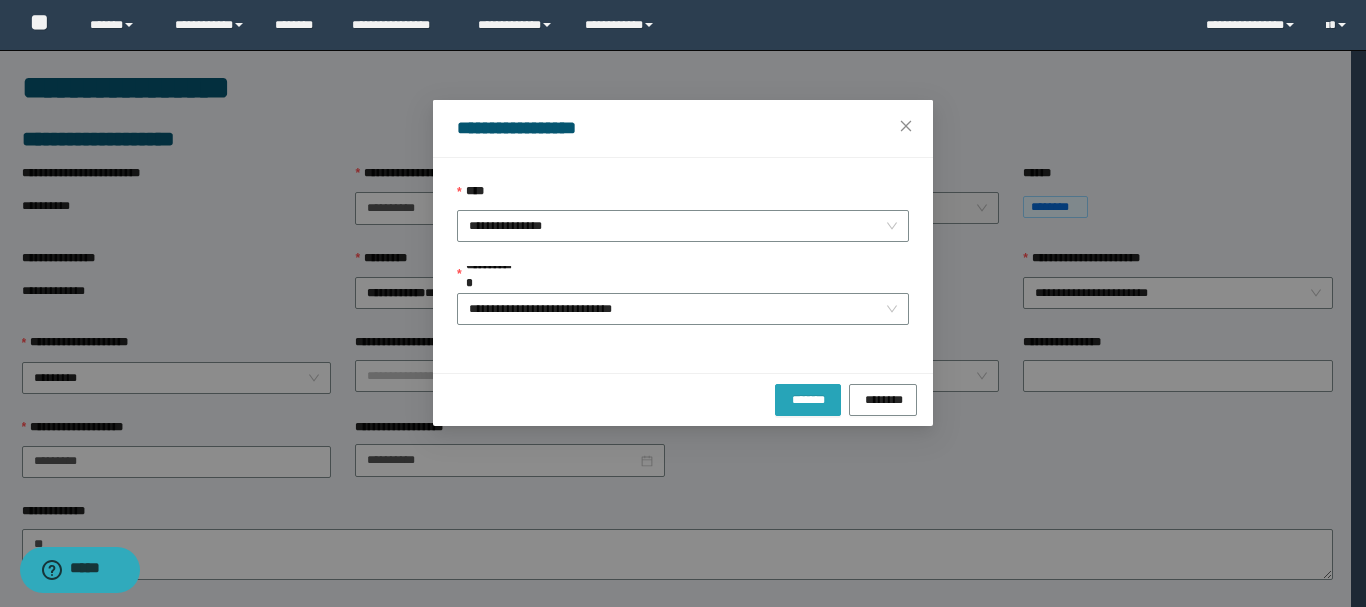 click on "*******" at bounding box center (808, 398) 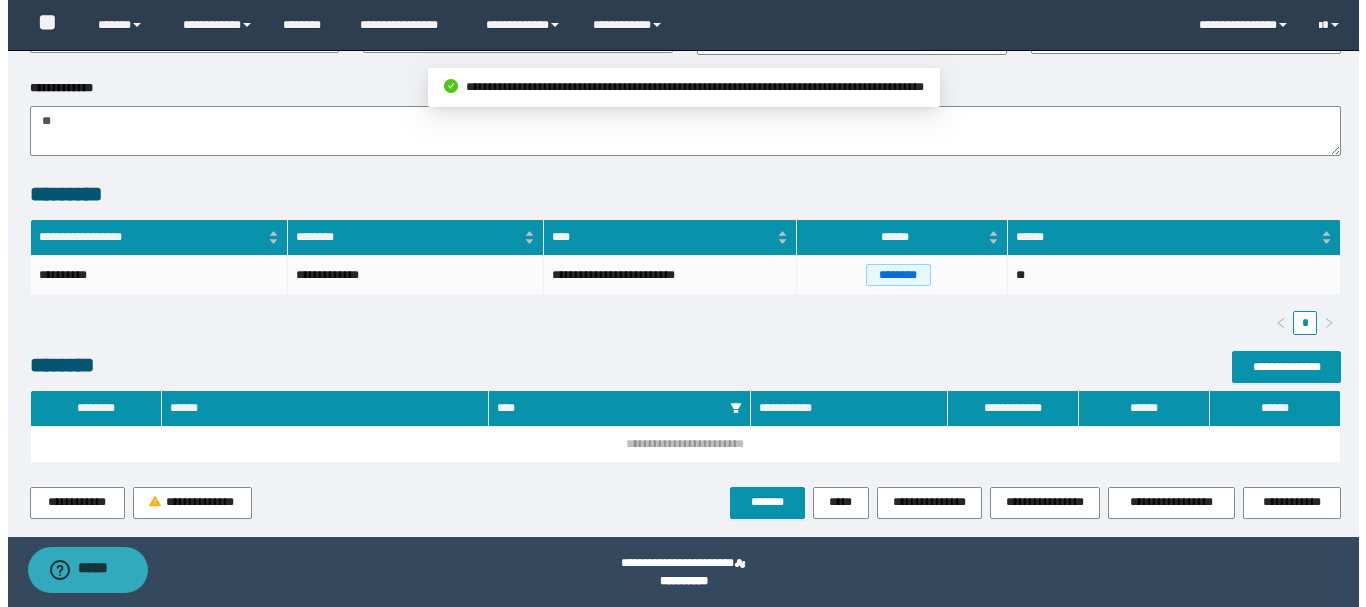 scroll, scrollTop: 480, scrollLeft: 0, axis: vertical 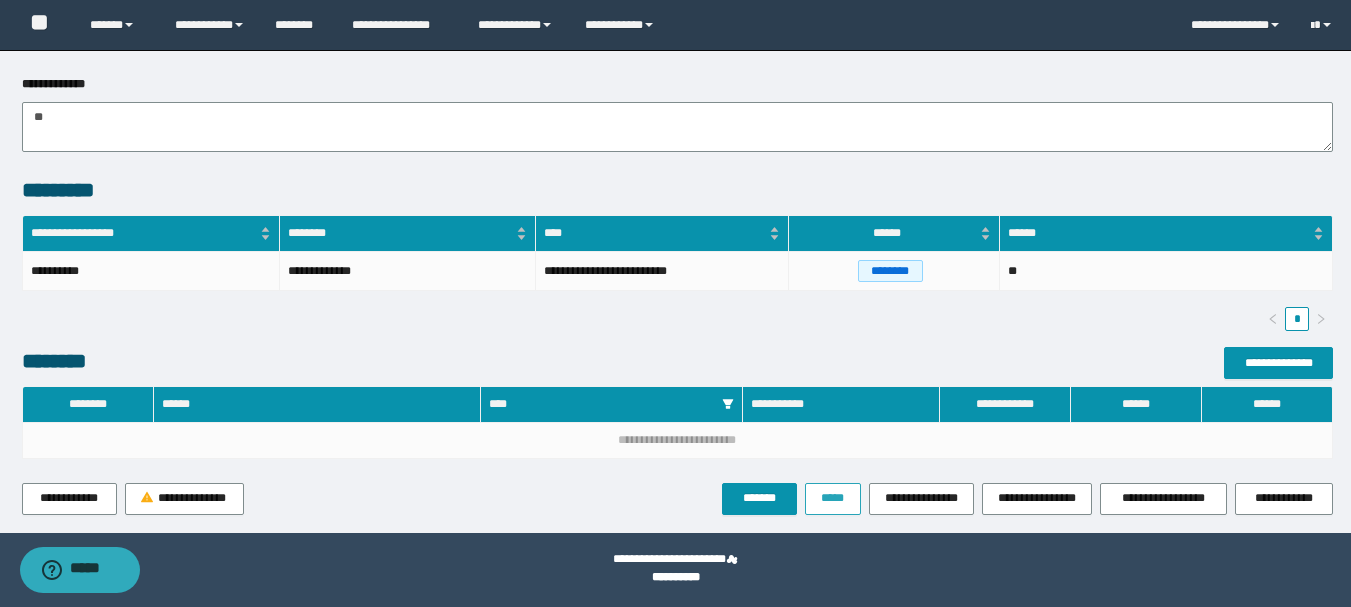 click on "*****" at bounding box center [833, 499] 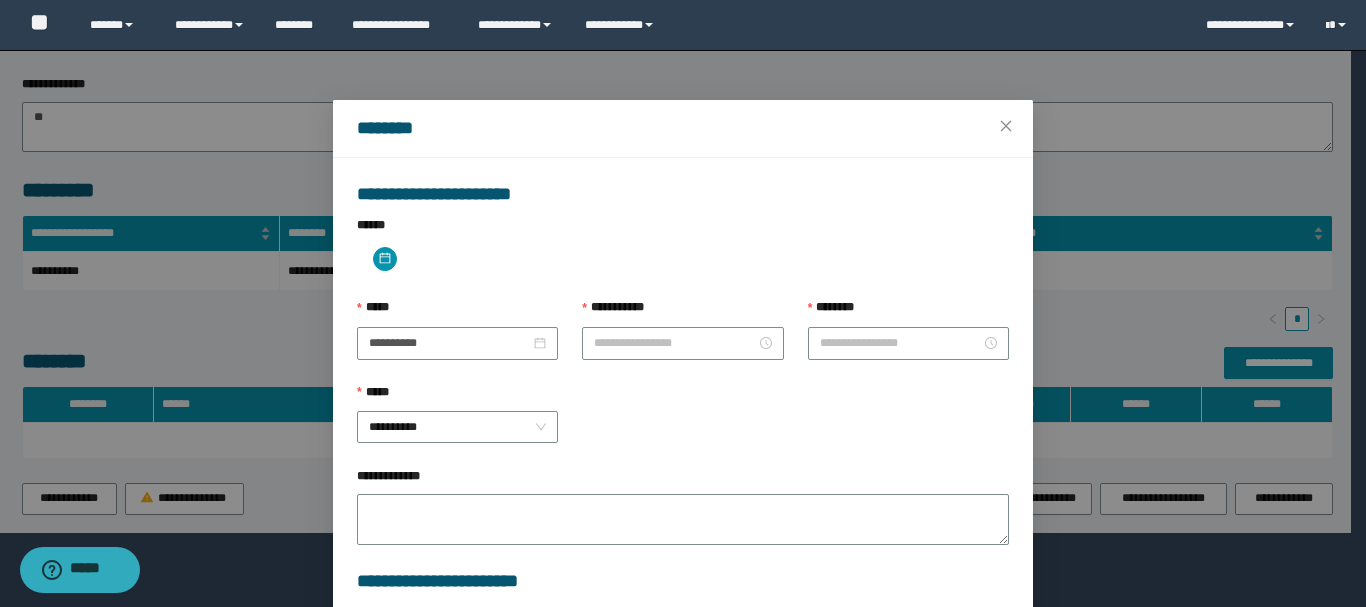 type on "**********" 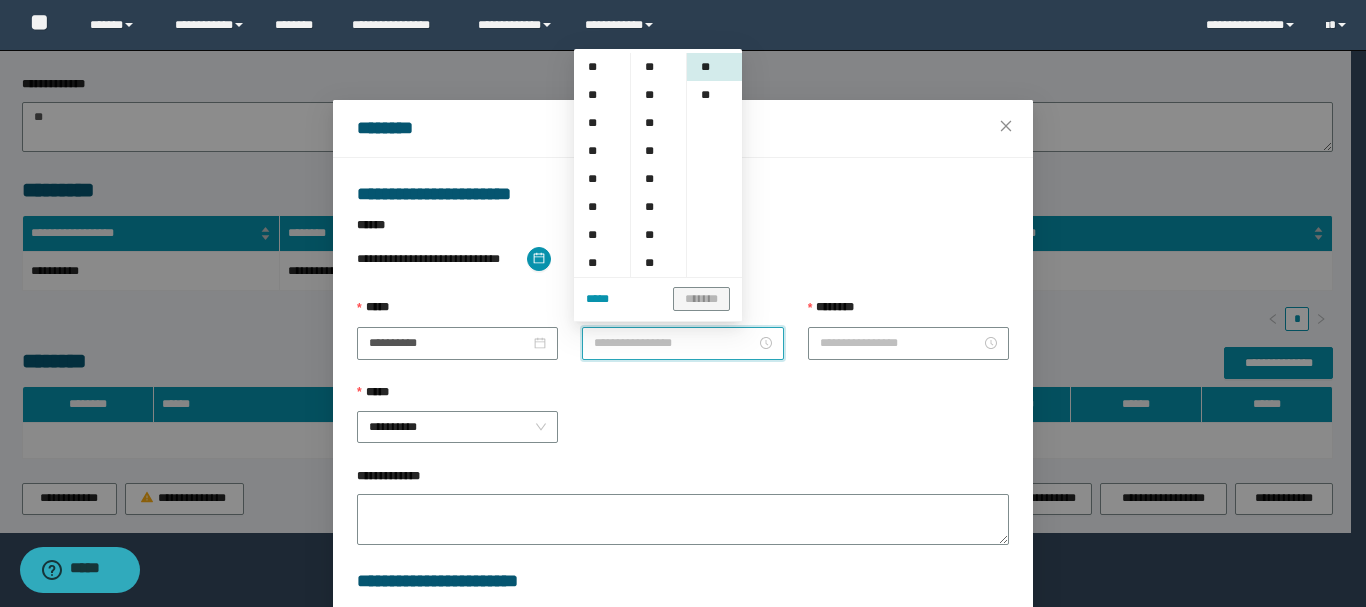 click on "**********" at bounding box center (674, 343) 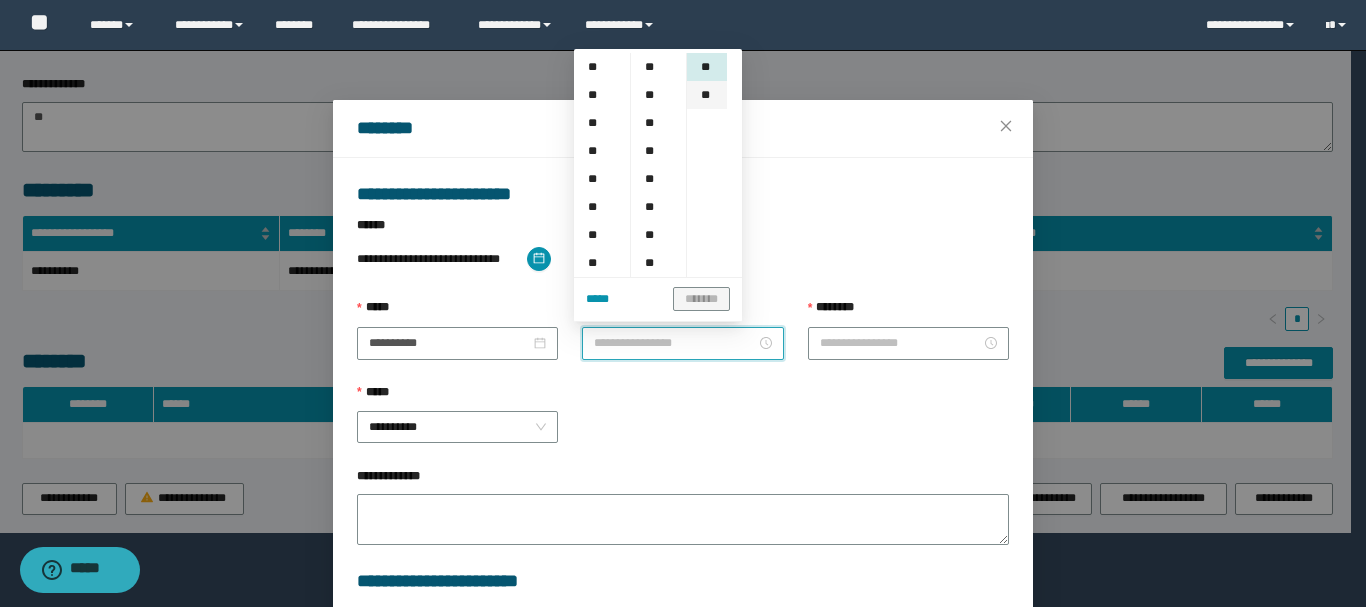 click on "**" at bounding box center [707, 95] 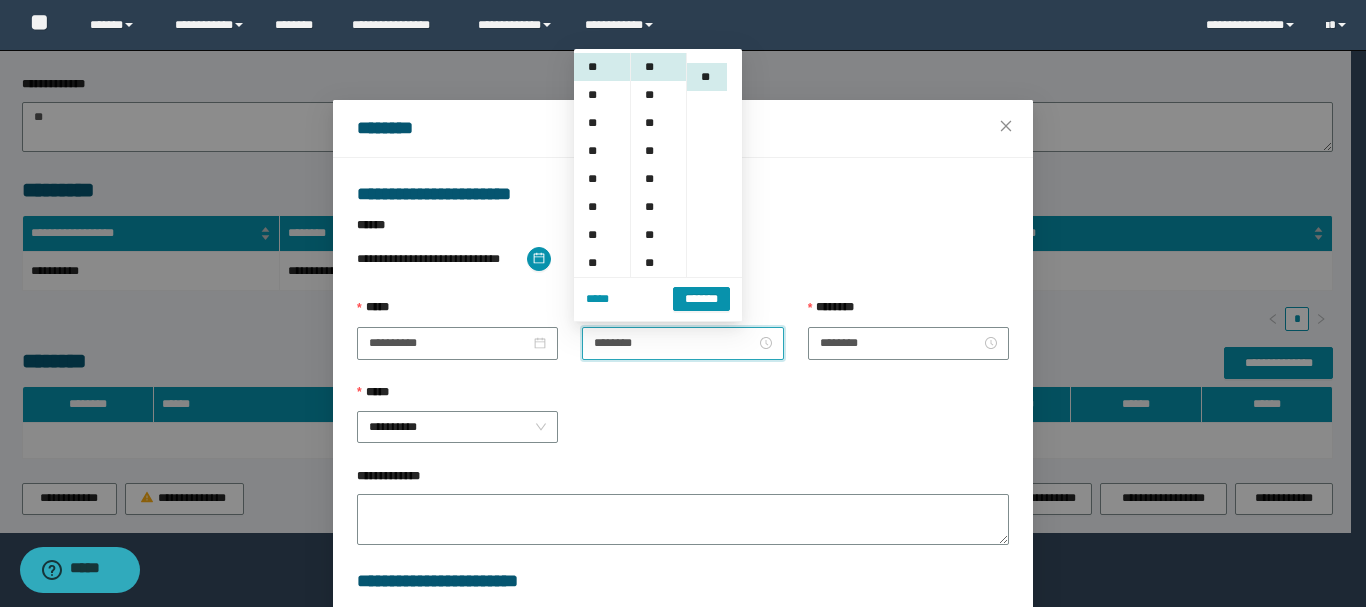 scroll, scrollTop: 28, scrollLeft: 0, axis: vertical 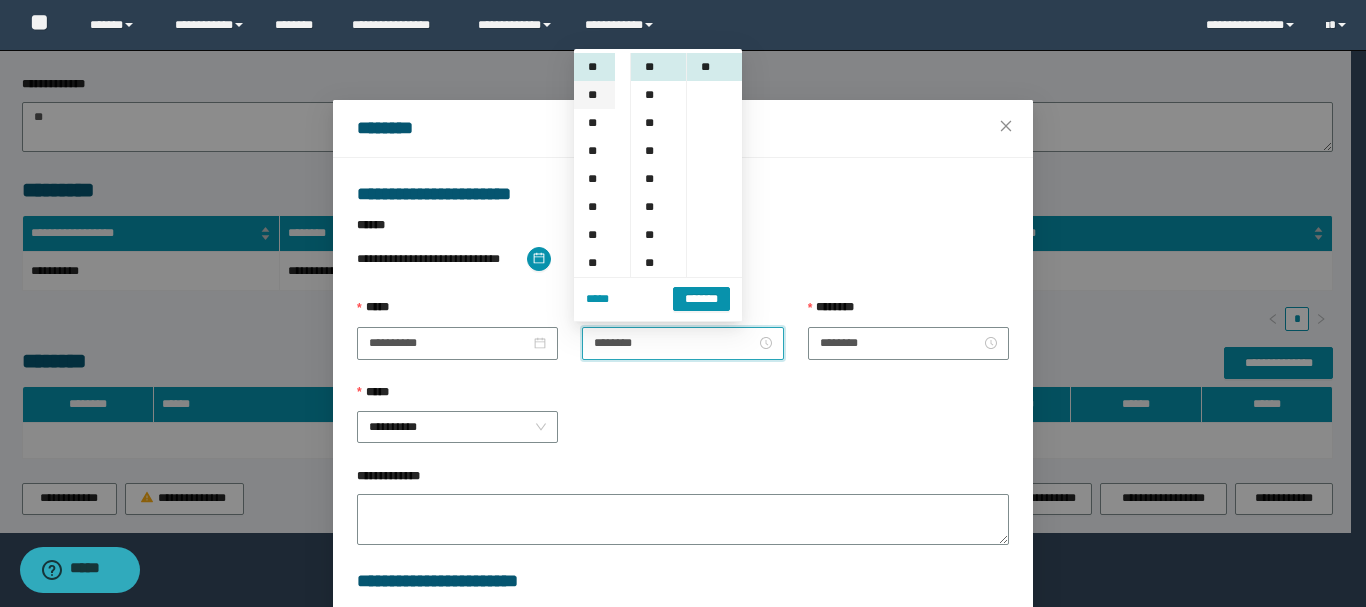 click on "**" at bounding box center [594, 95] 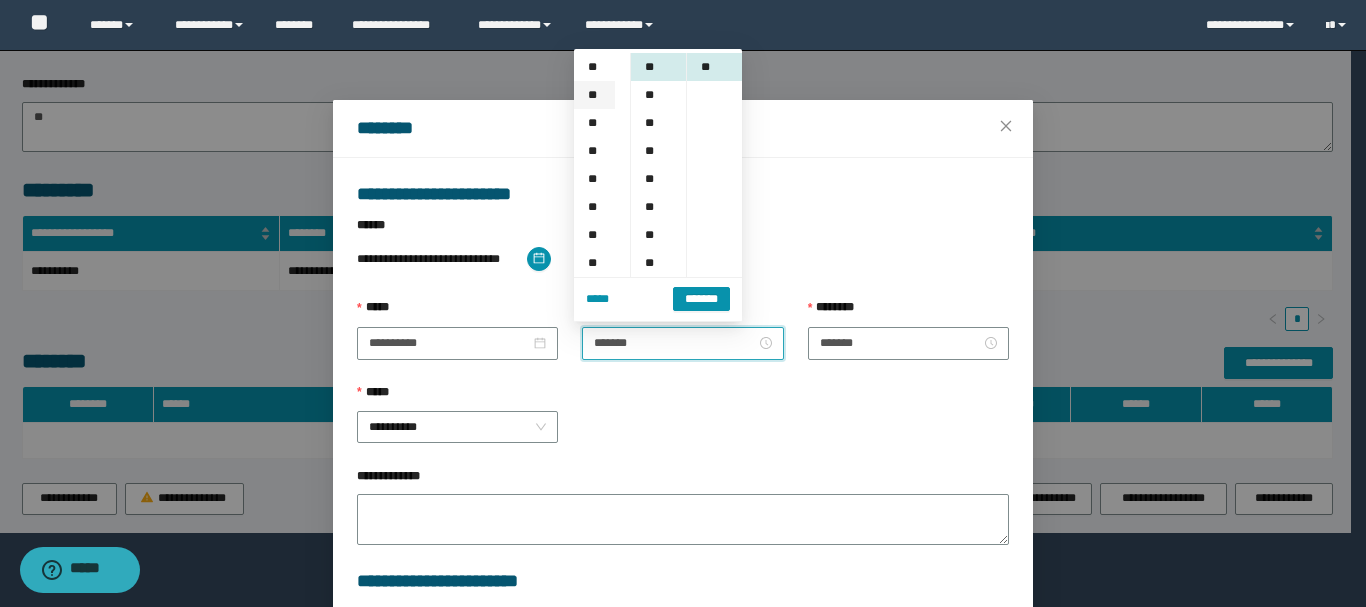 scroll, scrollTop: 28, scrollLeft: 0, axis: vertical 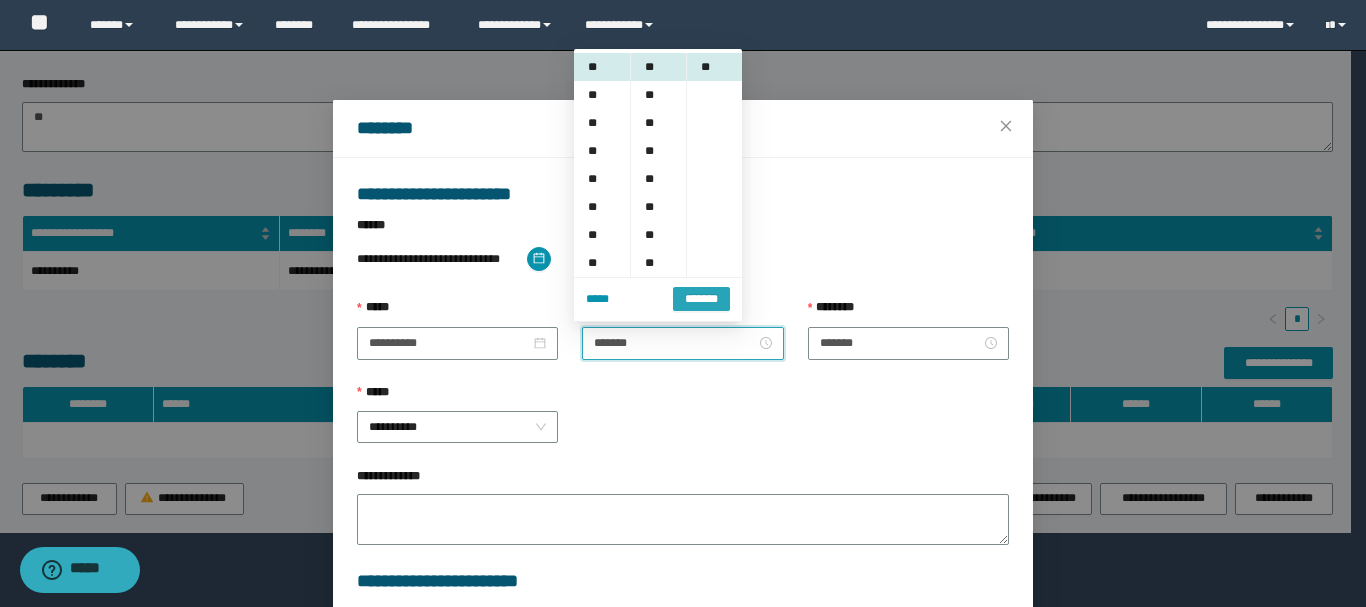 click on "*******" at bounding box center [701, 299] 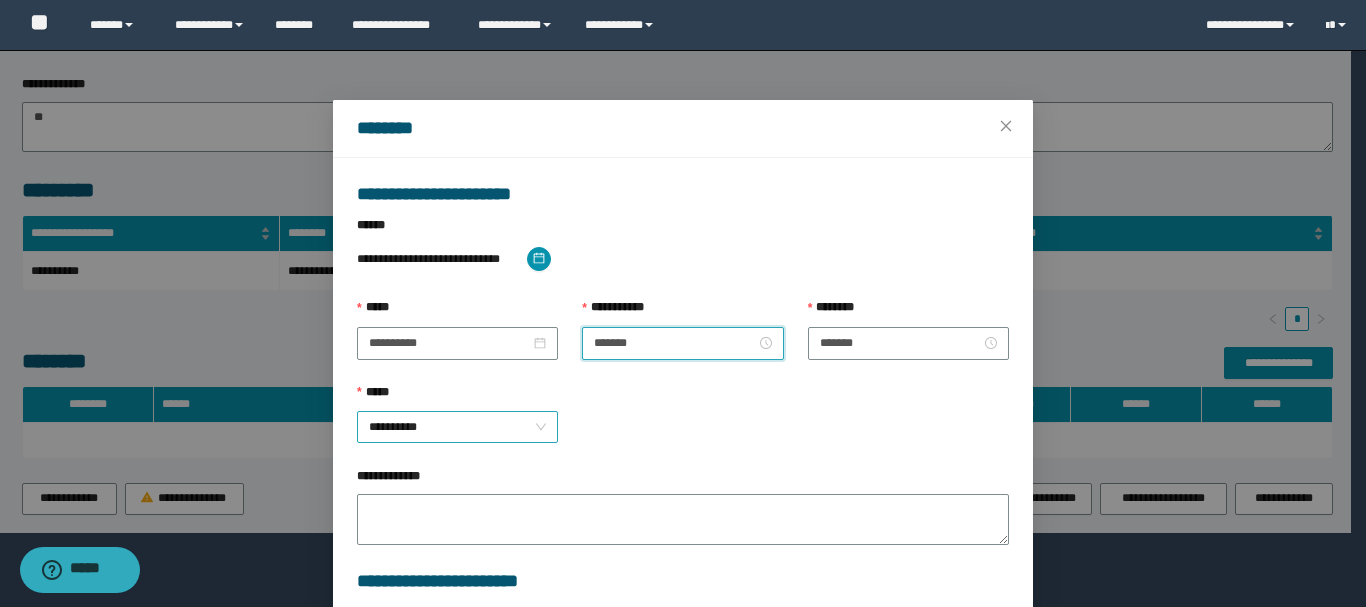 click on "**********" at bounding box center (457, 427) 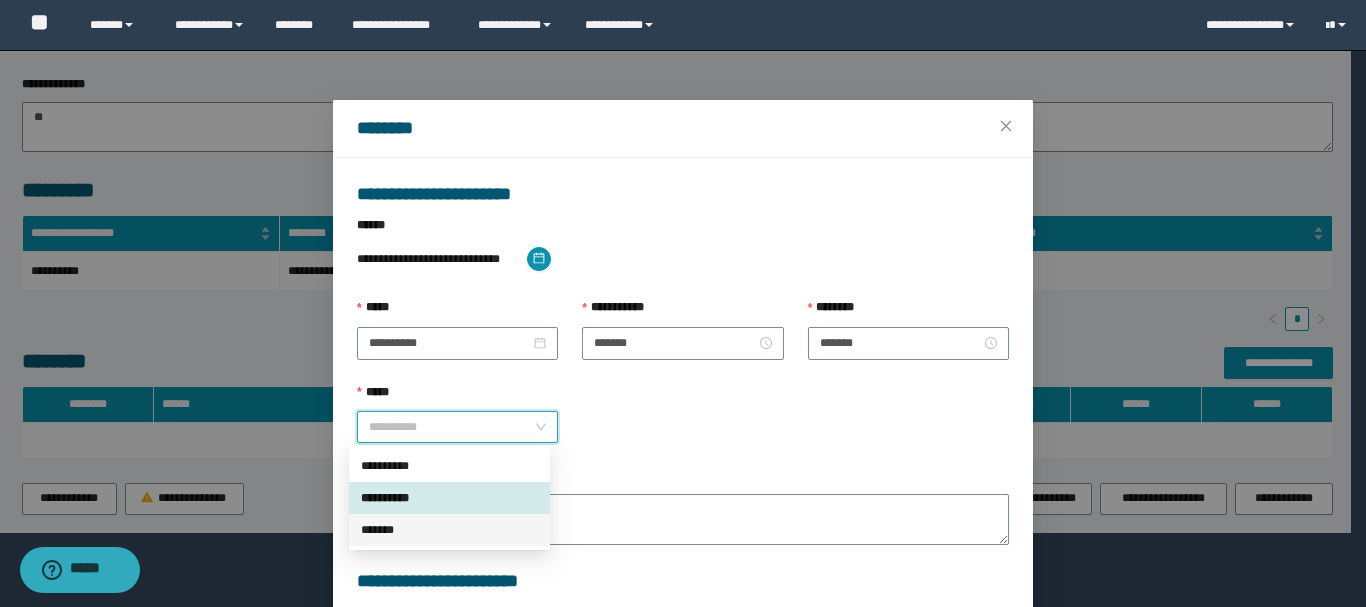 click on "*******" at bounding box center (449, 530) 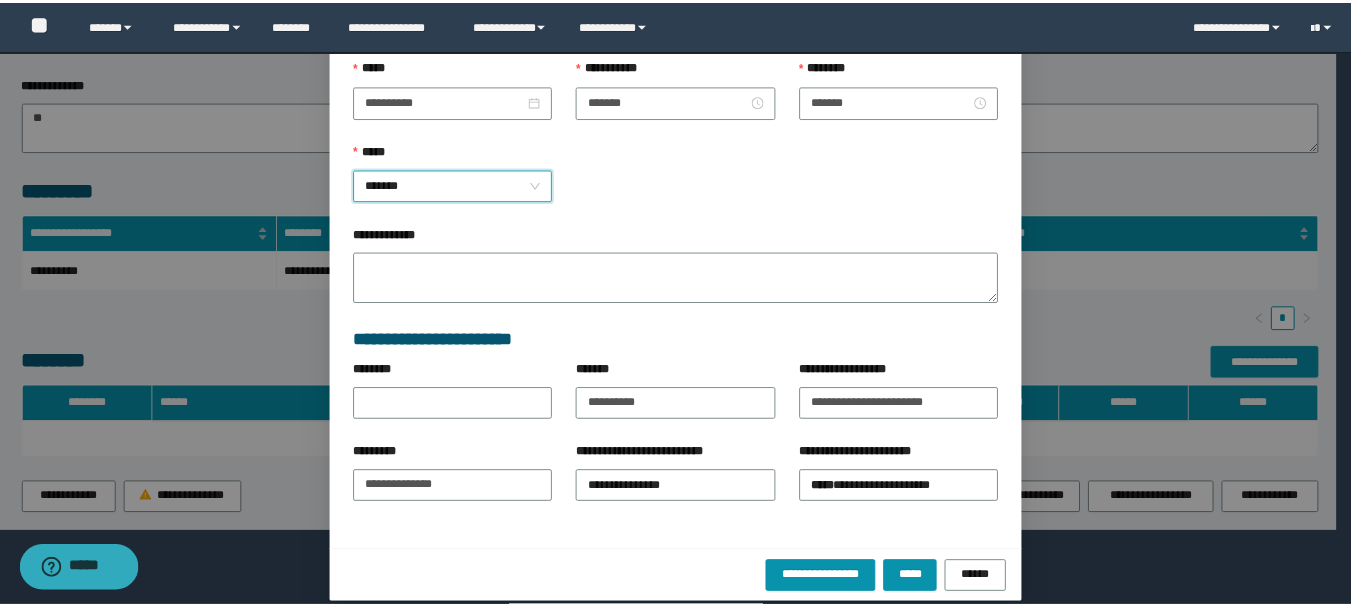 scroll, scrollTop: 263, scrollLeft: 0, axis: vertical 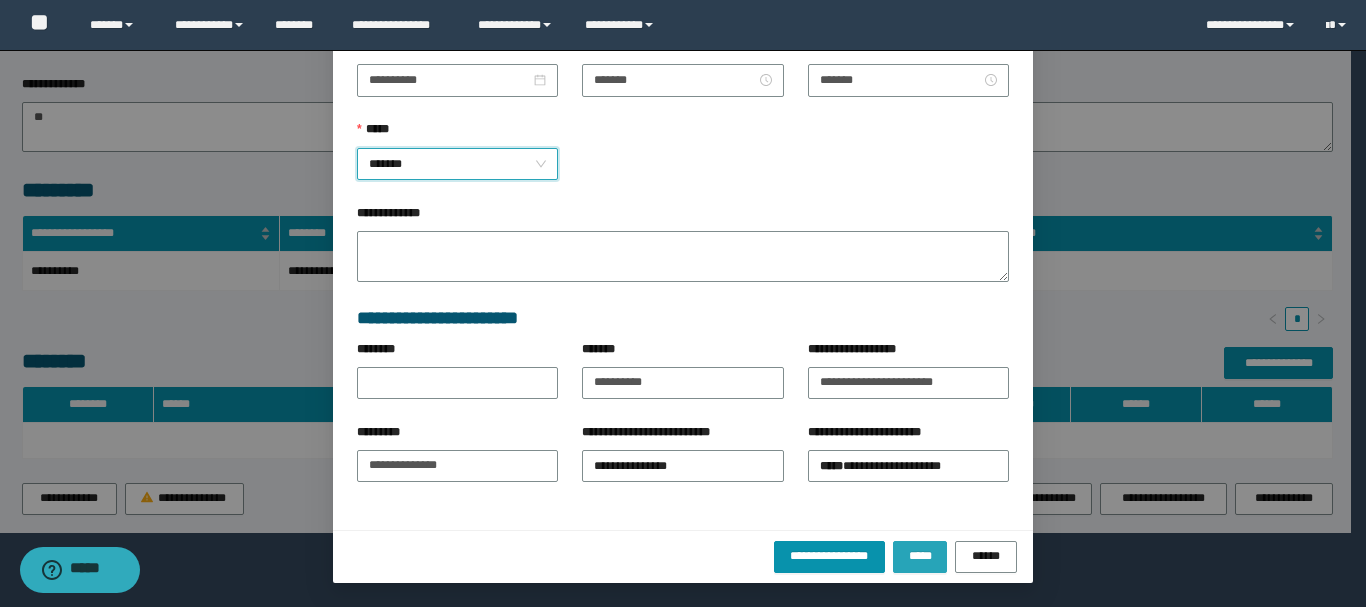 click on "*****" at bounding box center [920, 555] 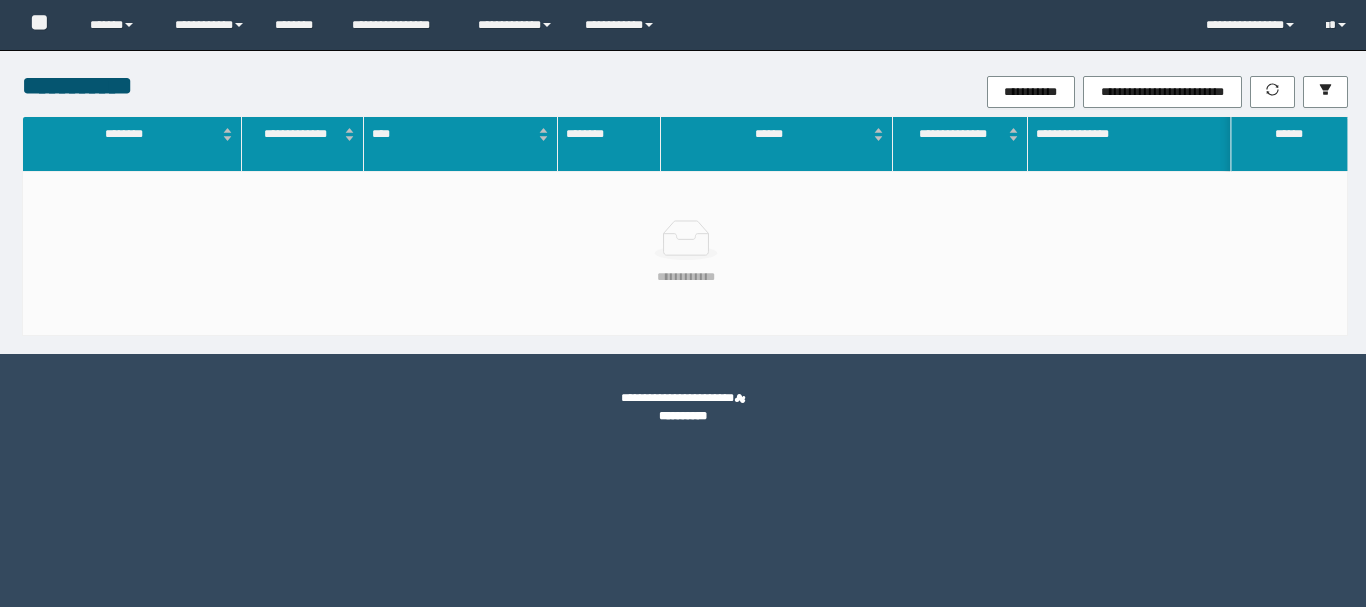 scroll, scrollTop: 0, scrollLeft: 0, axis: both 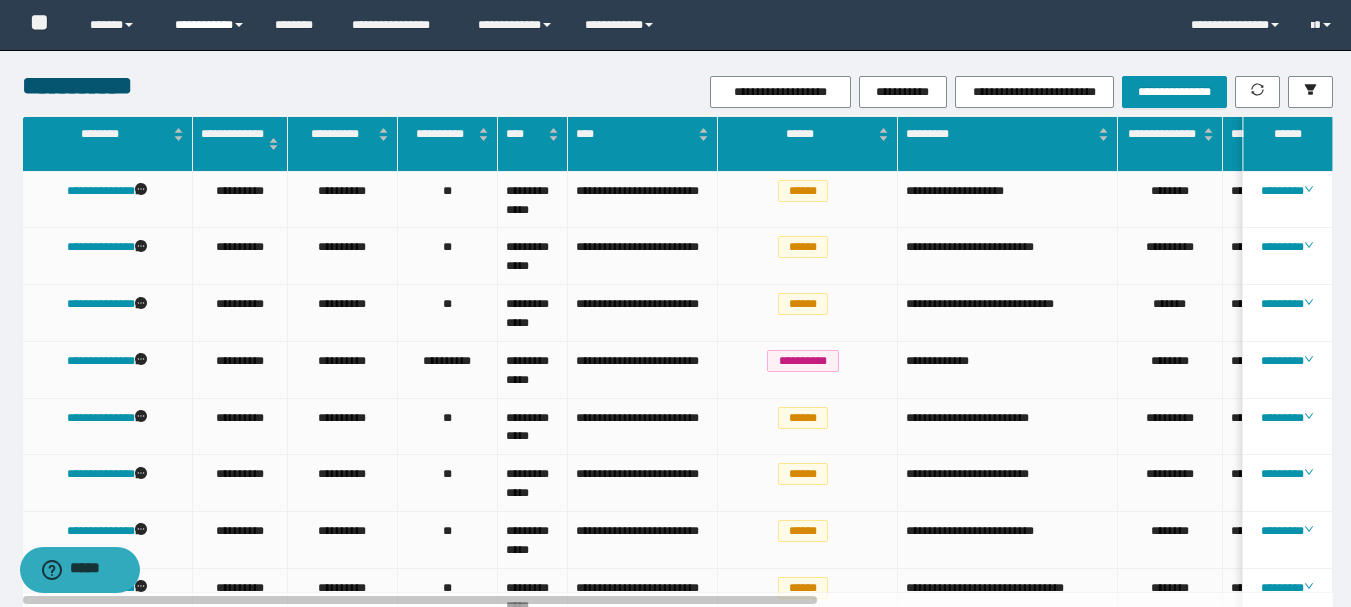 click on "**********" at bounding box center (210, 25) 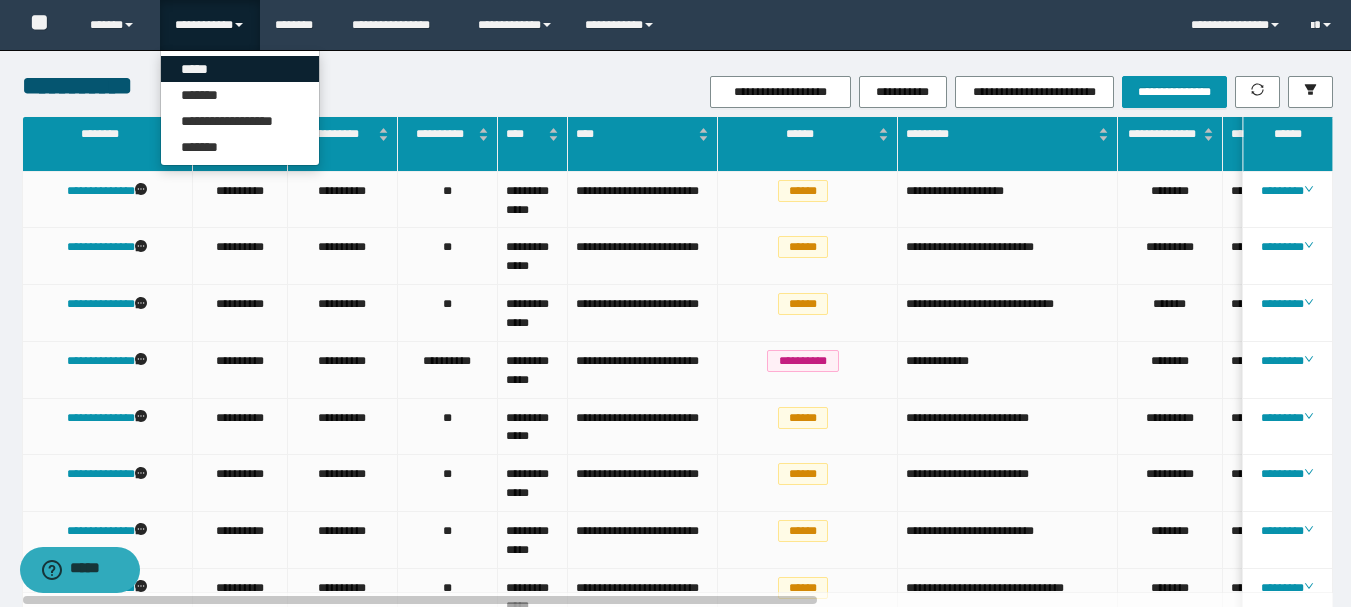 click on "*****" at bounding box center [240, 69] 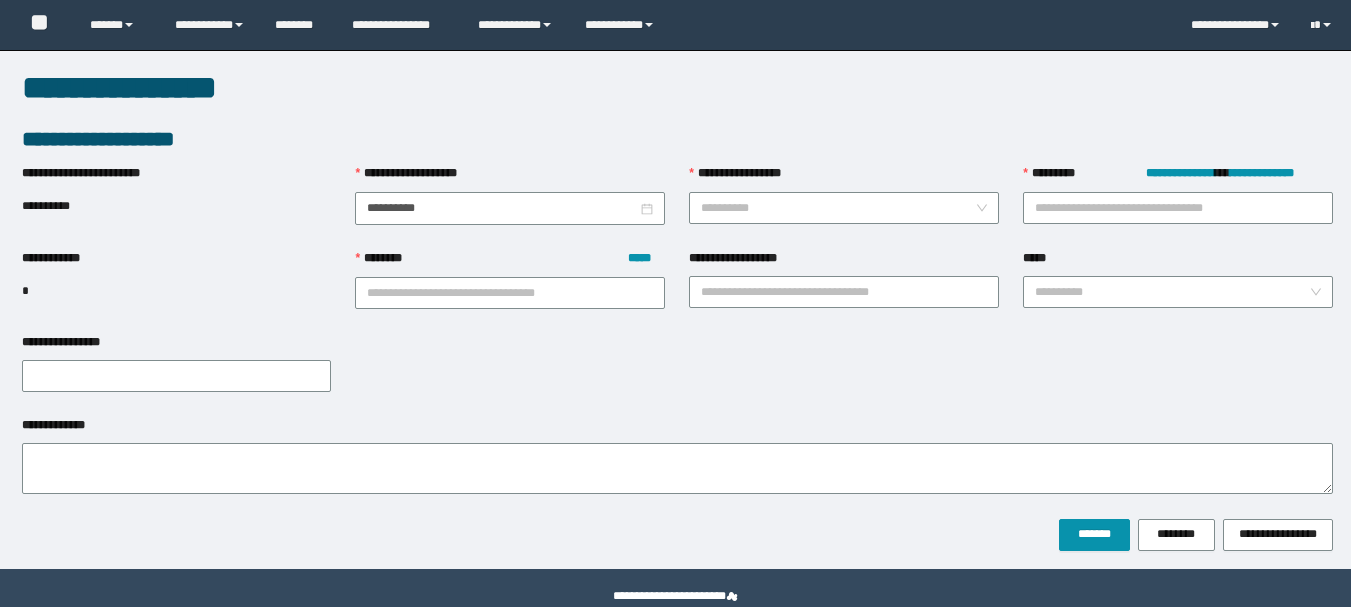 scroll, scrollTop: 0, scrollLeft: 0, axis: both 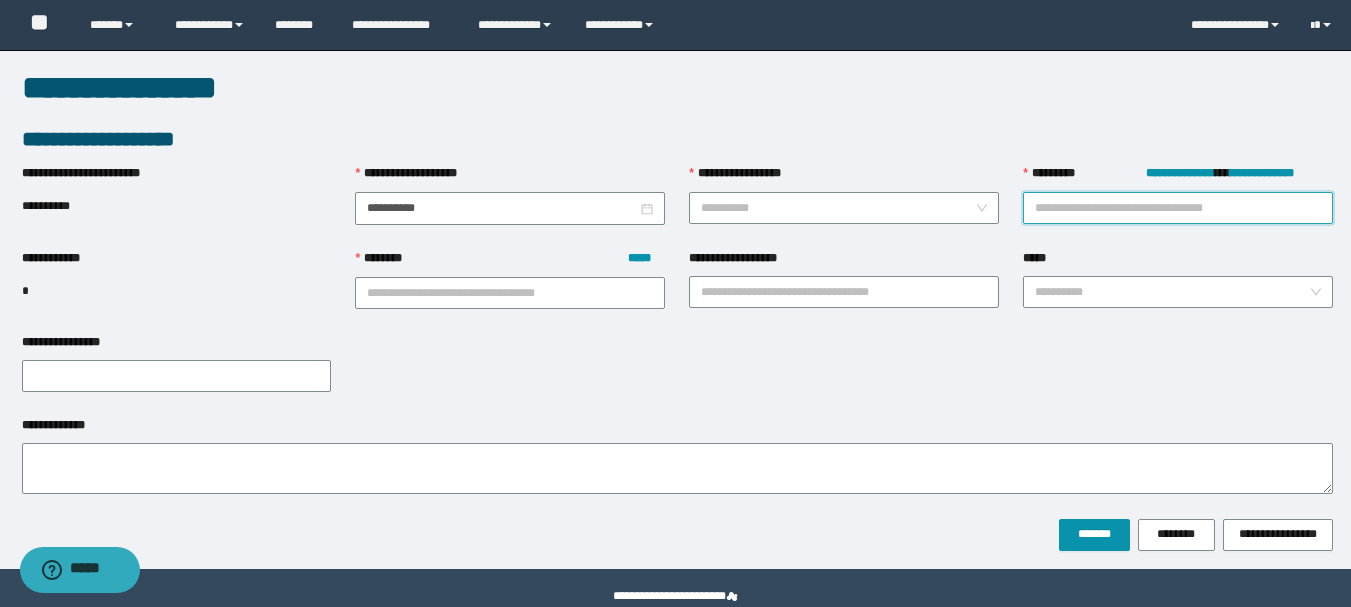 click on "**********" at bounding box center [1178, 208] 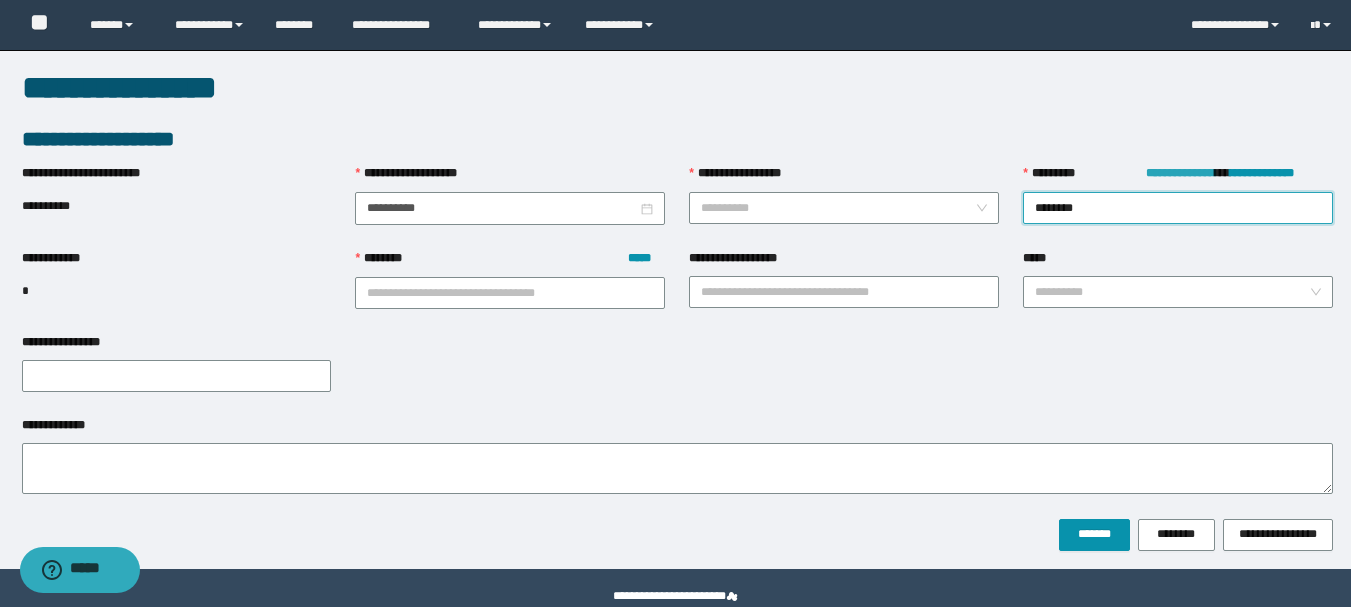 type on "********" 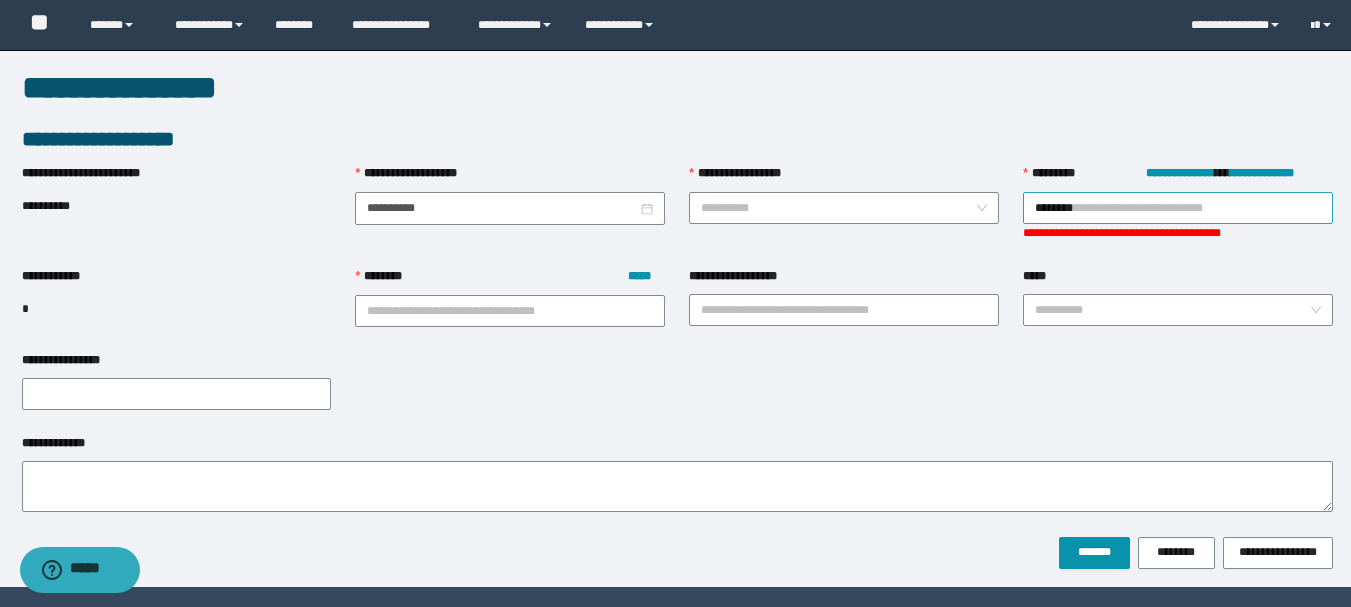 click on "********" at bounding box center [1178, 208] 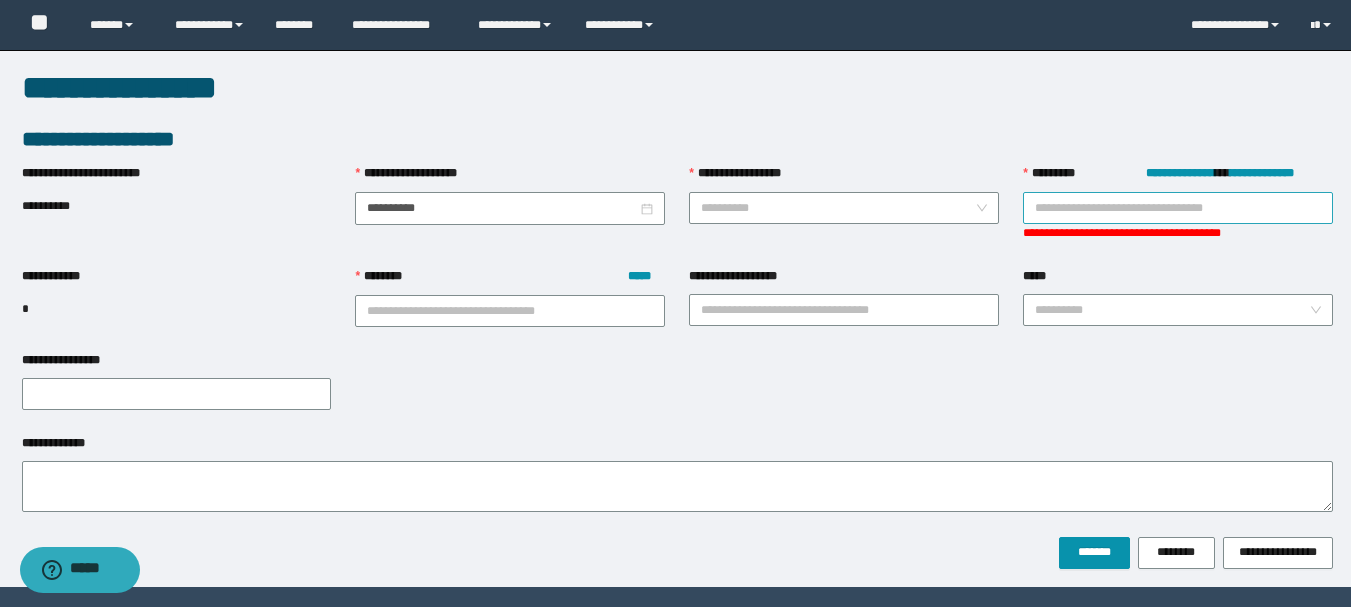 paste on "********" 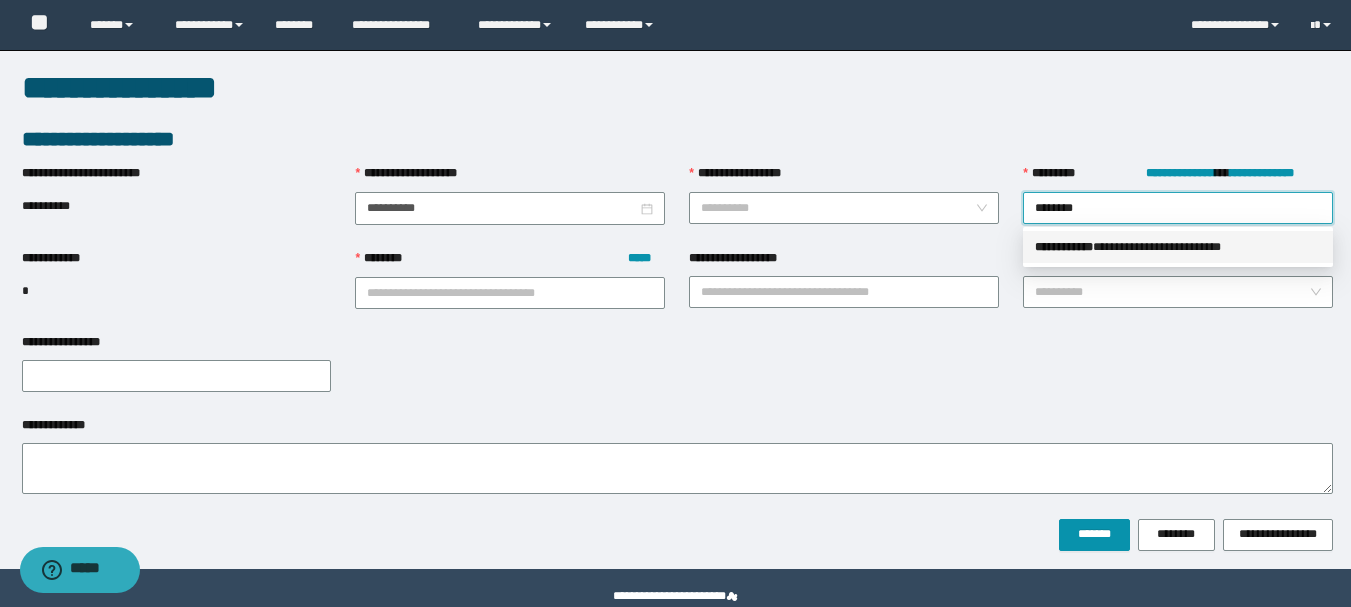 click on "**********" at bounding box center (1178, 247) 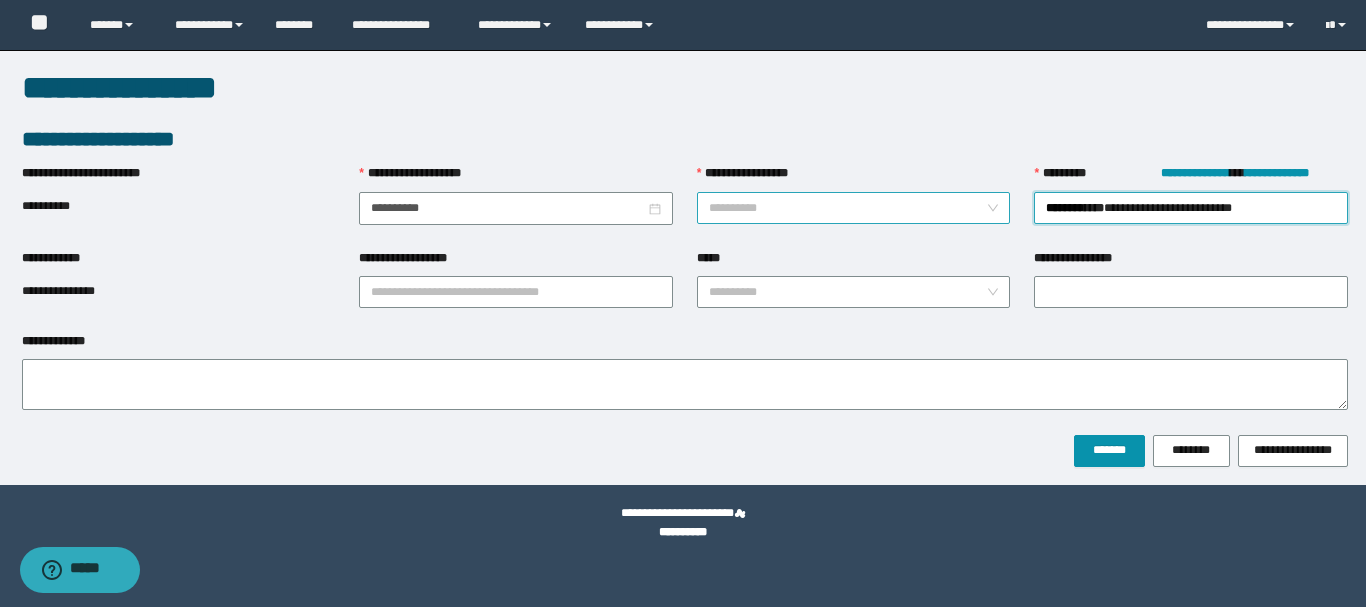 click on "**********" at bounding box center (848, 208) 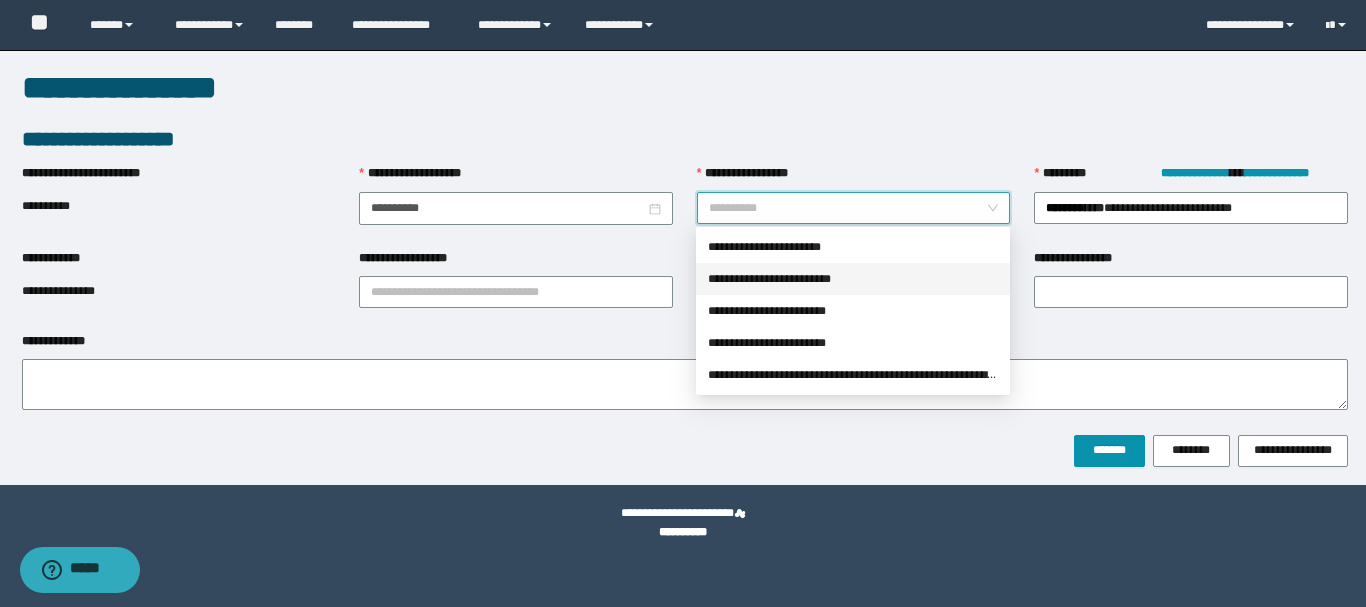 click on "**********" at bounding box center (853, 279) 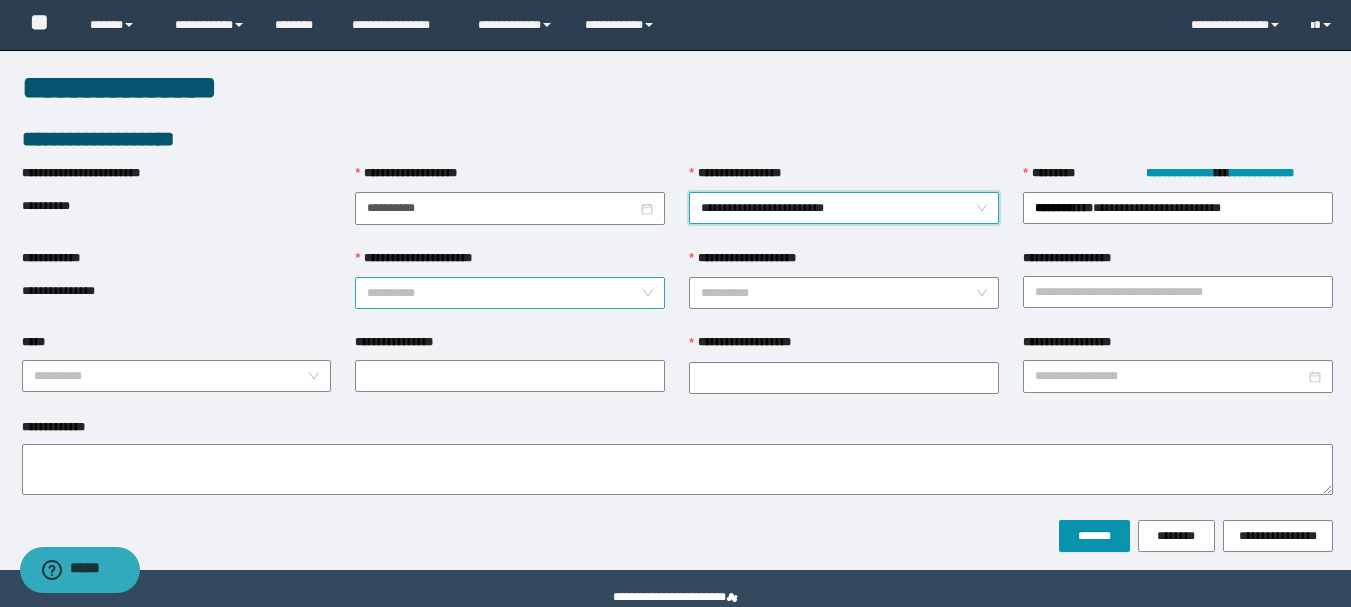 click on "**********" at bounding box center [504, 293] 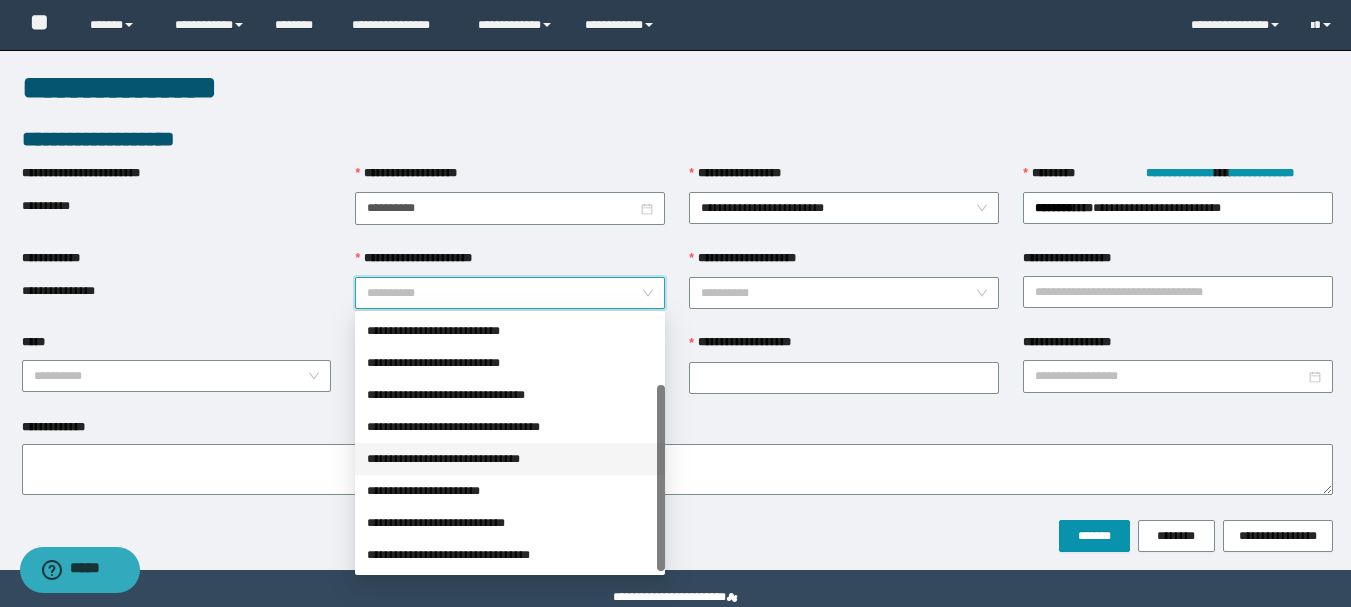scroll, scrollTop: 0, scrollLeft: 0, axis: both 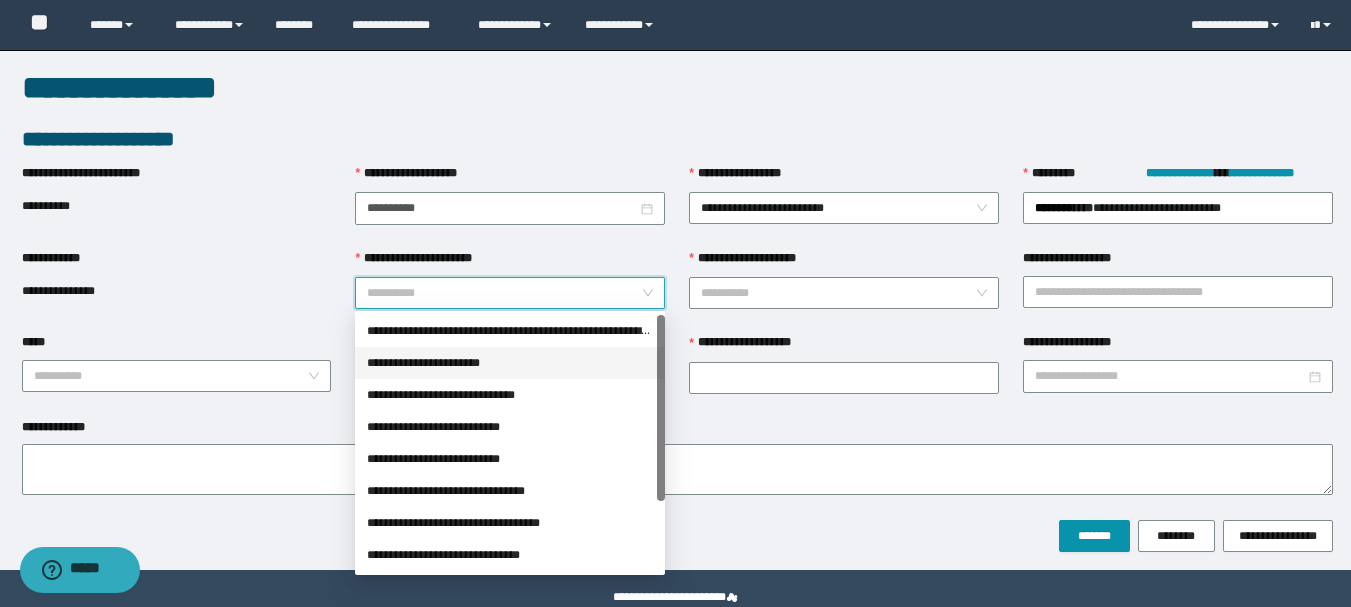click on "**********" at bounding box center [510, 363] 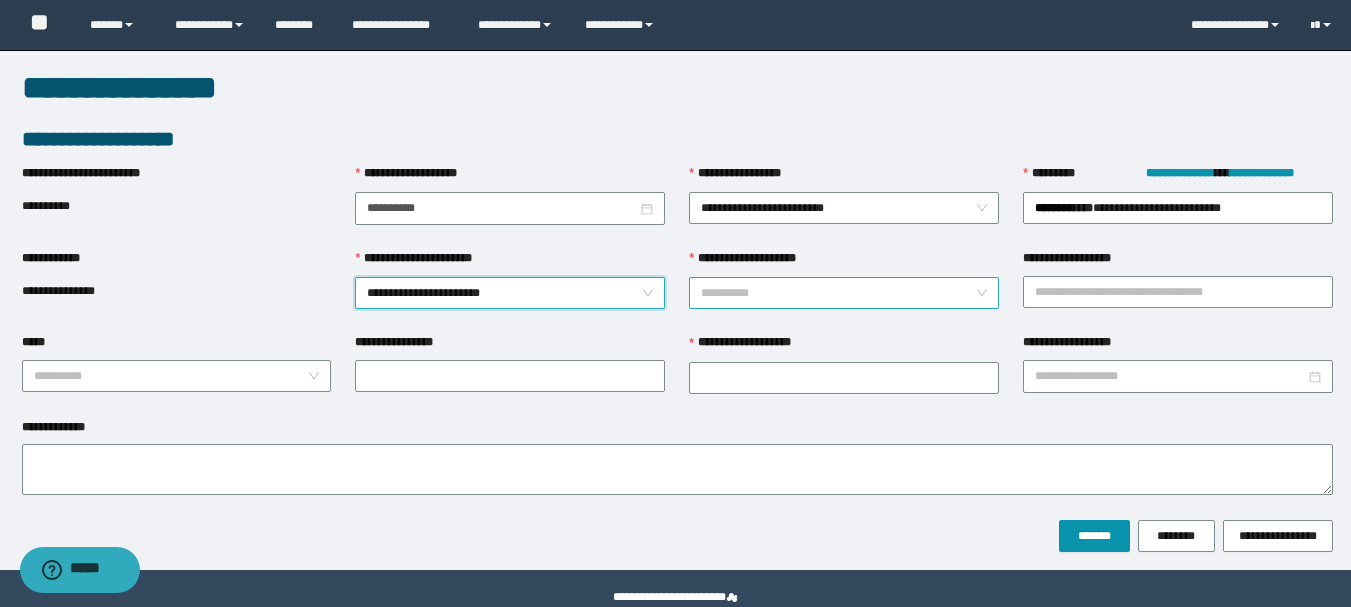 click on "**********" at bounding box center (838, 293) 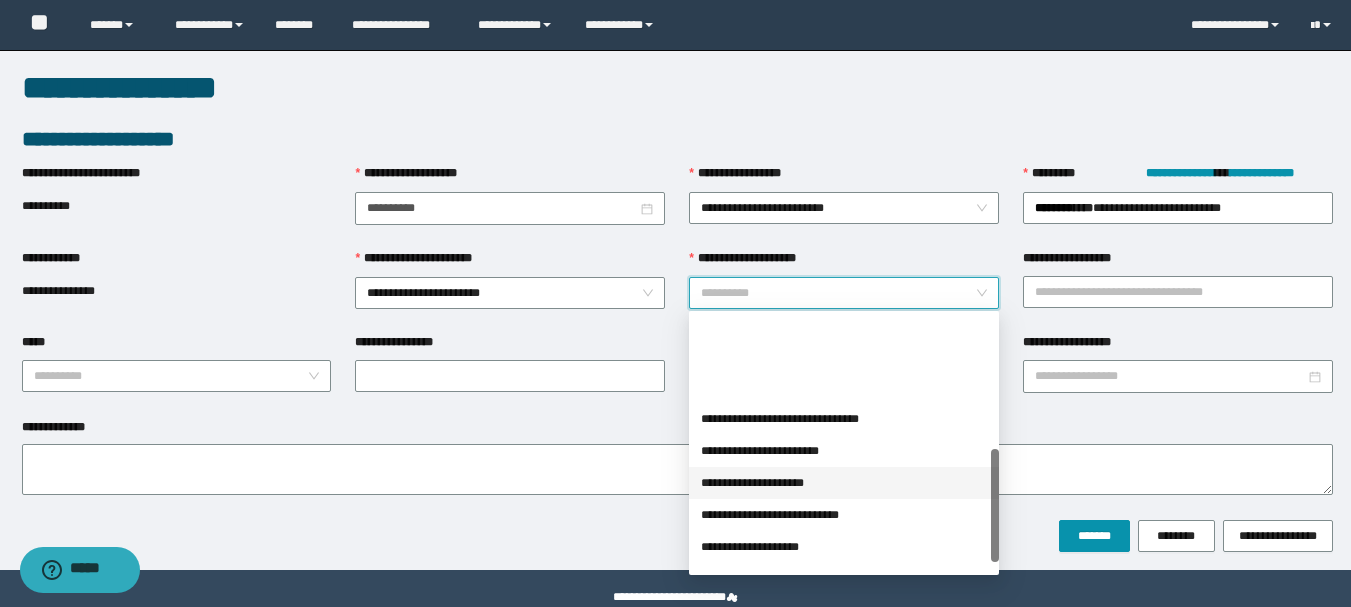 scroll, scrollTop: 300, scrollLeft: 0, axis: vertical 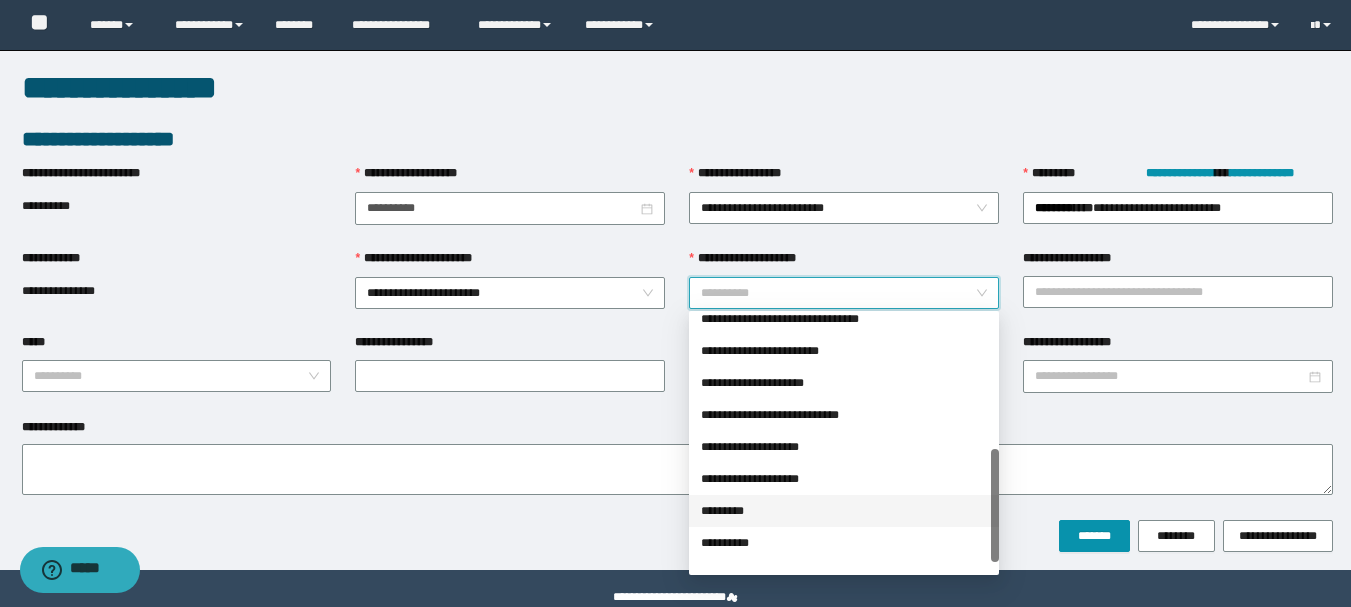 click on "*********" at bounding box center (844, 511) 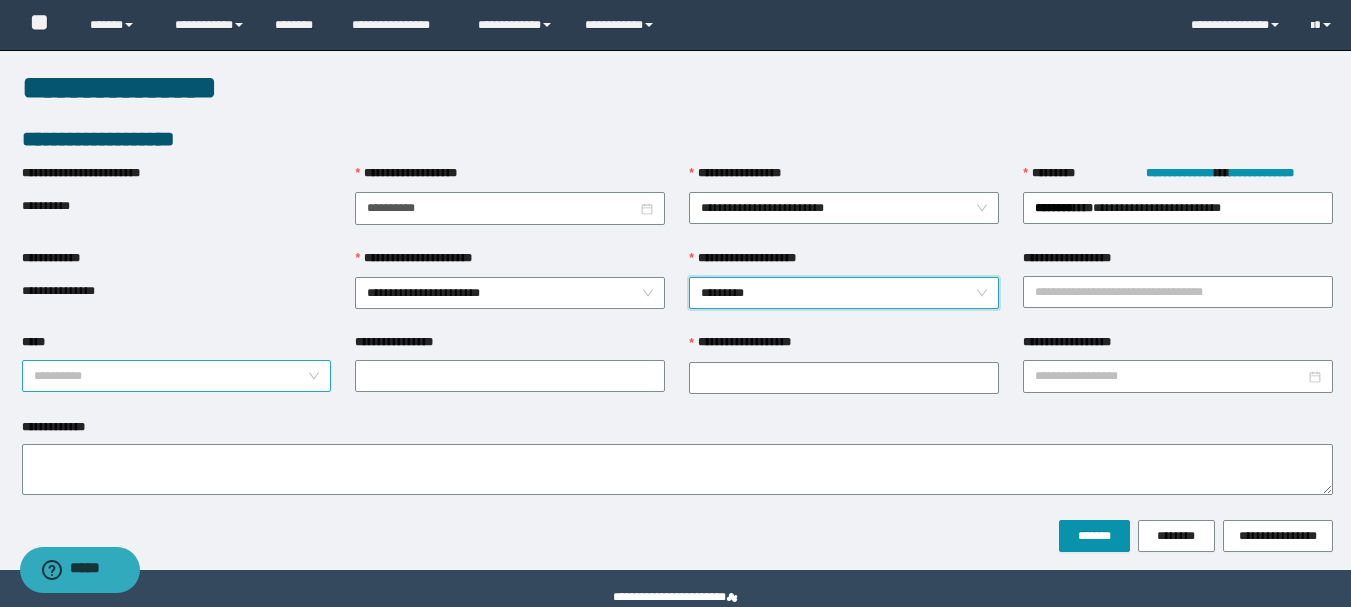 click on "*****" at bounding box center [171, 376] 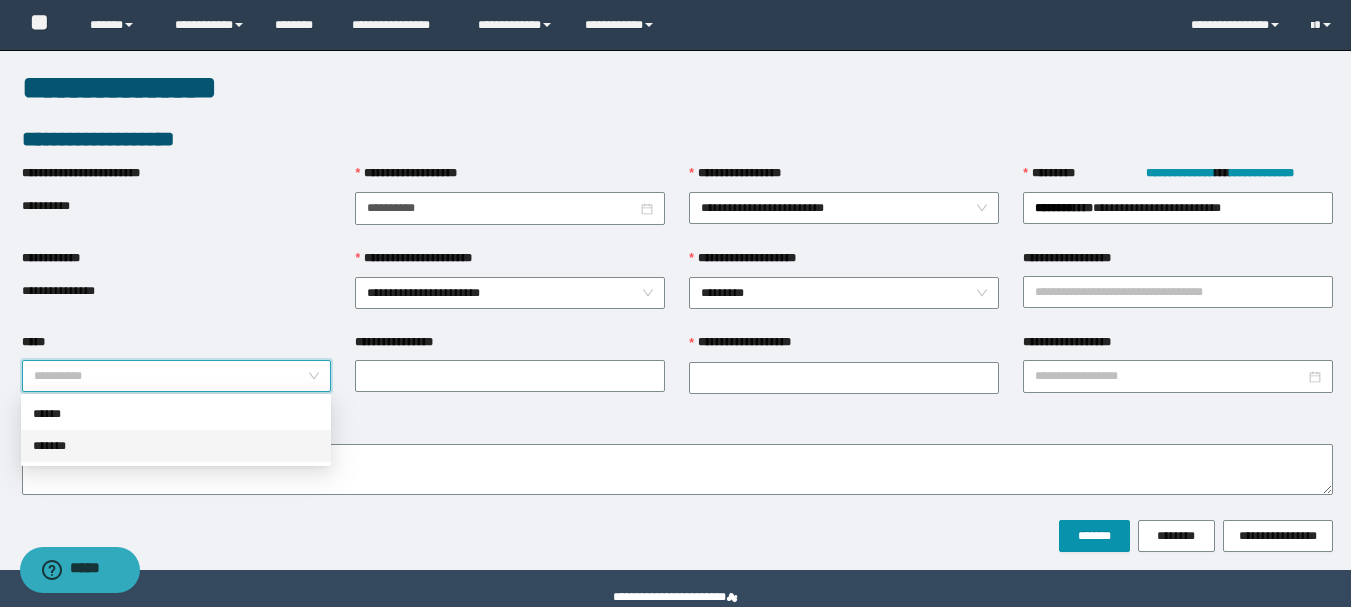 click on "*******" at bounding box center [176, 446] 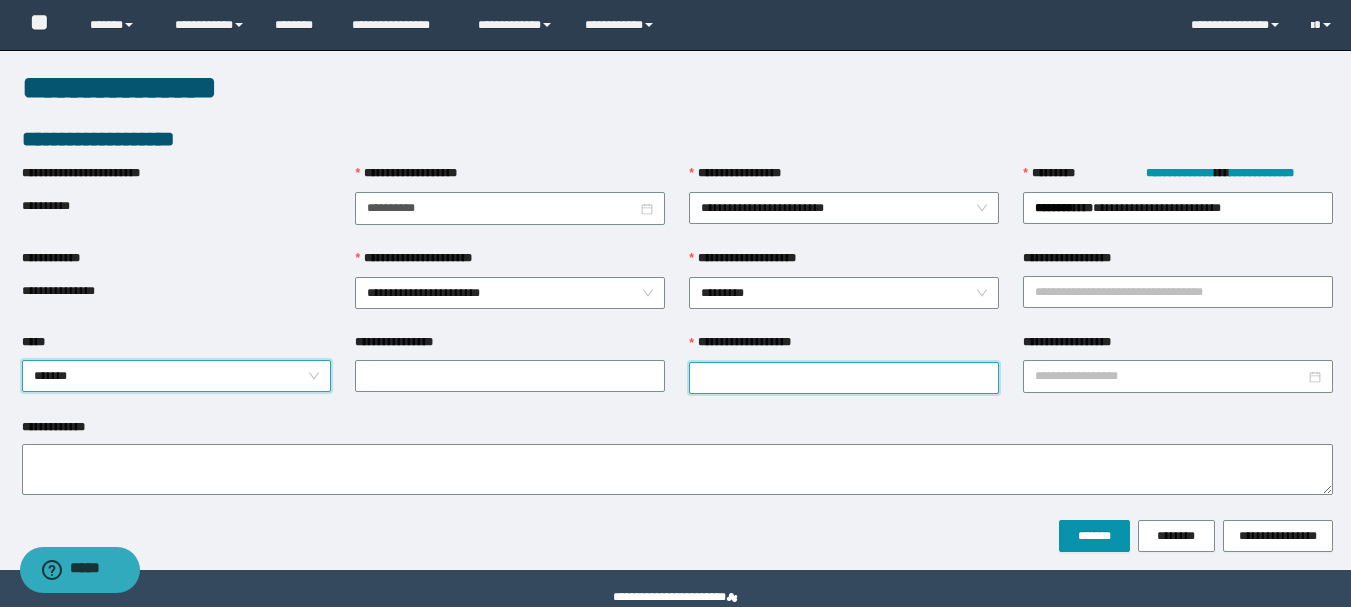 click on "**********" at bounding box center (844, 378) 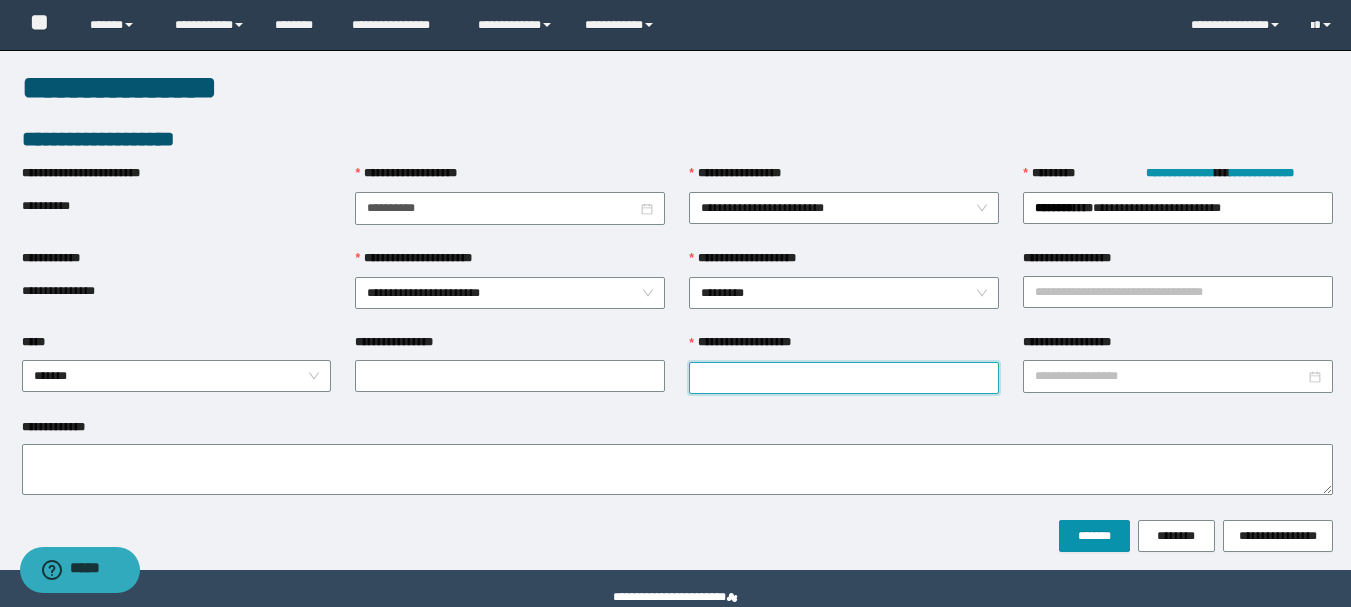 paste on "*********" 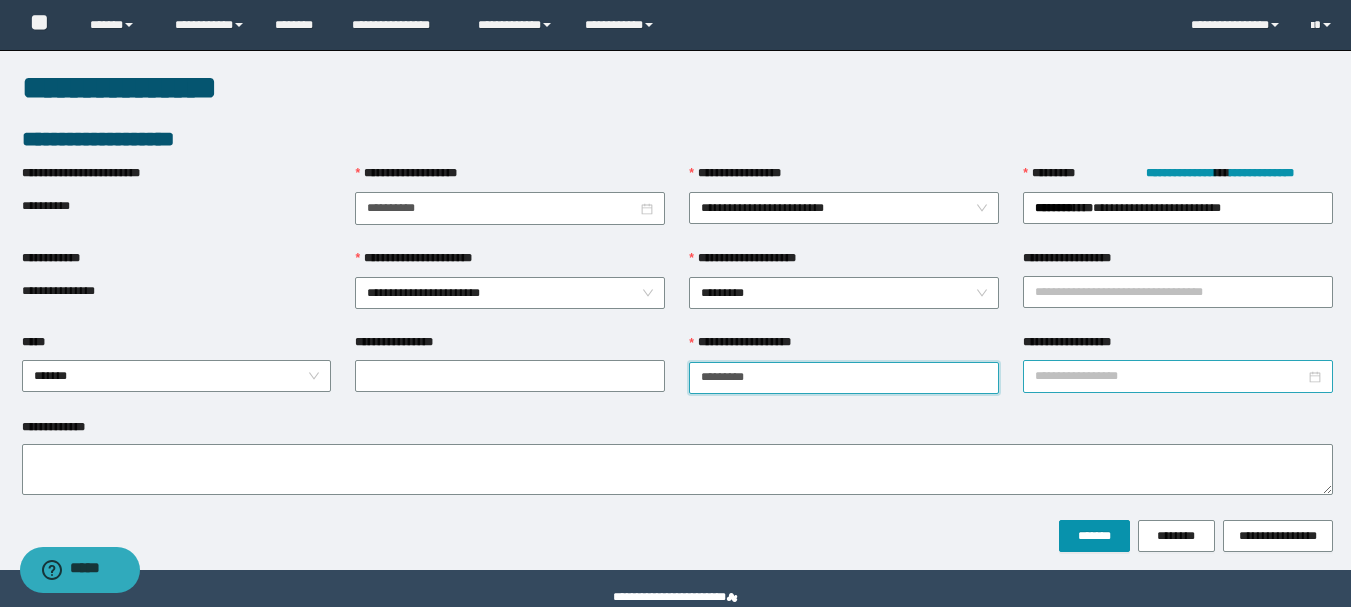 type on "*********" 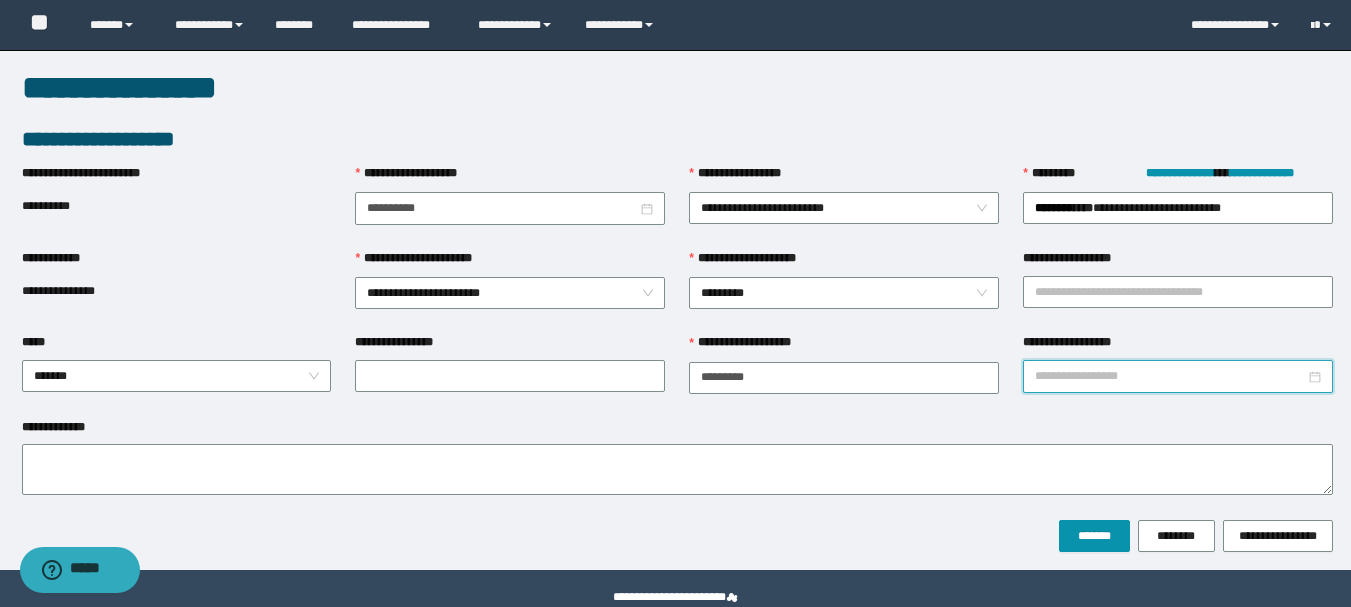 click on "**********" at bounding box center (1170, 376) 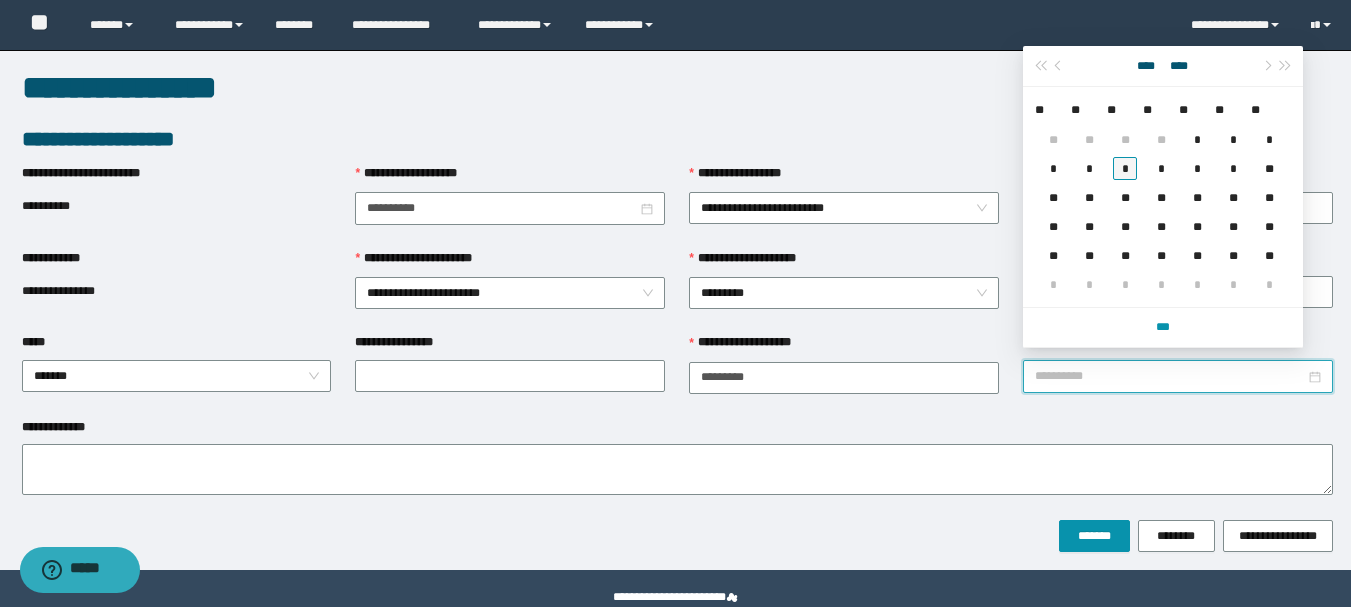 type on "**********" 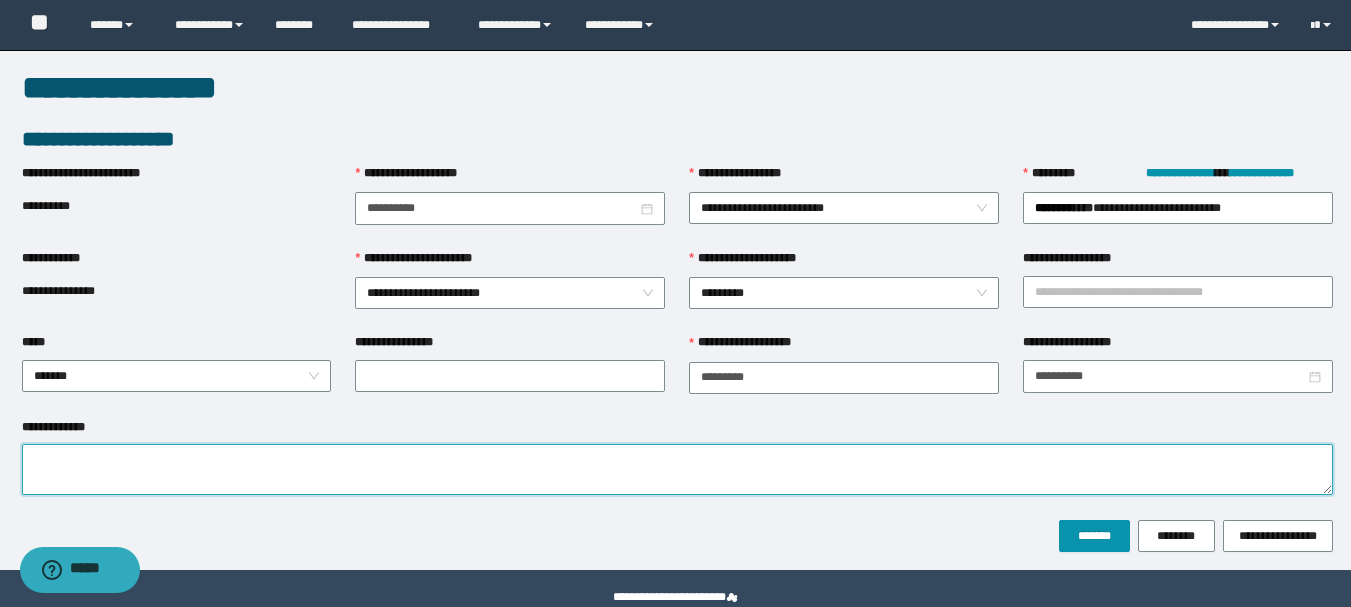 click on "**********" at bounding box center [677, 469] 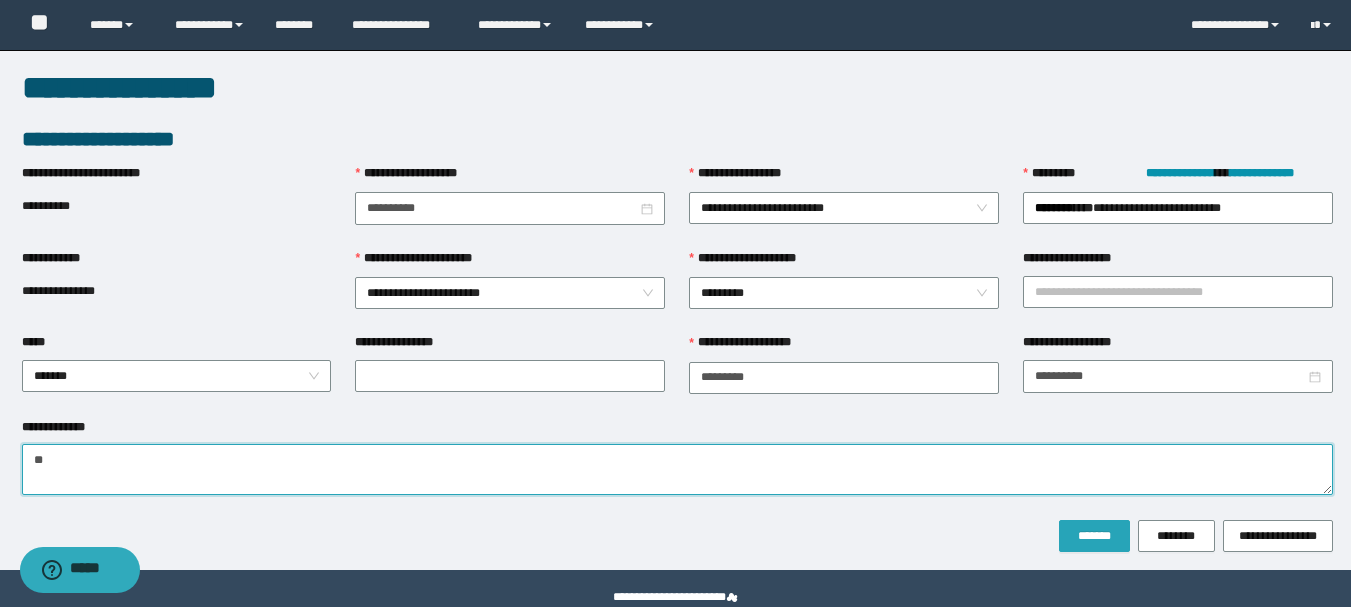 type on "**" 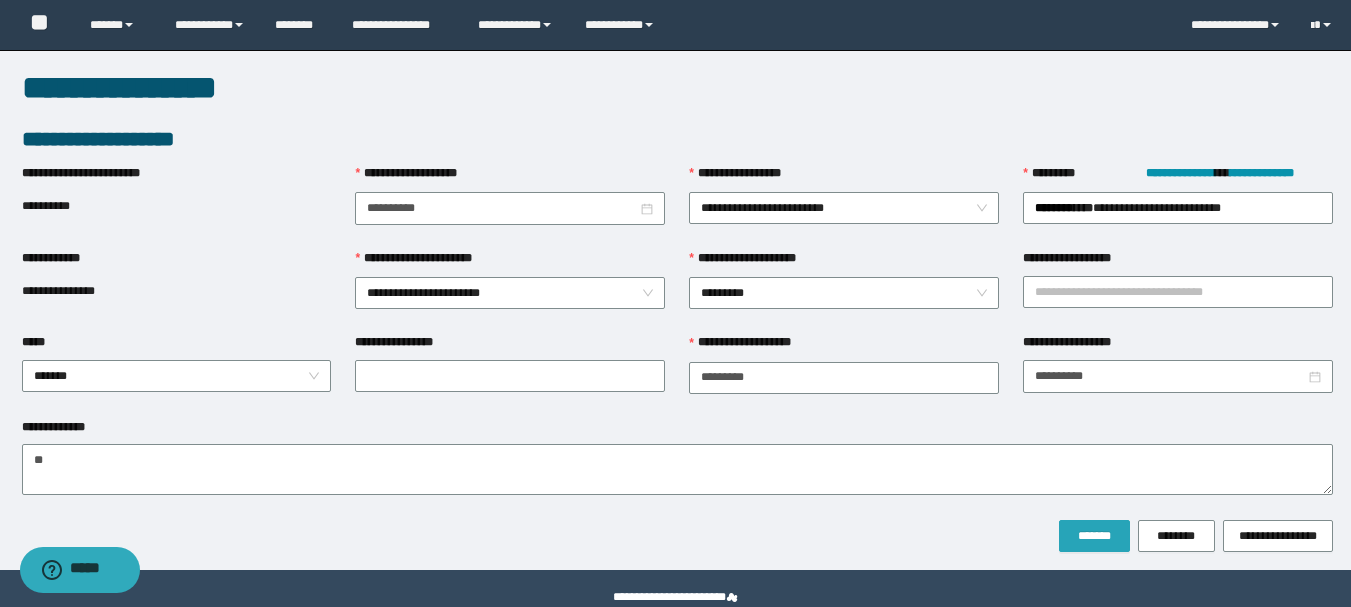 click on "*******" at bounding box center (1094, 536) 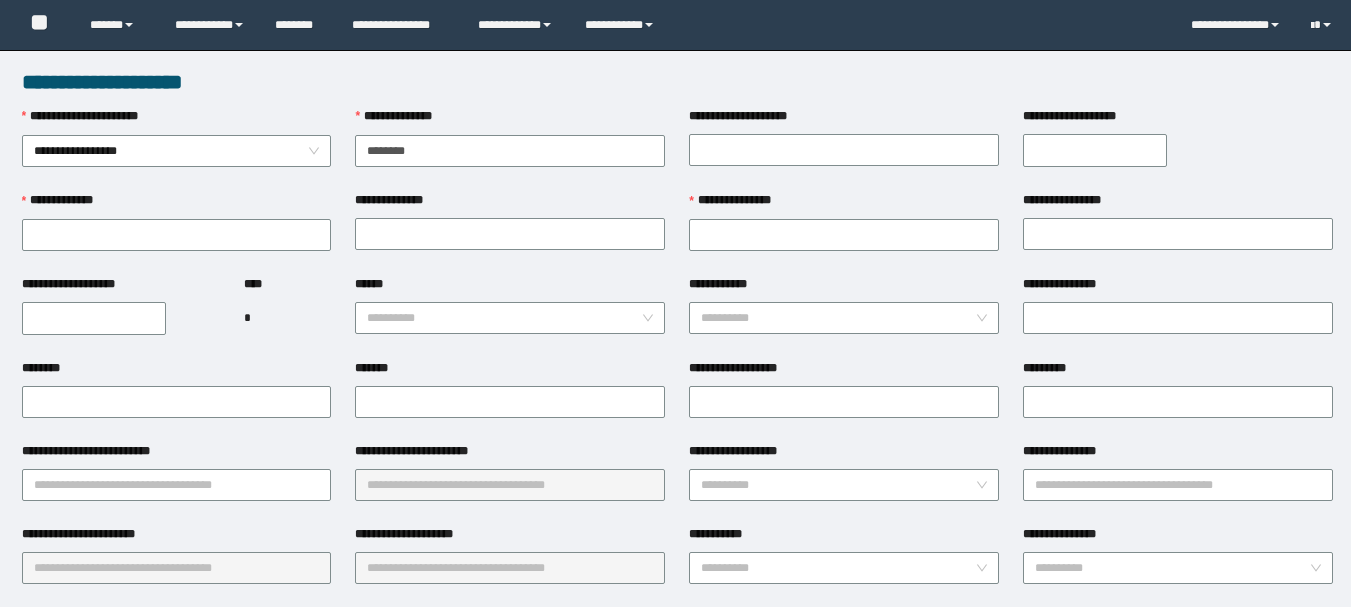scroll, scrollTop: 0, scrollLeft: 0, axis: both 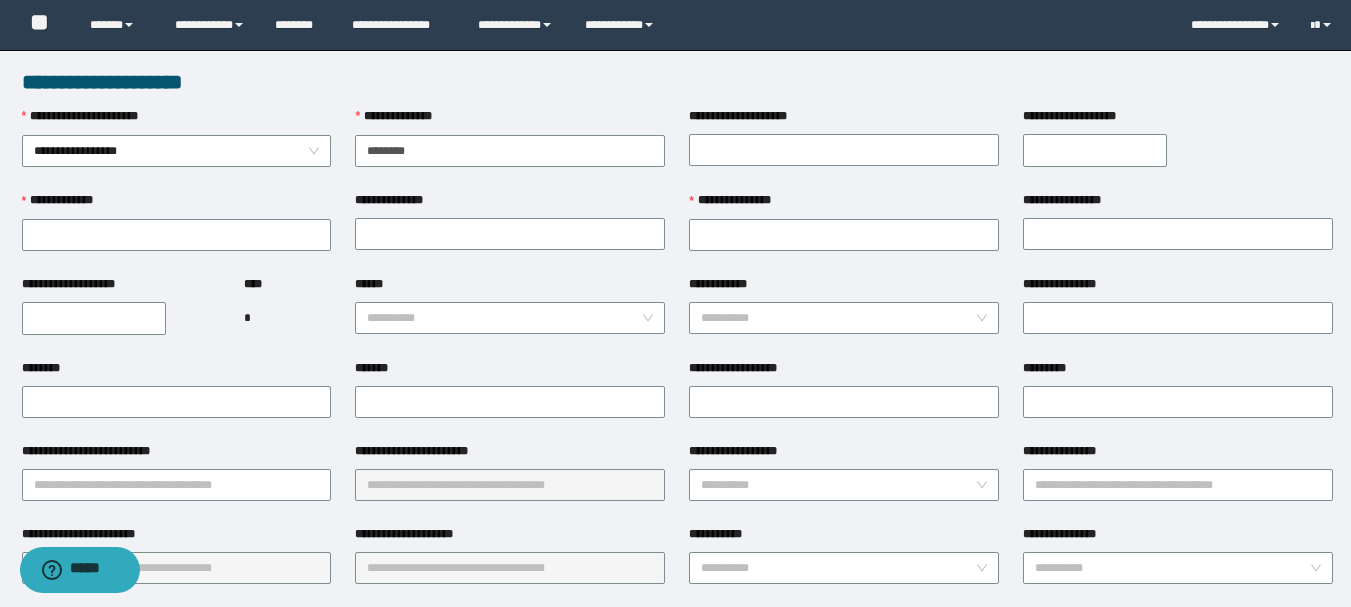 type on "********" 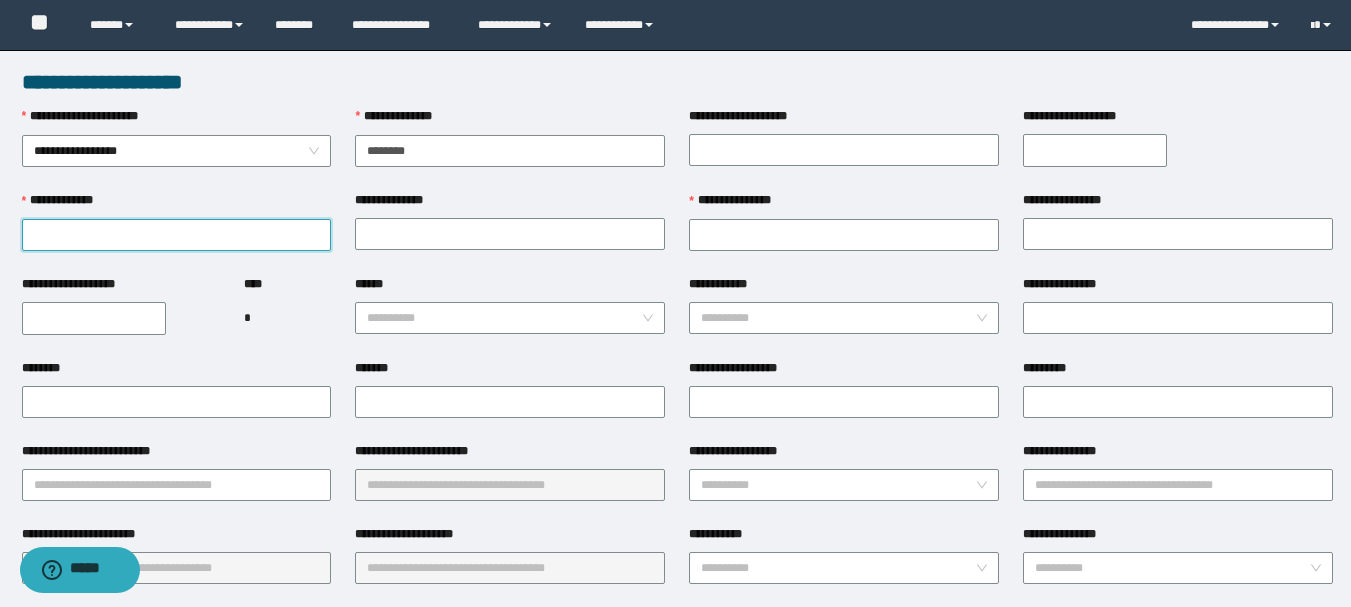click on "**********" at bounding box center (177, 235) 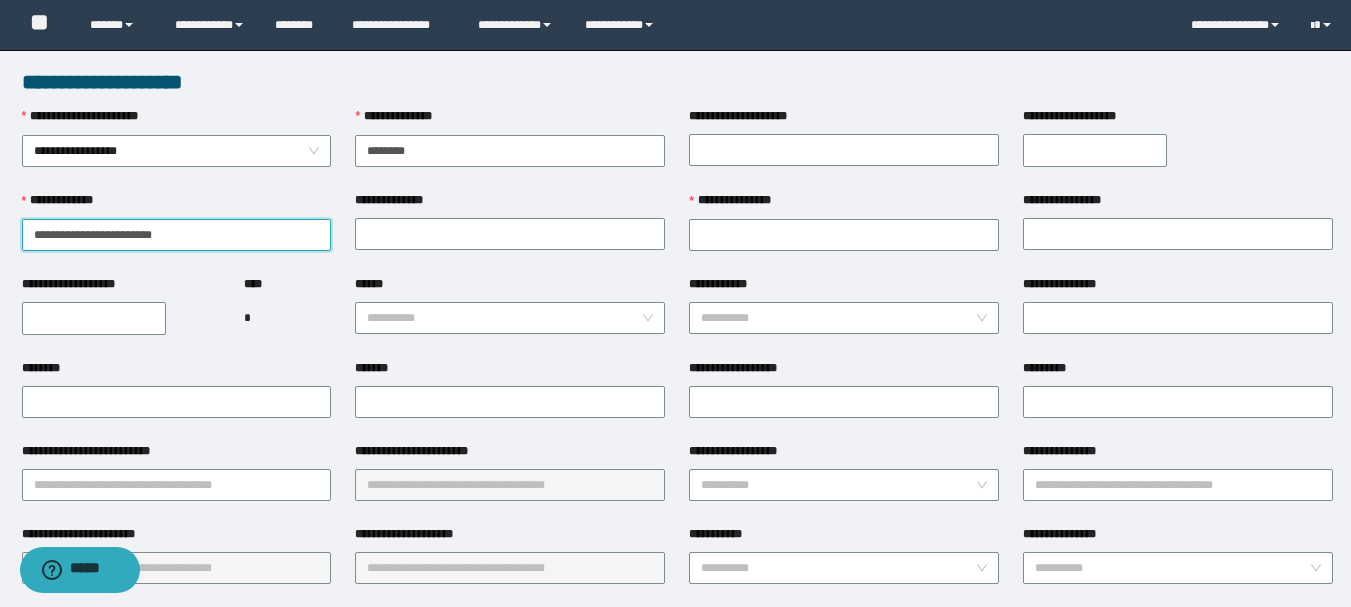 drag, startPoint x: 236, startPoint y: 239, endPoint x: 104, endPoint y: 233, distance: 132.13629 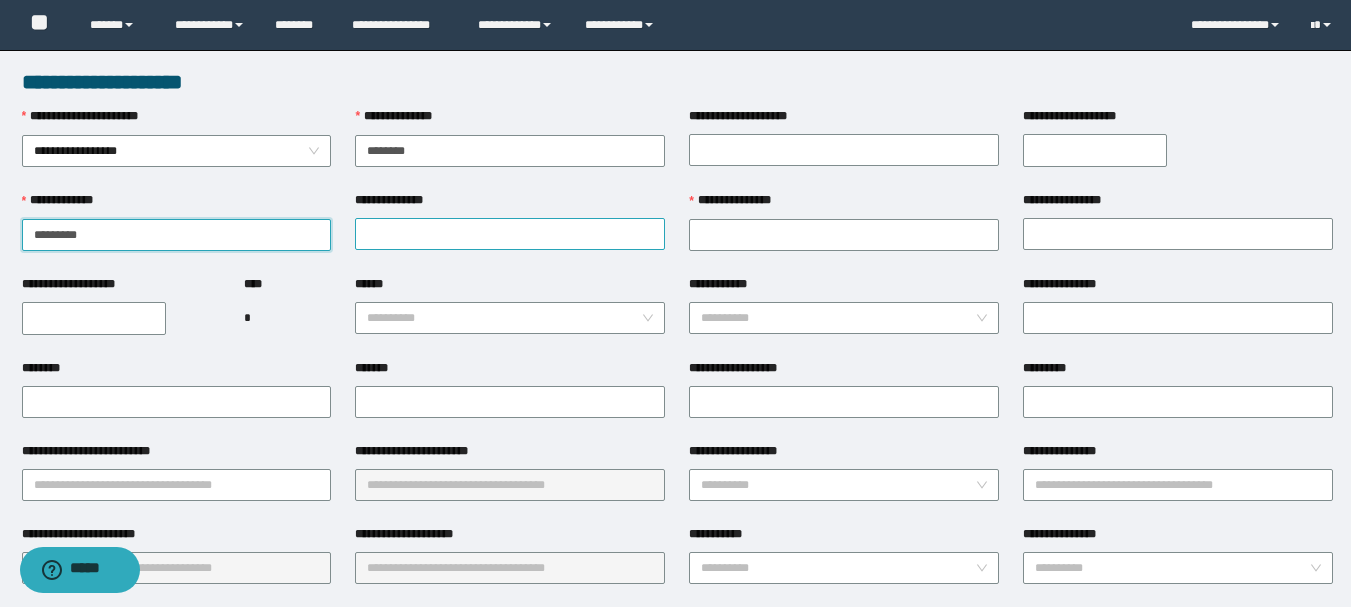 type on "*******" 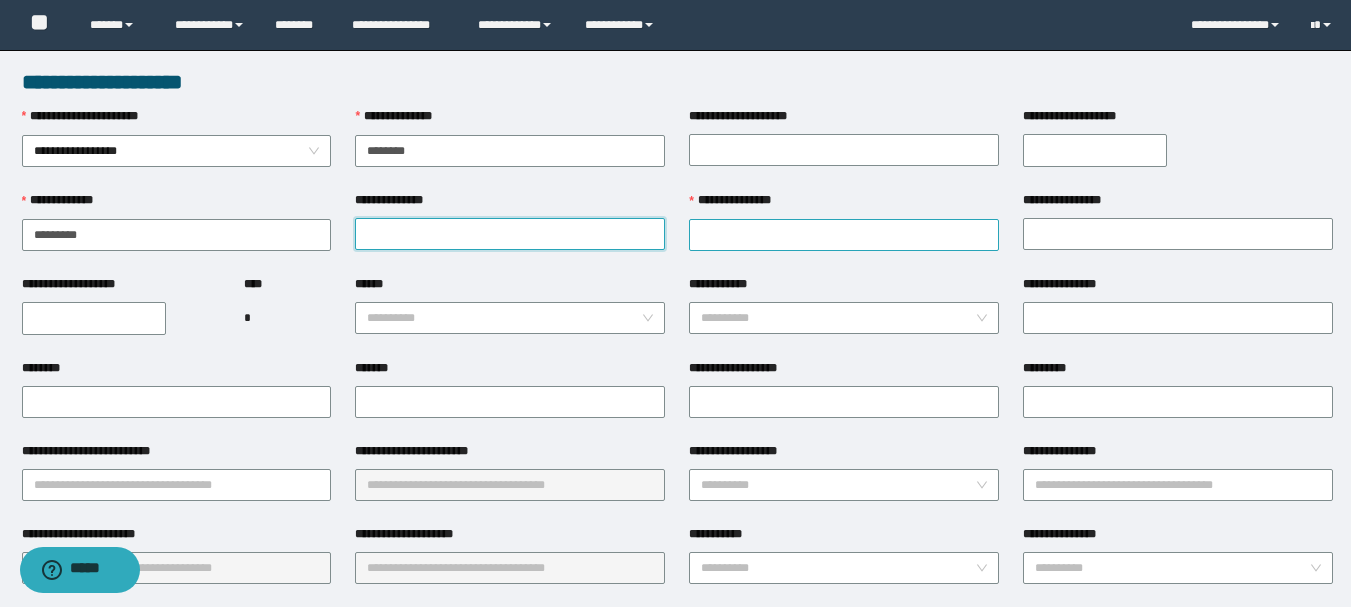 drag, startPoint x: 420, startPoint y: 235, endPoint x: 720, endPoint y: 231, distance: 300.02667 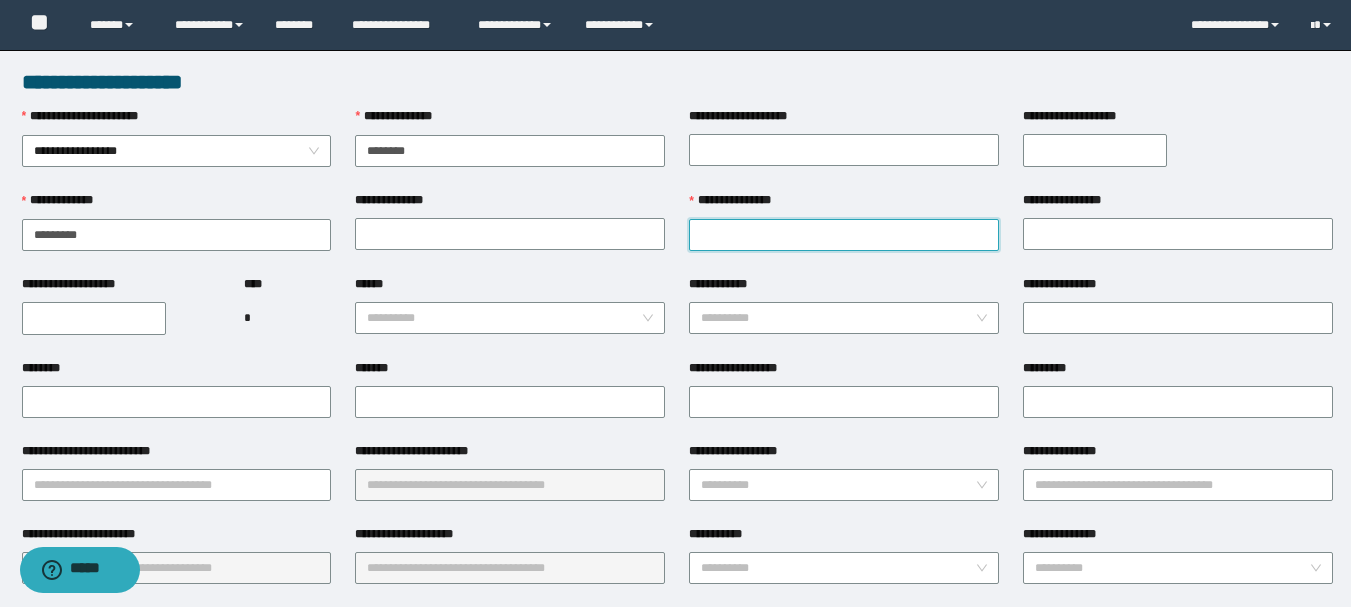 click on "**********" at bounding box center [844, 235] 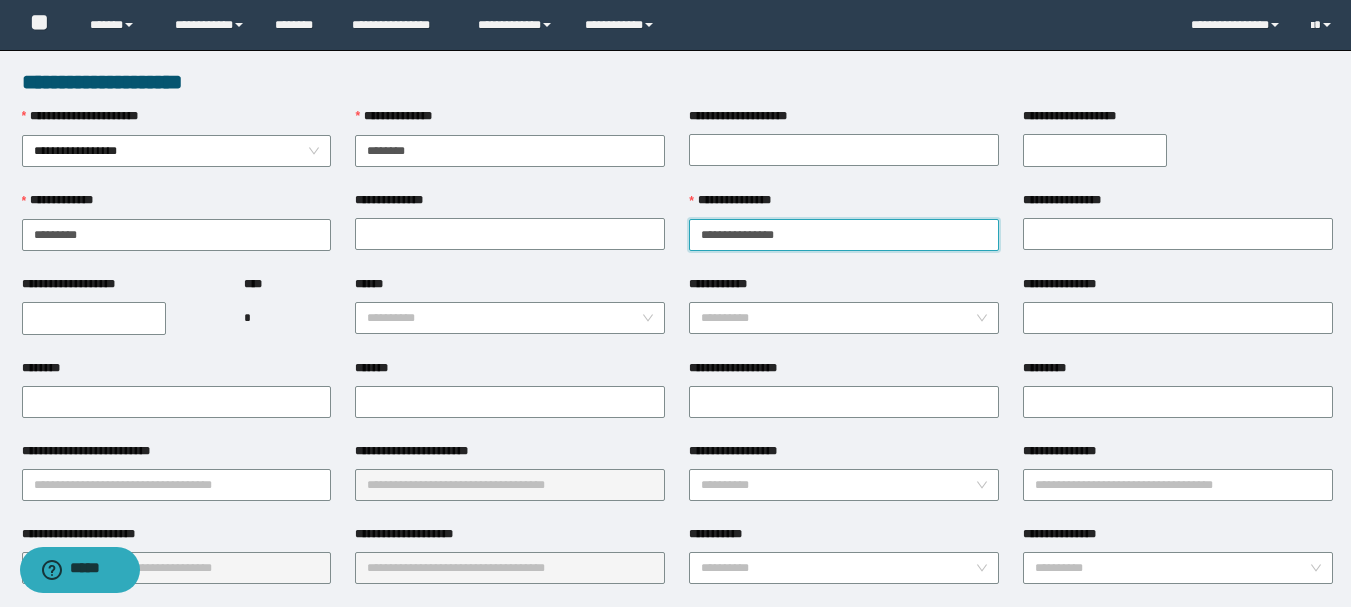 drag, startPoint x: 825, startPoint y: 244, endPoint x: 765, endPoint y: 244, distance: 60 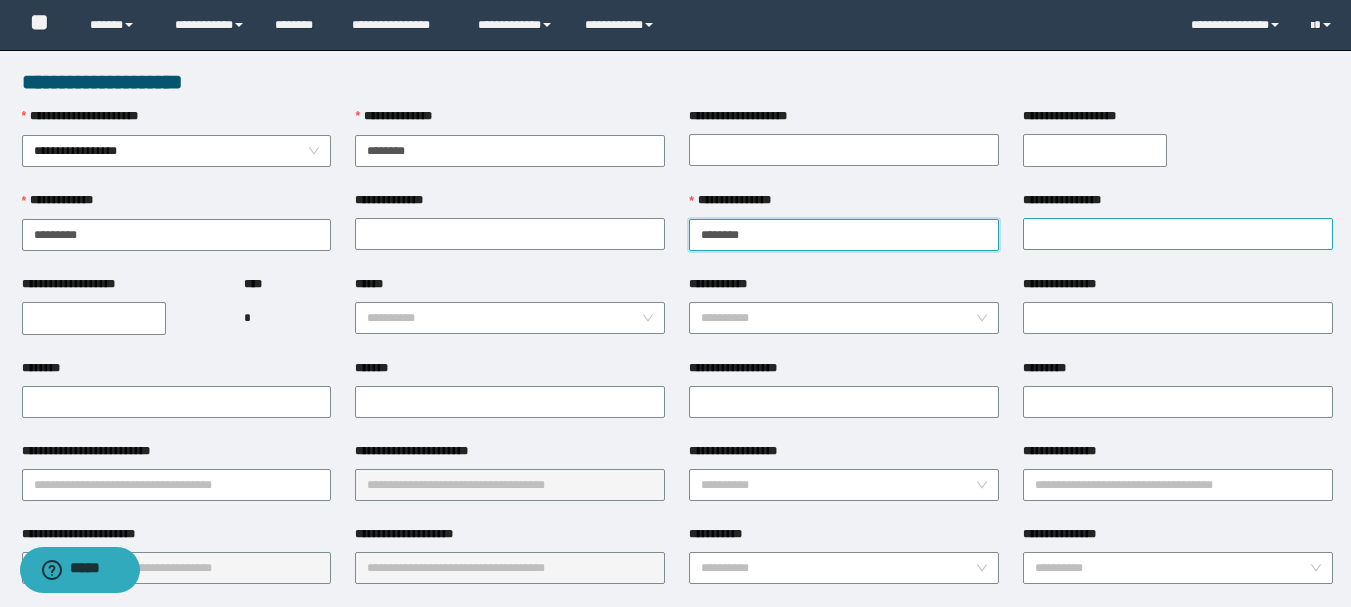 type on "*******" 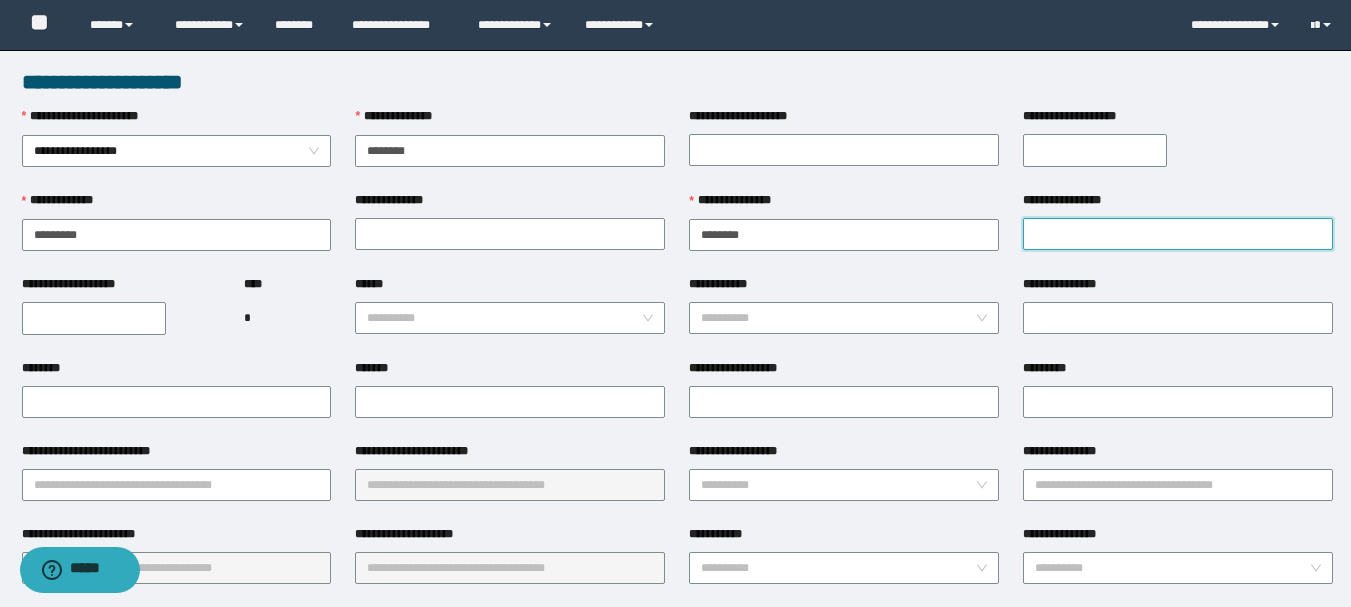 click on "**********" at bounding box center [1178, 234] 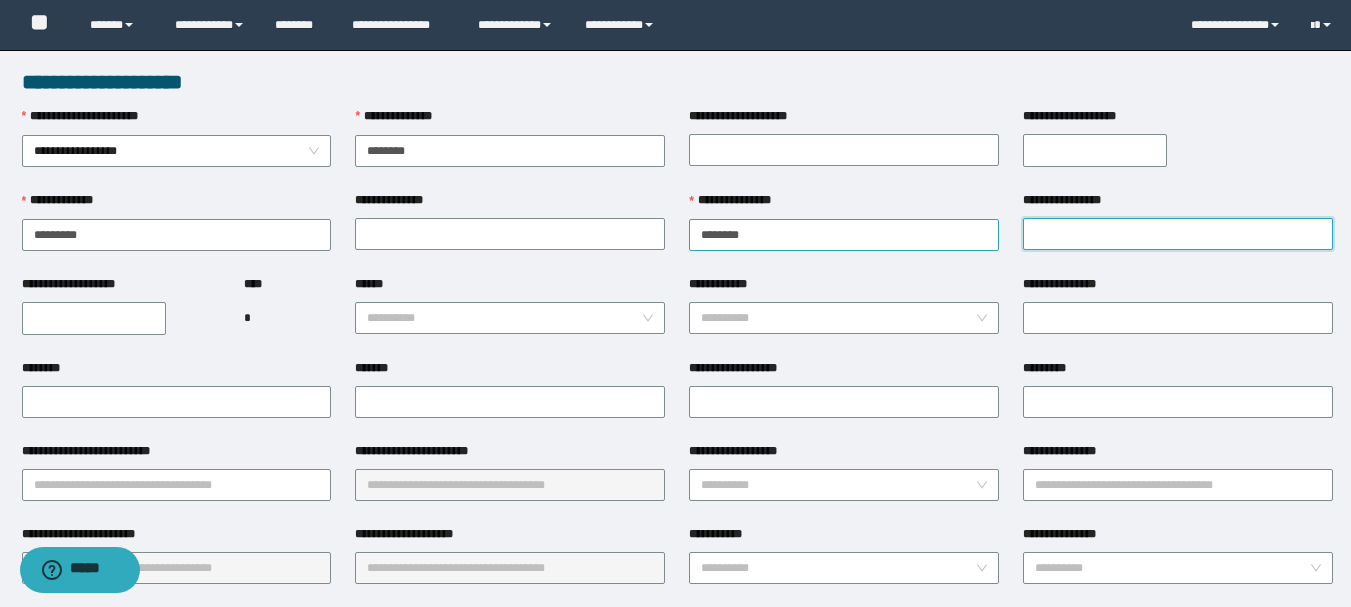paste on "*******" 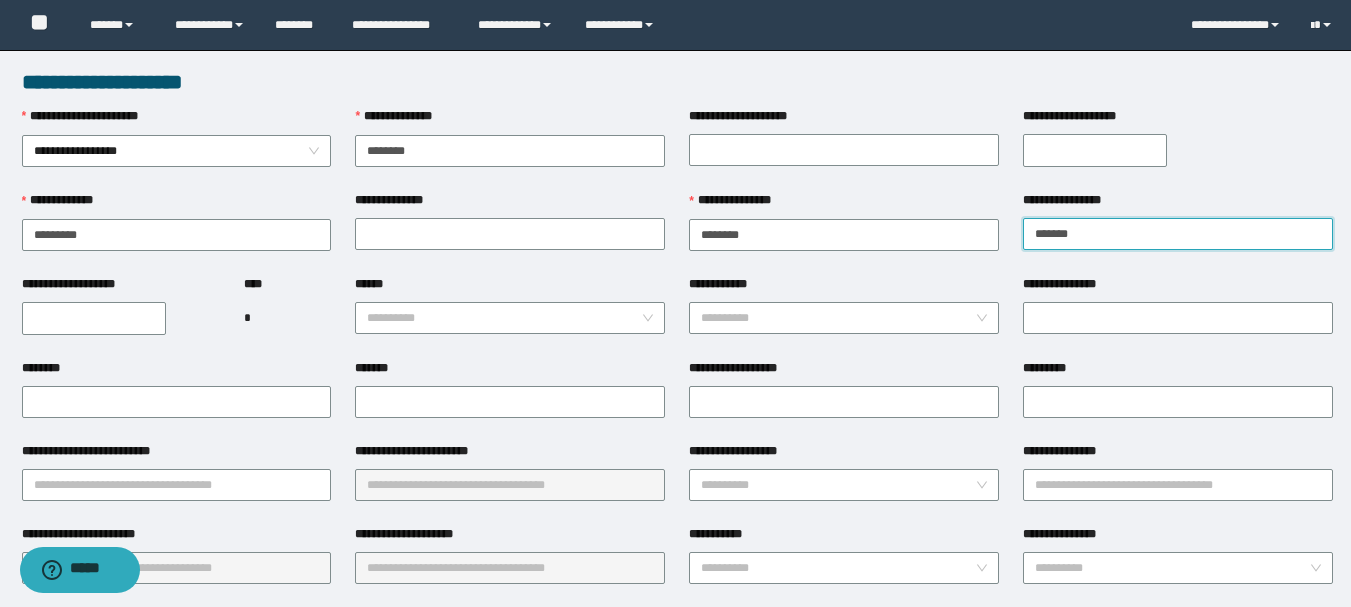 type on "*******" 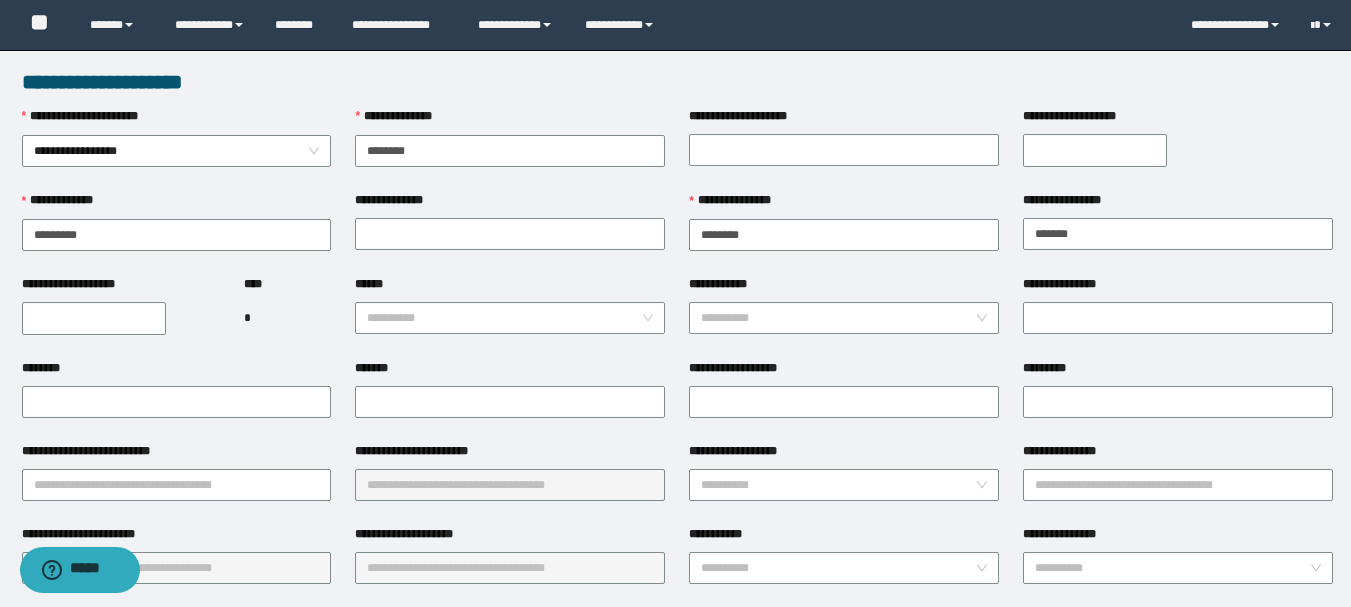 click on "**********" at bounding box center [94, 318] 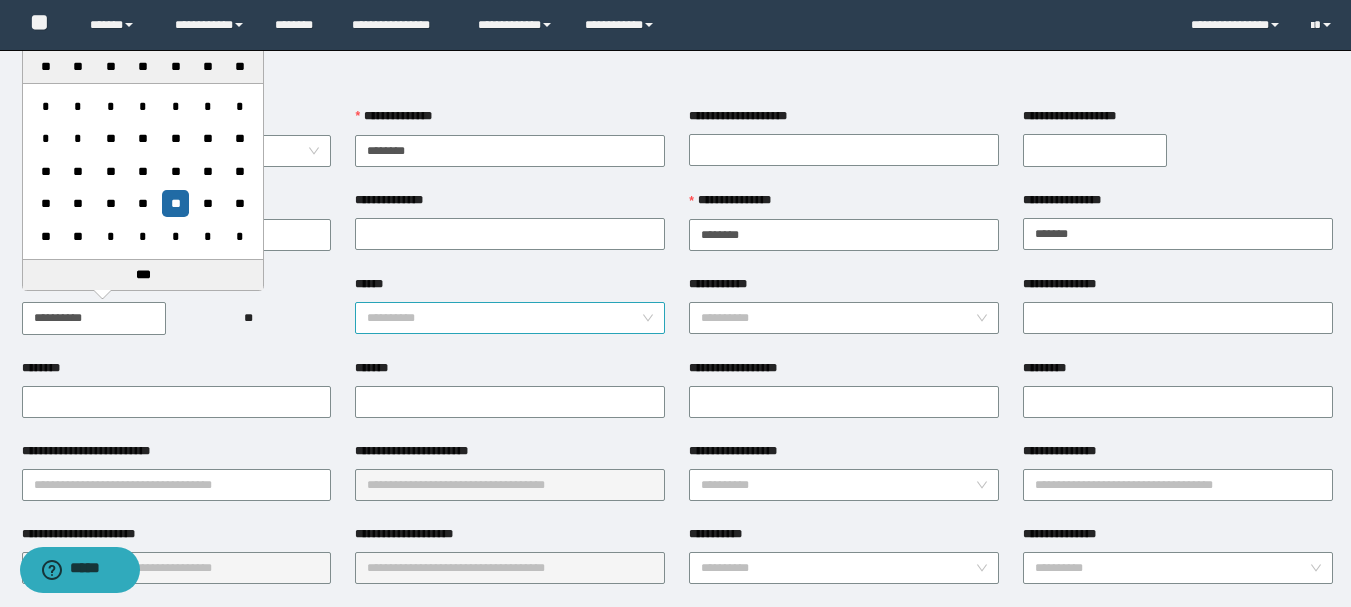 type on "**********" 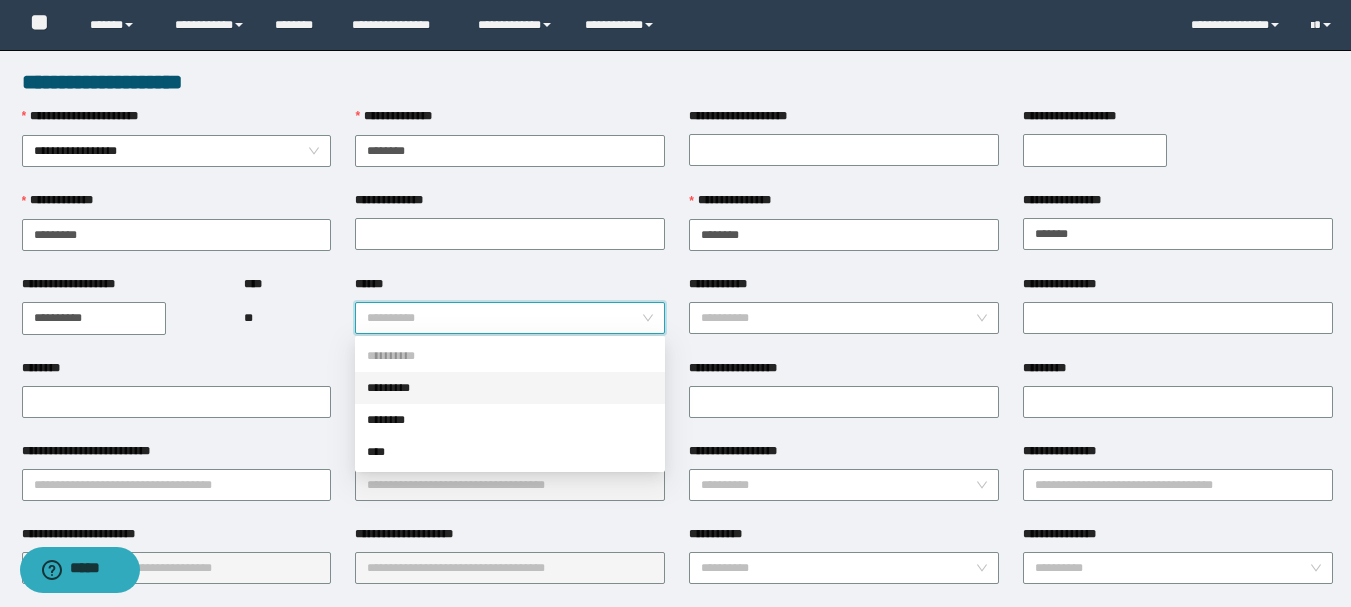 click on "*********" at bounding box center [510, 388] 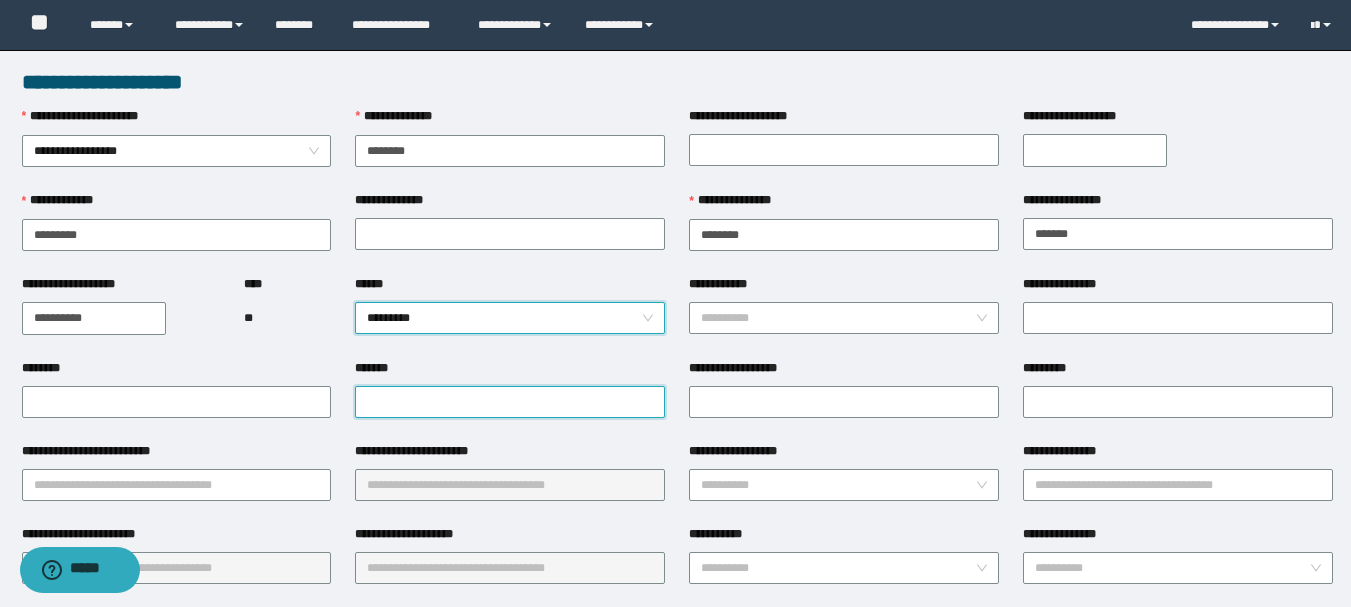 click on "*******" at bounding box center [510, 402] 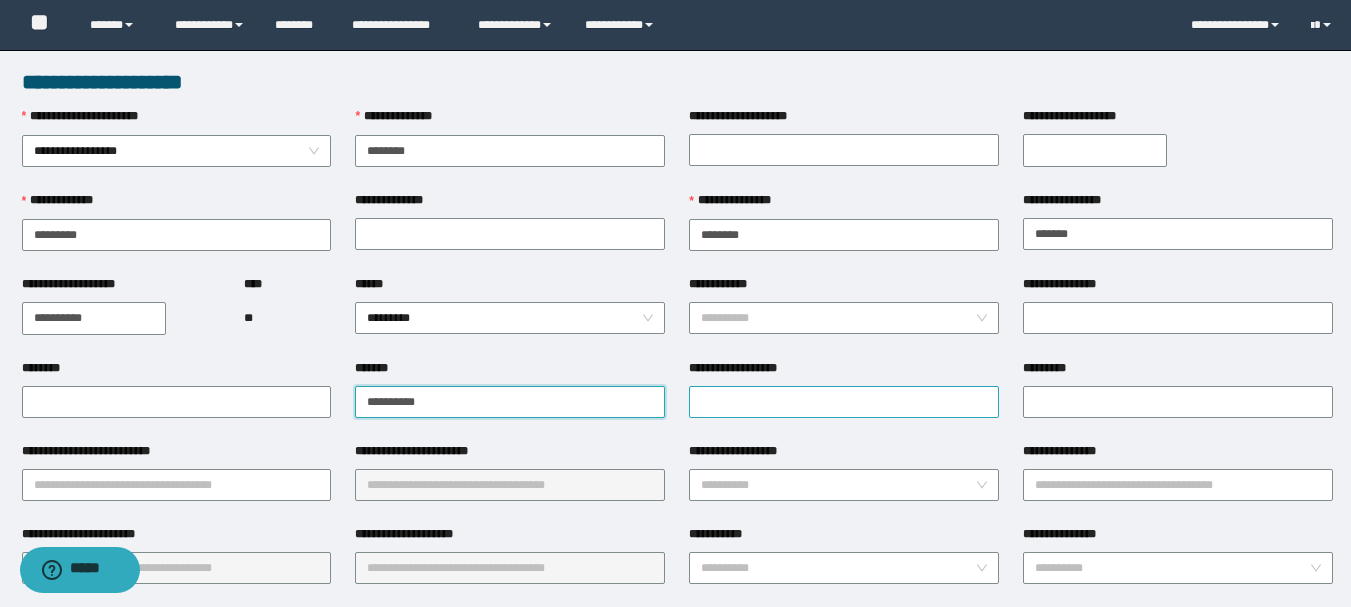 type on "**********" 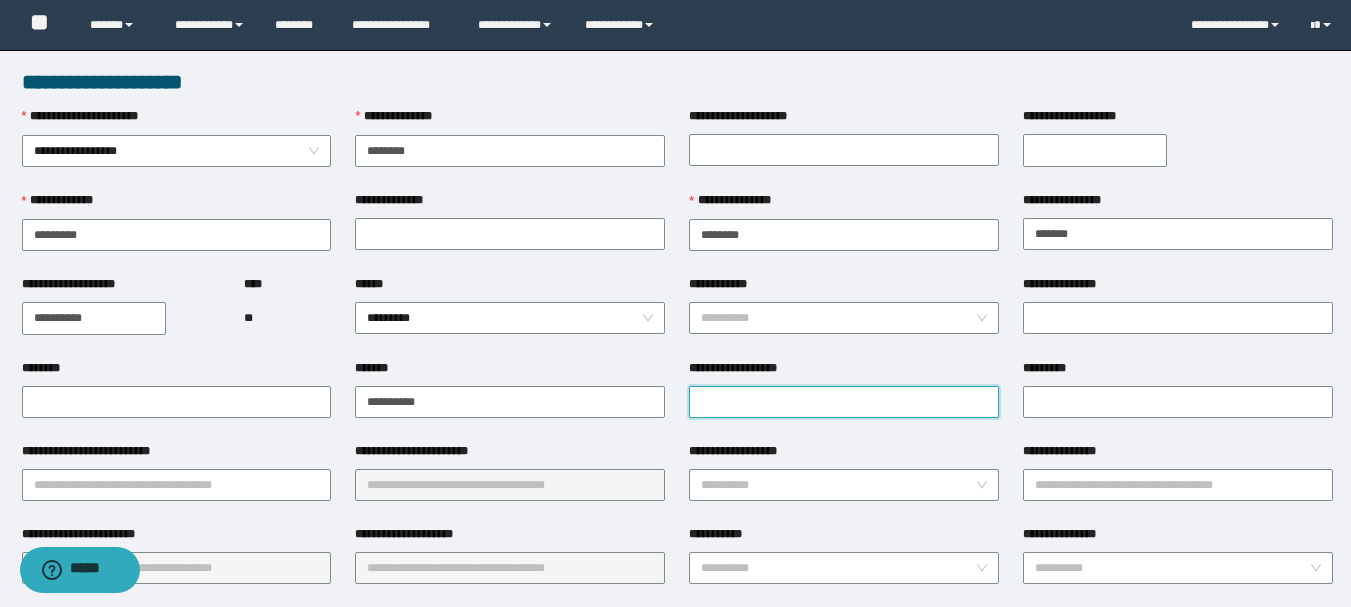 click on "**********" at bounding box center [844, 402] 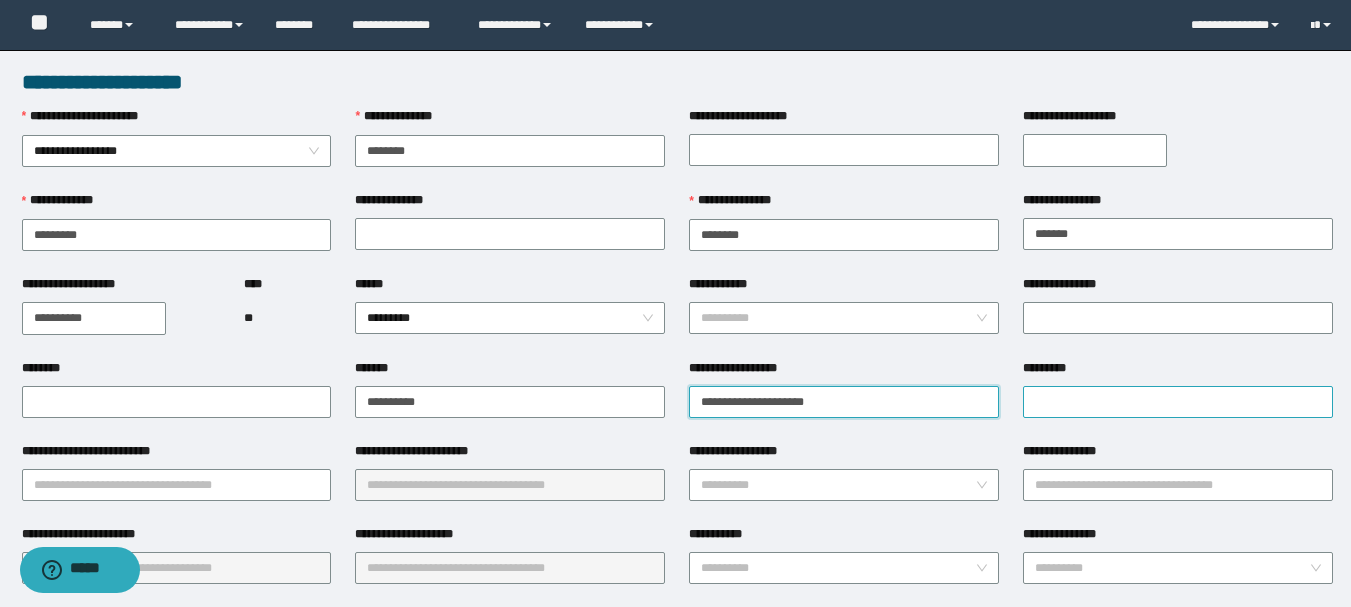 type on "**********" 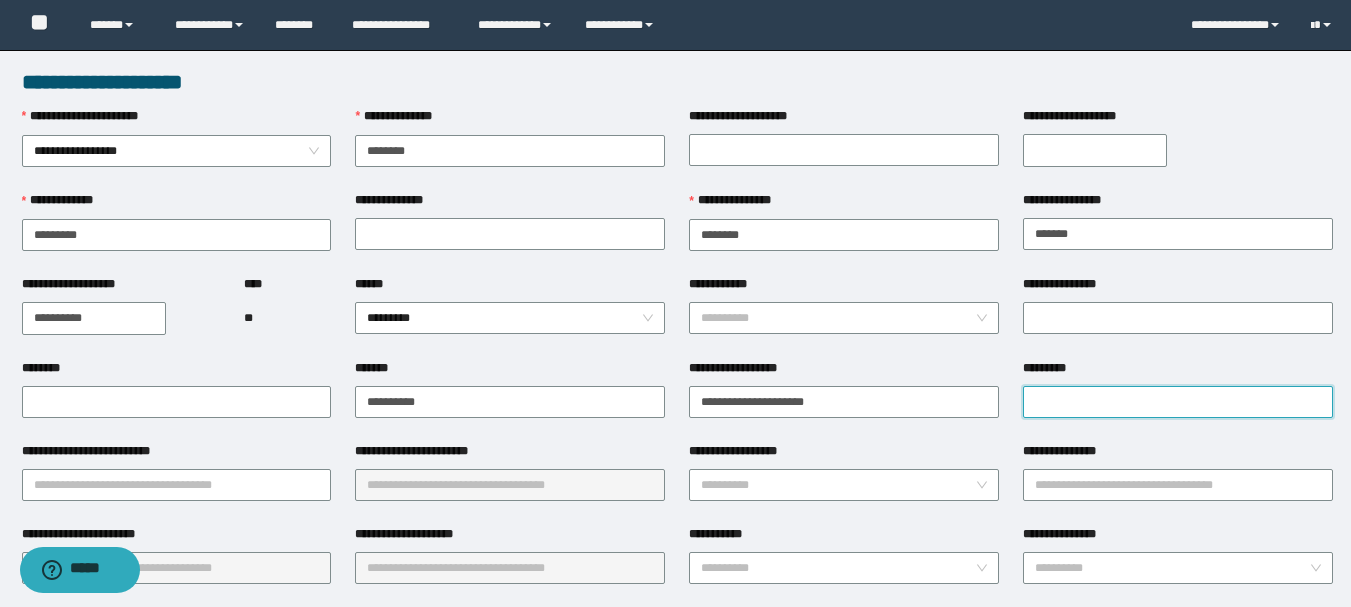click on "*********" at bounding box center (1178, 402) 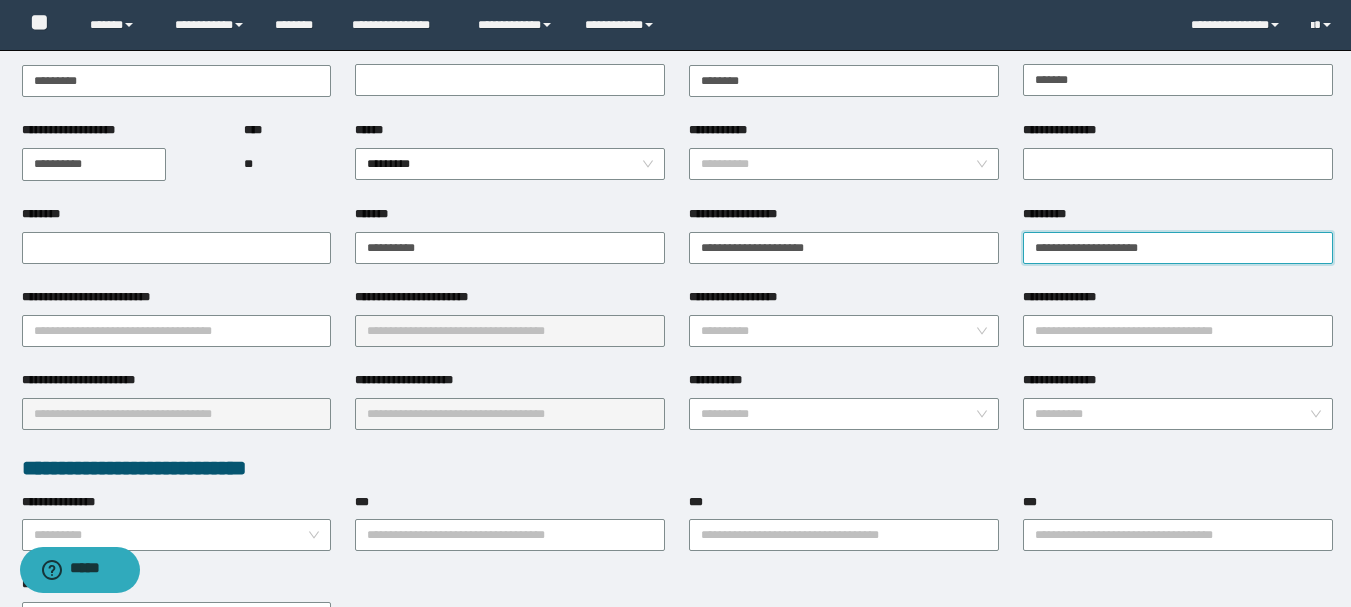 scroll, scrollTop: 200, scrollLeft: 0, axis: vertical 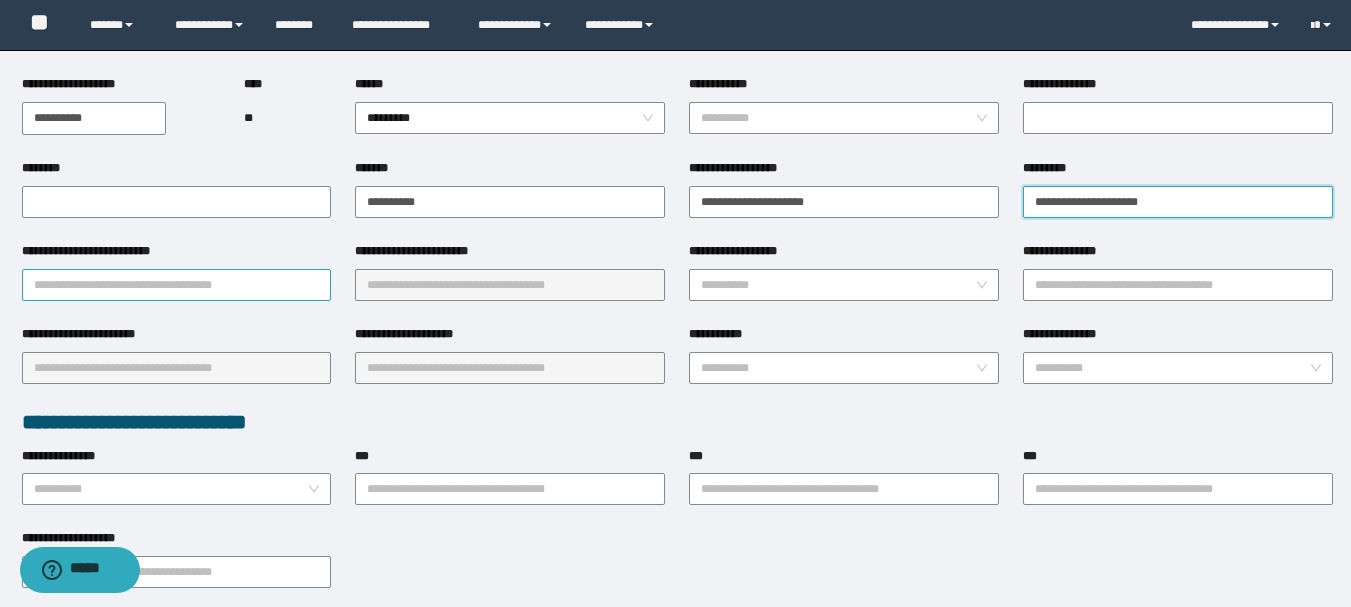 type on "**********" 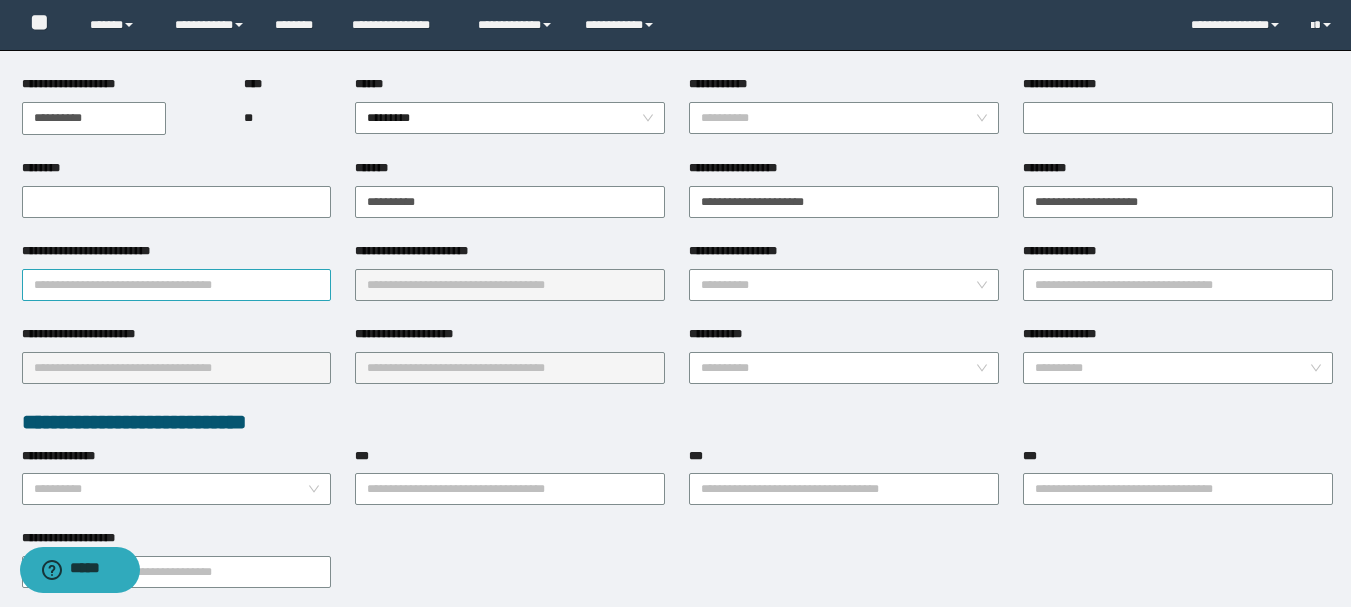 click on "**********" at bounding box center (177, 285) 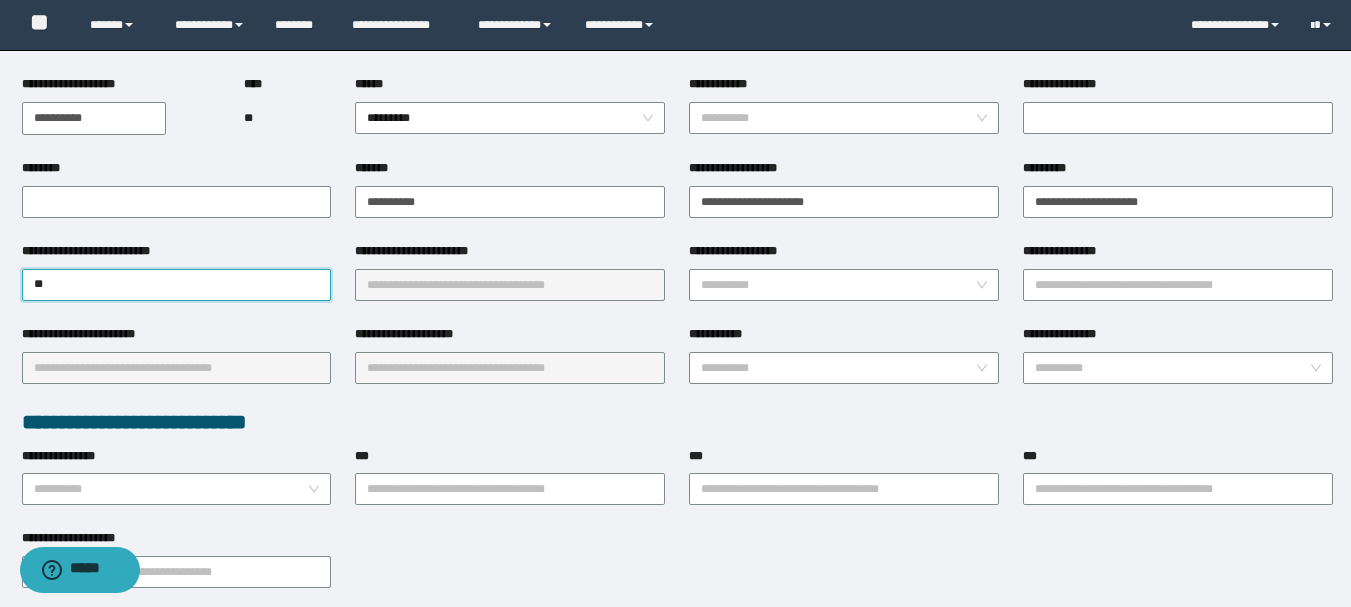 type on "*" 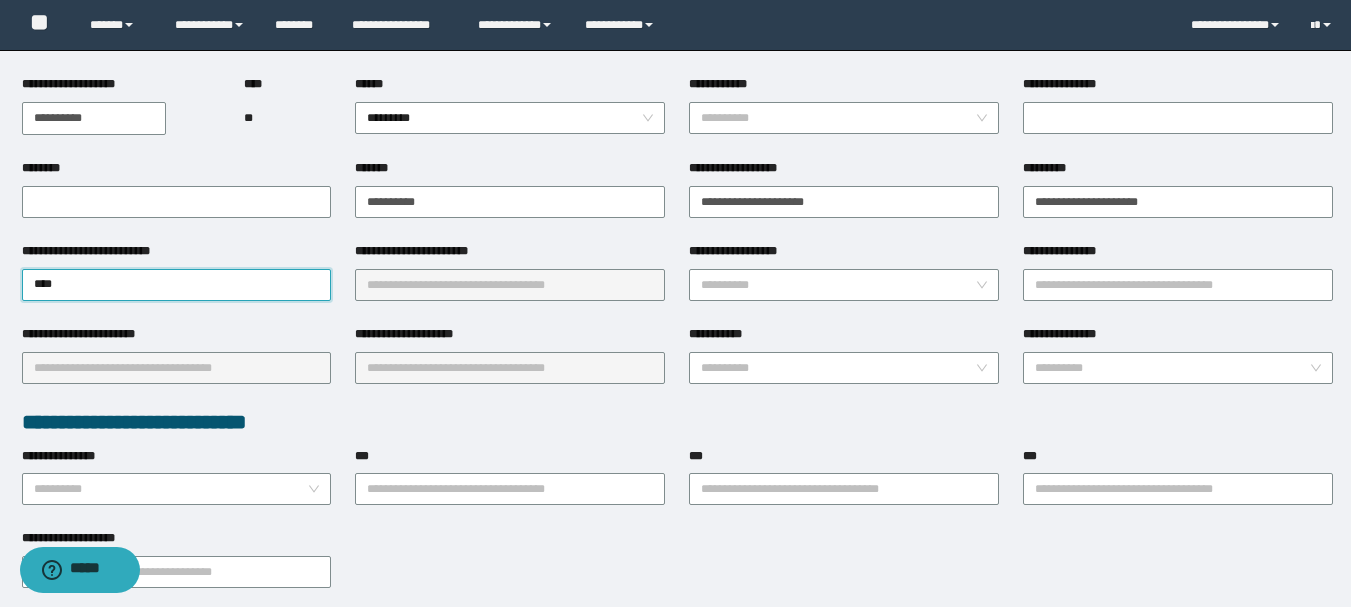 type on "*****" 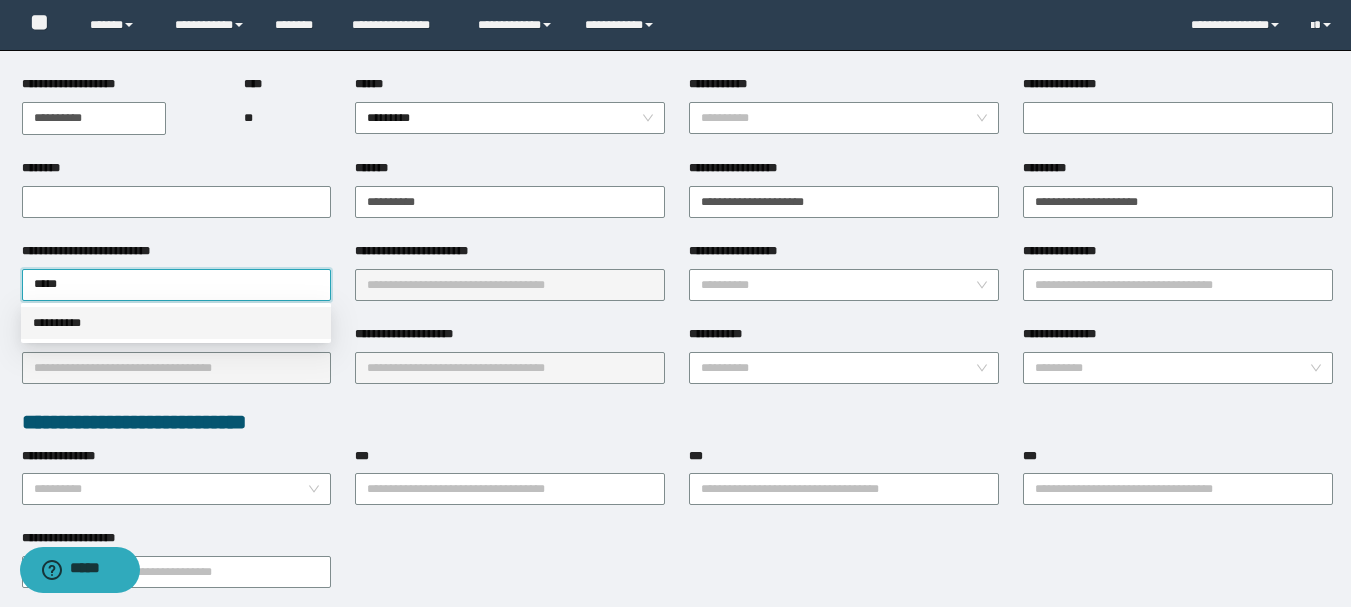 click on "**********" at bounding box center [176, 323] 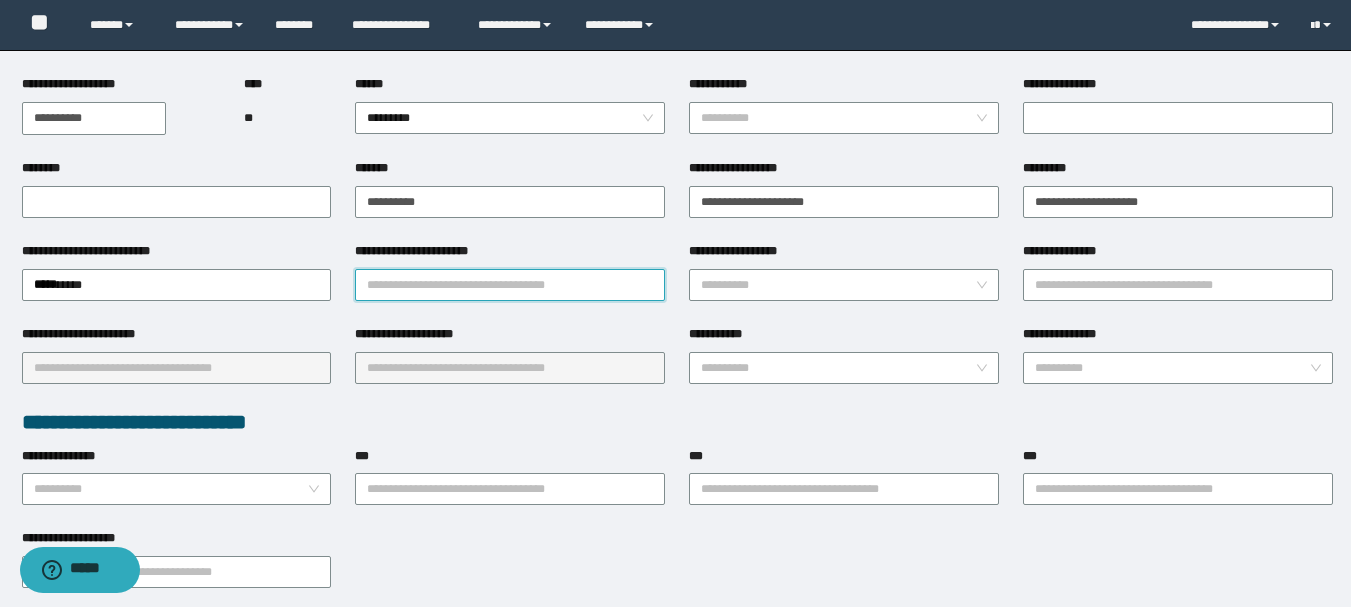 click on "**********" at bounding box center [510, 285] 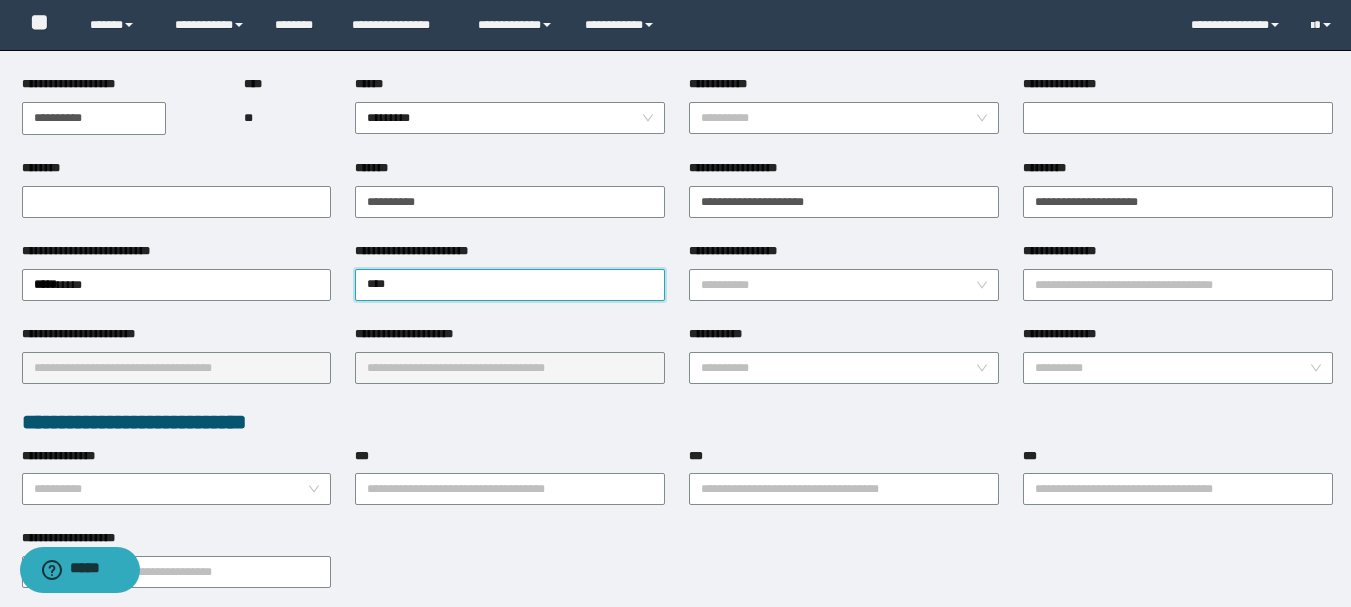 type on "***" 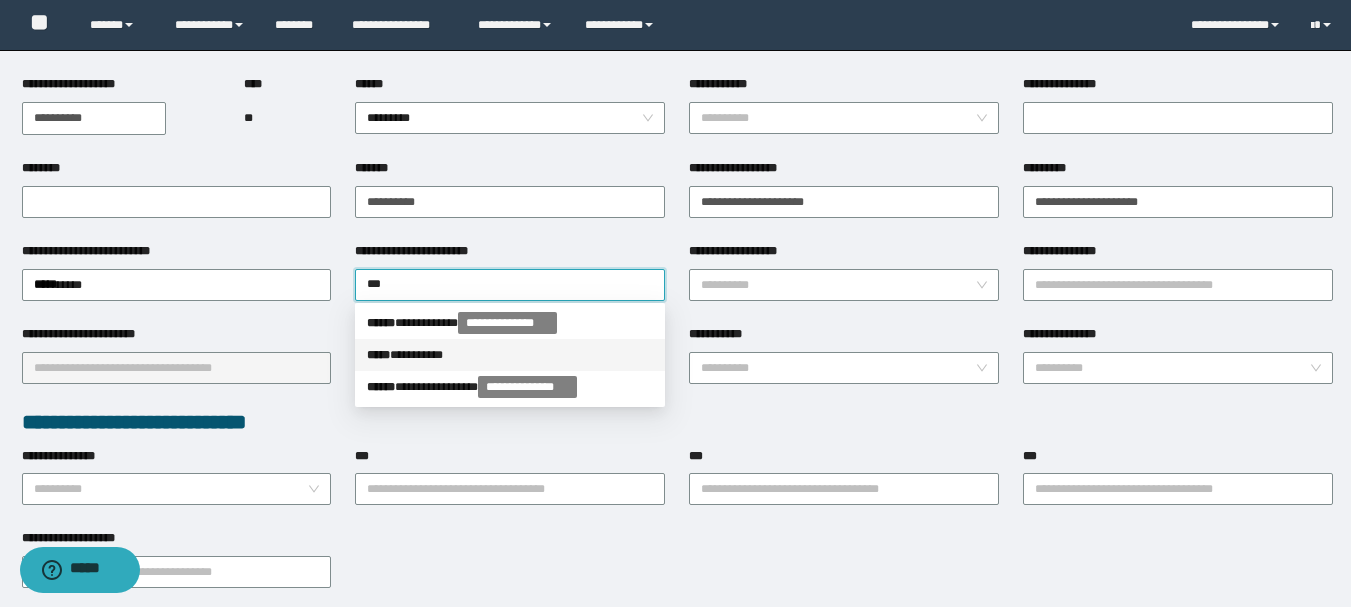 click on "***** * ********" at bounding box center (510, 355) 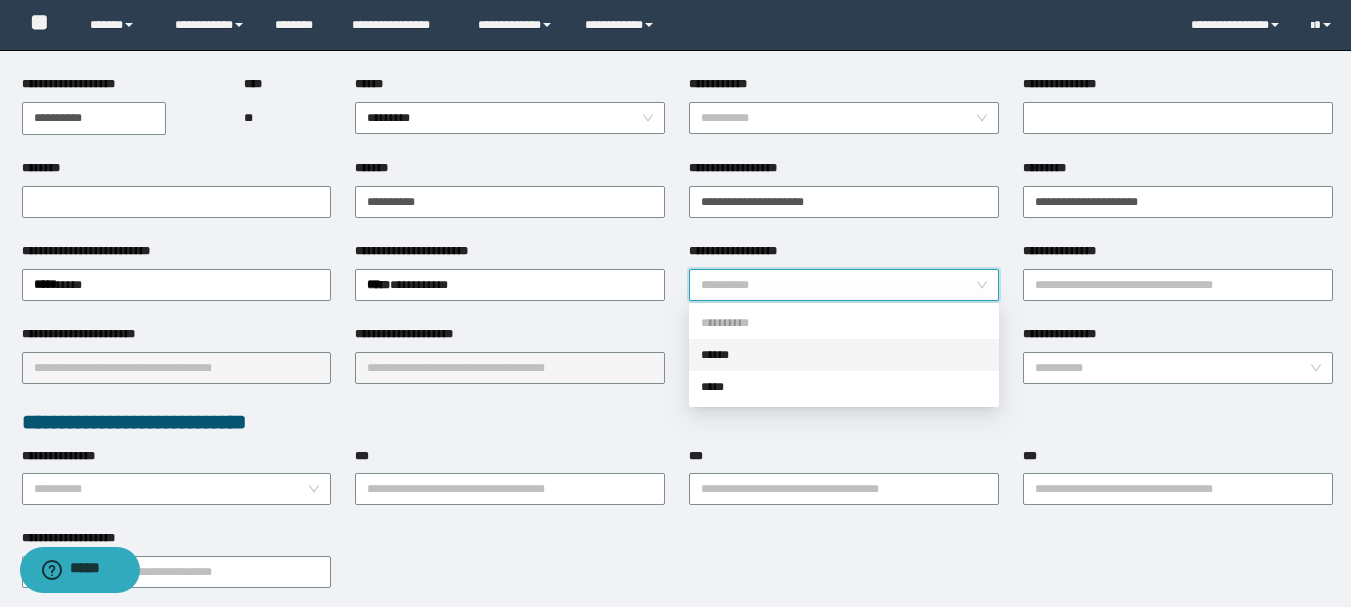 click on "**********" at bounding box center [838, 285] 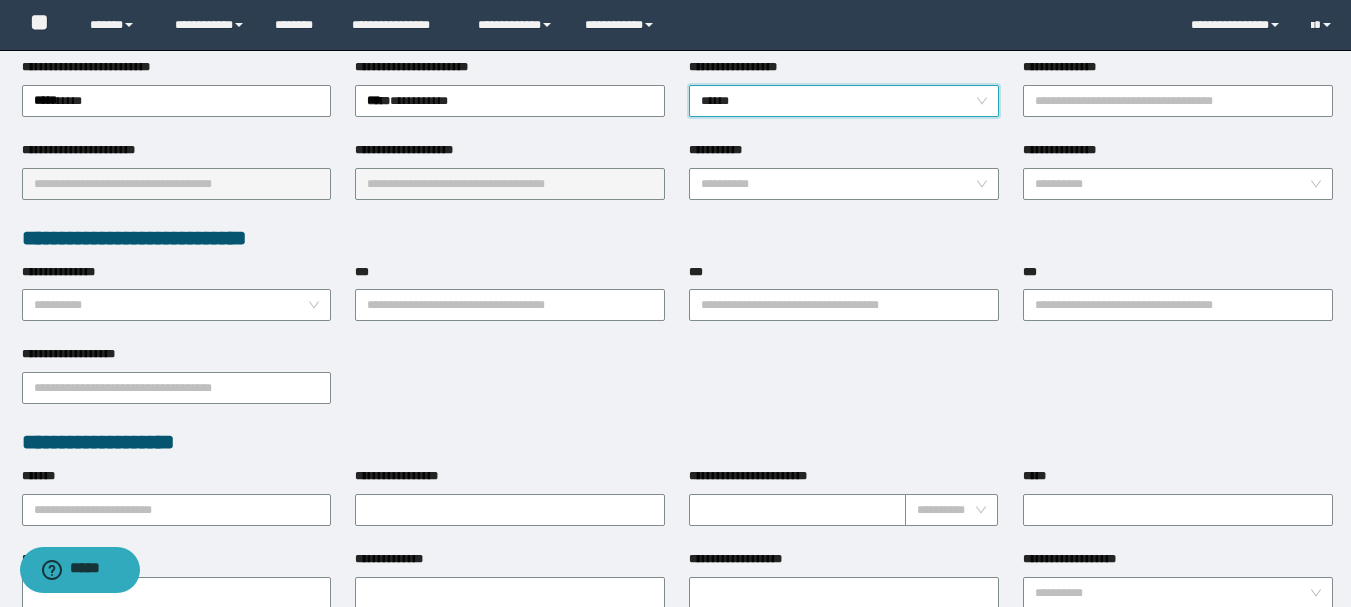 scroll, scrollTop: 400, scrollLeft: 0, axis: vertical 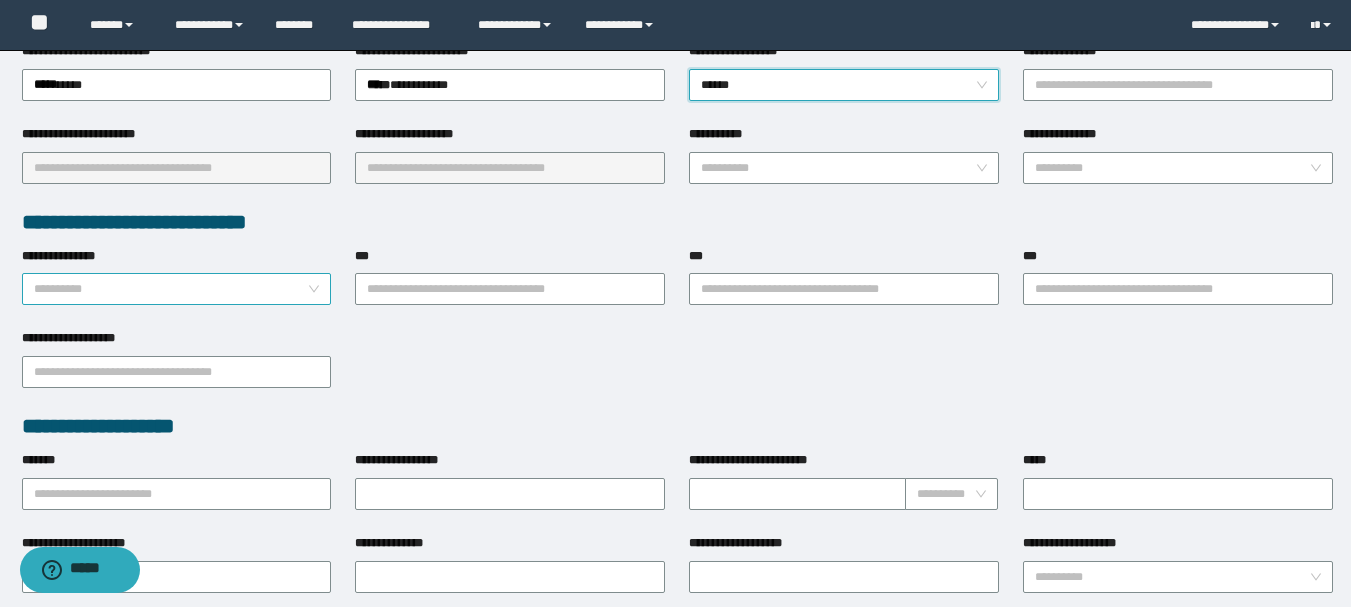 click on "**********" at bounding box center [171, 289] 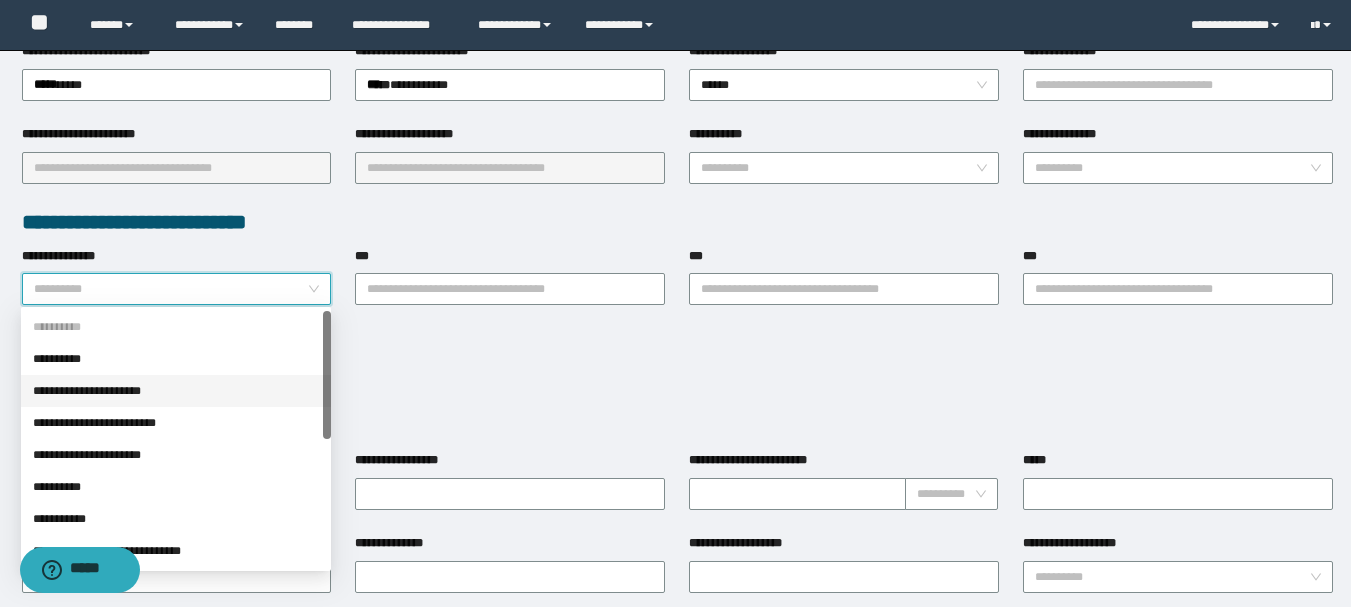 drag, startPoint x: 174, startPoint y: 393, endPoint x: 438, endPoint y: 338, distance: 269.6683 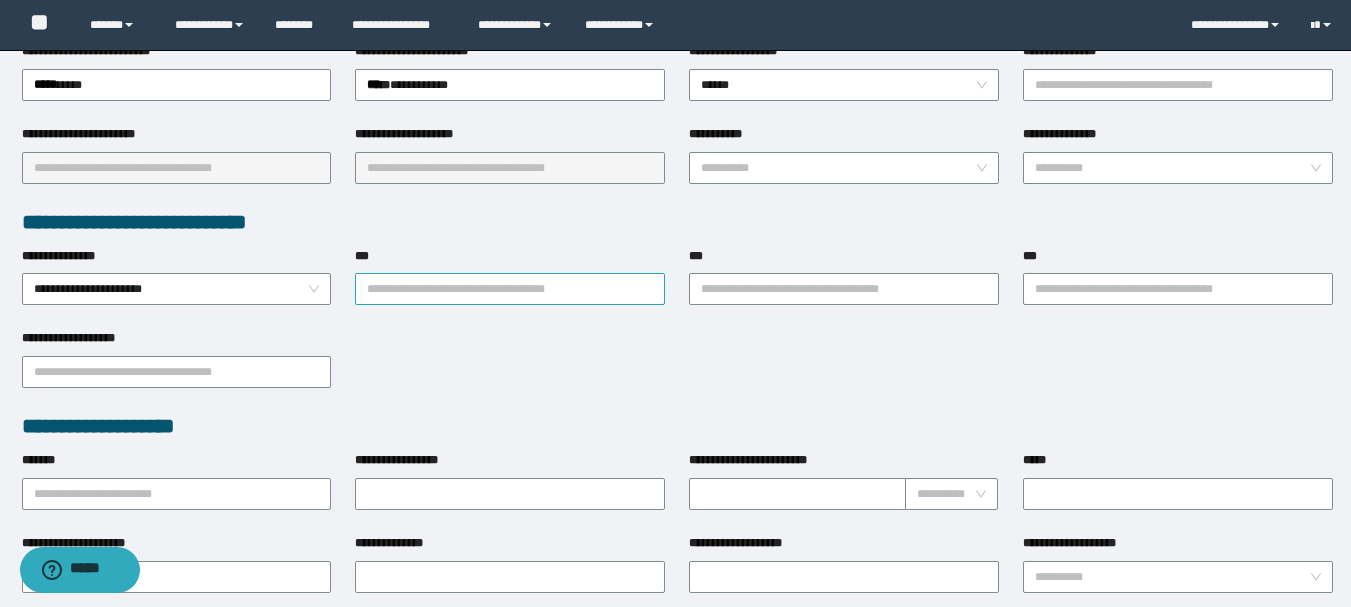 click on "***" at bounding box center [510, 289] 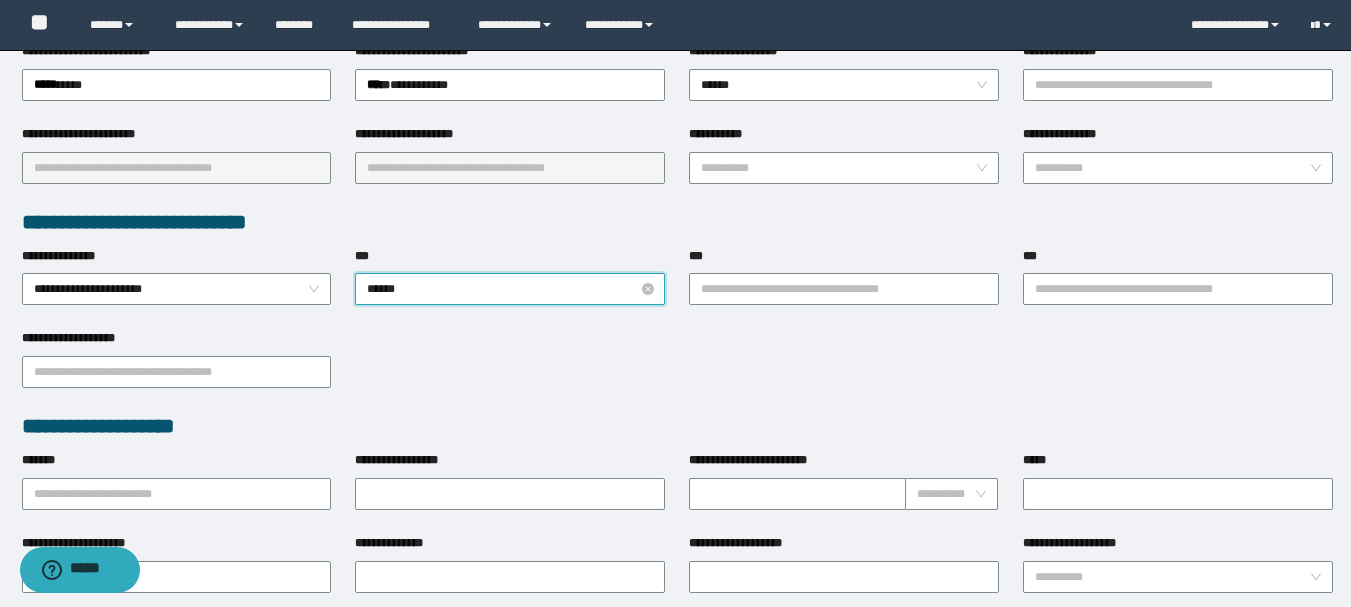 type on "*******" 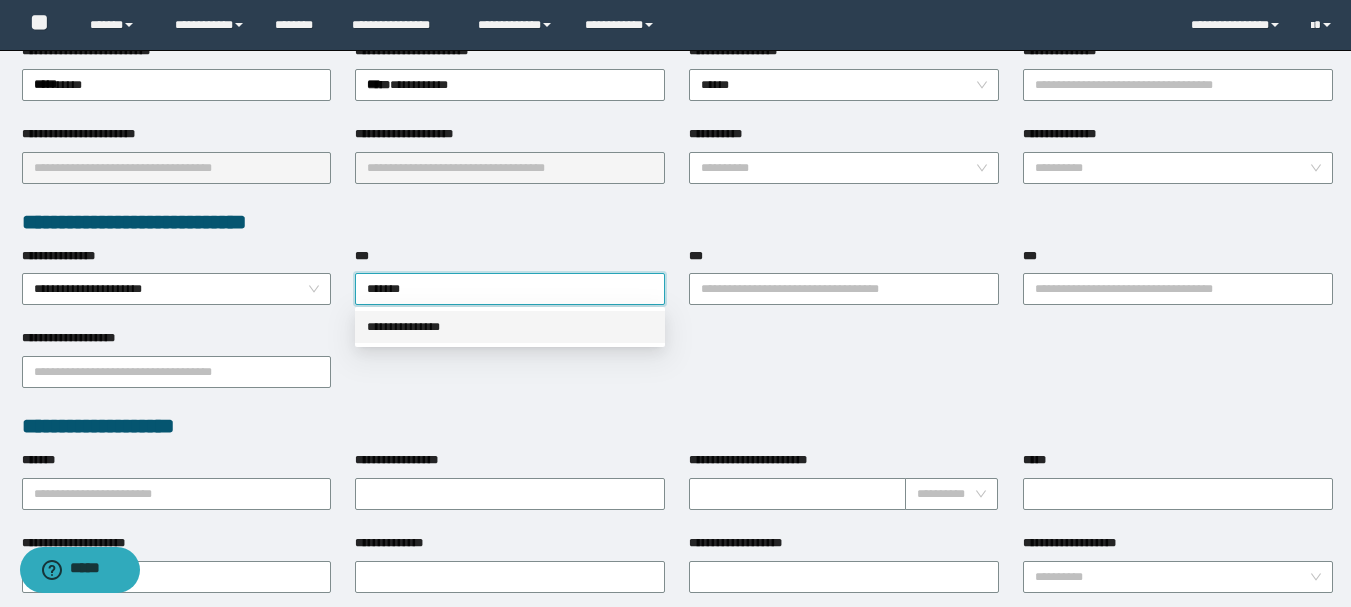 click on "**********" at bounding box center [510, 327] 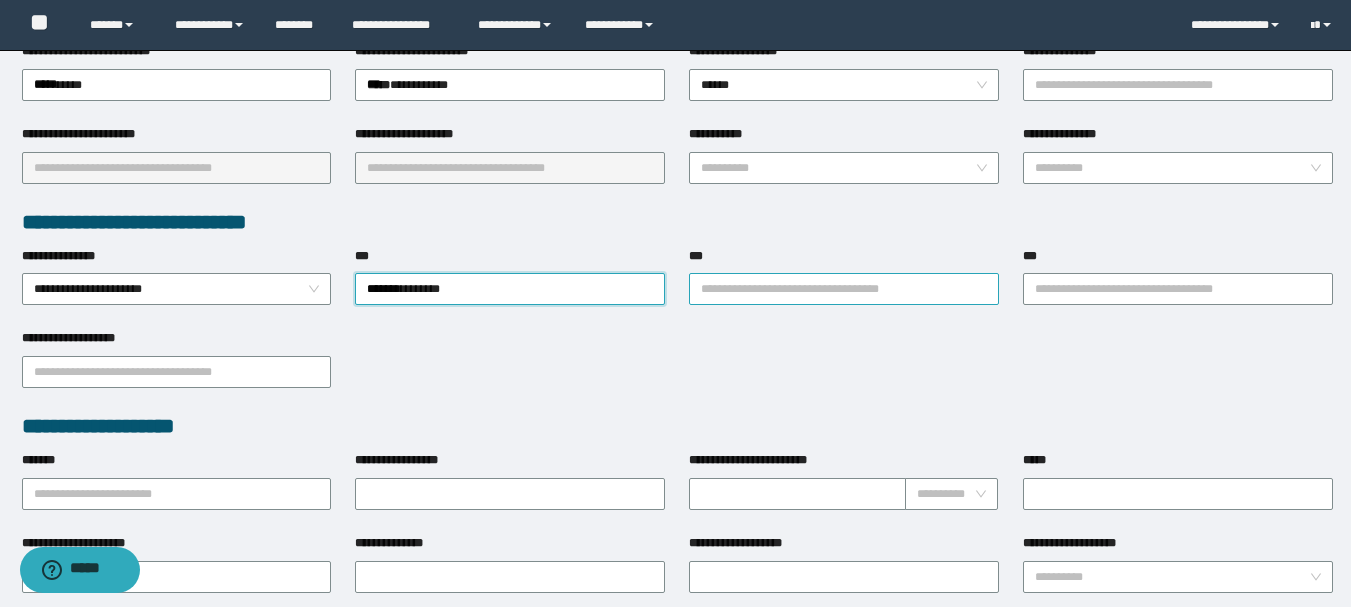 click on "***" at bounding box center [844, 289] 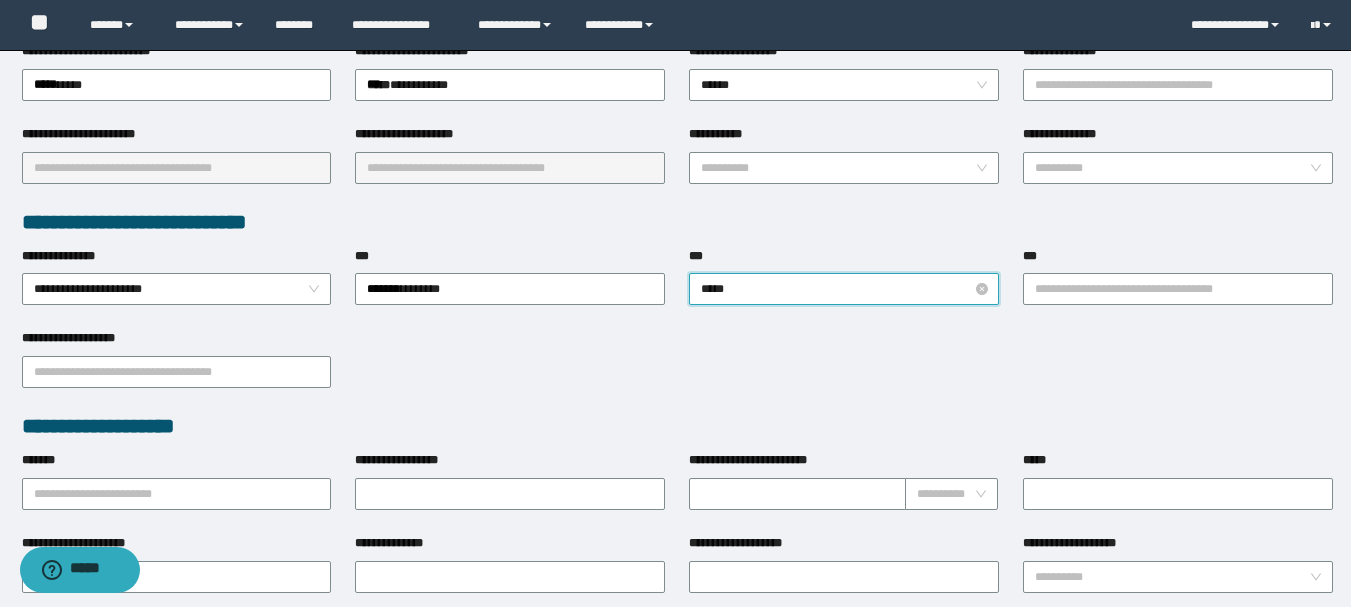 type on "******" 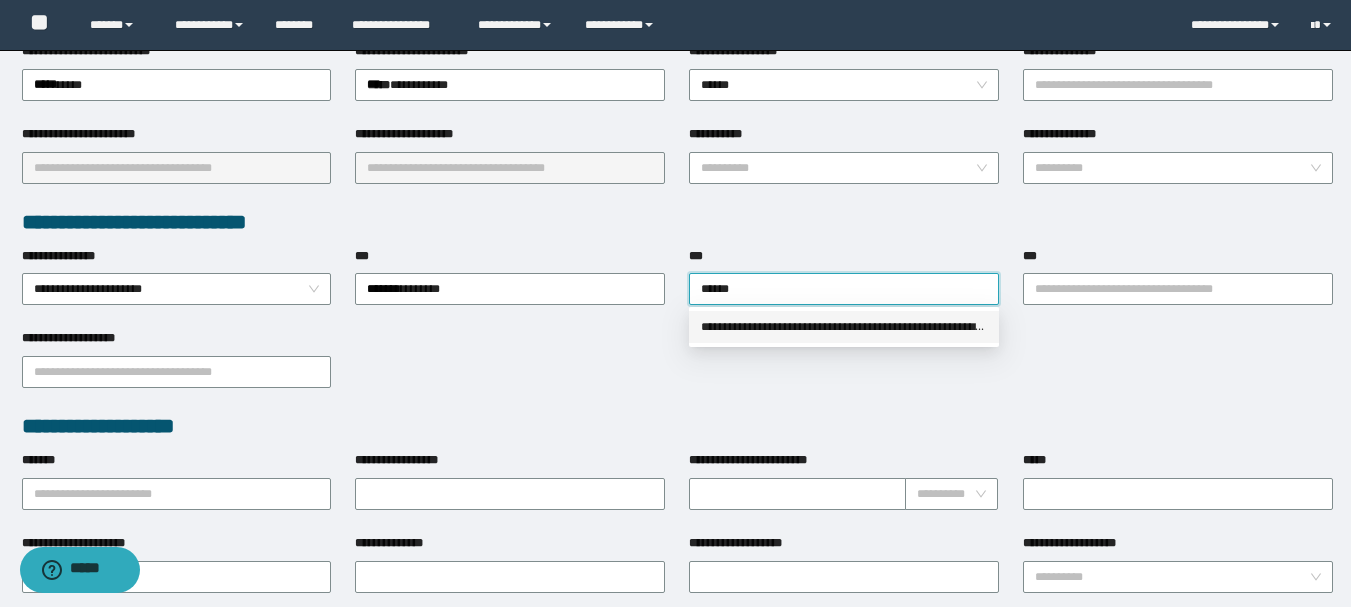 click on "**********" at bounding box center [844, 327] 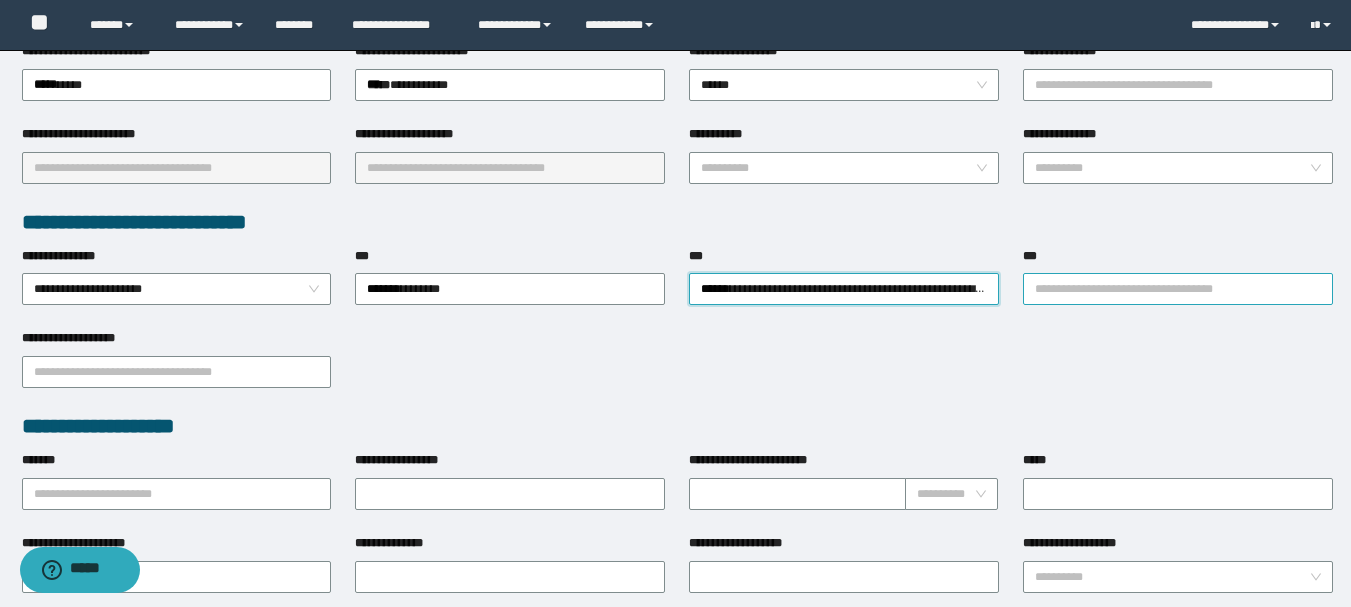 click on "***" at bounding box center [1178, 289] 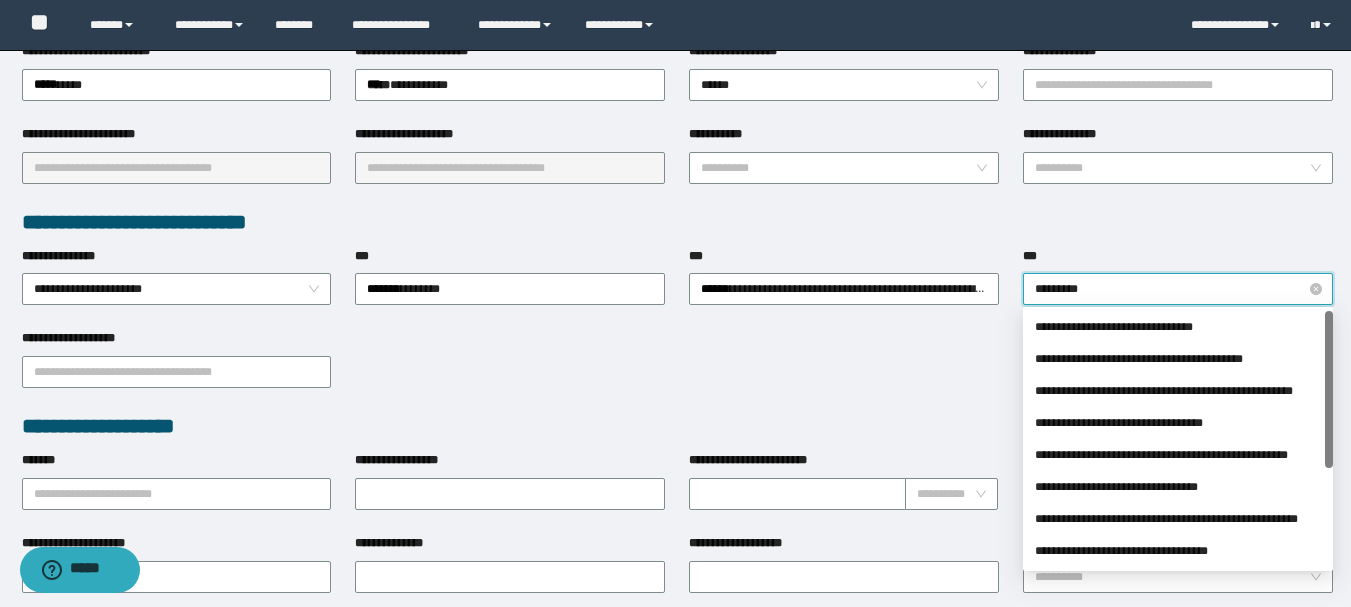 type on "**********" 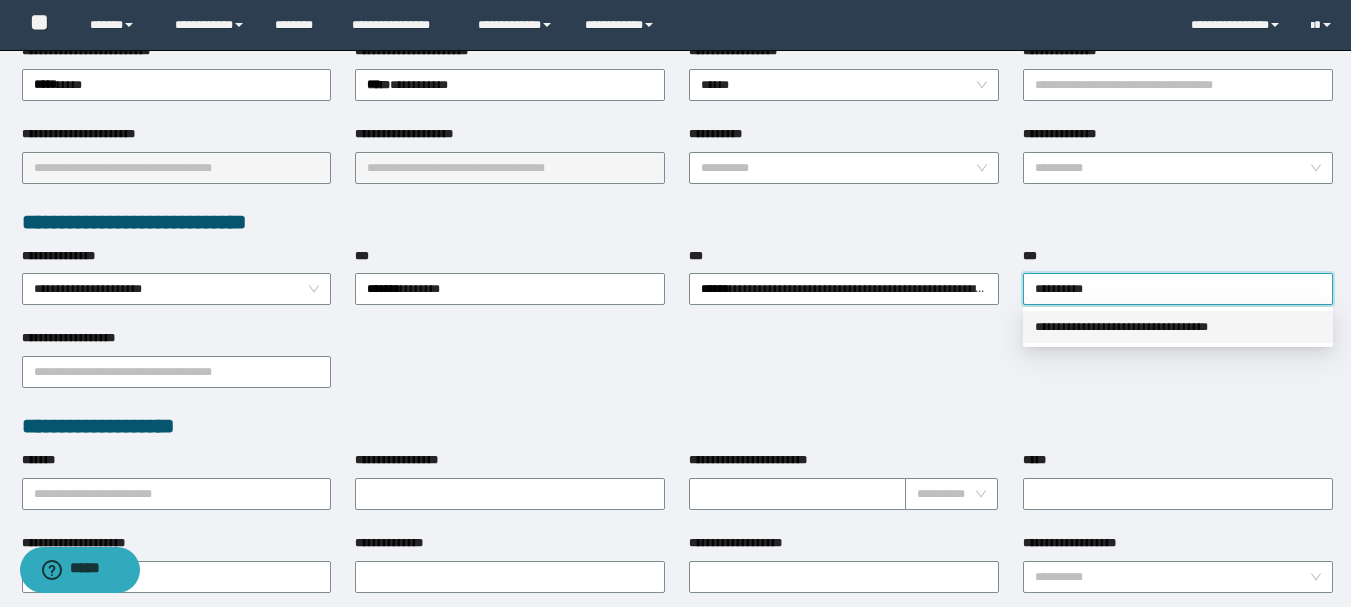 click on "**********" at bounding box center (1178, 327) 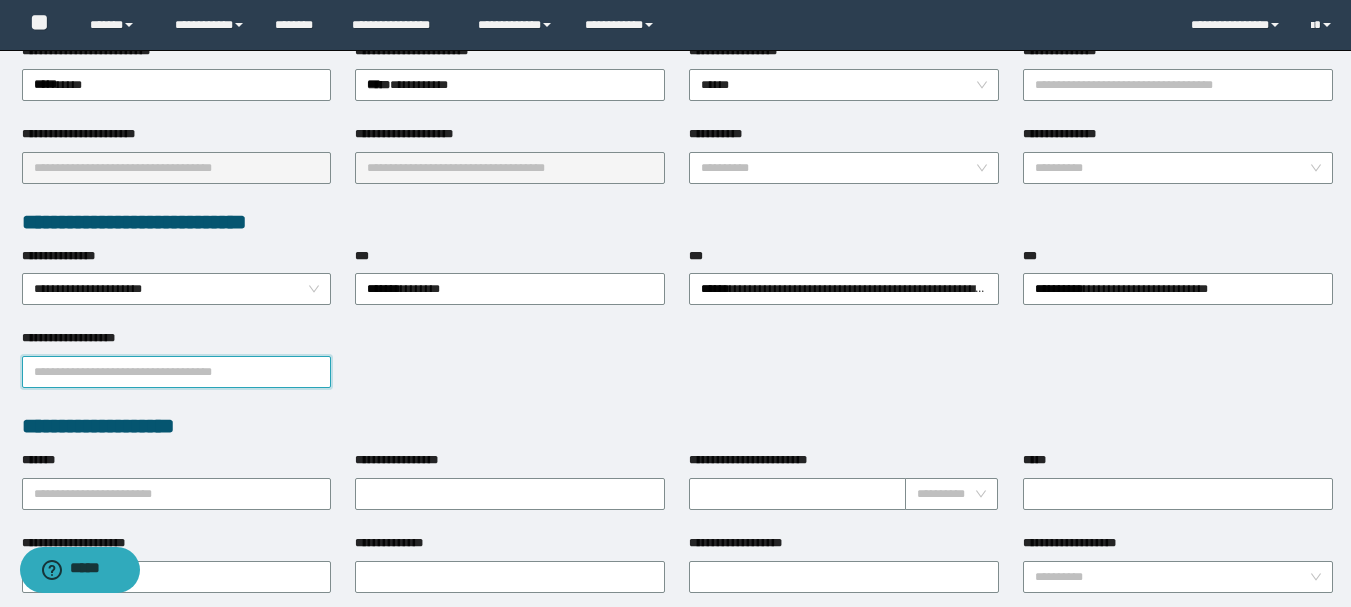 click on "**********" at bounding box center (177, 372) 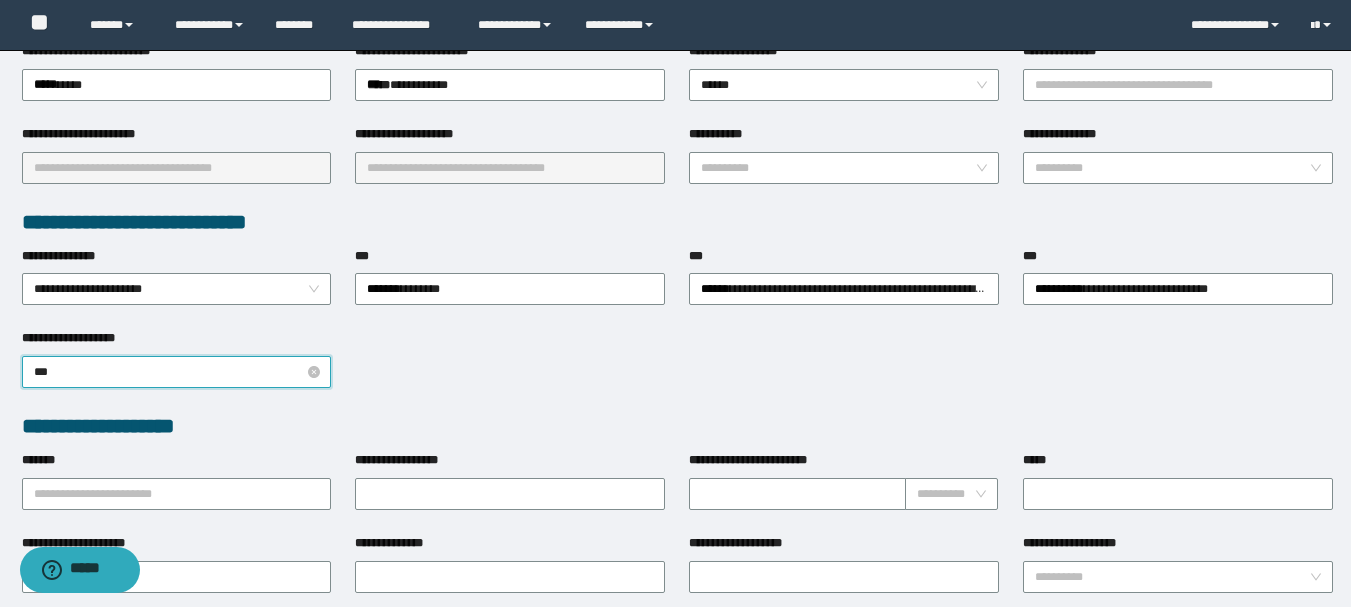 type on "****" 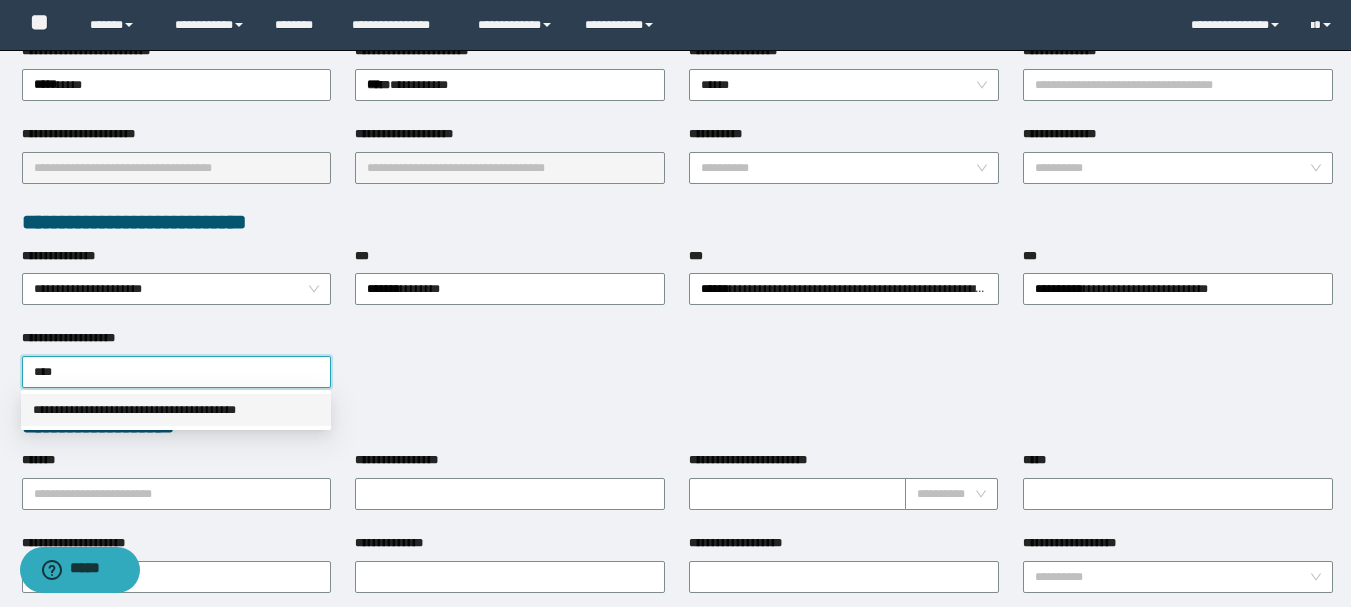 click on "**********" at bounding box center [176, 410] 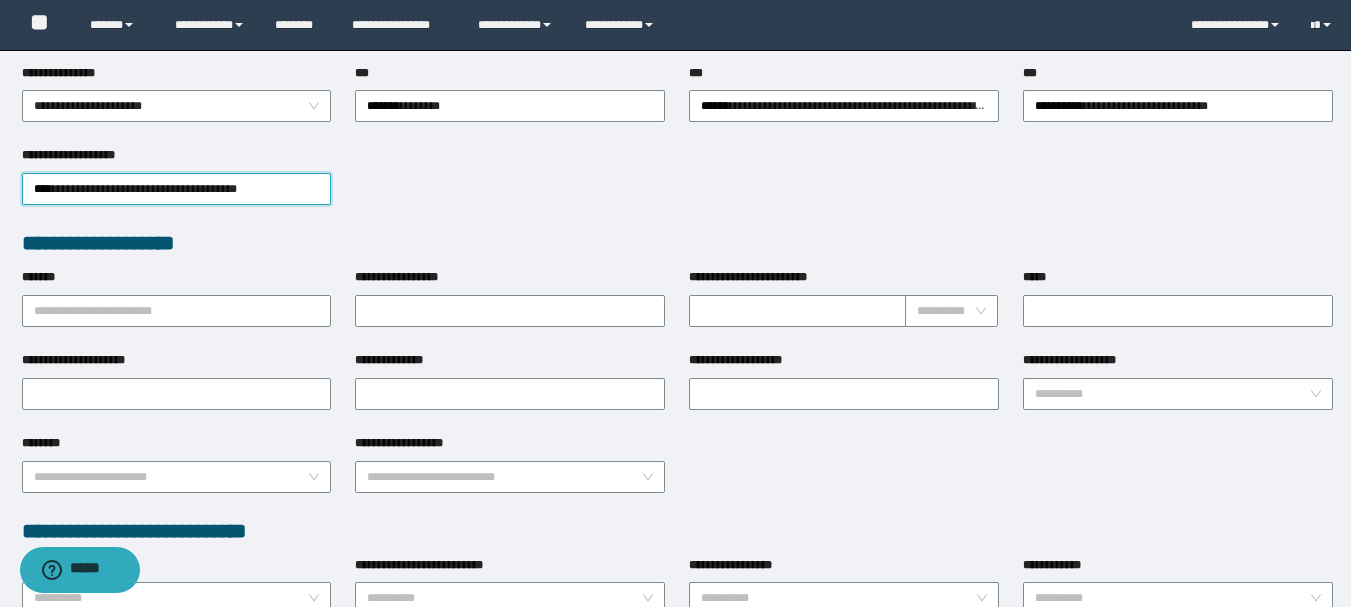scroll, scrollTop: 600, scrollLeft: 0, axis: vertical 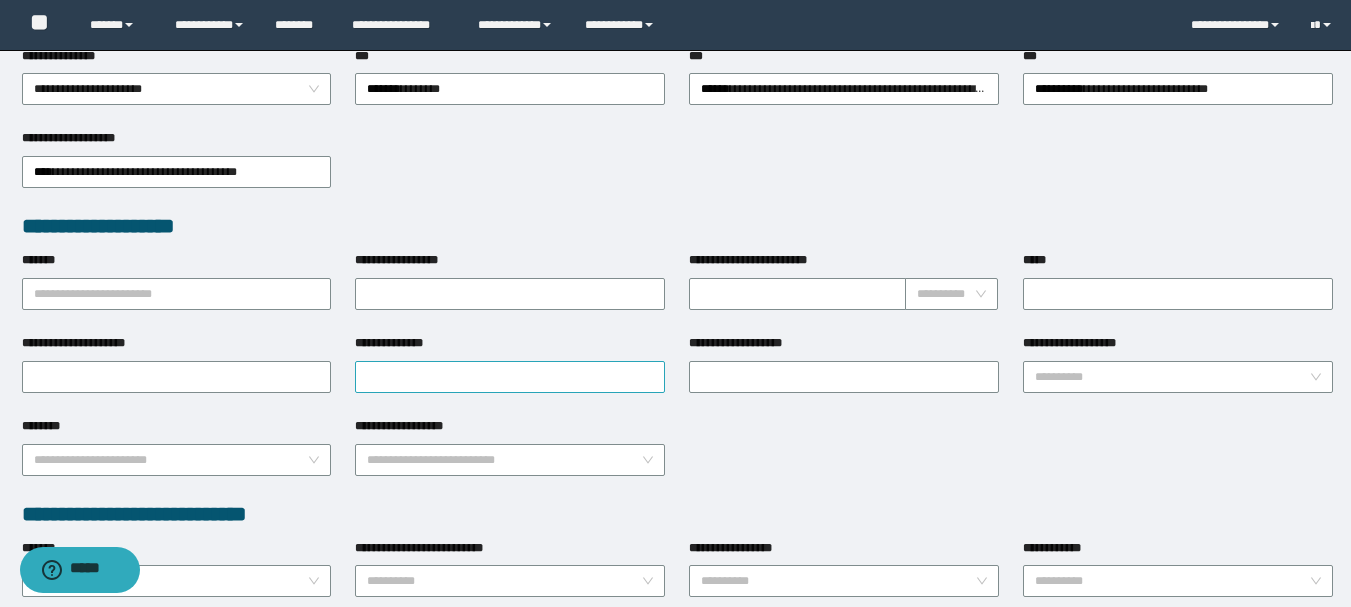 type 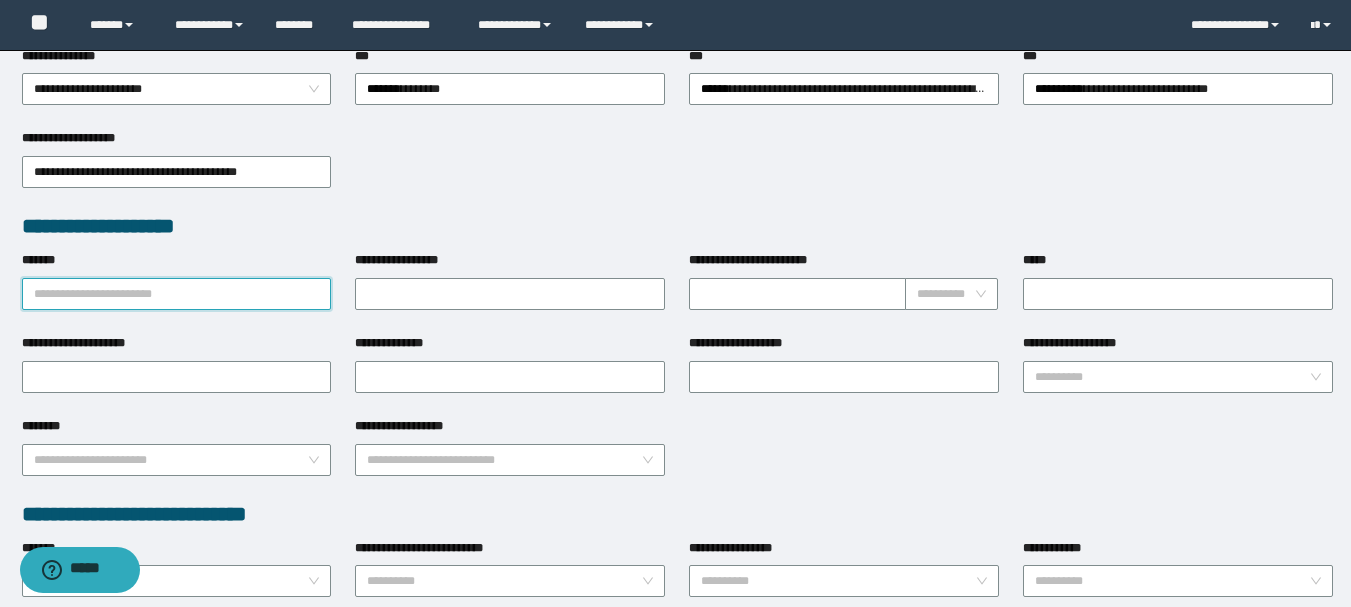 click on "*******" at bounding box center (177, 294) 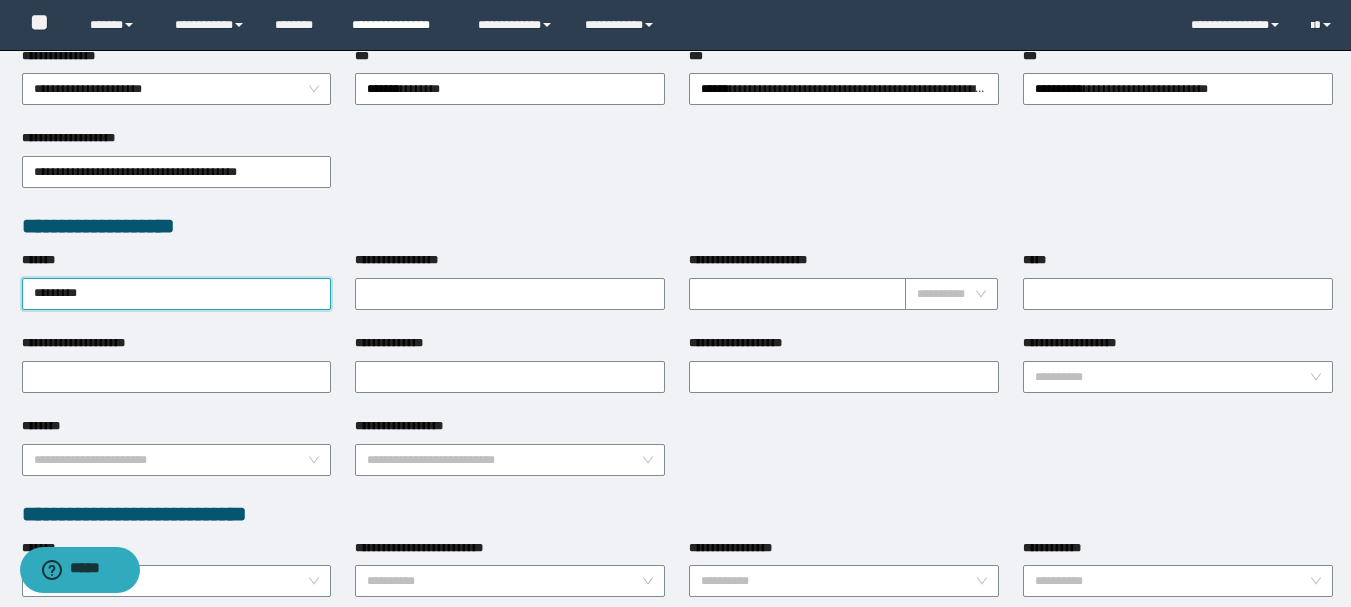 type on "*********" 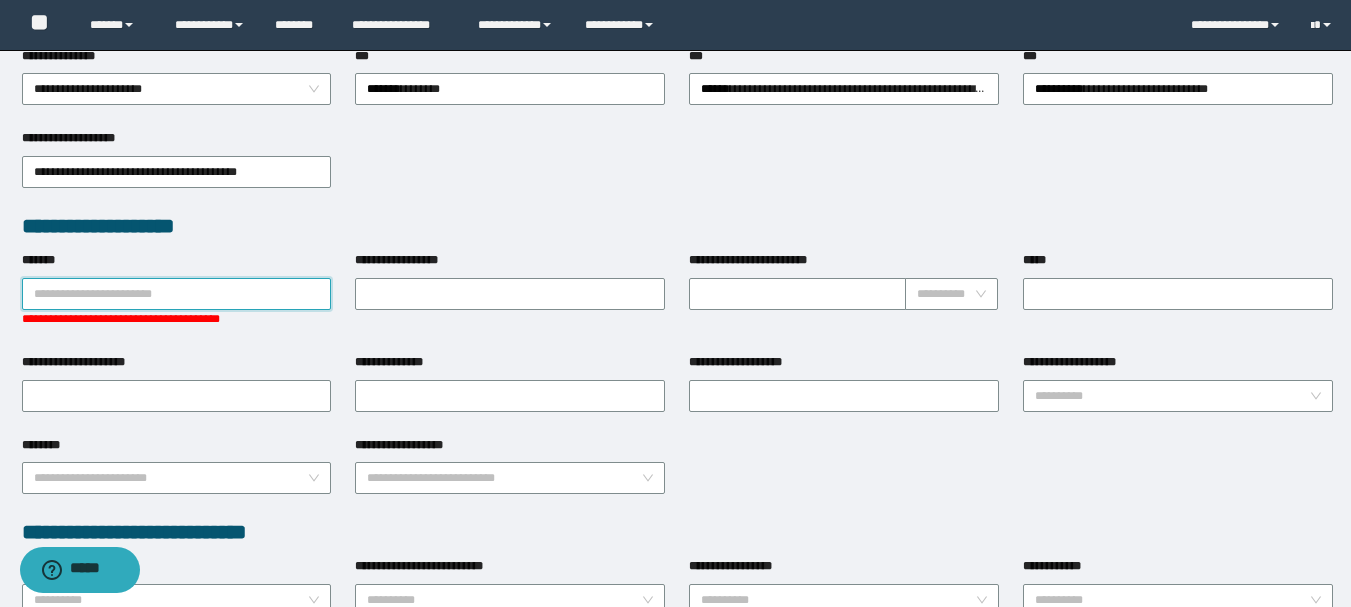 paste on "*********" 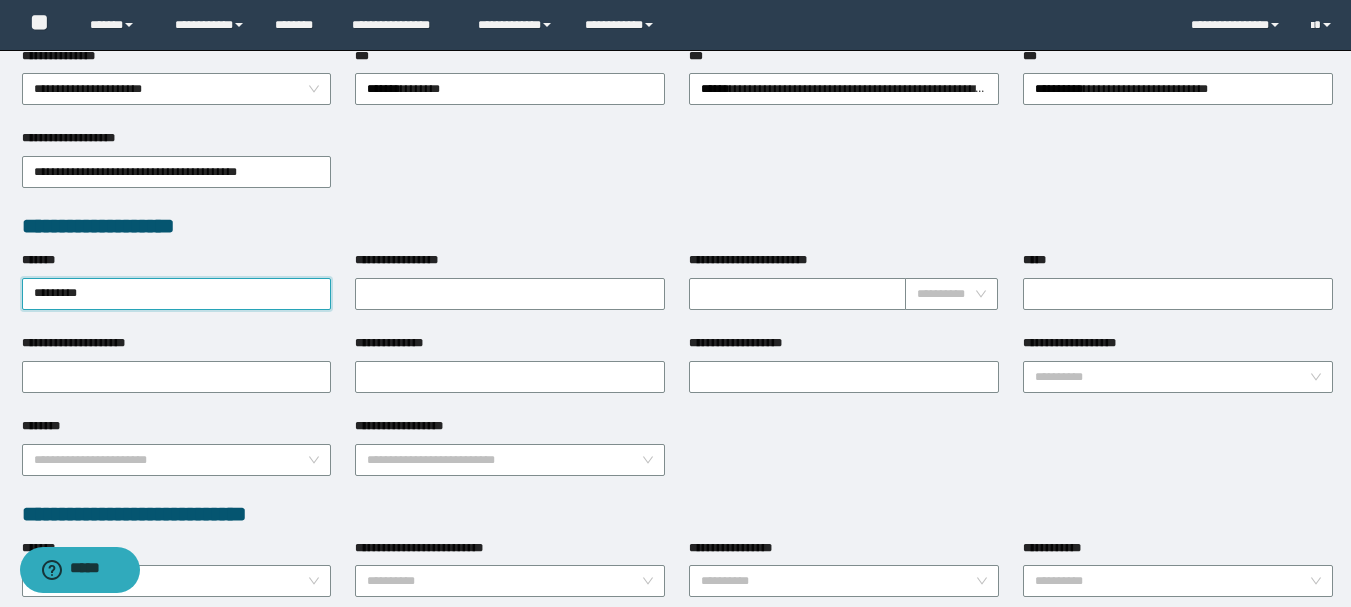 type on "*********" 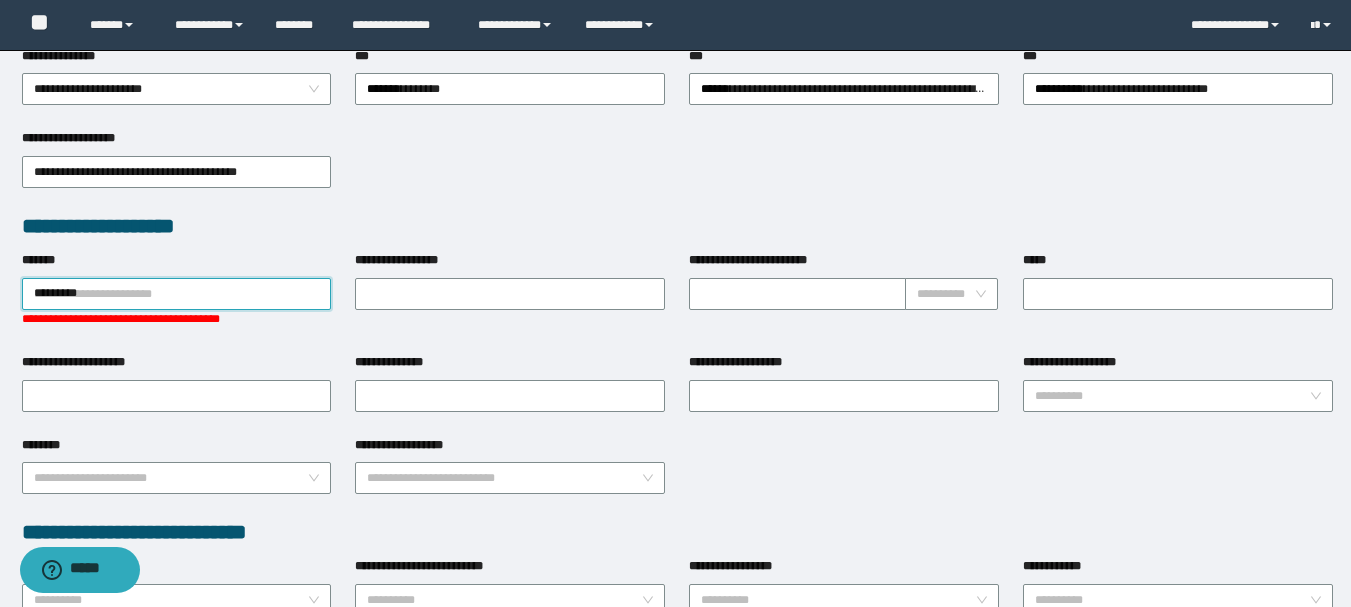 click on "*********" at bounding box center [177, 294] 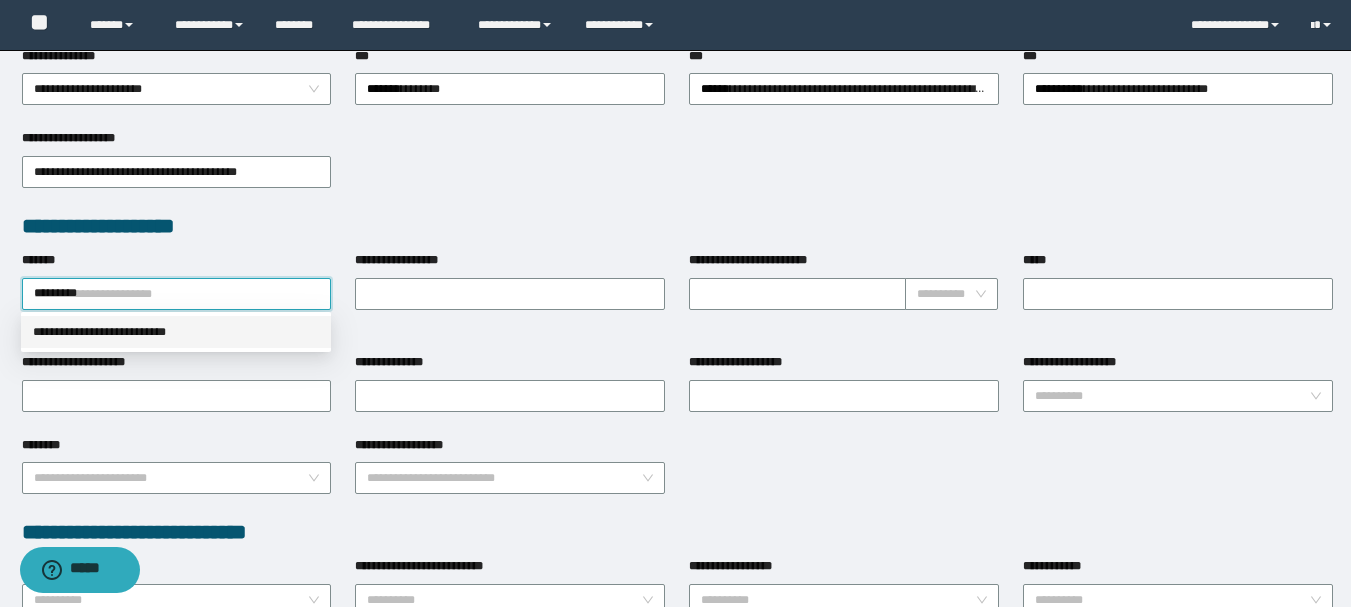 click on "**********" at bounding box center [176, 332] 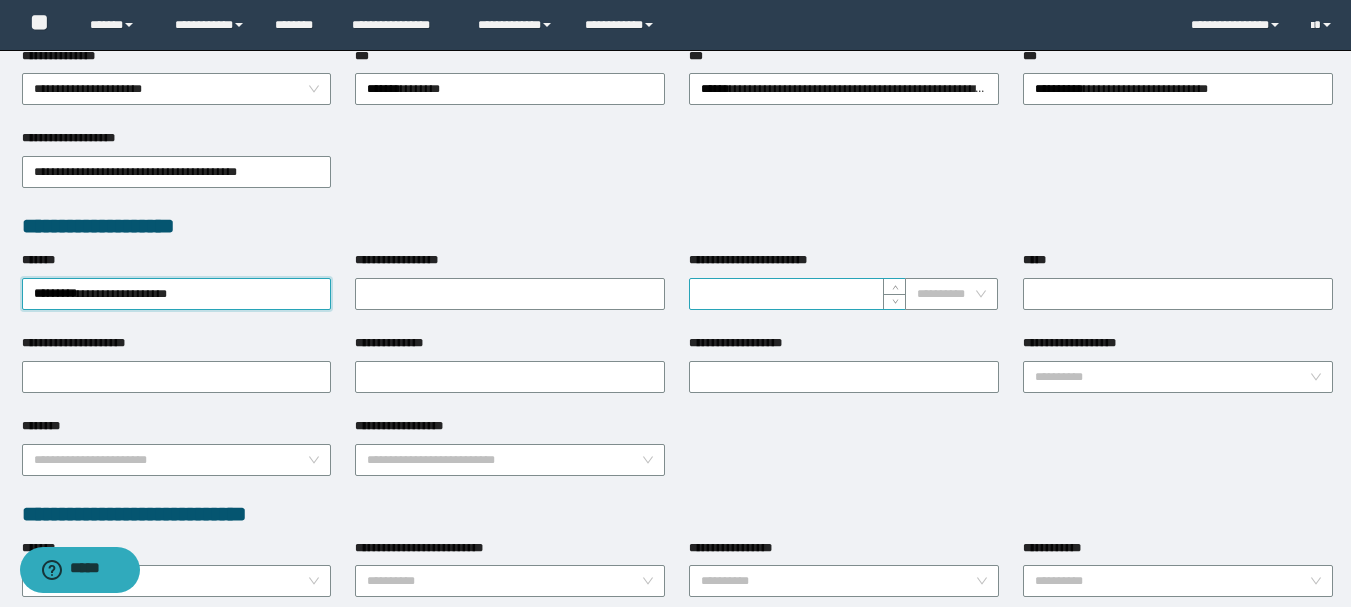 click on "**********" at bounding box center [797, 294] 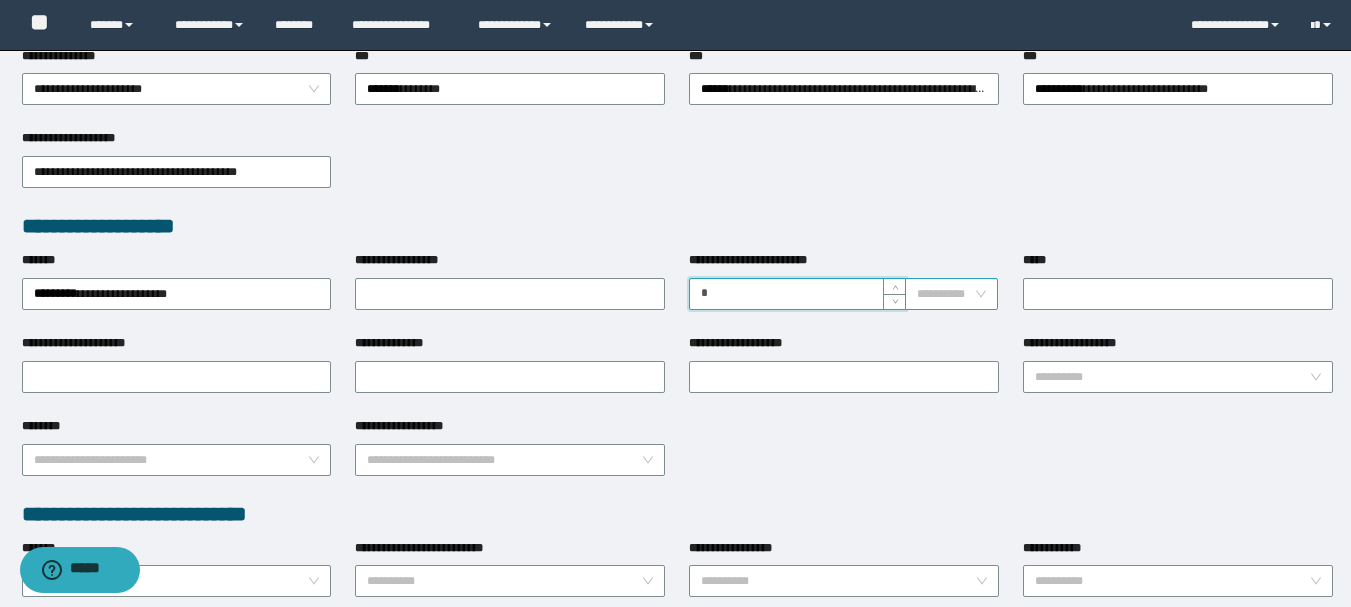 type on "*" 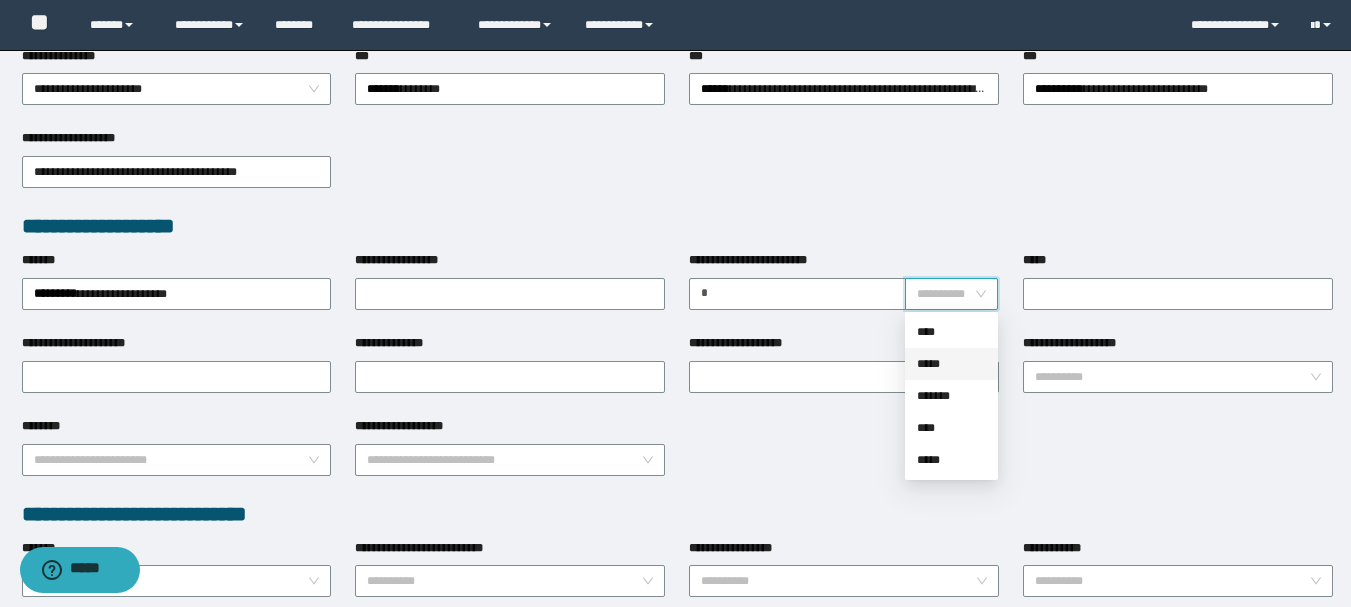 drag, startPoint x: 957, startPoint y: 367, endPoint x: 1074, endPoint y: 322, distance: 125.35549 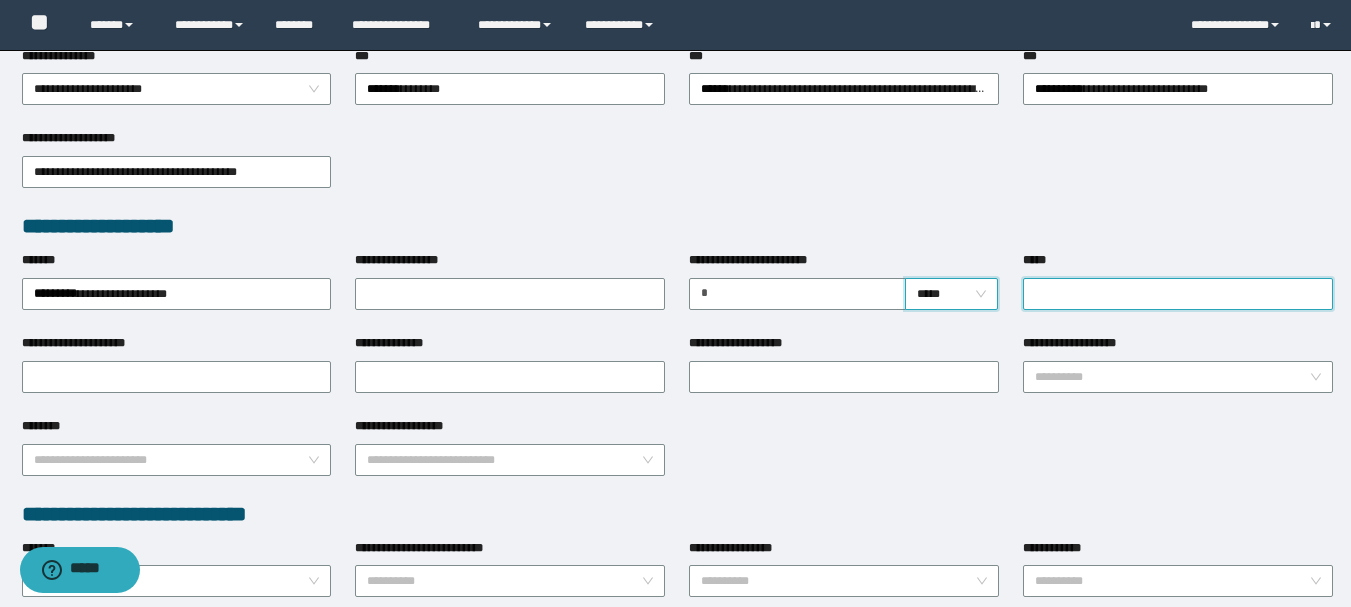click on "*****" at bounding box center (1178, 294) 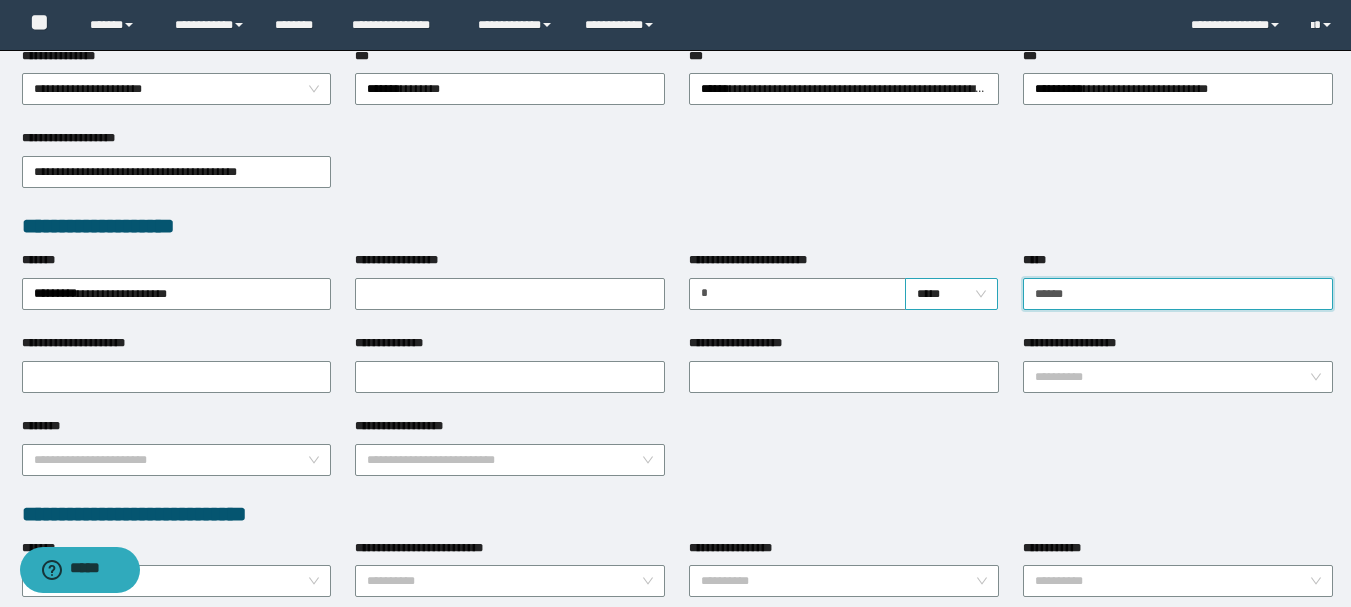 drag, startPoint x: 1085, startPoint y: 298, endPoint x: 994, endPoint y: 287, distance: 91.66242 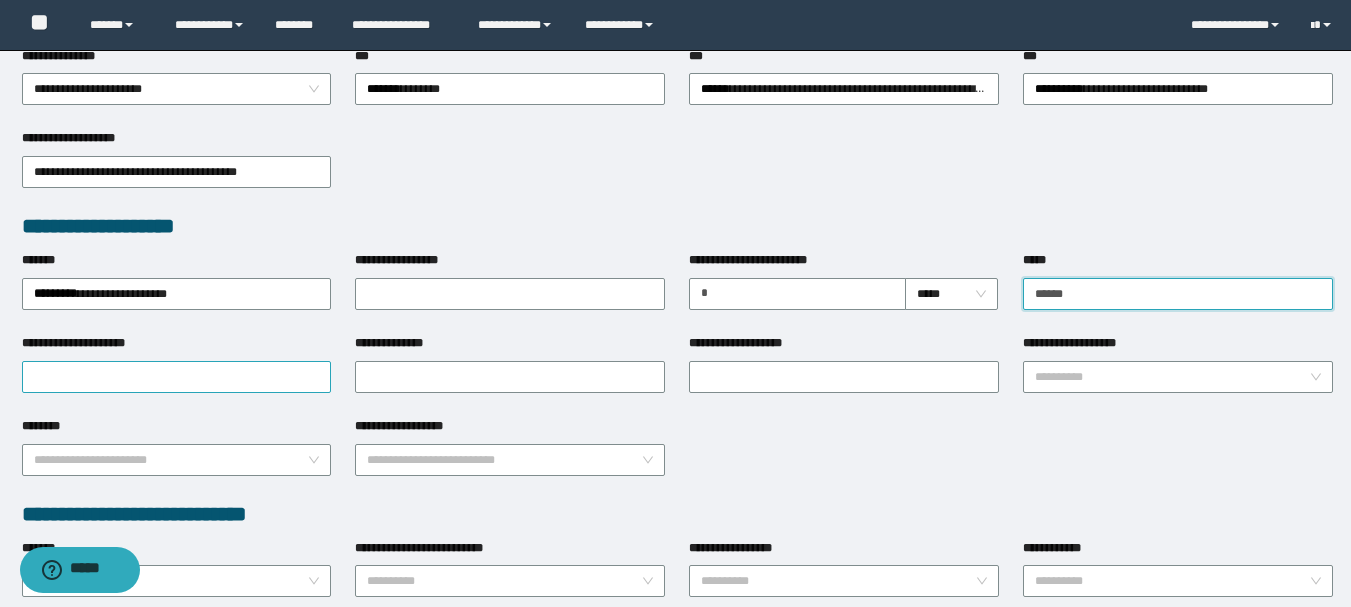 type on "******" 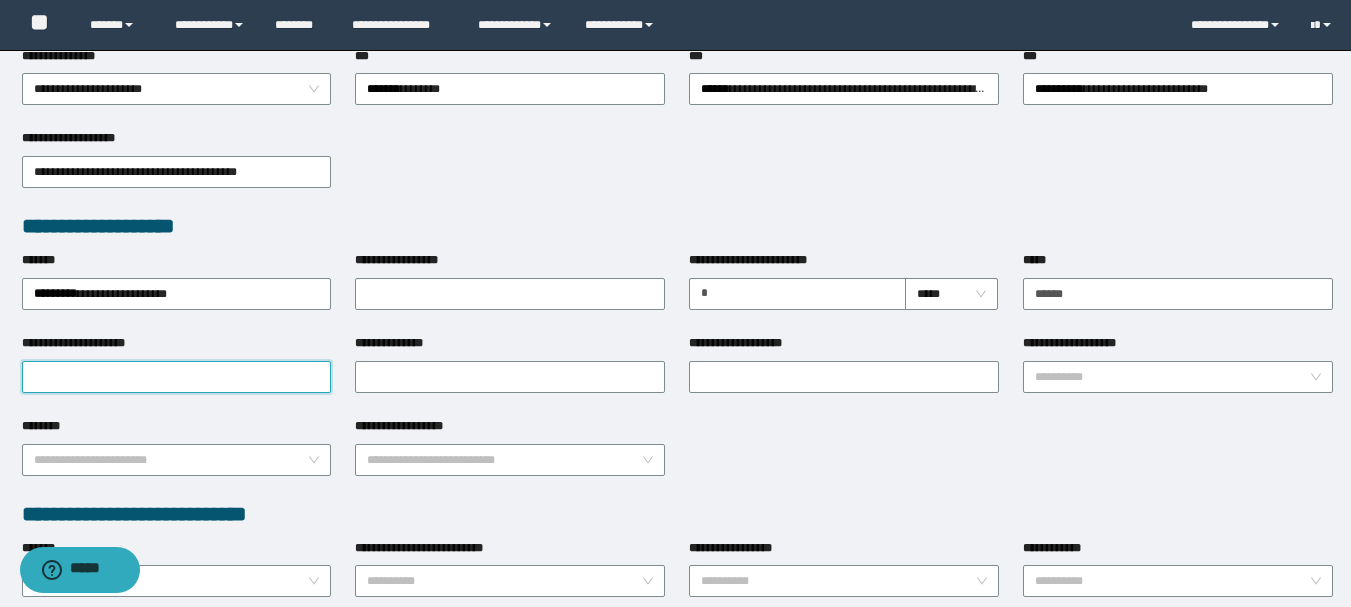 click on "**********" at bounding box center [177, 377] 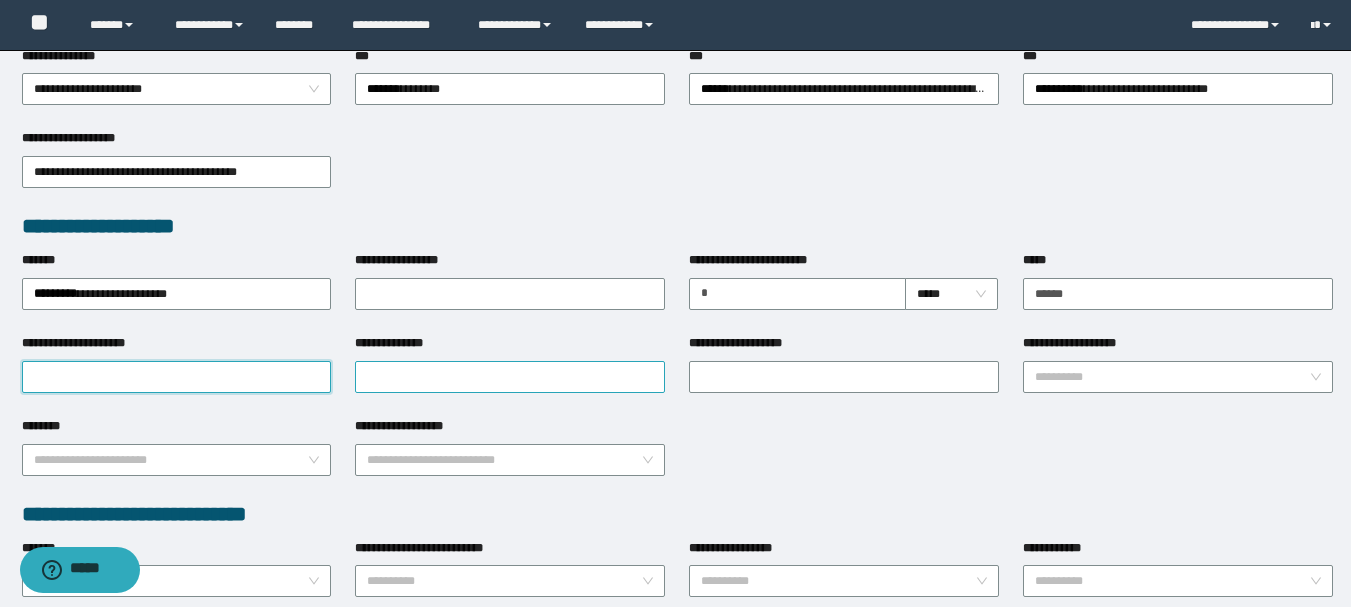 paste on "******" 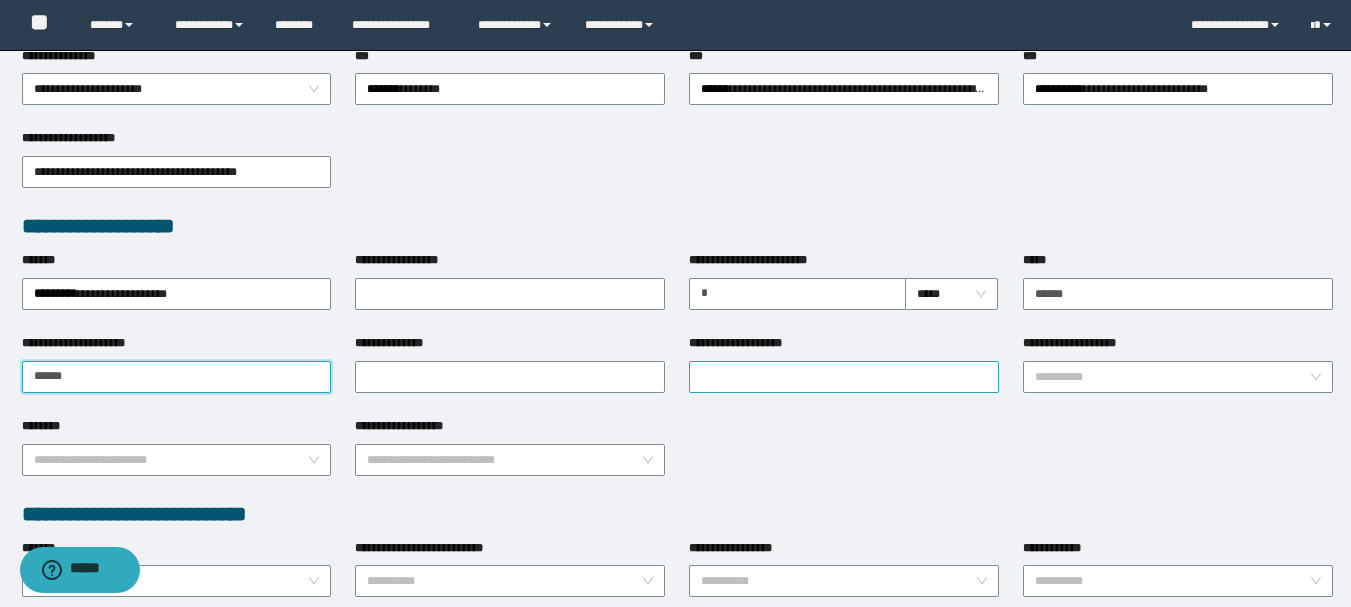 type on "******" 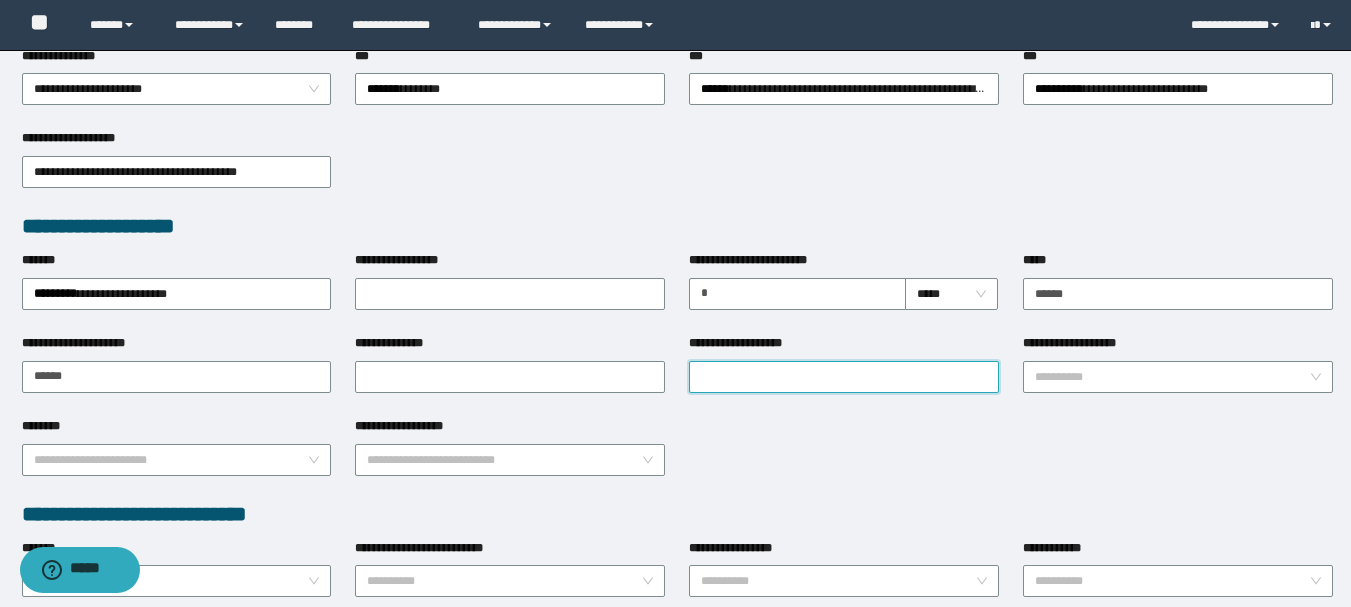 click on "**********" at bounding box center [844, 377] 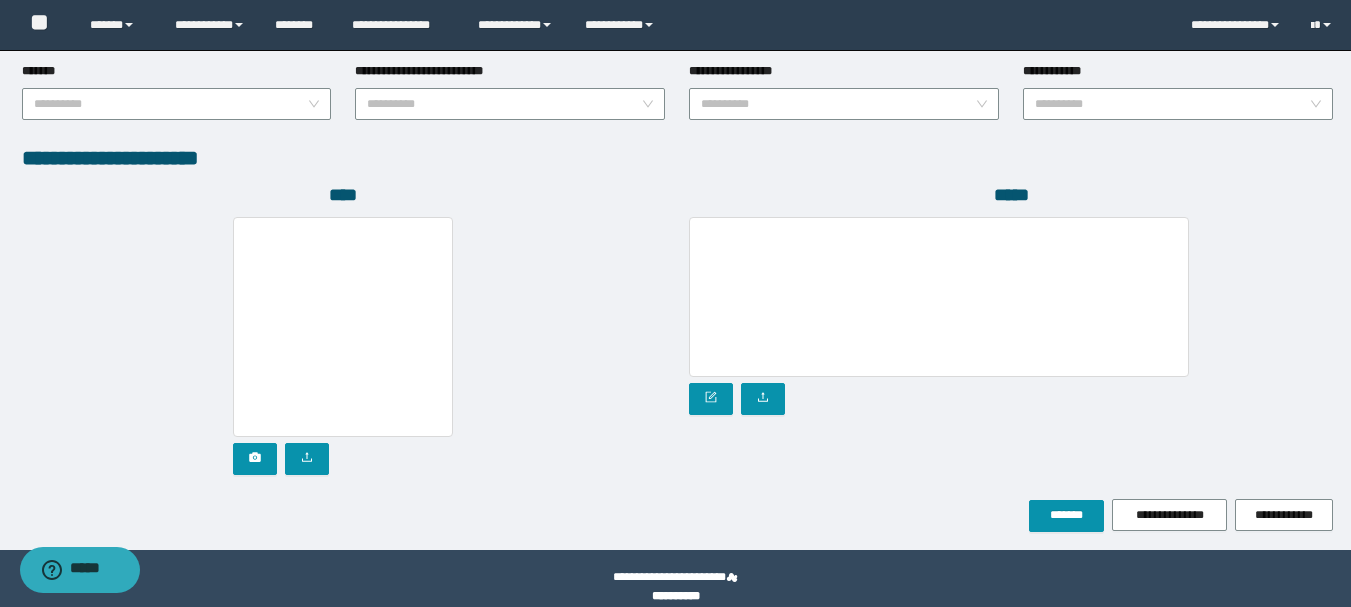 scroll, scrollTop: 1096, scrollLeft: 0, axis: vertical 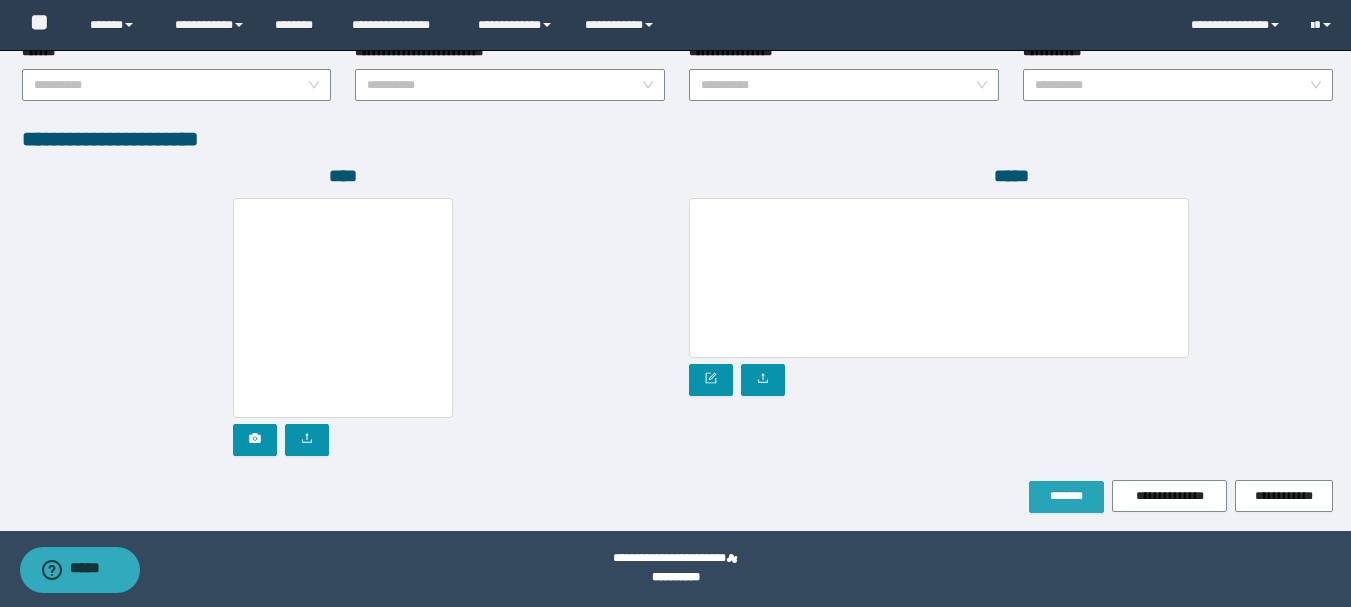 type on "******" 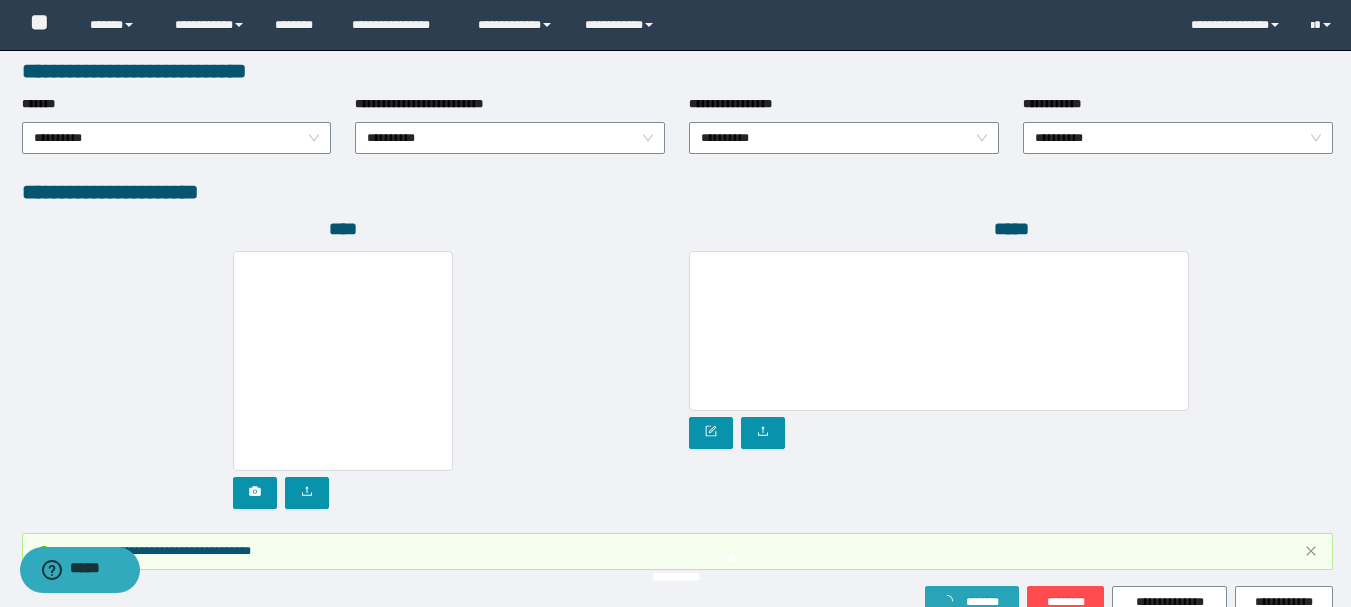 scroll, scrollTop: 1149, scrollLeft: 0, axis: vertical 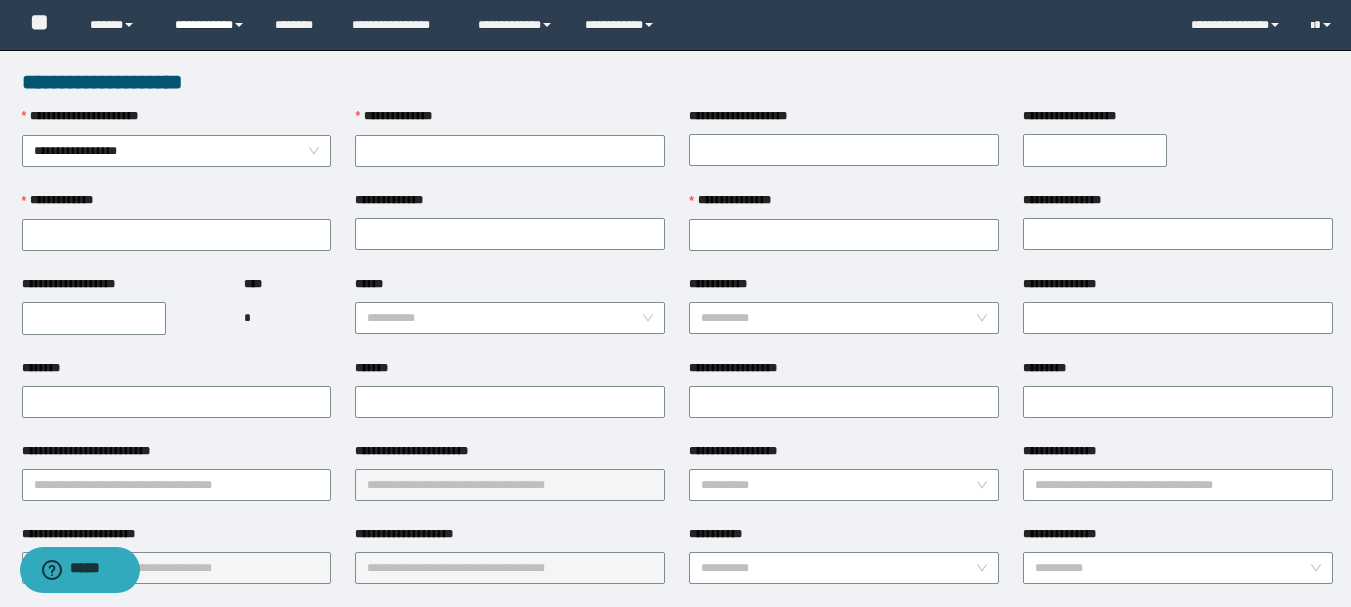 click on "**********" at bounding box center (210, 25) 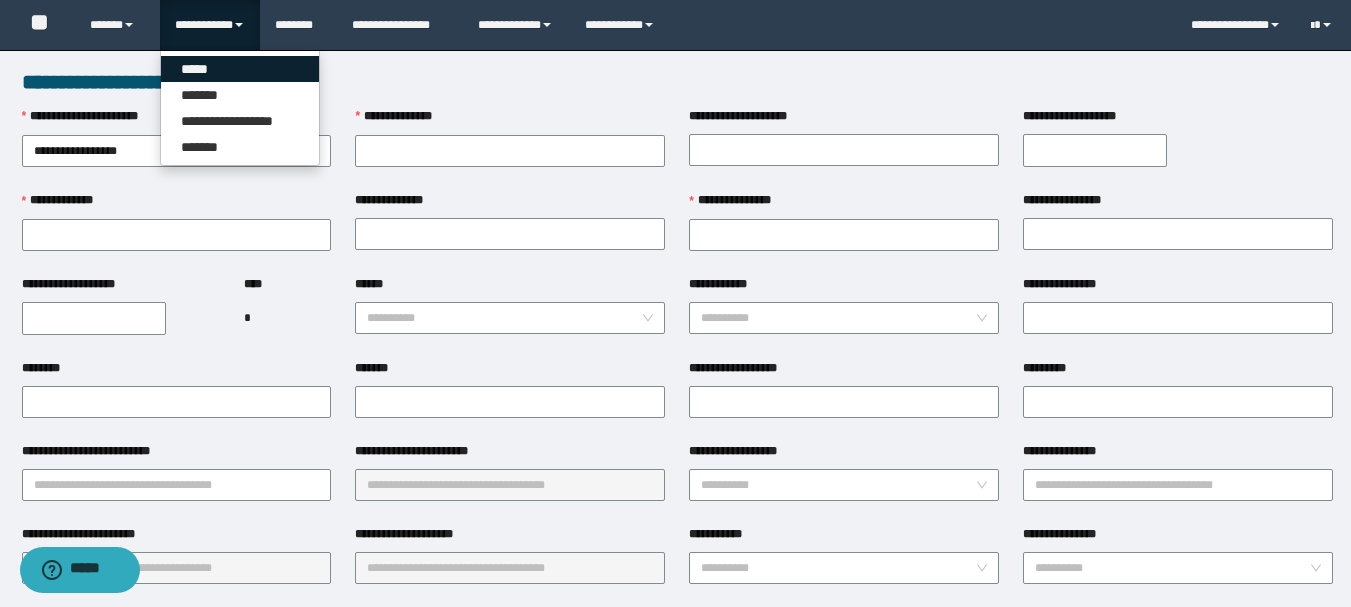 click on "*****" at bounding box center [240, 69] 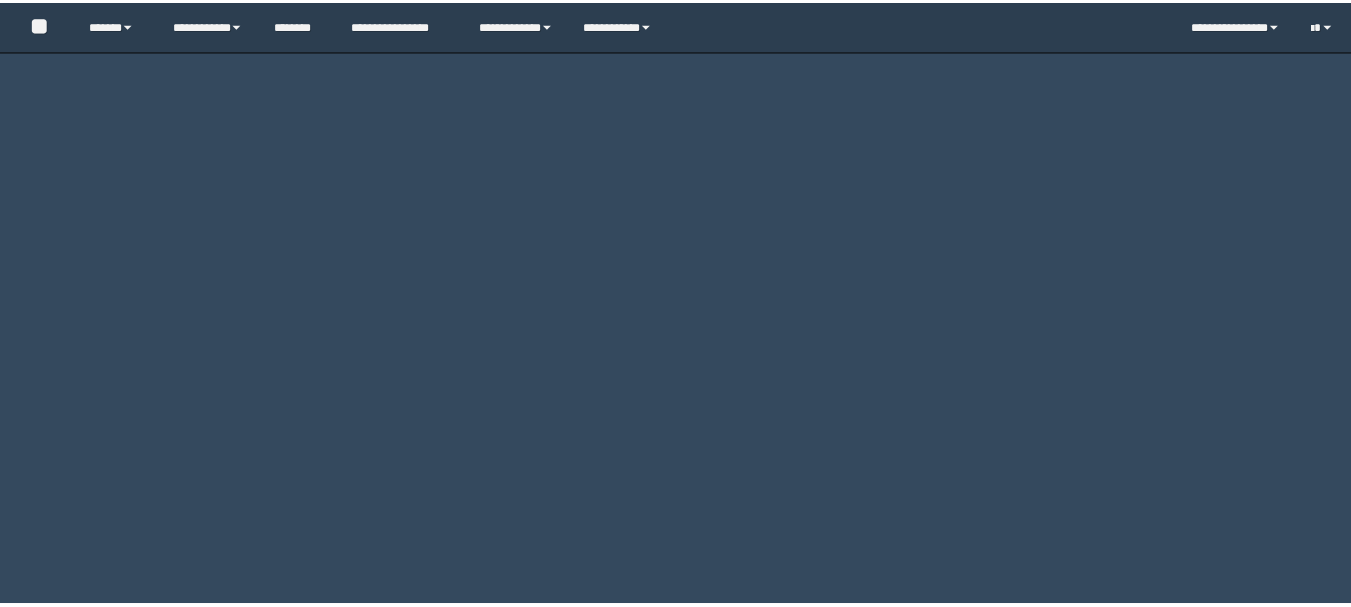 scroll, scrollTop: 0, scrollLeft: 0, axis: both 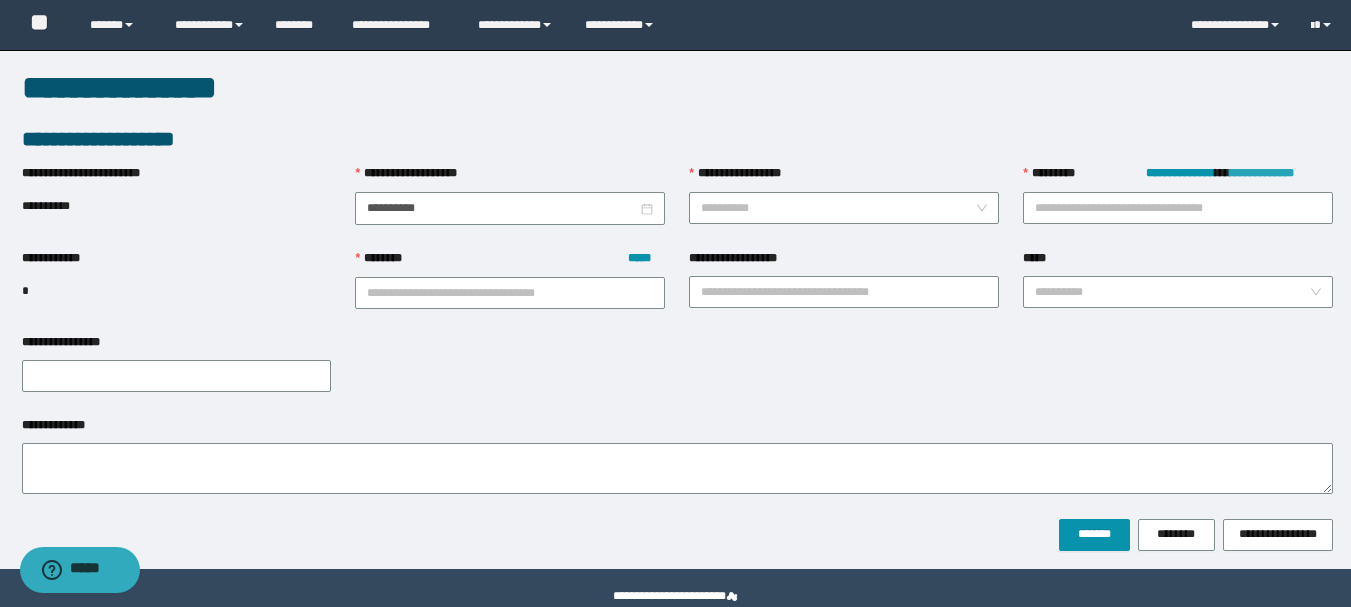 click on "**********" at bounding box center (1262, 173) 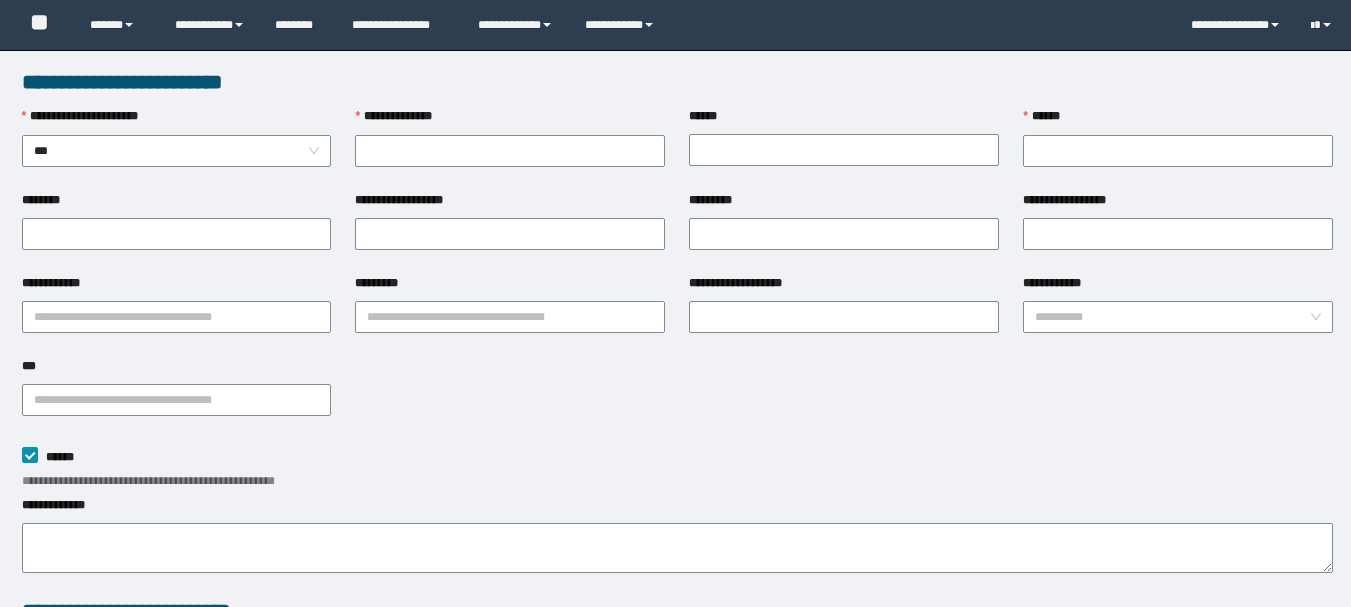 scroll, scrollTop: 0, scrollLeft: 0, axis: both 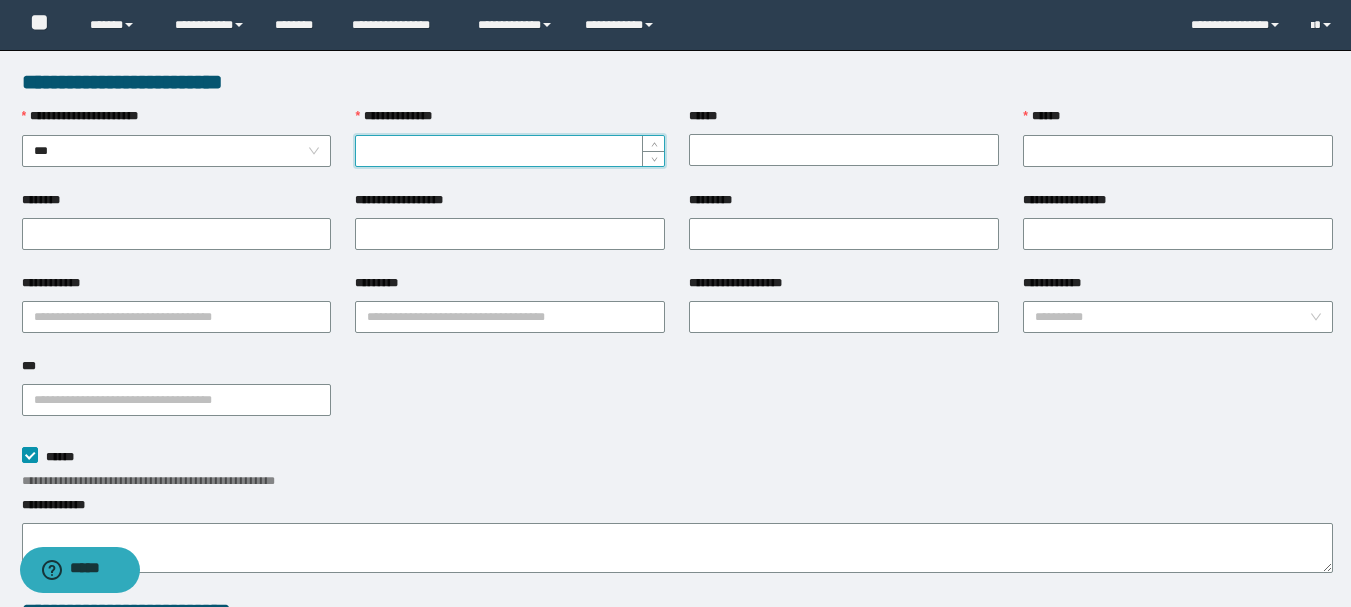 paste on "*********" 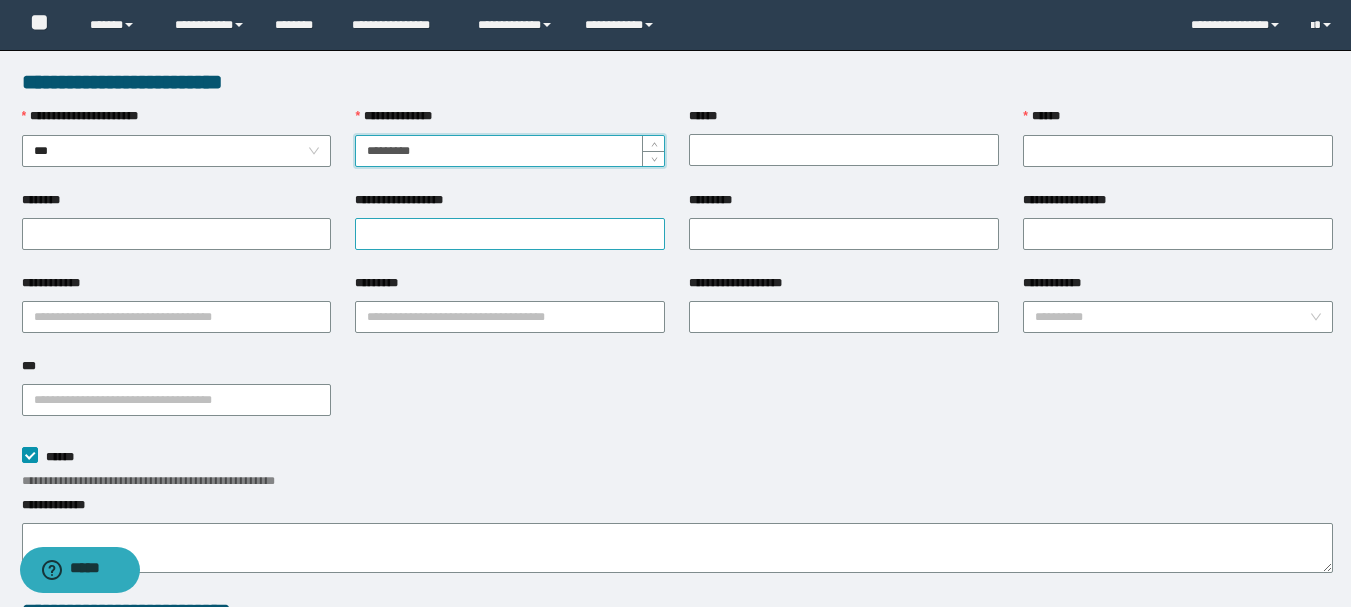 type on "*********" 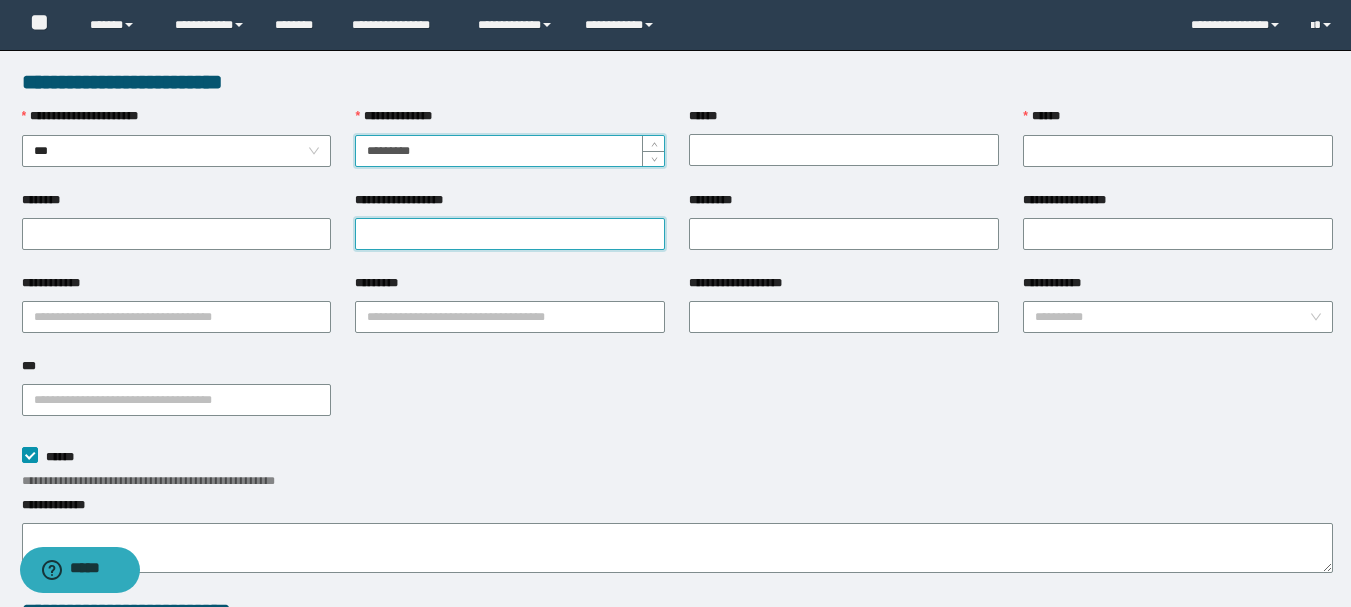 click on "**********" at bounding box center [510, 234] 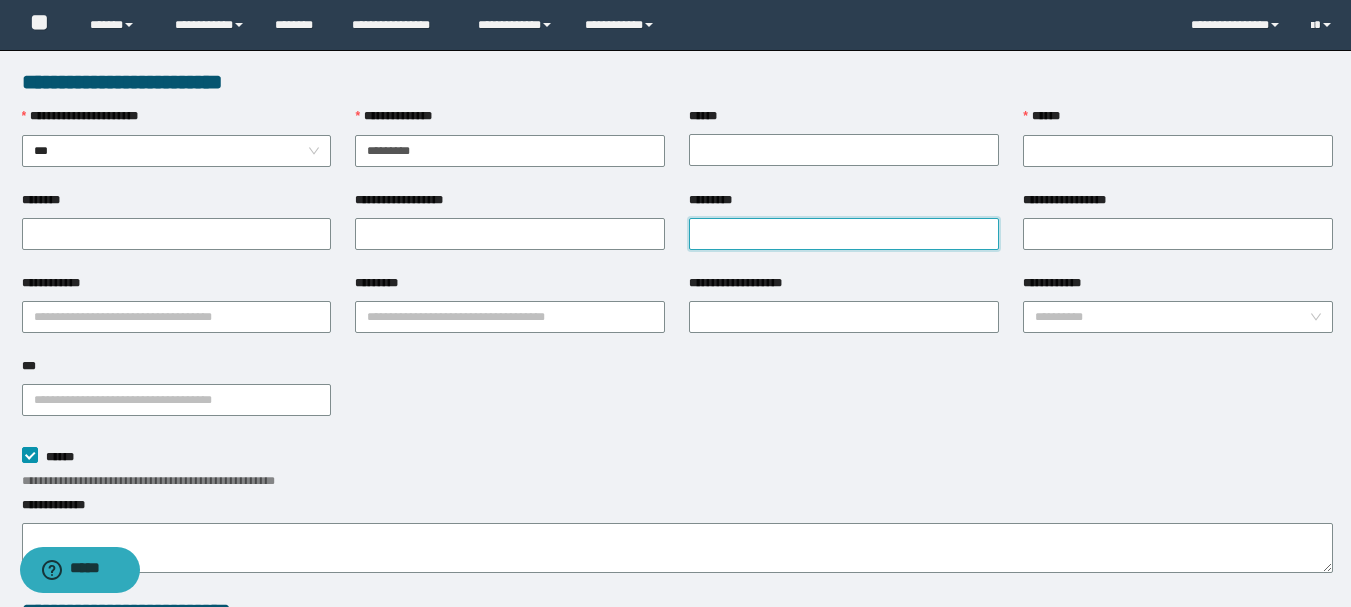 click on "*********" at bounding box center (844, 234) 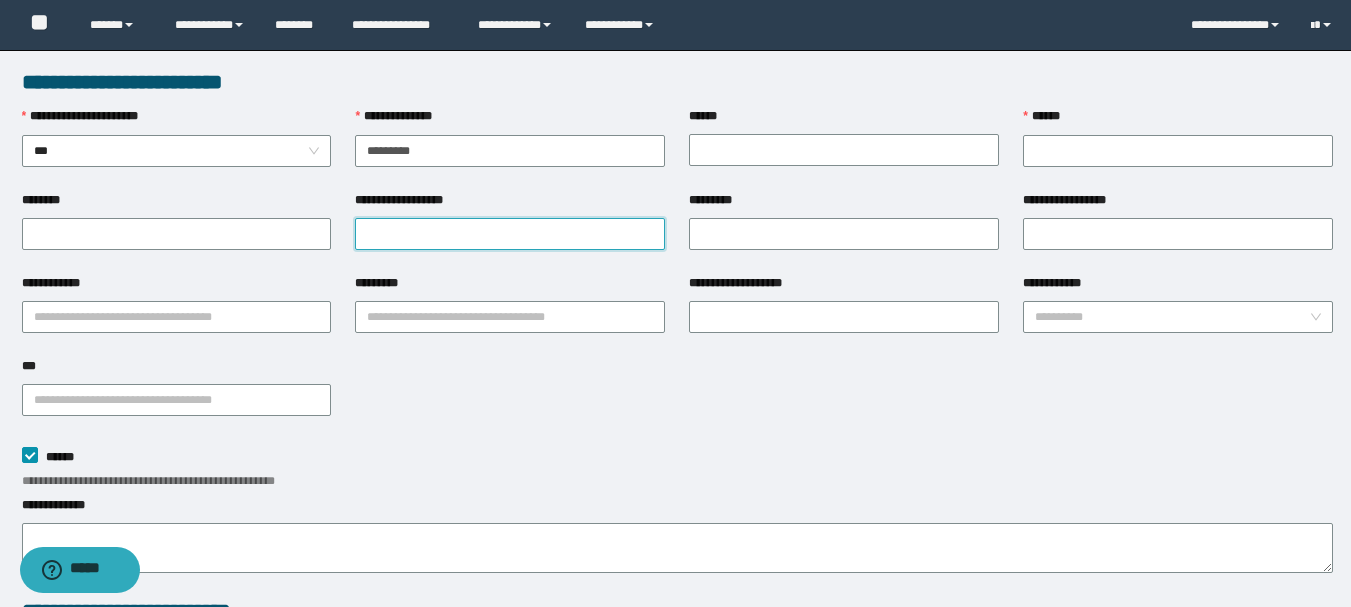 click on "**********" at bounding box center [510, 234] 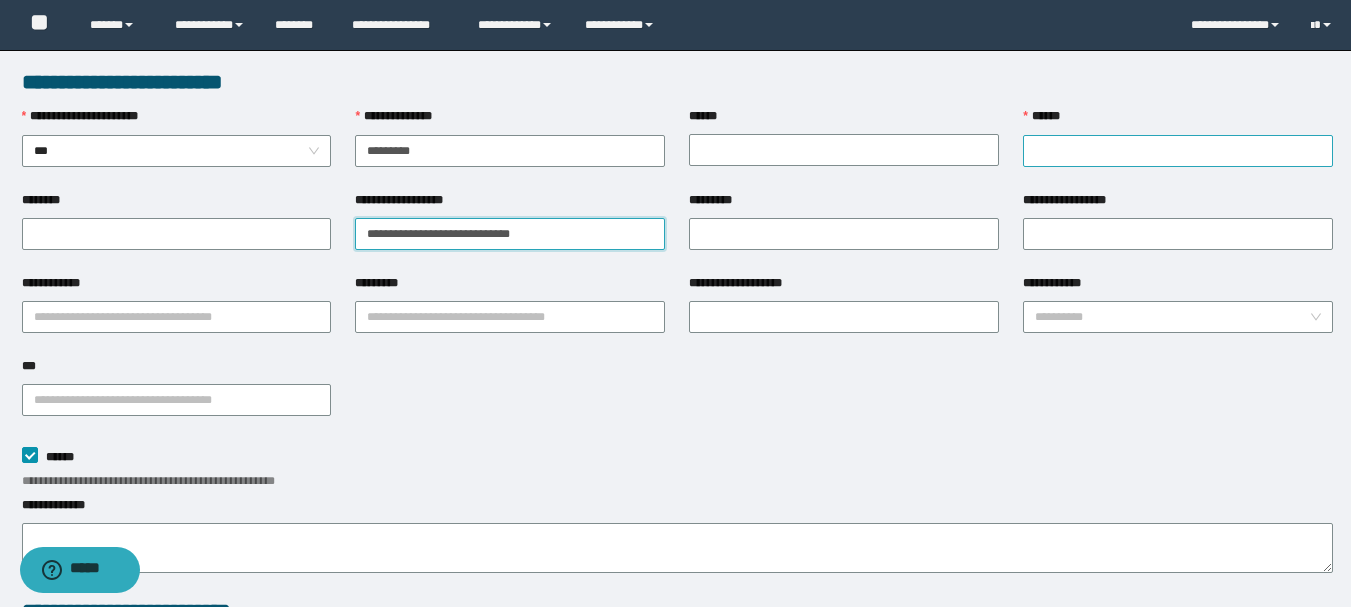 type on "**********" 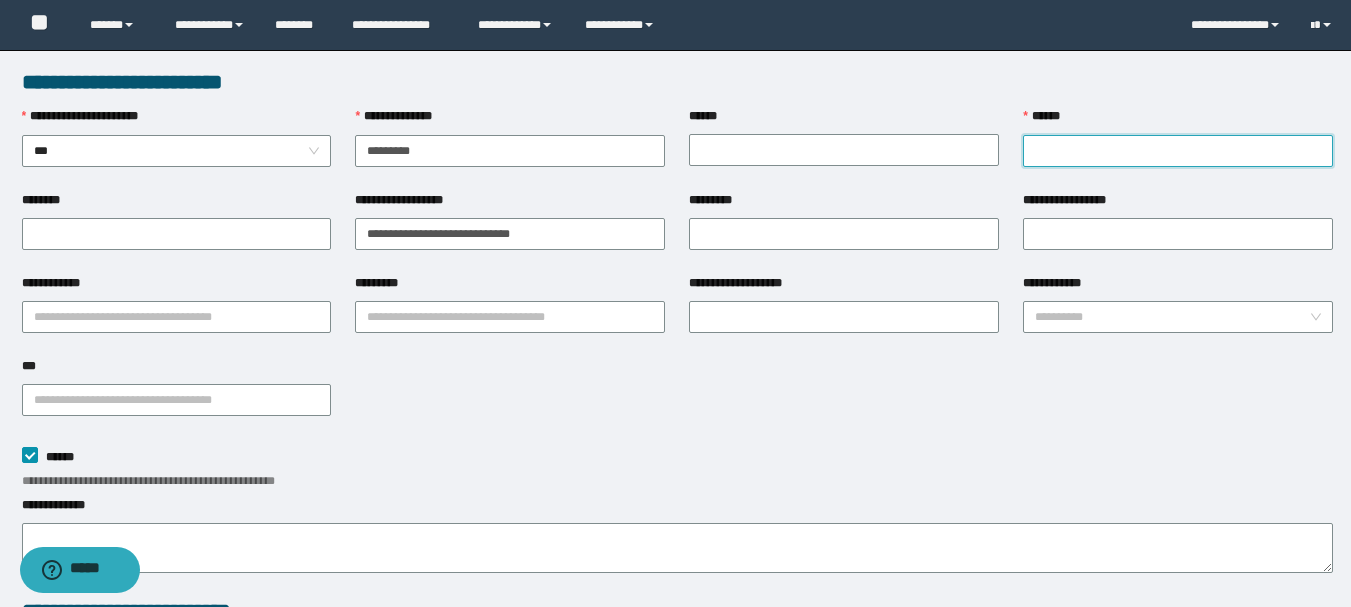 click on "******" at bounding box center (1178, 151) 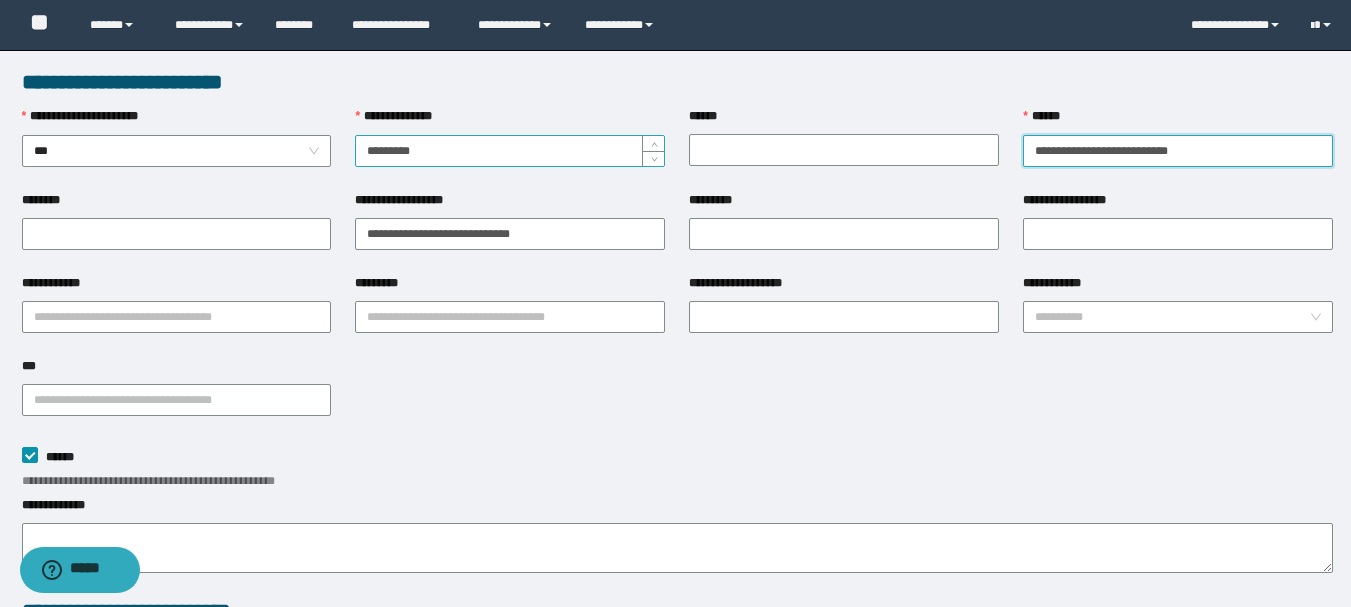 type on "**********" 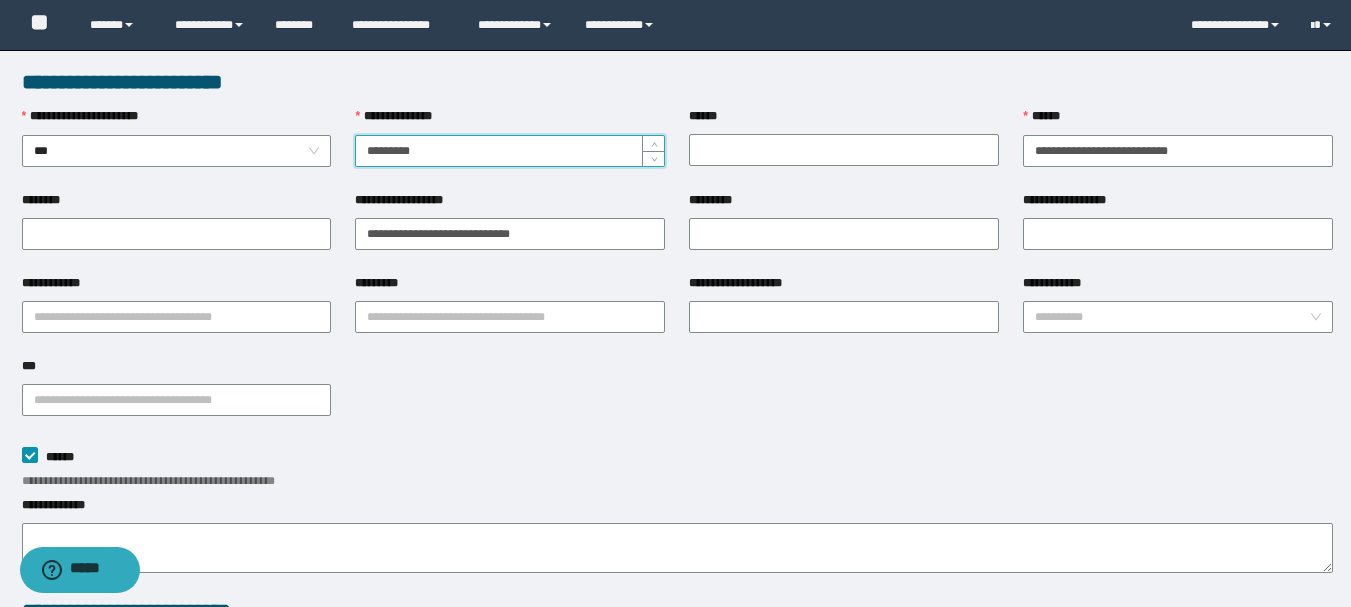 drag, startPoint x: 432, startPoint y: 154, endPoint x: 337, endPoint y: 146, distance: 95.33625 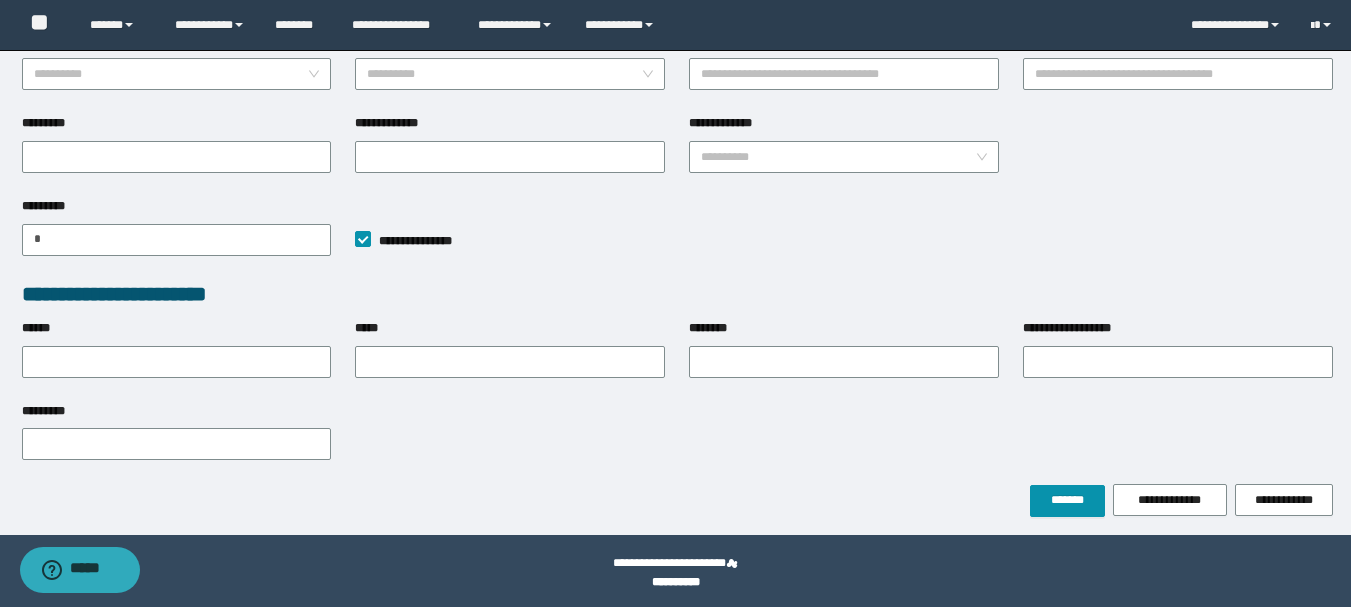 scroll, scrollTop: 610, scrollLeft: 0, axis: vertical 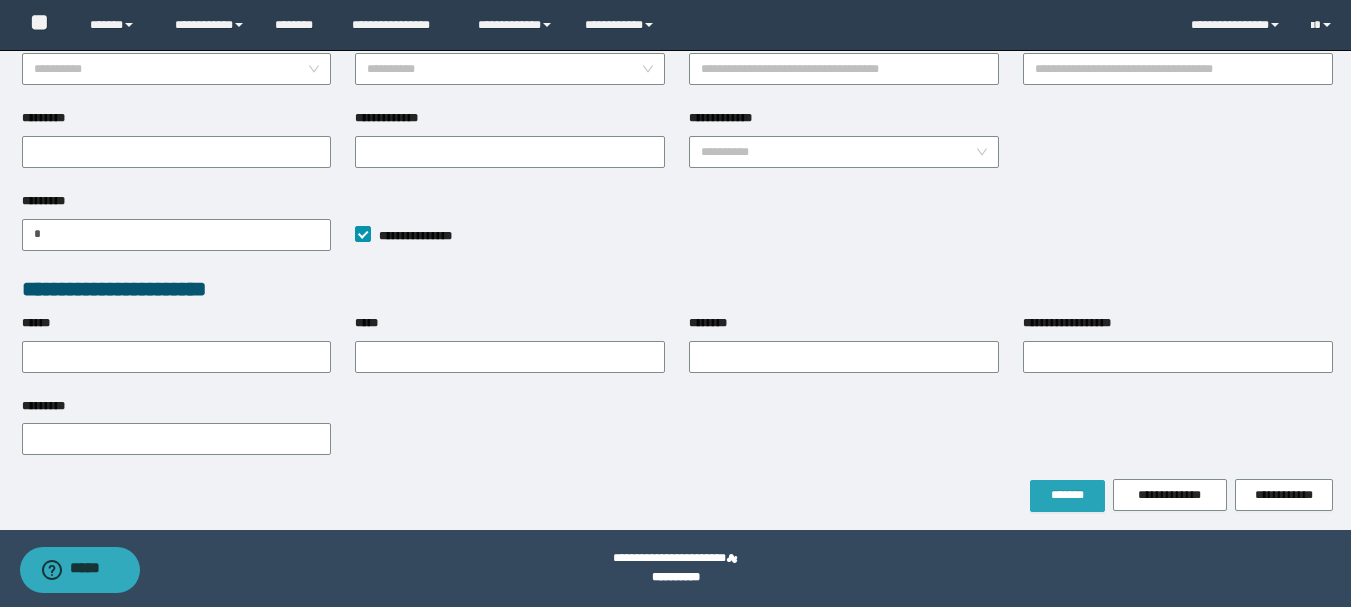 click on "*******" at bounding box center (1067, 495) 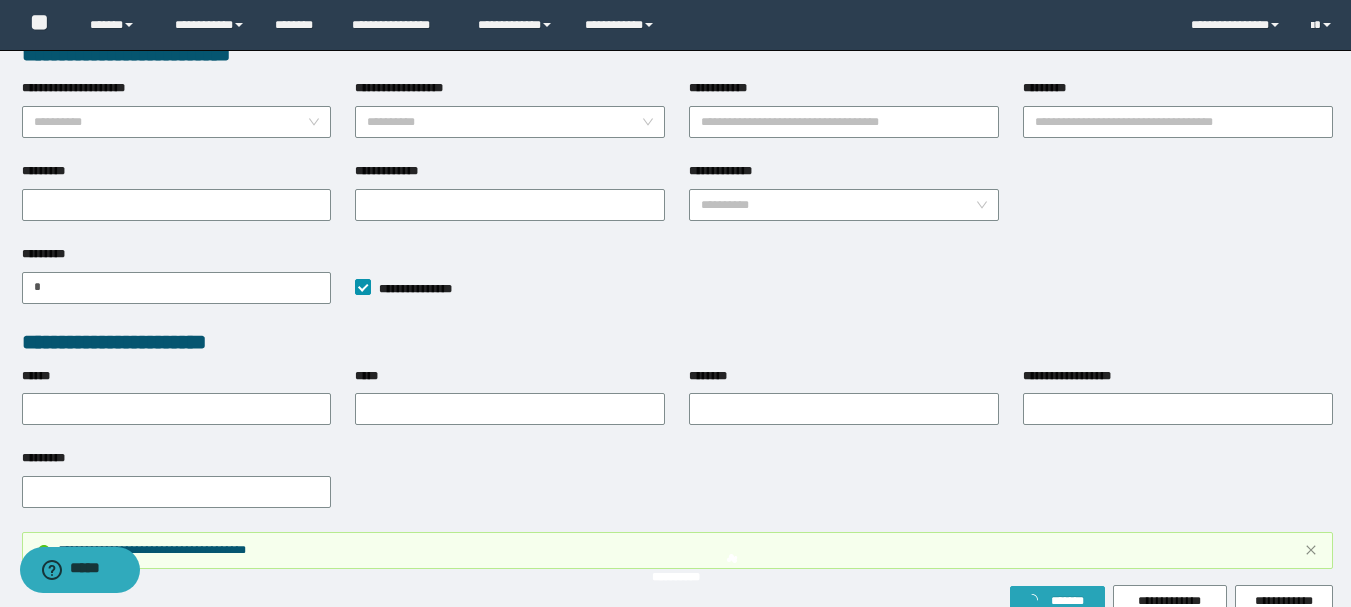 scroll, scrollTop: 662, scrollLeft: 0, axis: vertical 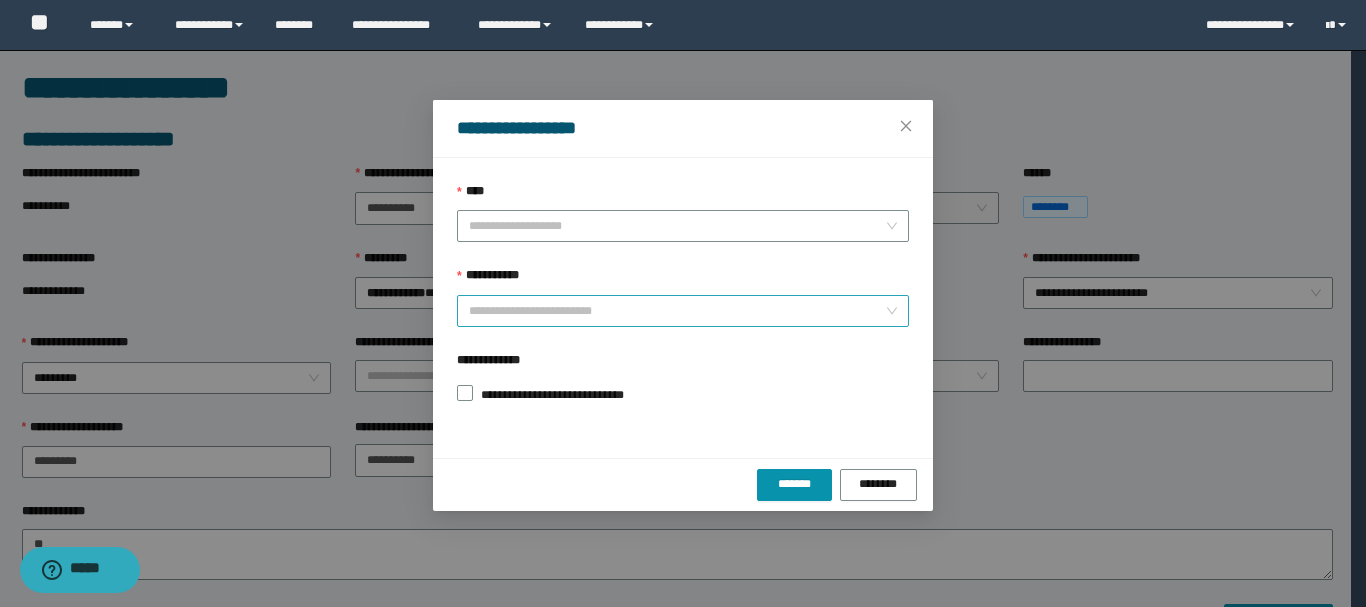 click on "****" at bounding box center [677, 226] 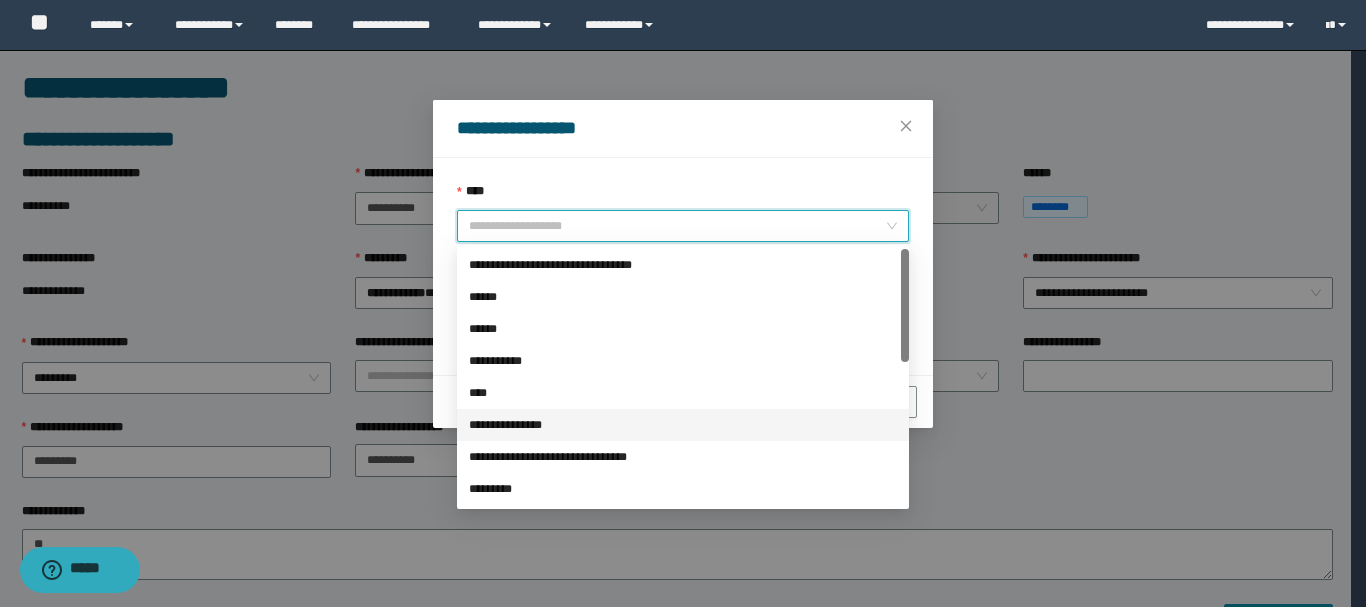 click on "**********" at bounding box center [683, 425] 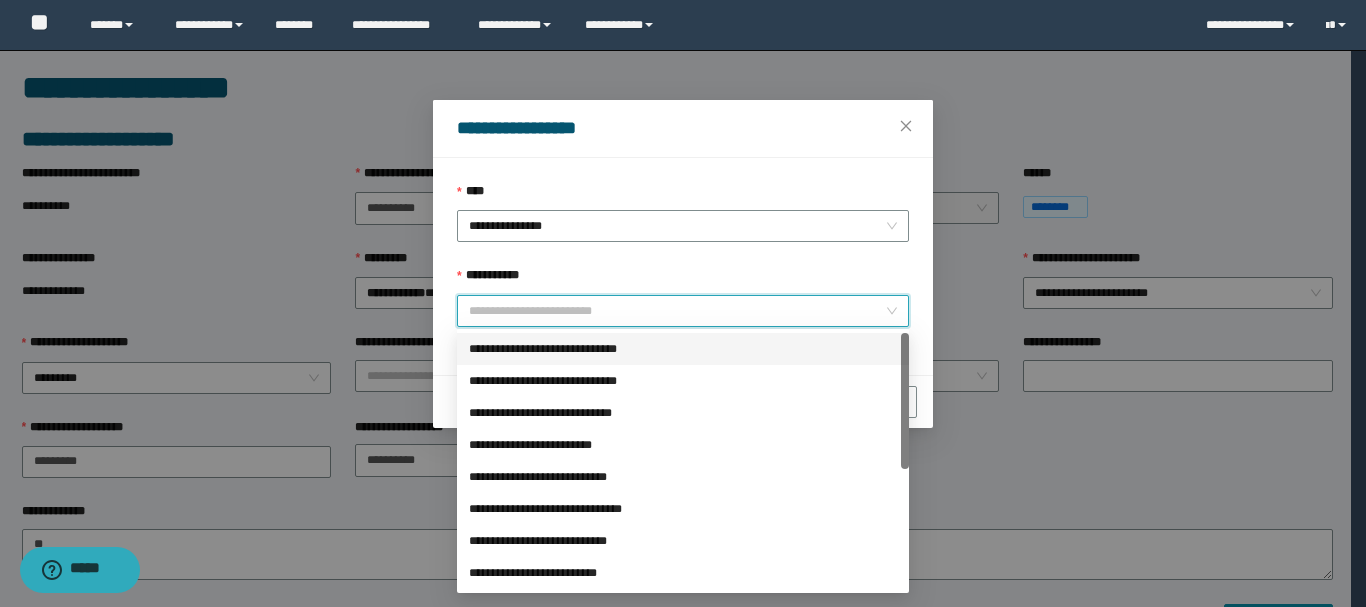 click on "**********" at bounding box center [677, 311] 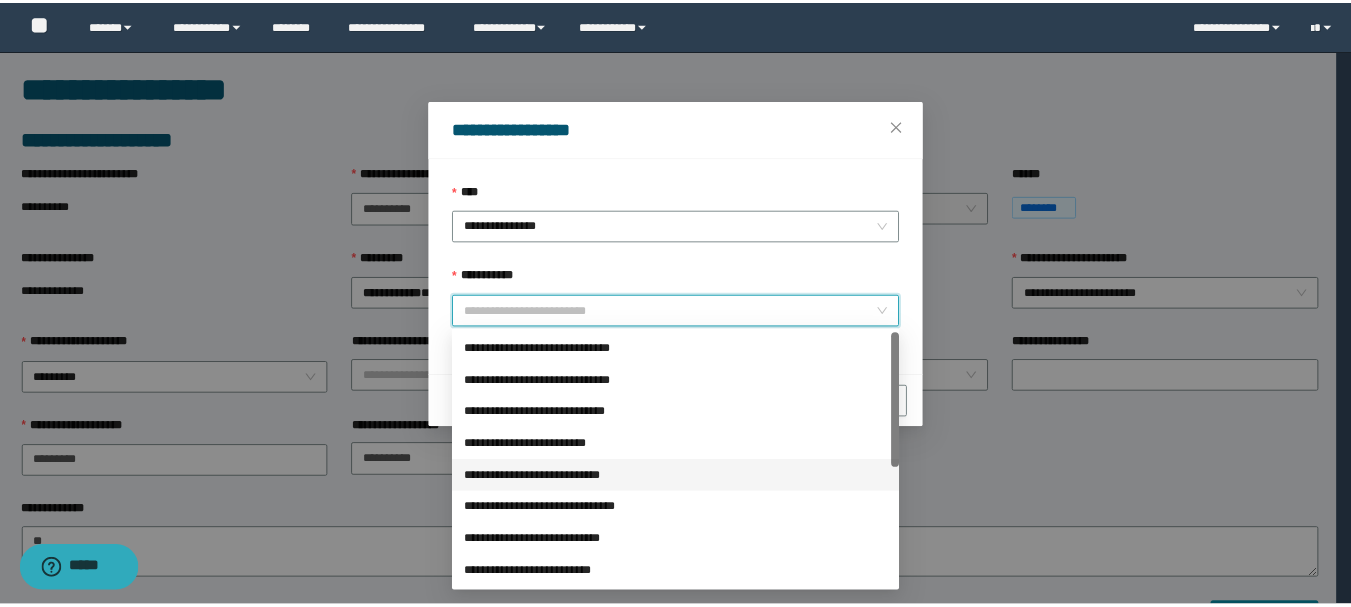 scroll, scrollTop: 100, scrollLeft: 0, axis: vertical 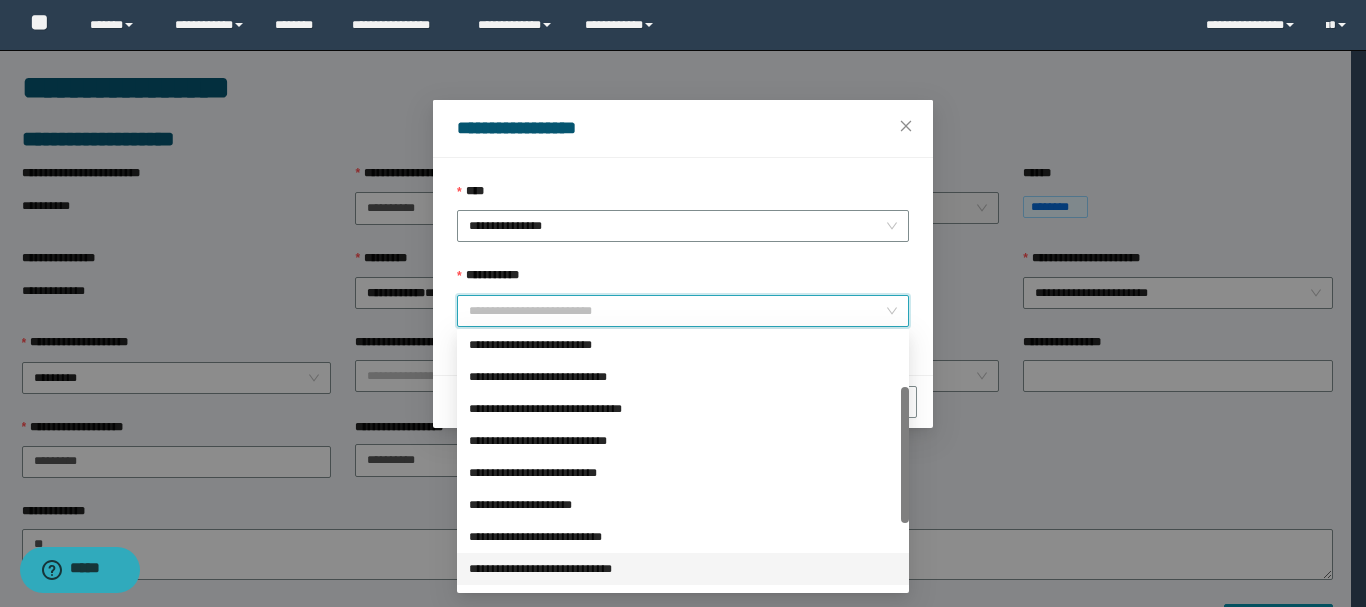 click on "**********" at bounding box center [683, 569] 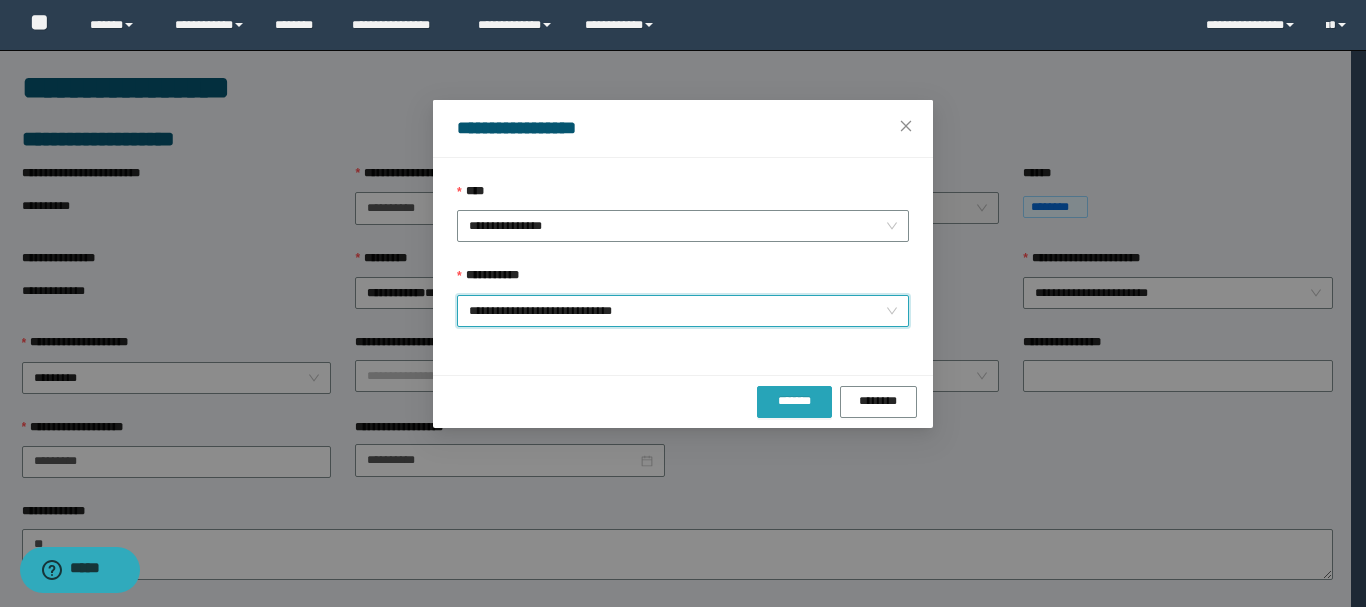 click on "*******" at bounding box center (794, 401) 